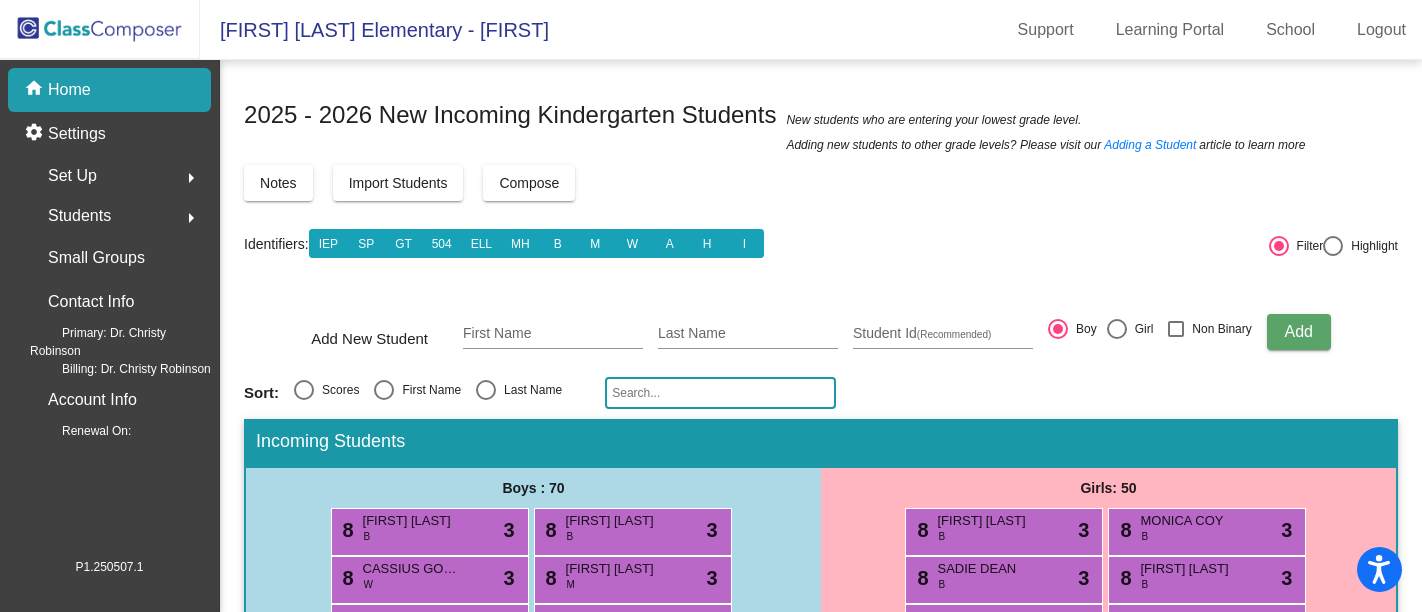 scroll, scrollTop: 0, scrollLeft: 0, axis: both 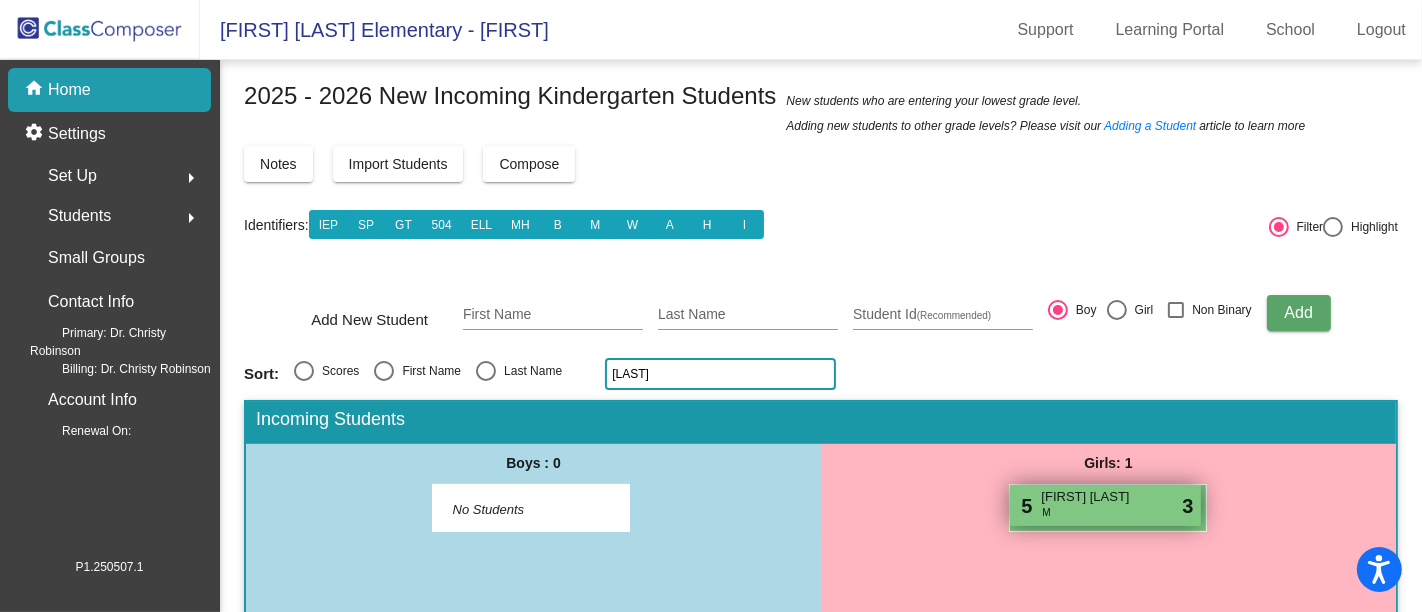 click on "5 ROSE JOYCE M lock do_not_disturb_alt 3" at bounding box center [1105, 505] 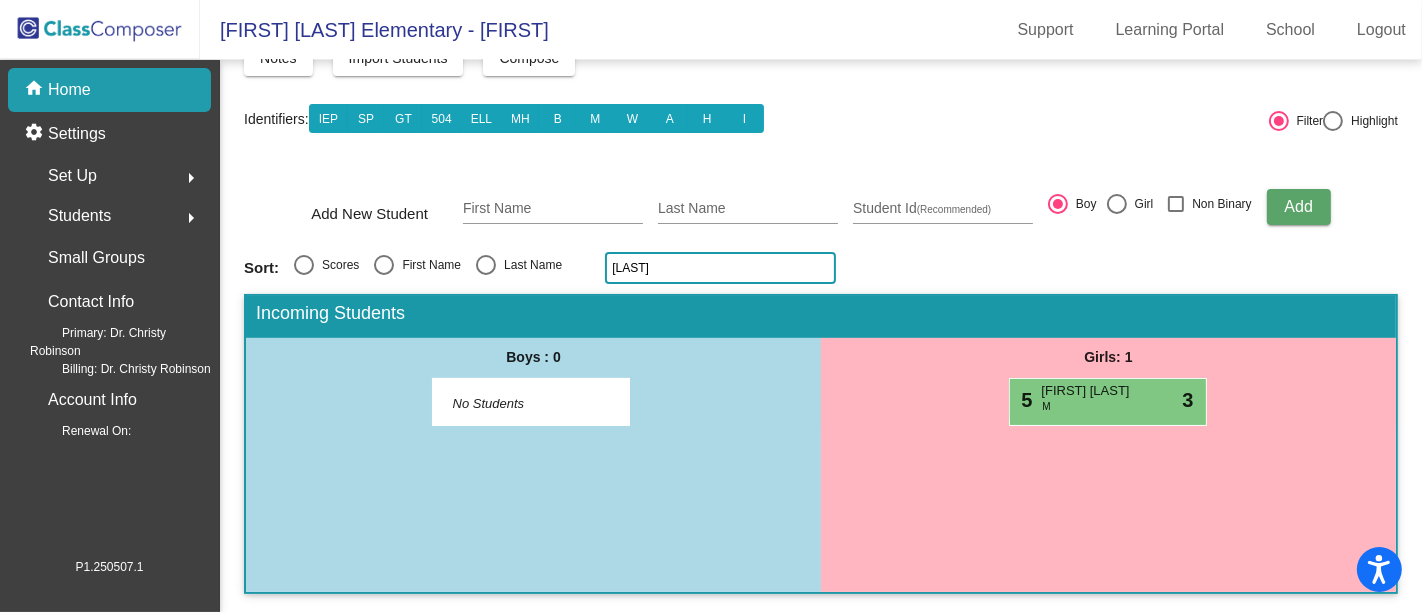 scroll, scrollTop: 124, scrollLeft: 0, axis: vertical 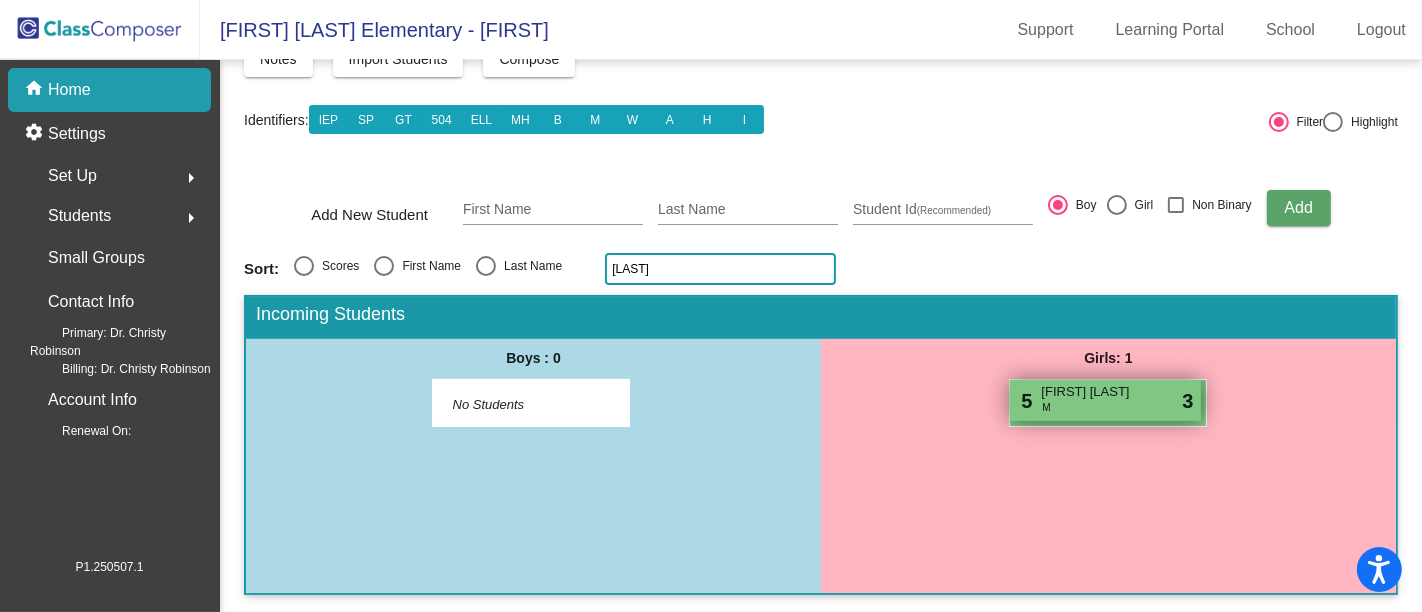 click on "5 ROSE JOYCE M lock do_not_disturb_alt 3" at bounding box center [1105, 400] 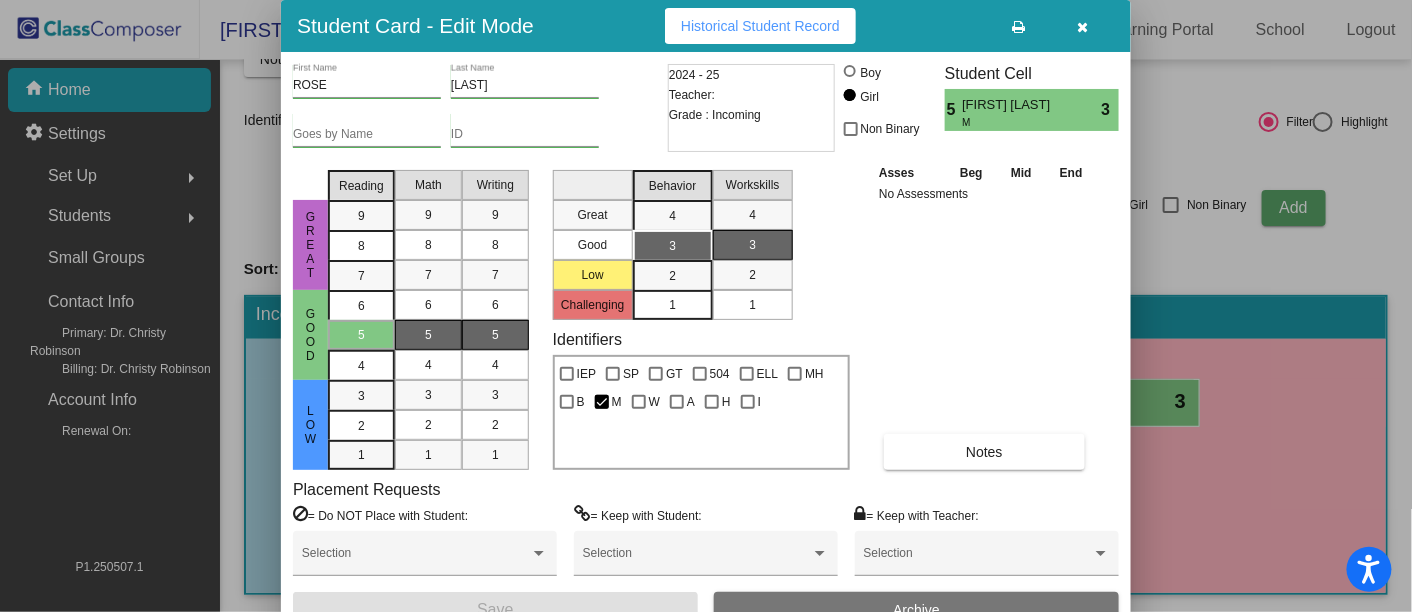 click at bounding box center (1083, 27) 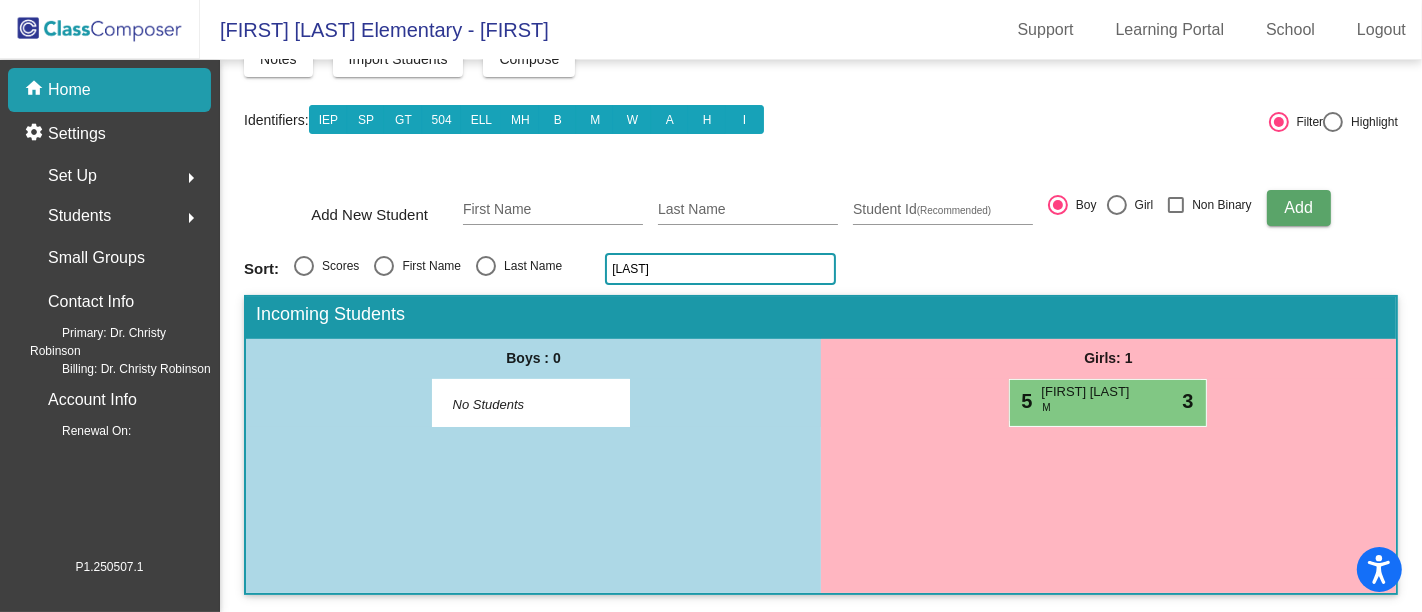 click on "[LAST]" 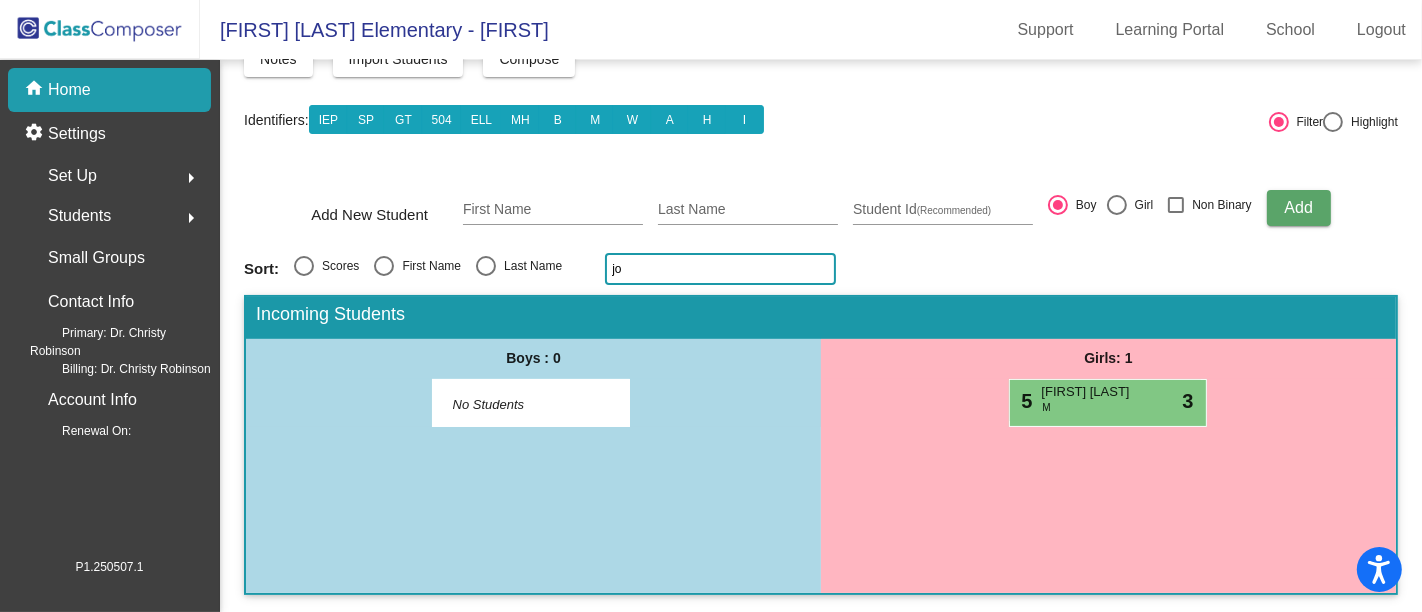 click on "jo" 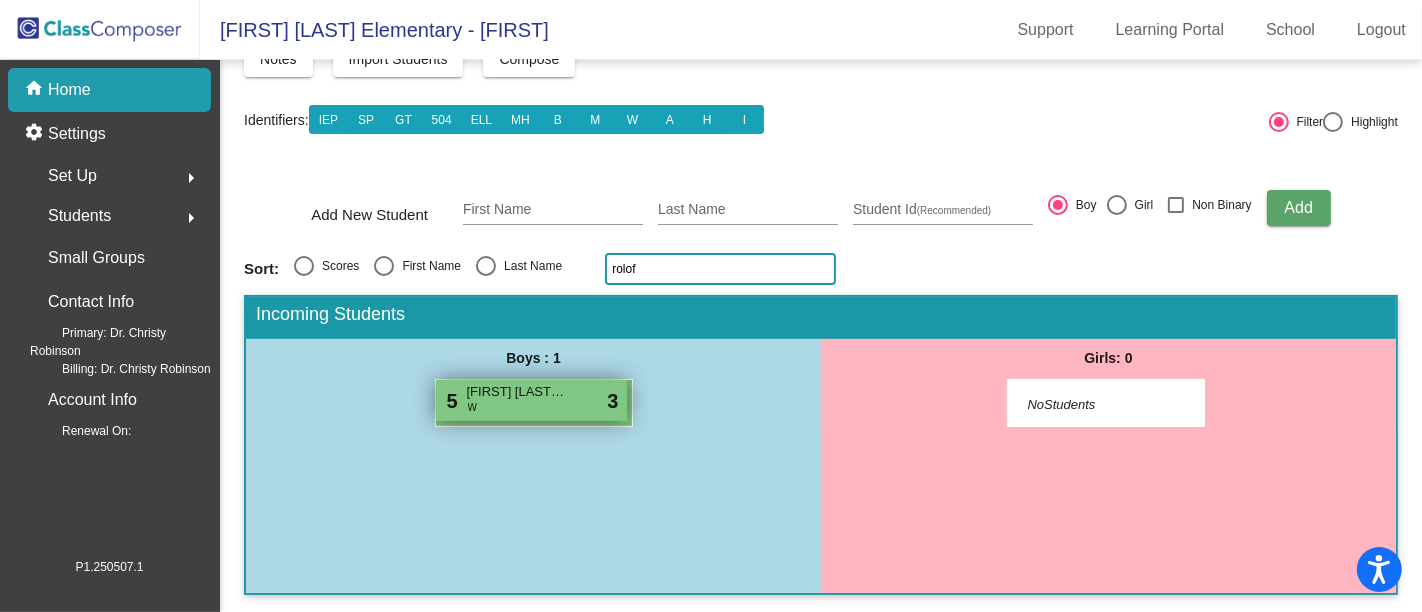 click on "5 [FIRST] [LAST] [LAST] [LAST] do_not_disturb_alt 3" at bounding box center [531, 400] 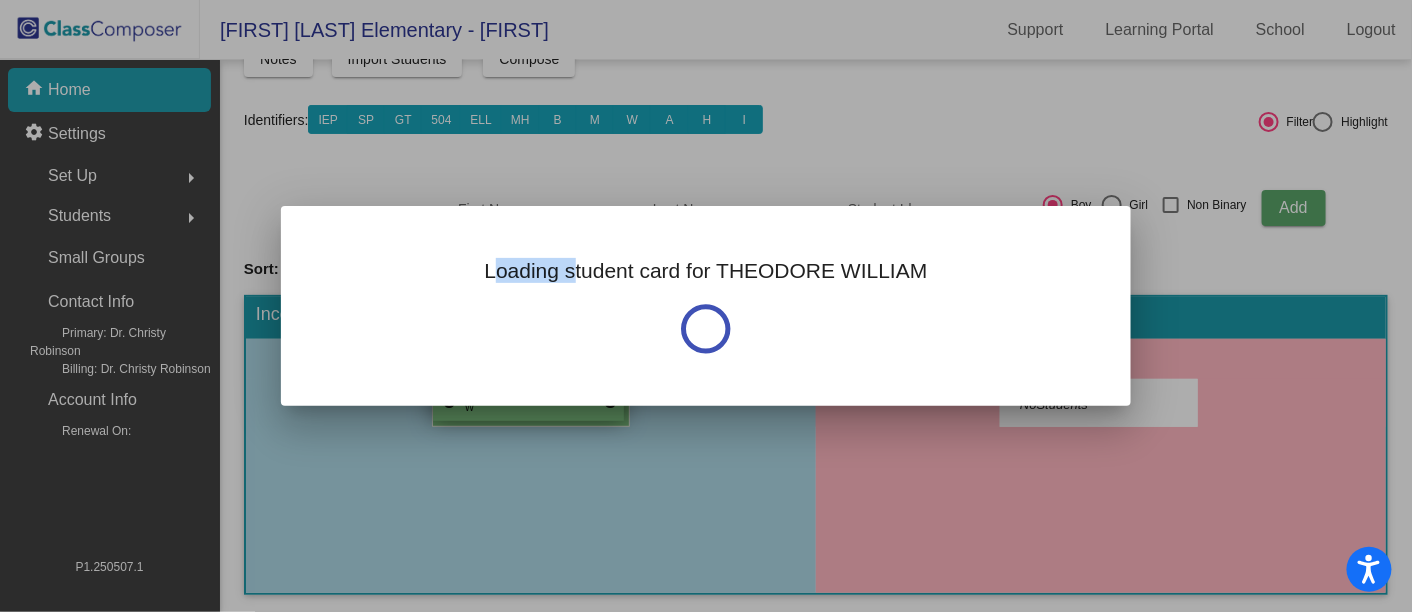 click on "Loading student card for THEODORE WILLIAM" at bounding box center [706, 306] 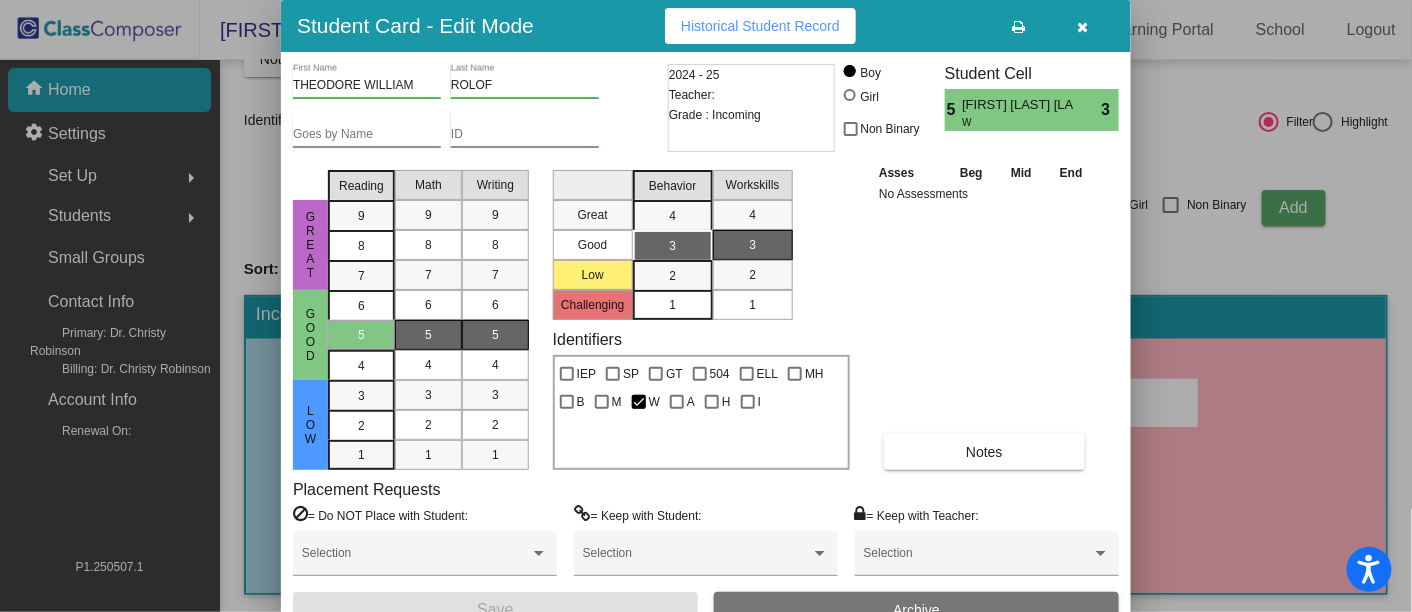 click on "[FIRST] [LAST] [LAST]" at bounding box center (706, 346) 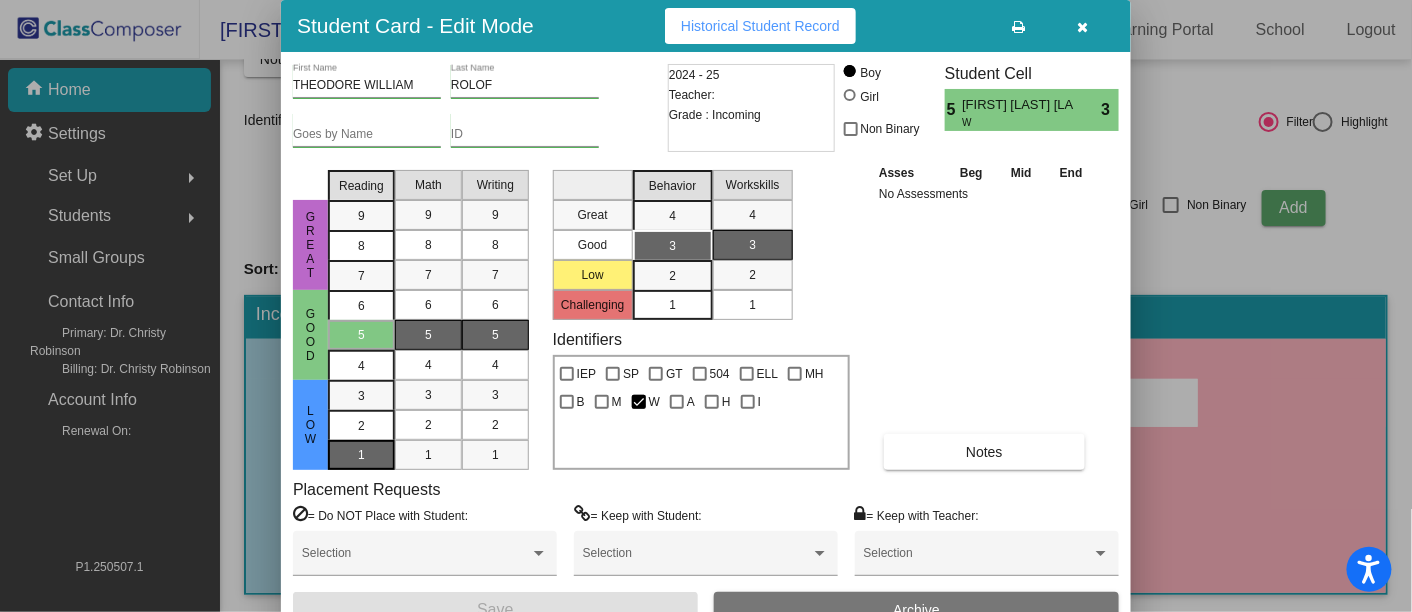 click on "1" at bounding box center (361, 396) 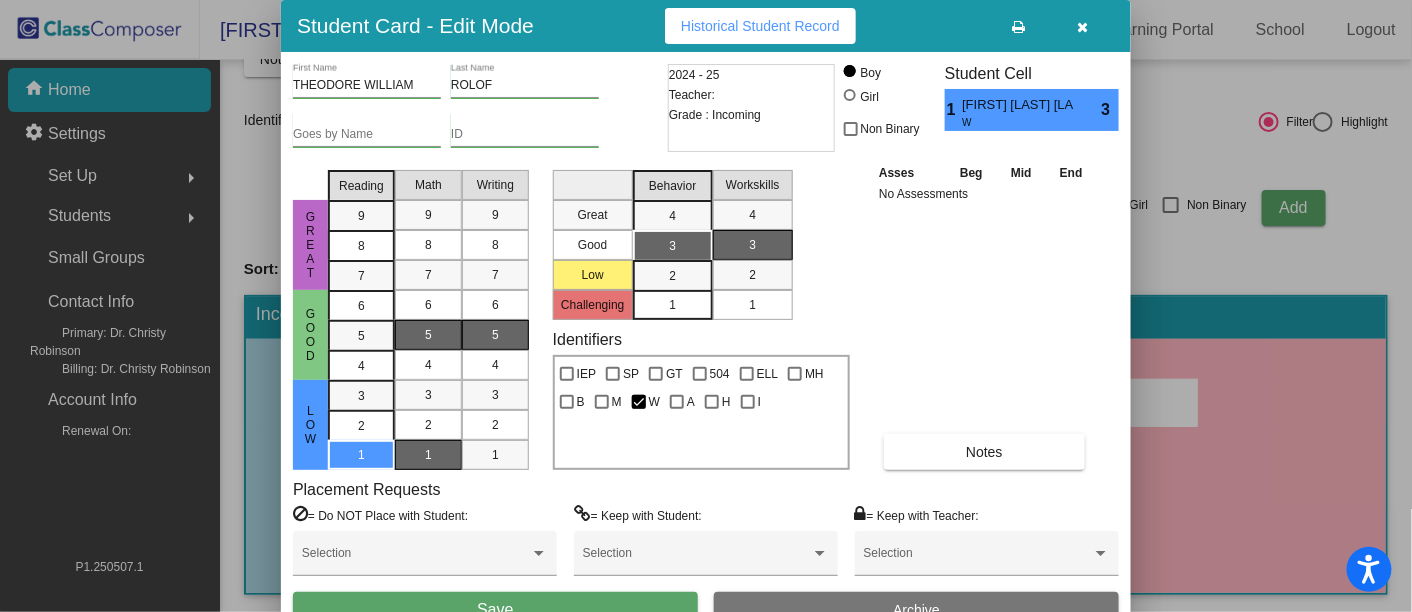 click on "1" at bounding box center (428, 455) 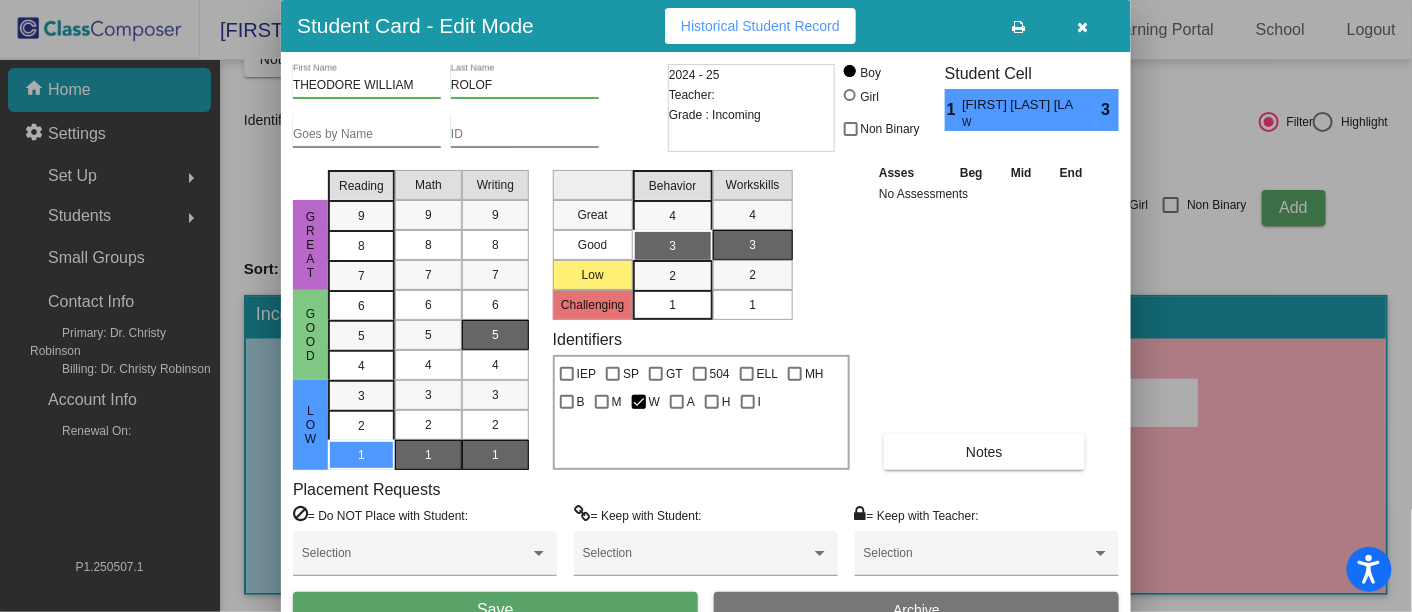 click on "1" at bounding box center (495, 455) 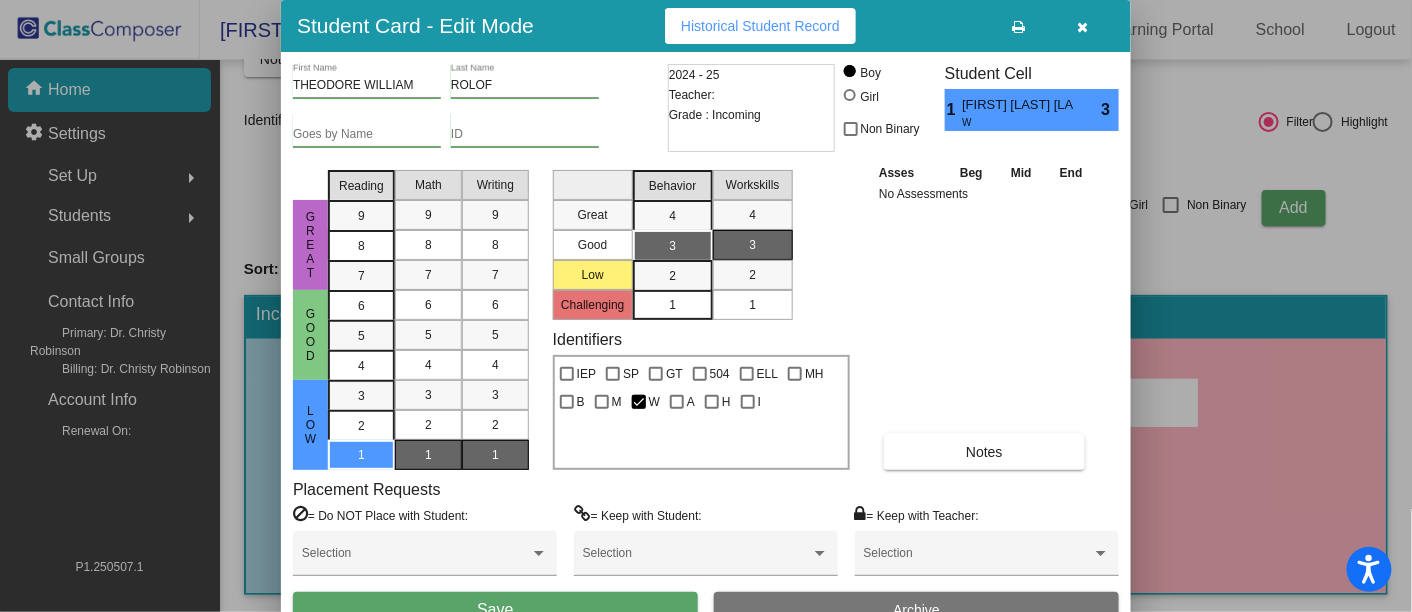 click on "Save" at bounding box center [495, 609] 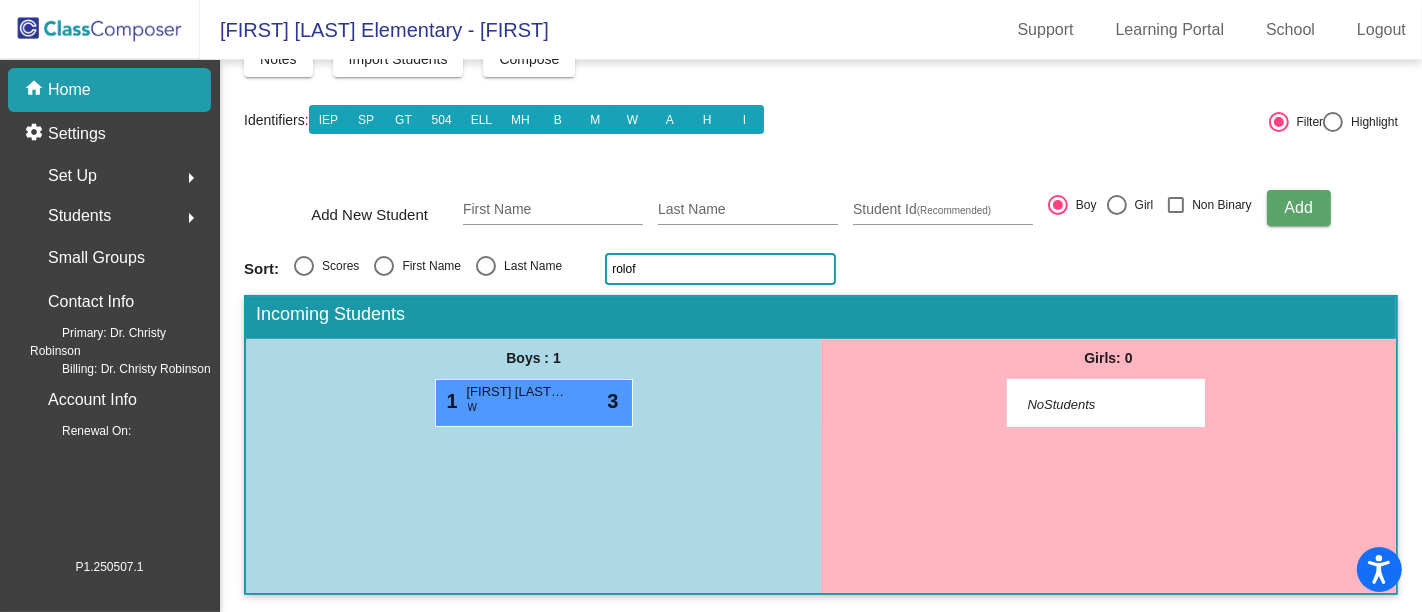 click on "rolof" 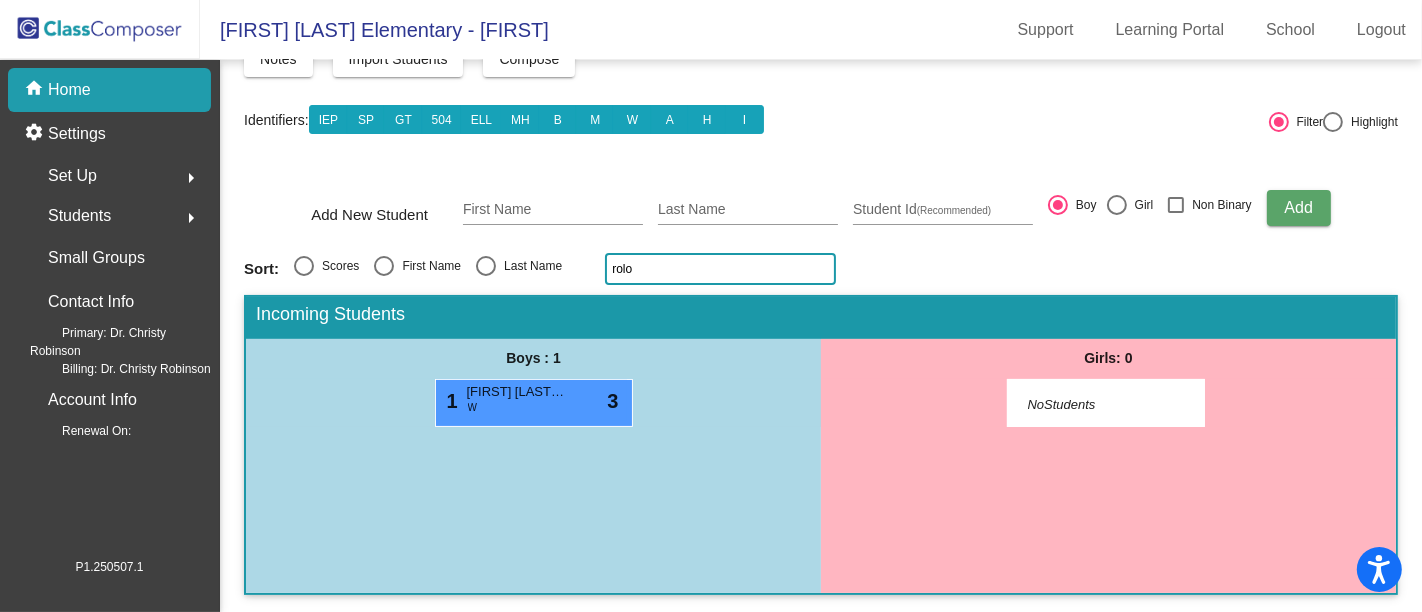 click on "rolo" 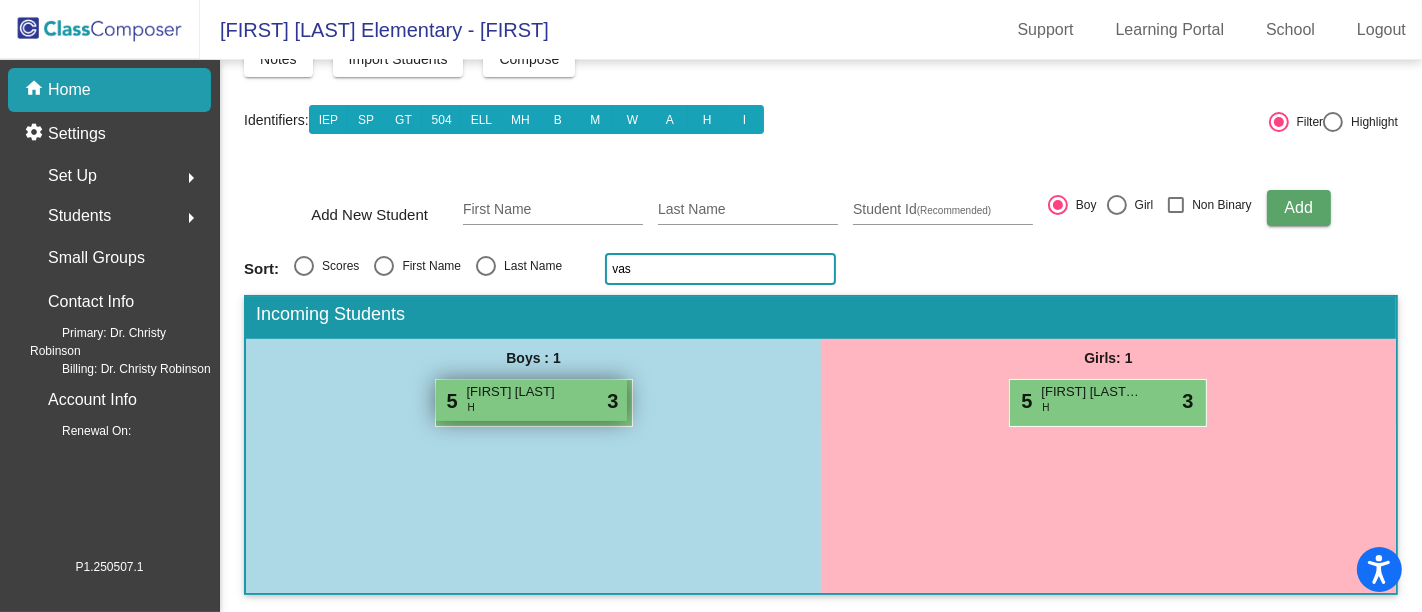 click on "5 AXEL VASQUEZ H lock do_not_disturb_alt 3" at bounding box center (531, 400) 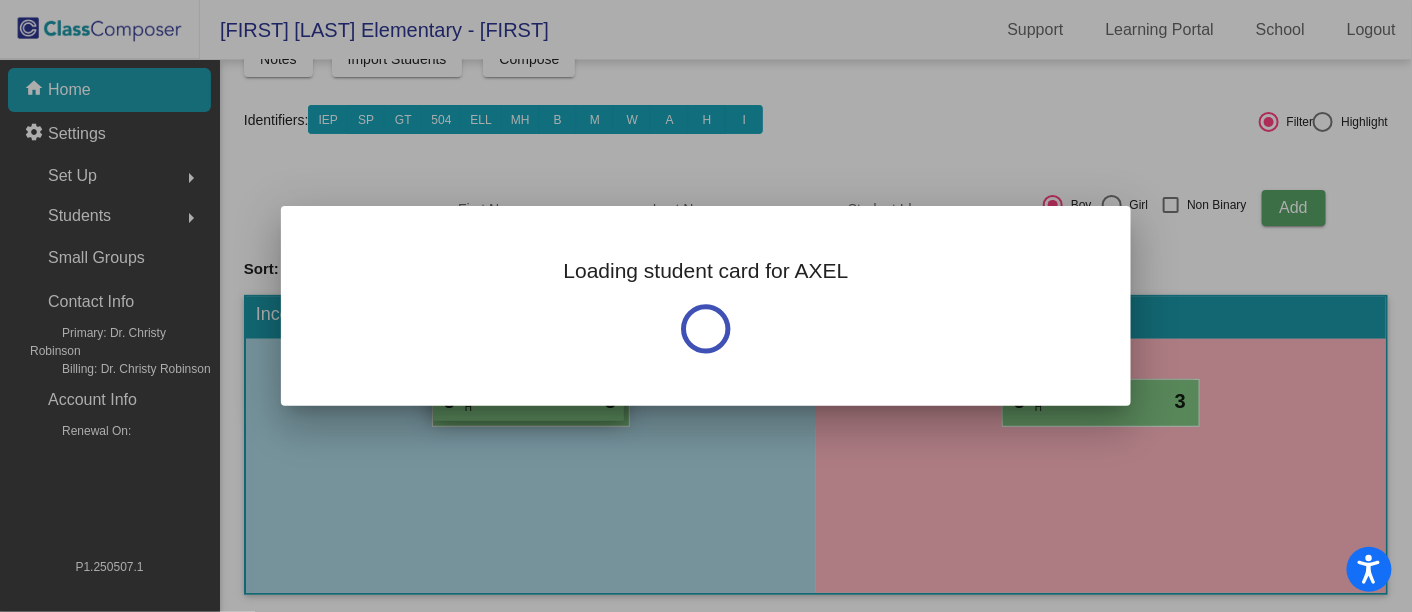 click at bounding box center [706, 306] 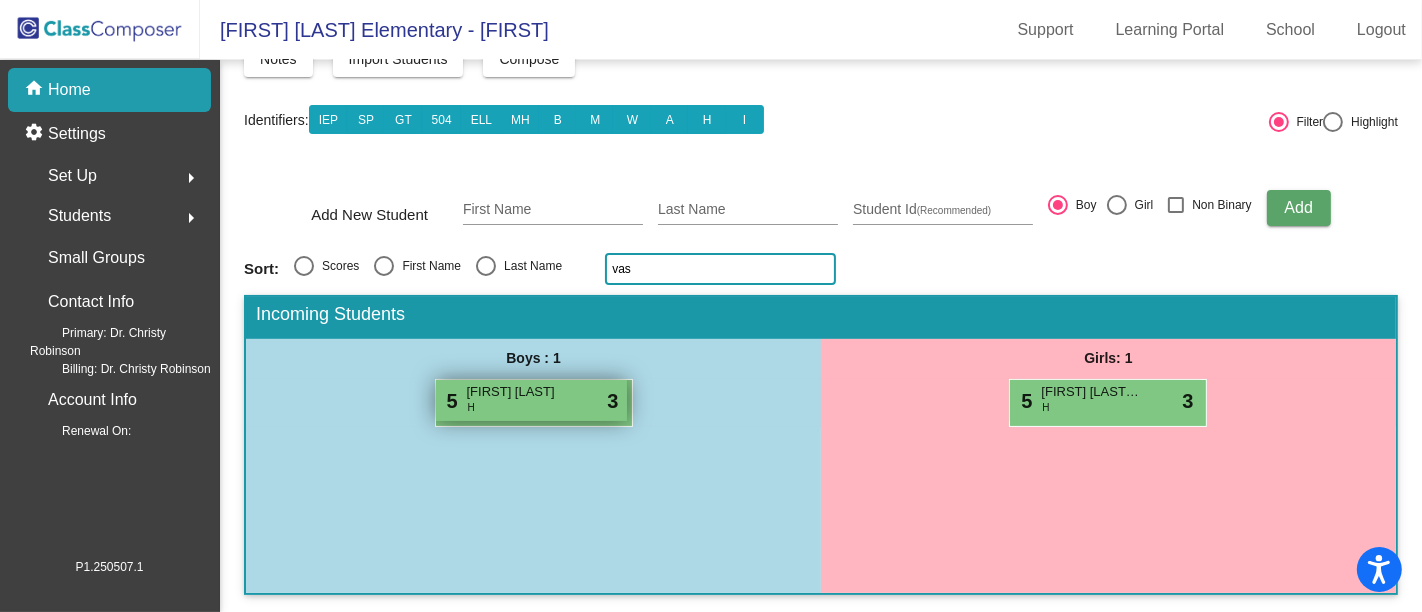 click on "5 AXEL VASQUEZ H lock do_not_disturb_alt 3" at bounding box center [531, 400] 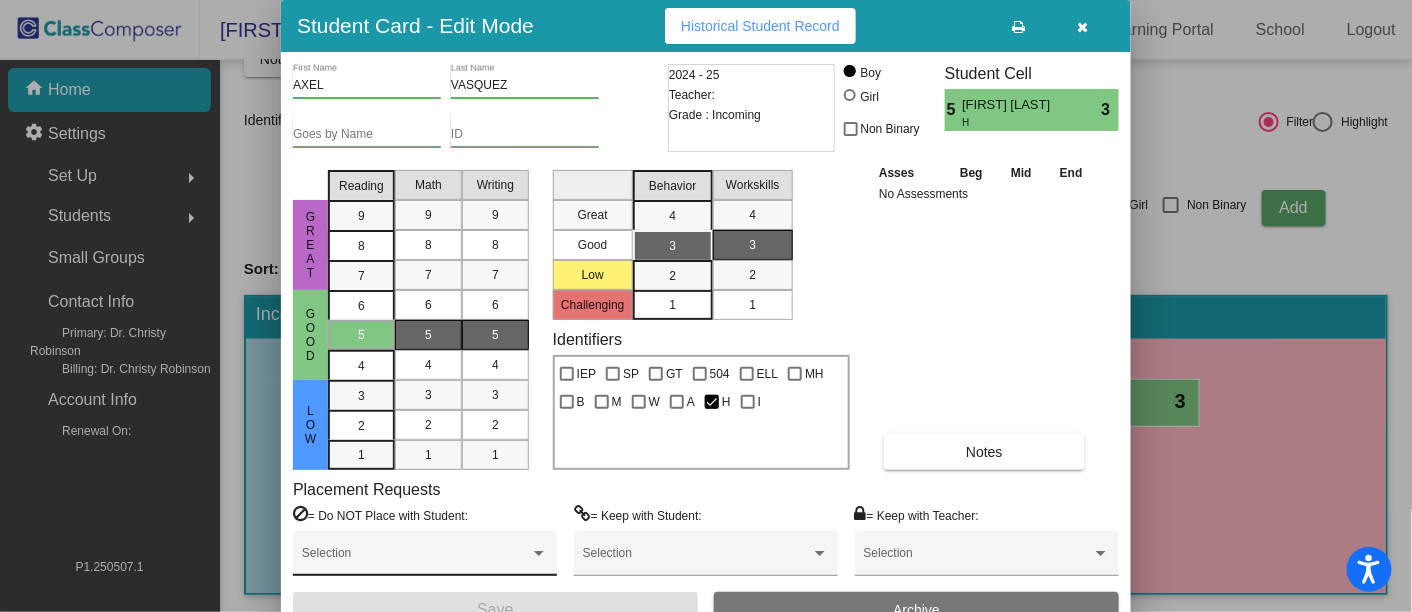 click at bounding box center [539, 553] 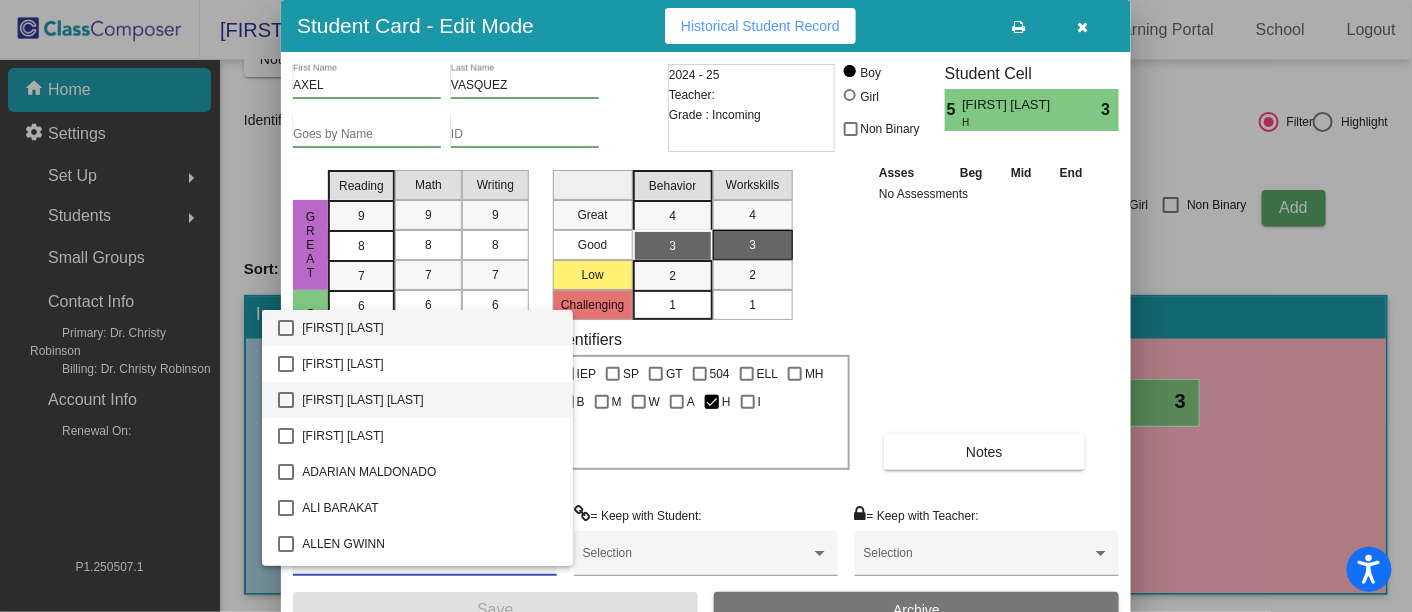 click at bounding box center [286, 400] 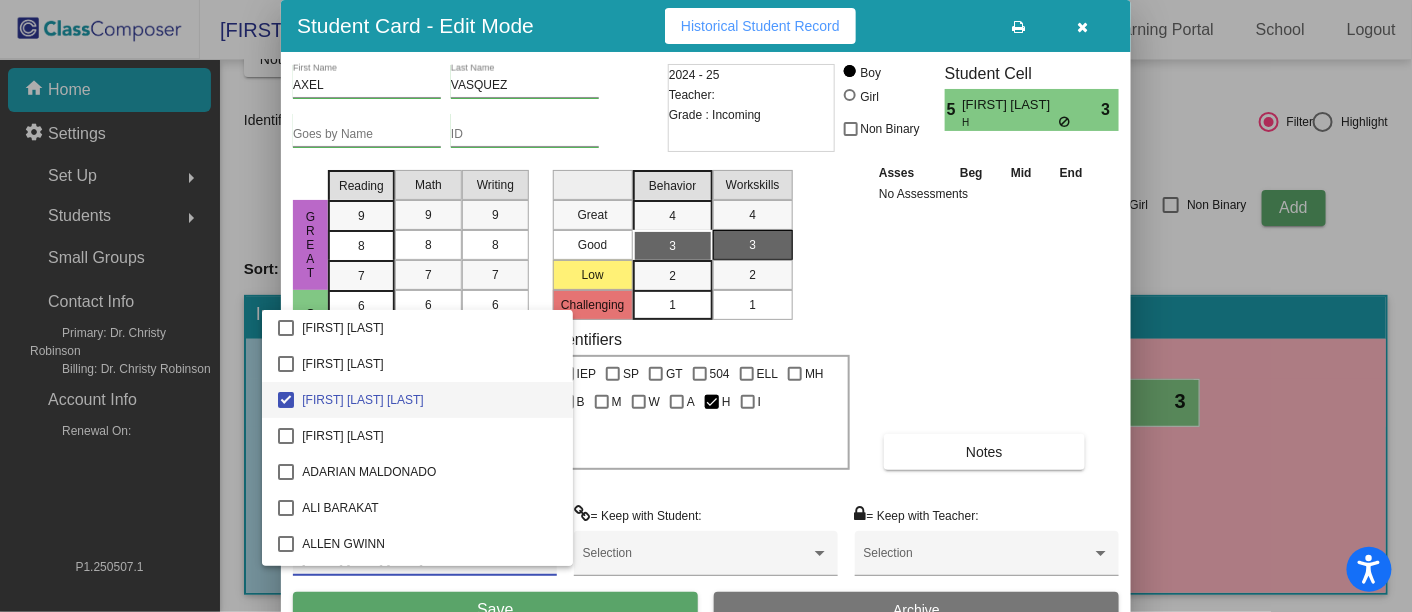 click at bounding box center (706, 306) 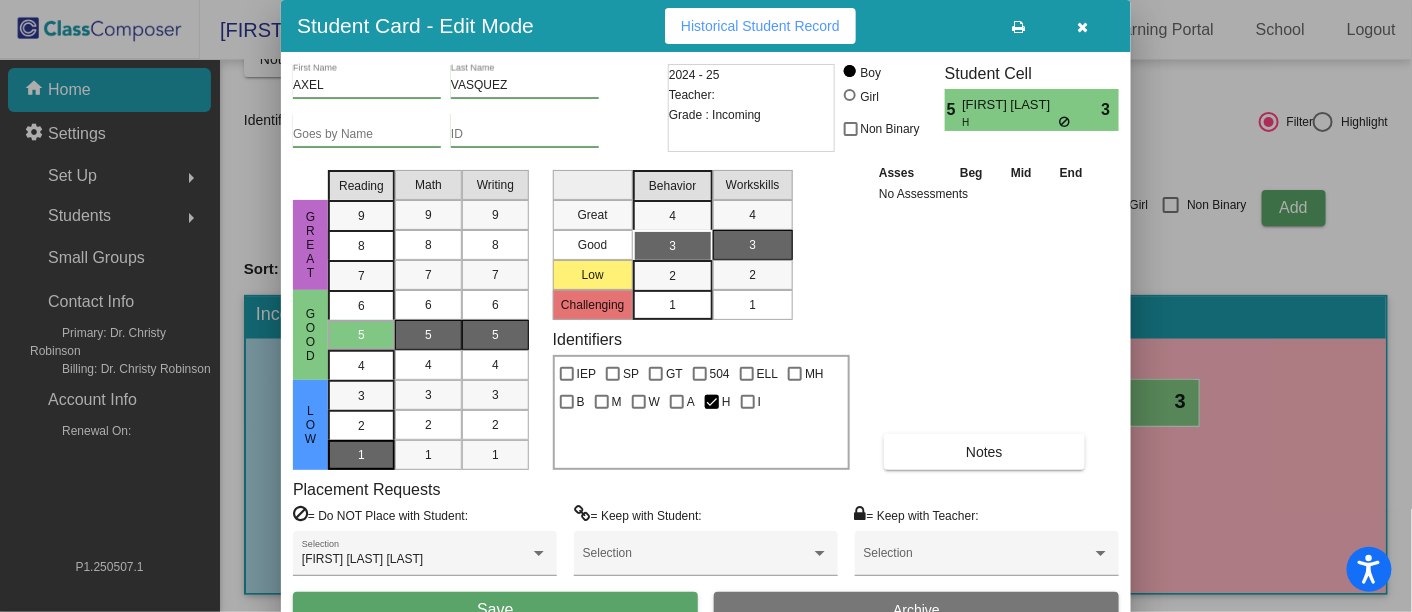 click on "1" at bounding box center (361, 396) 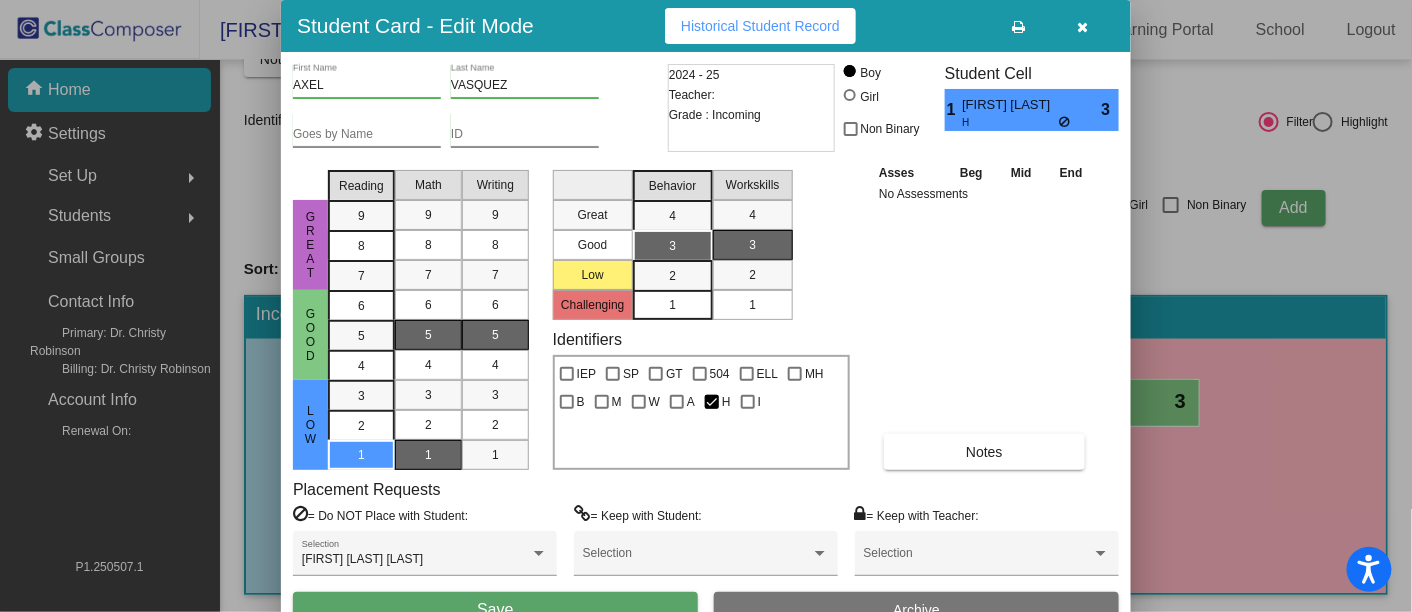 click on "1" at bounding box center (428, 455) 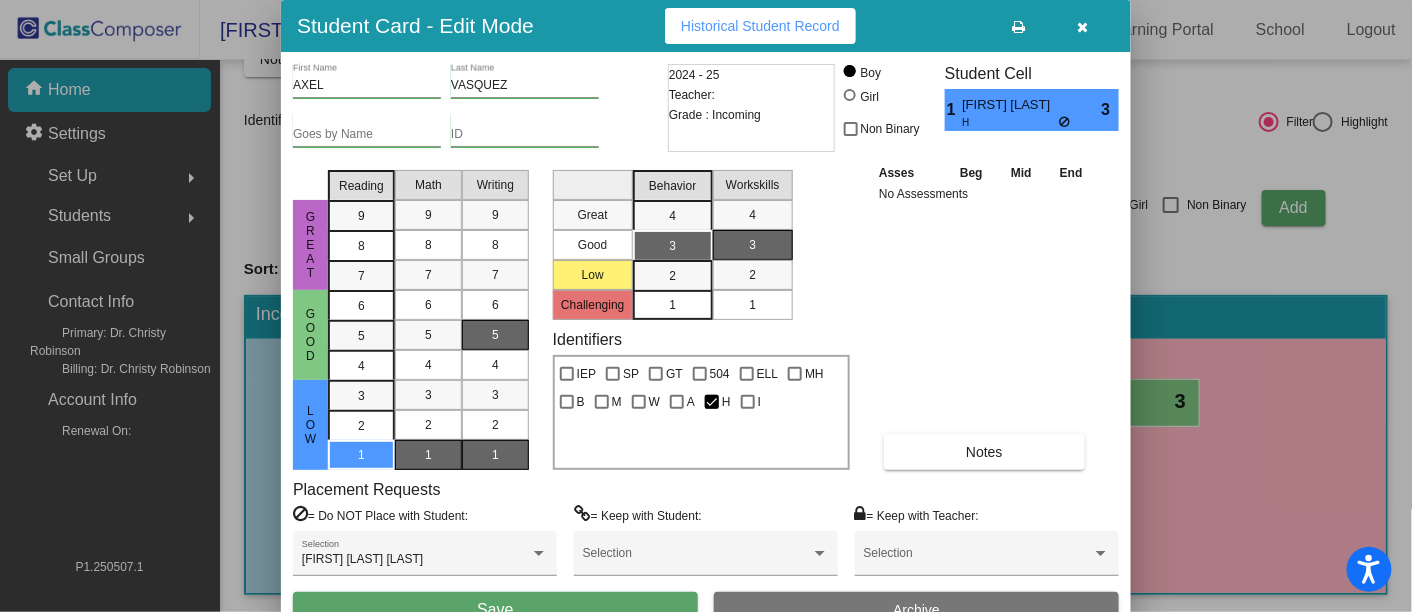 click on "1" at bounding box center [495, 455] 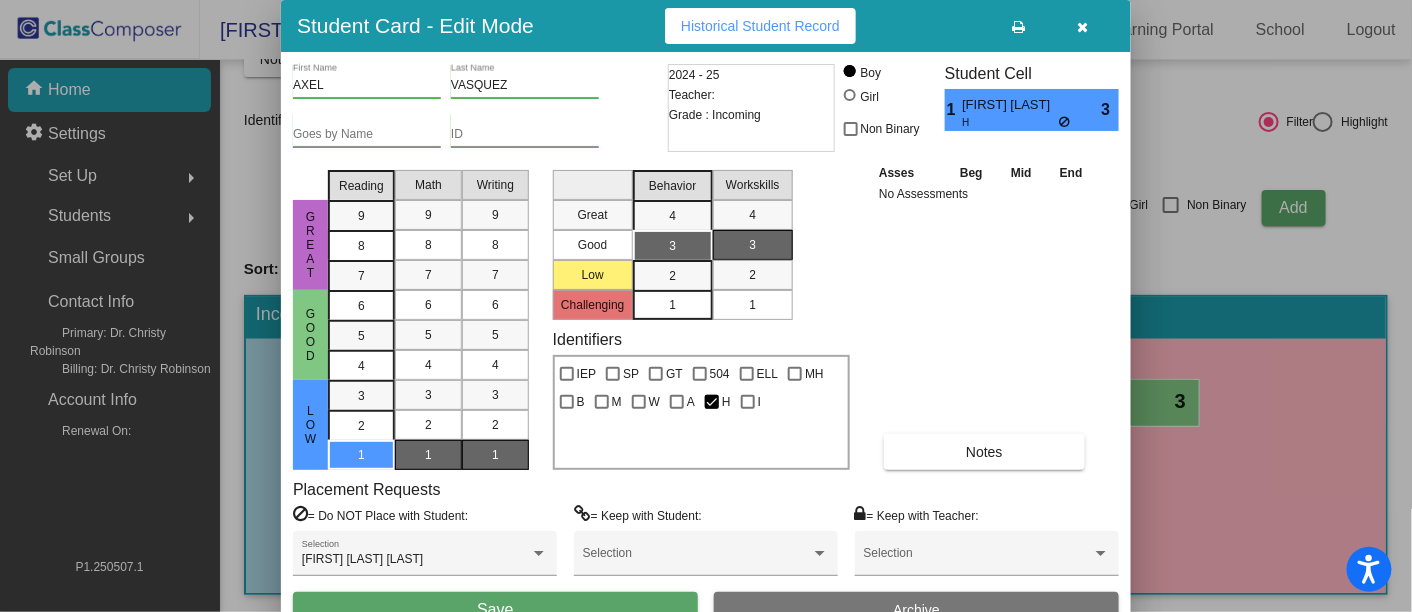 click on "Save" at bounding box center (495, 610) 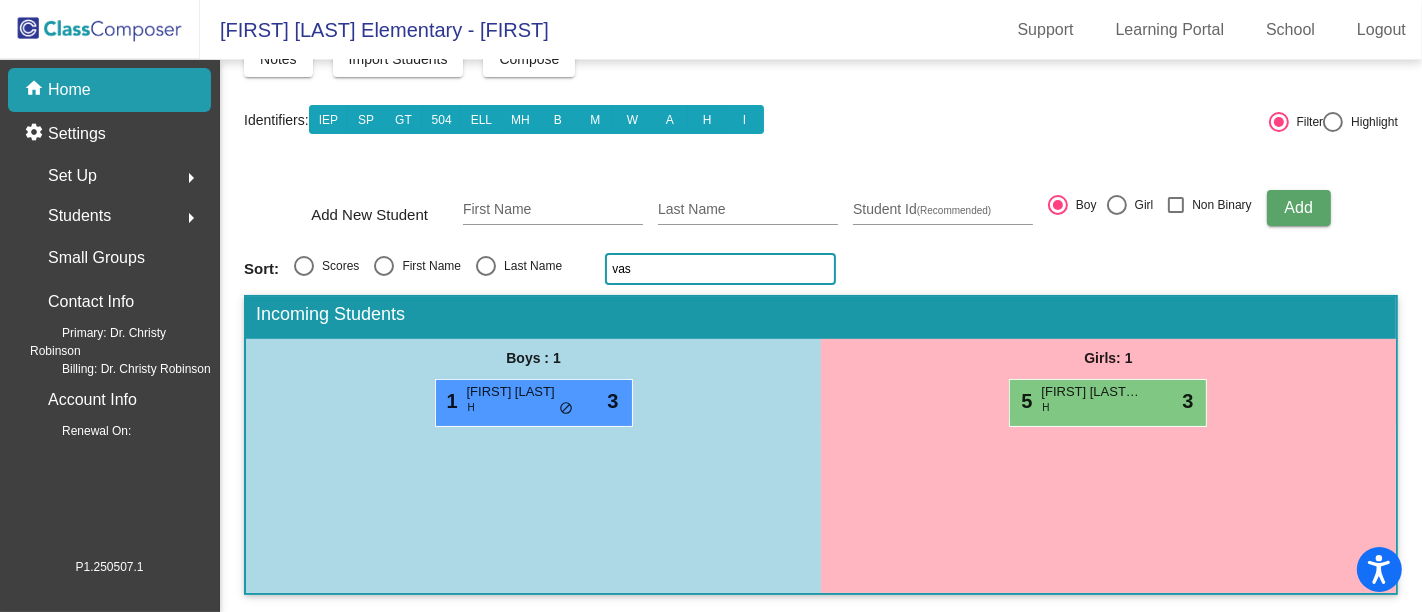 click on "vas" 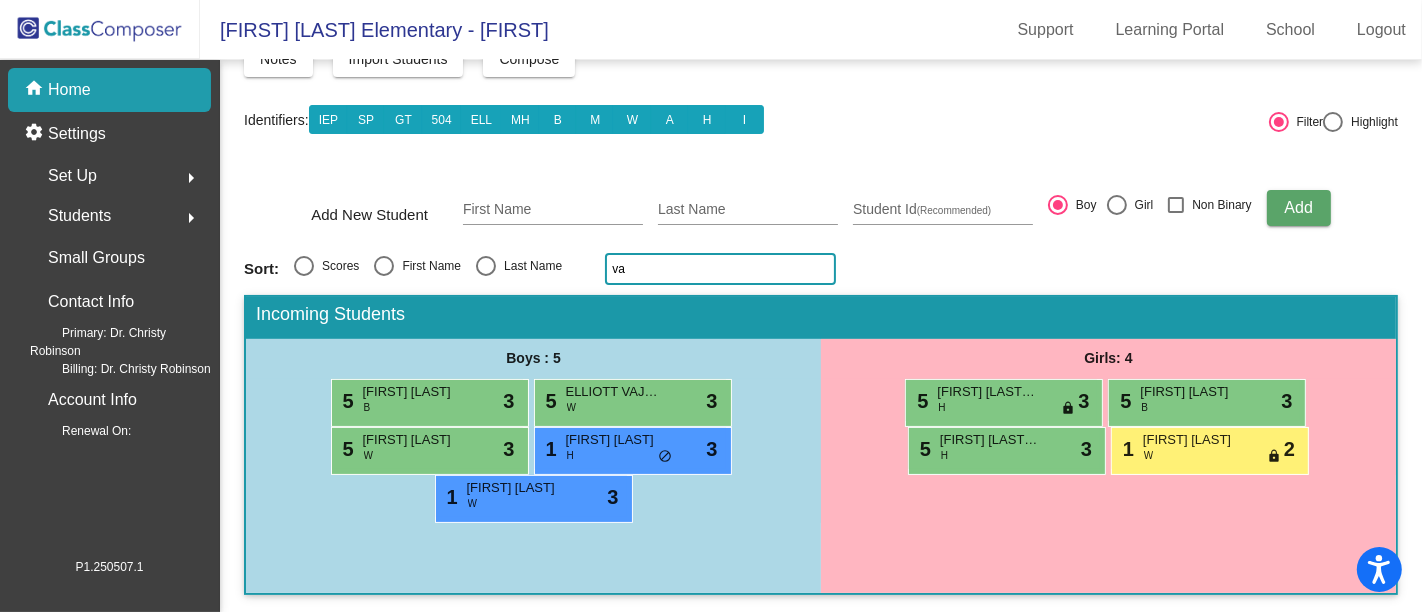 type on "v" 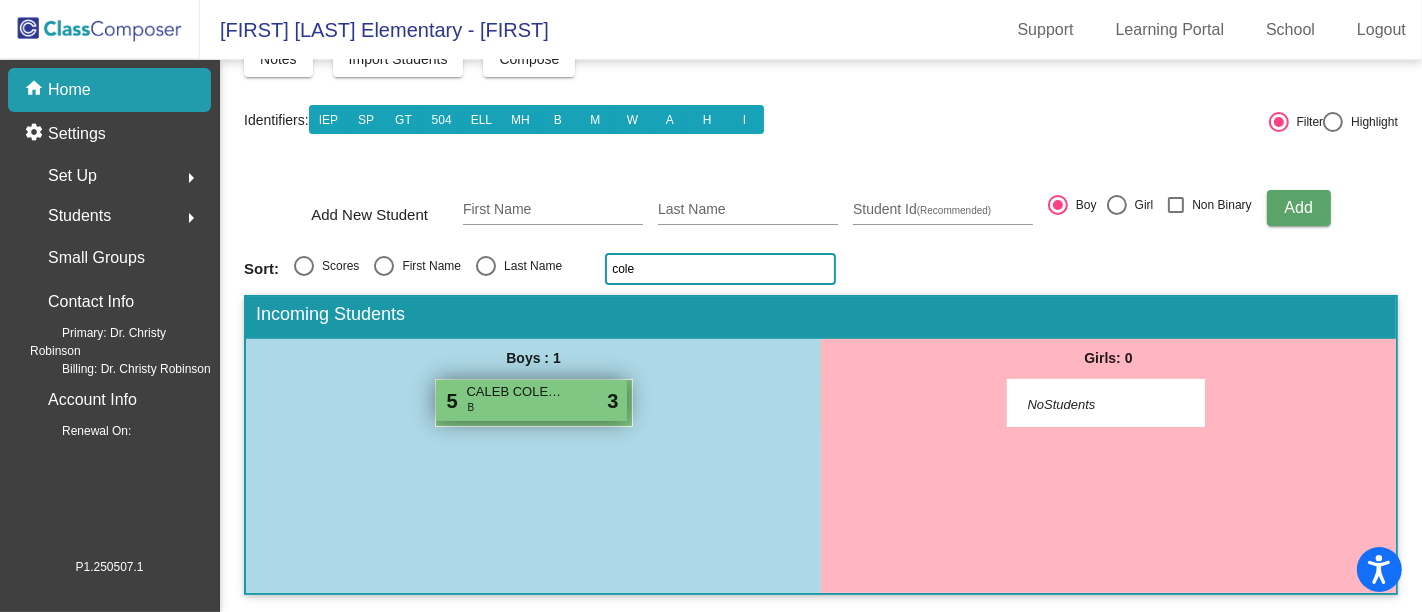 click on "CALEB COLEMAN" at bounding box center [517, 392] 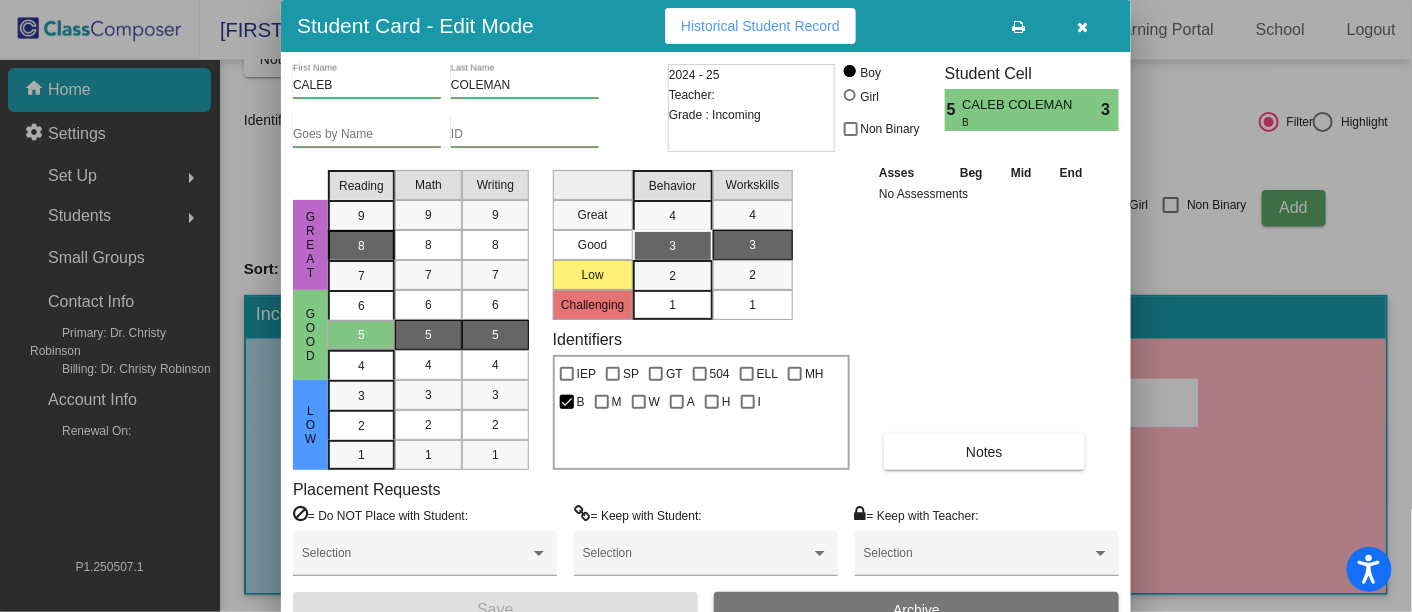 click on "8" at bounding box center (361, 216) 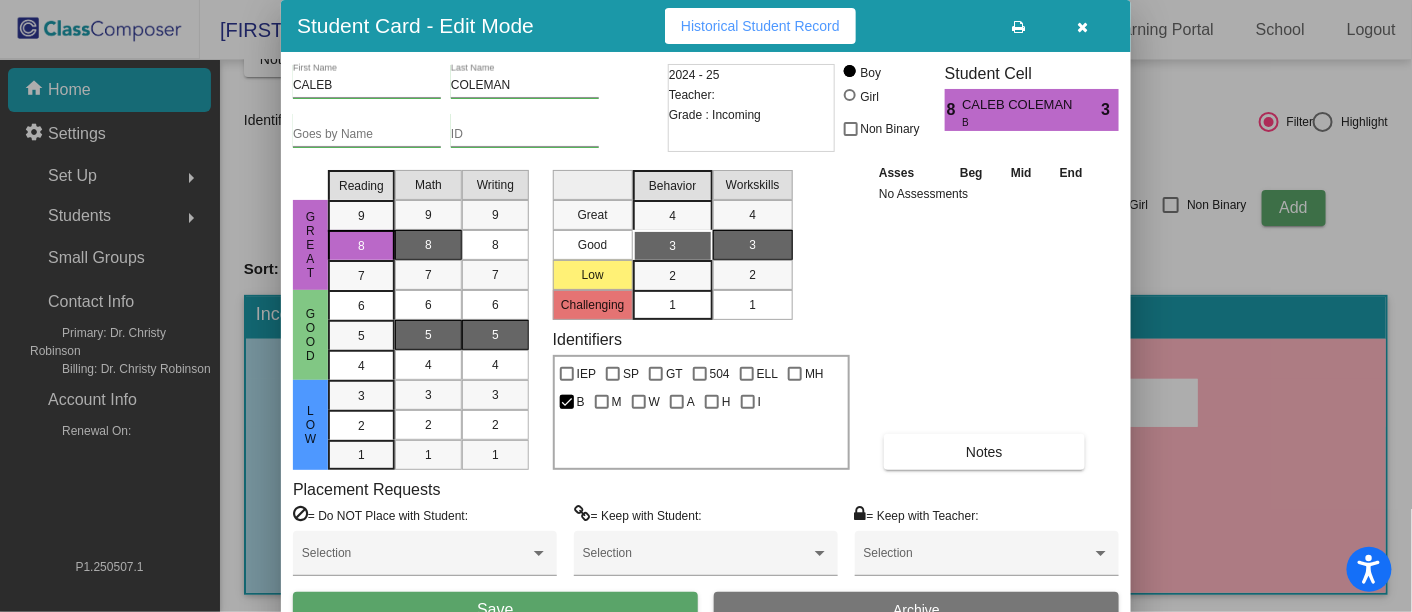 click on "8" at bounding box center (428, 245) 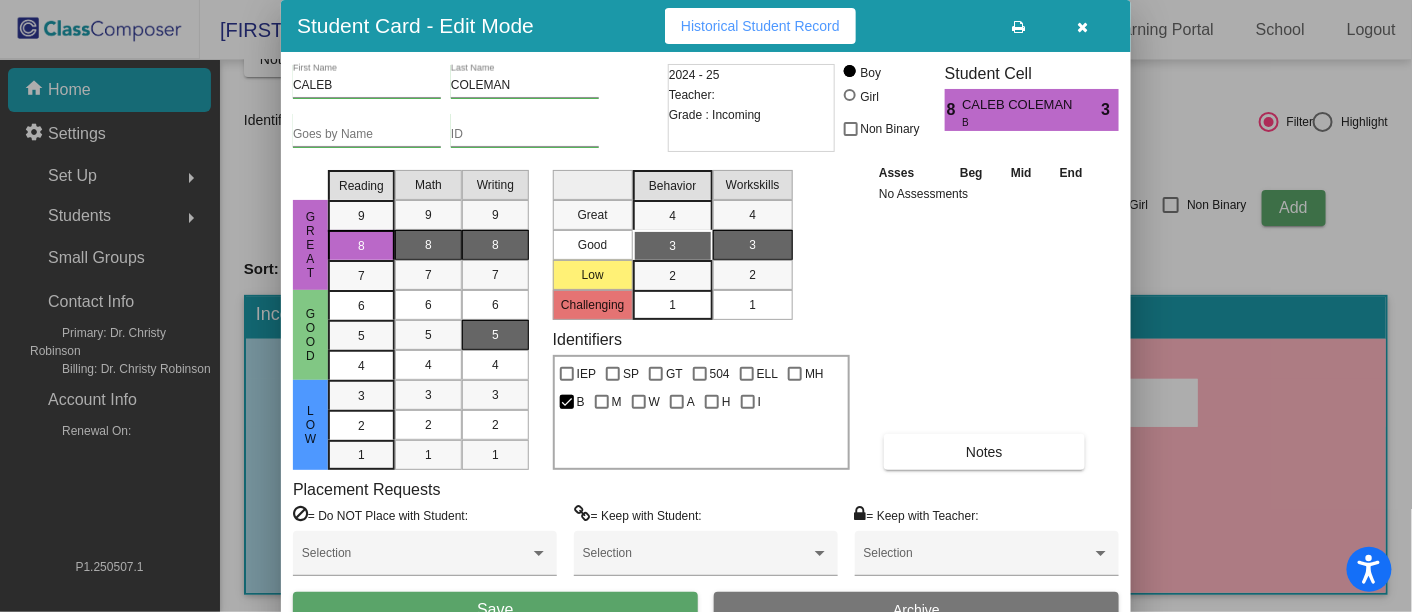 click on "8" at bounding box center [495, 245] 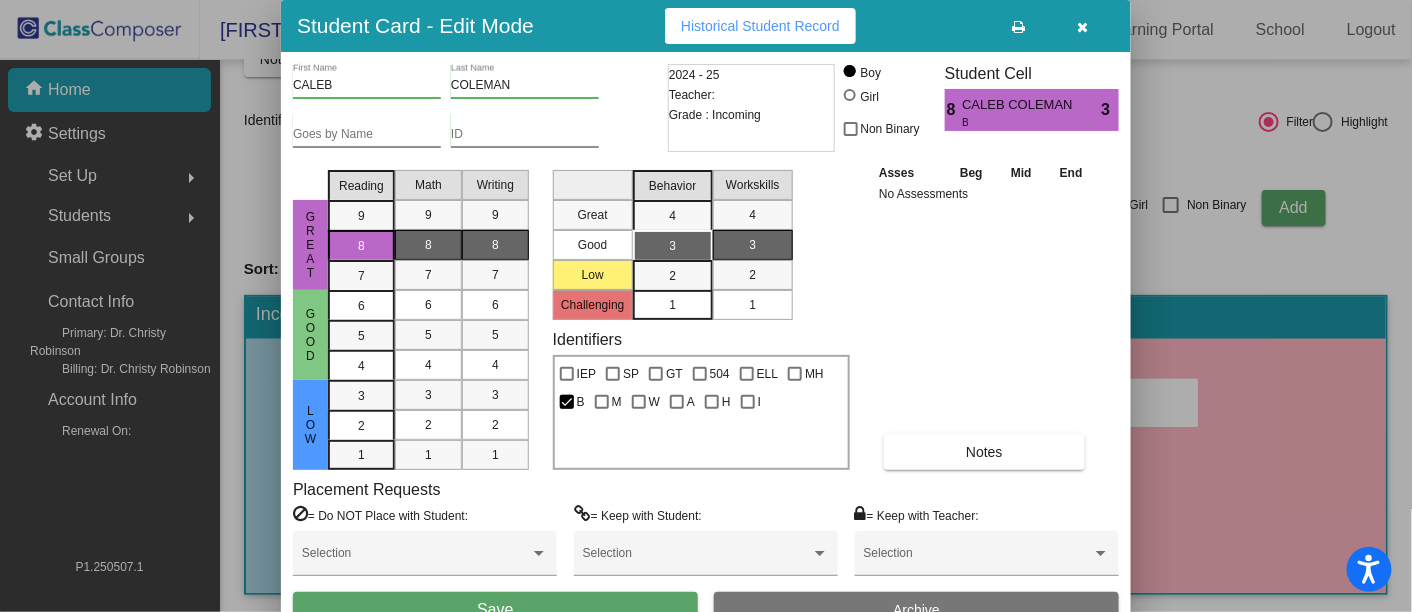 click on "Save" at bounding box center [495, 609] 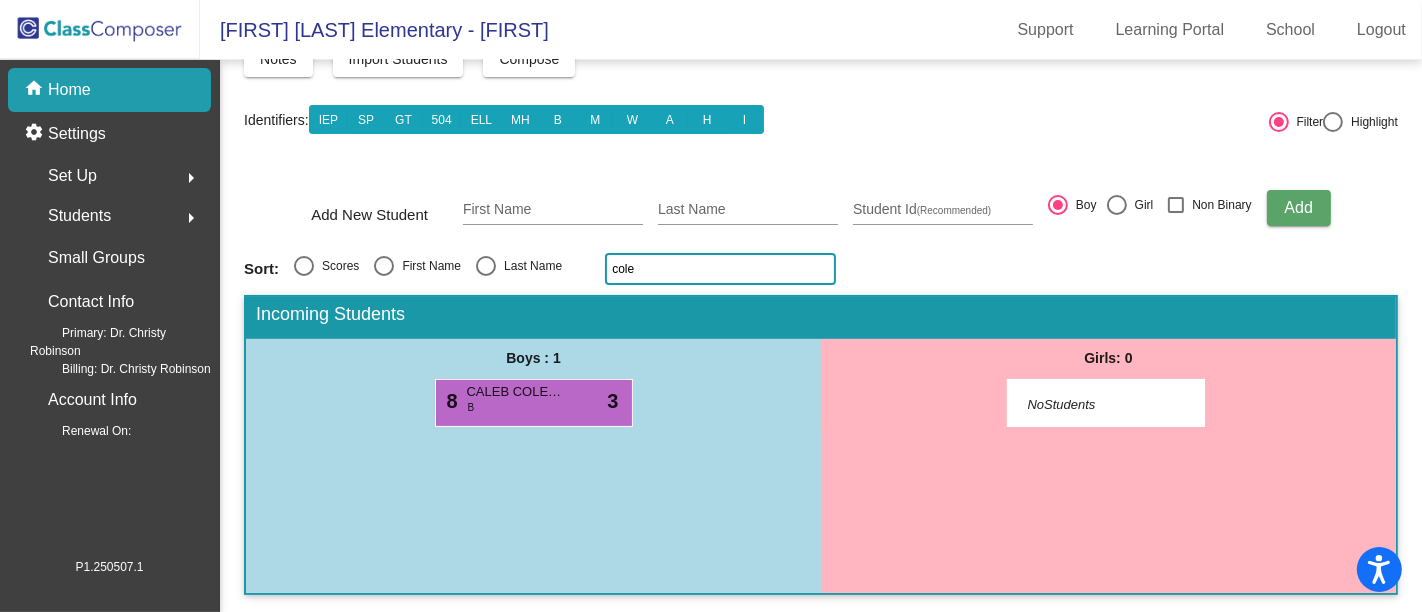click on "cole" 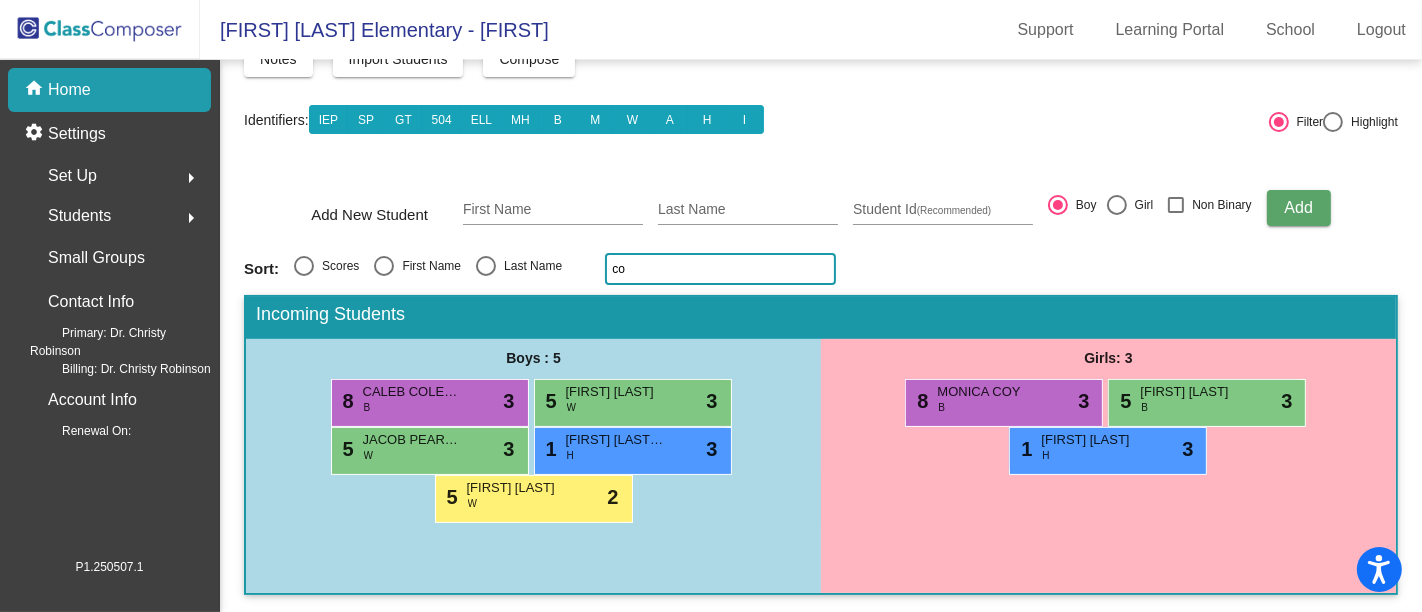 type on "c" 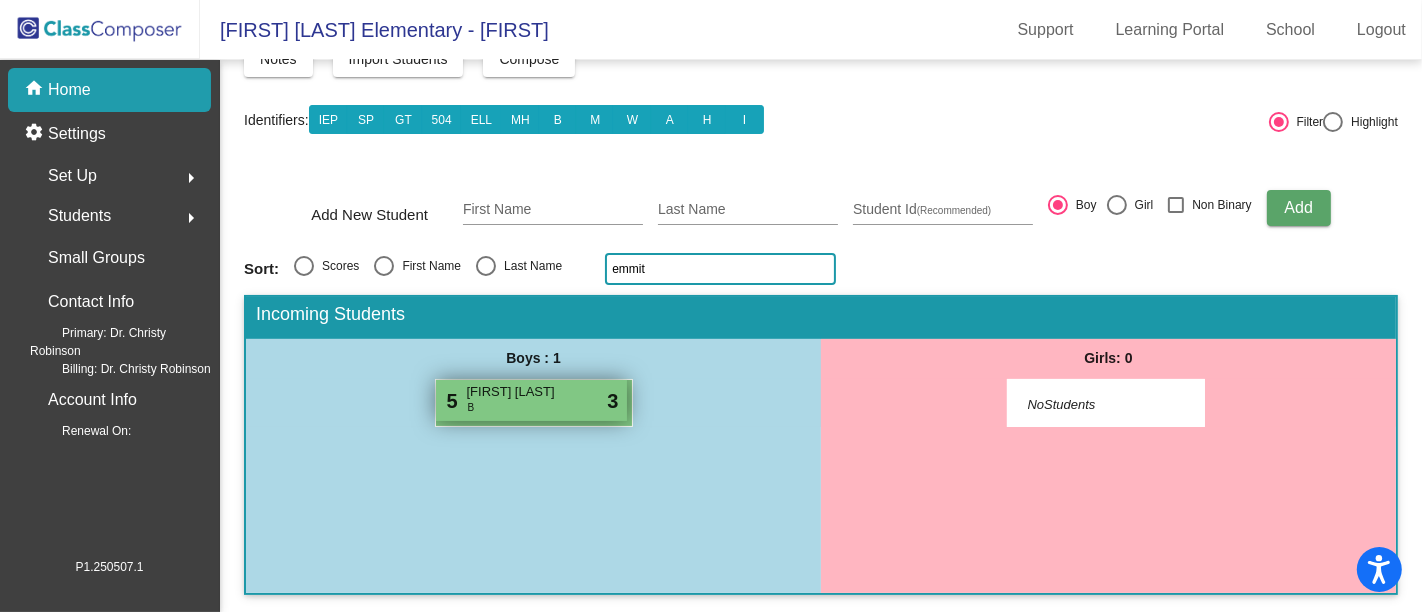 click on "[FIRST] [LAST]" at bounding box center [517, 392] 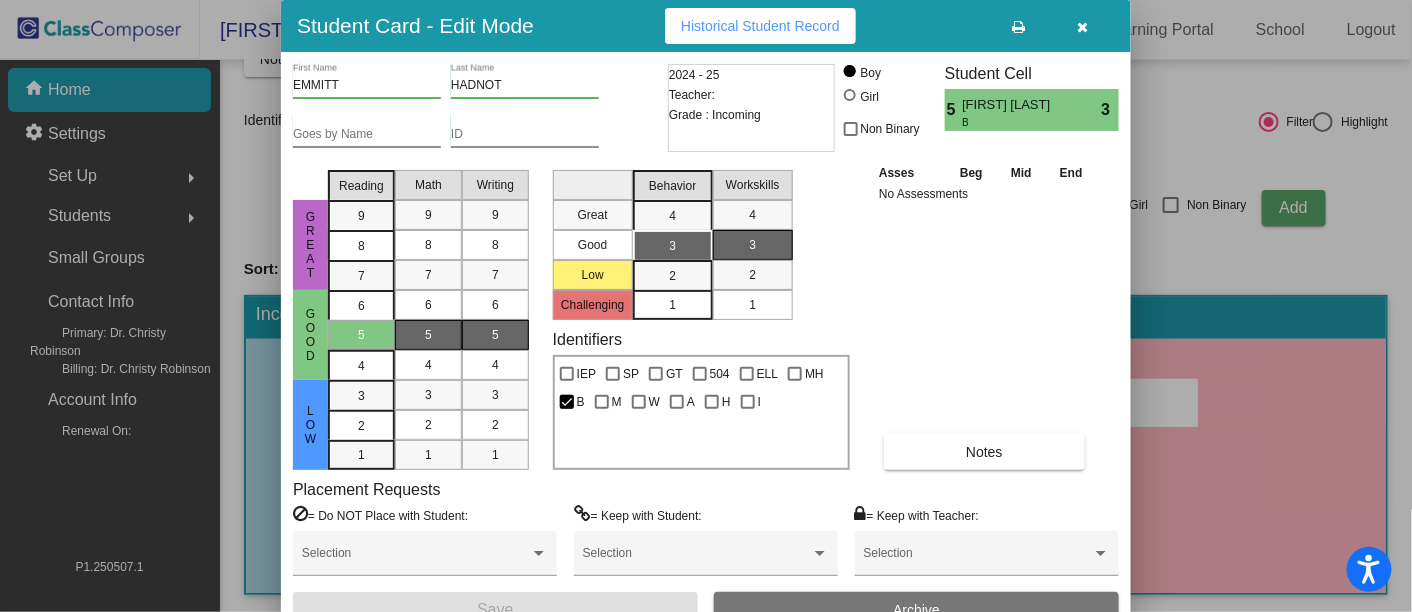 click on "1" at bounding box center [672, 305] 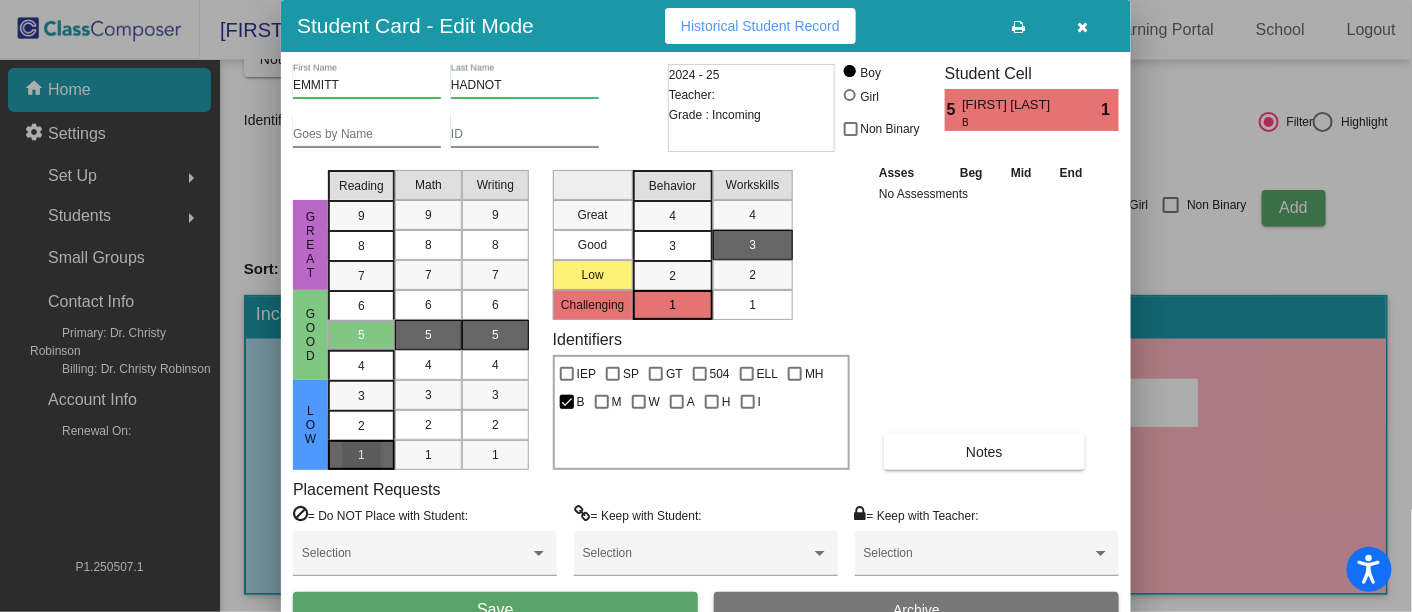 click on "1" at bounding box center (361, 455) 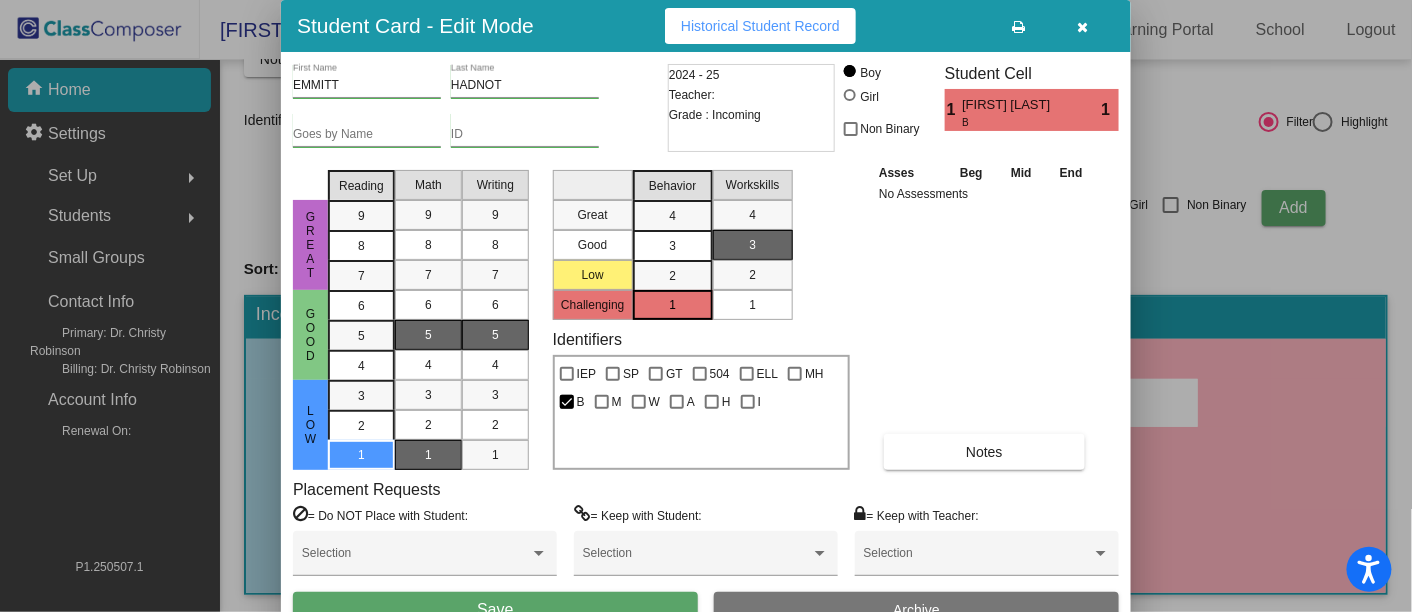 click on "1" at bounding box center (428, 455) 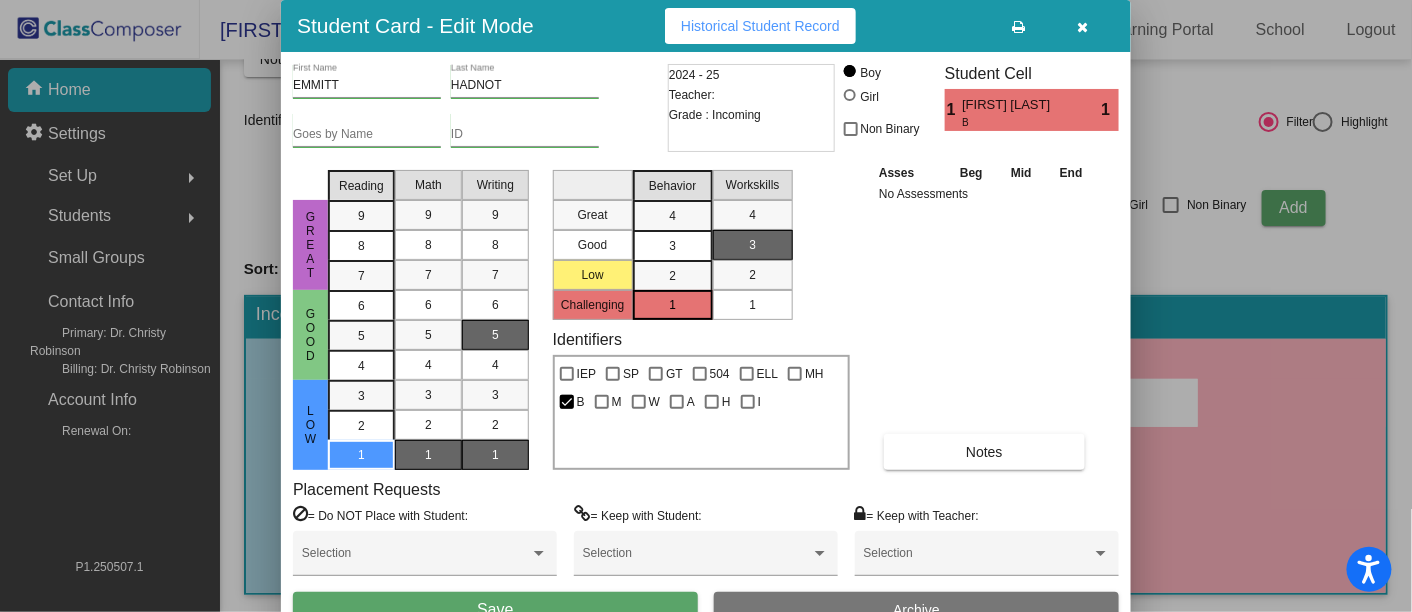 click on "1" at bounding box center (495, 455) 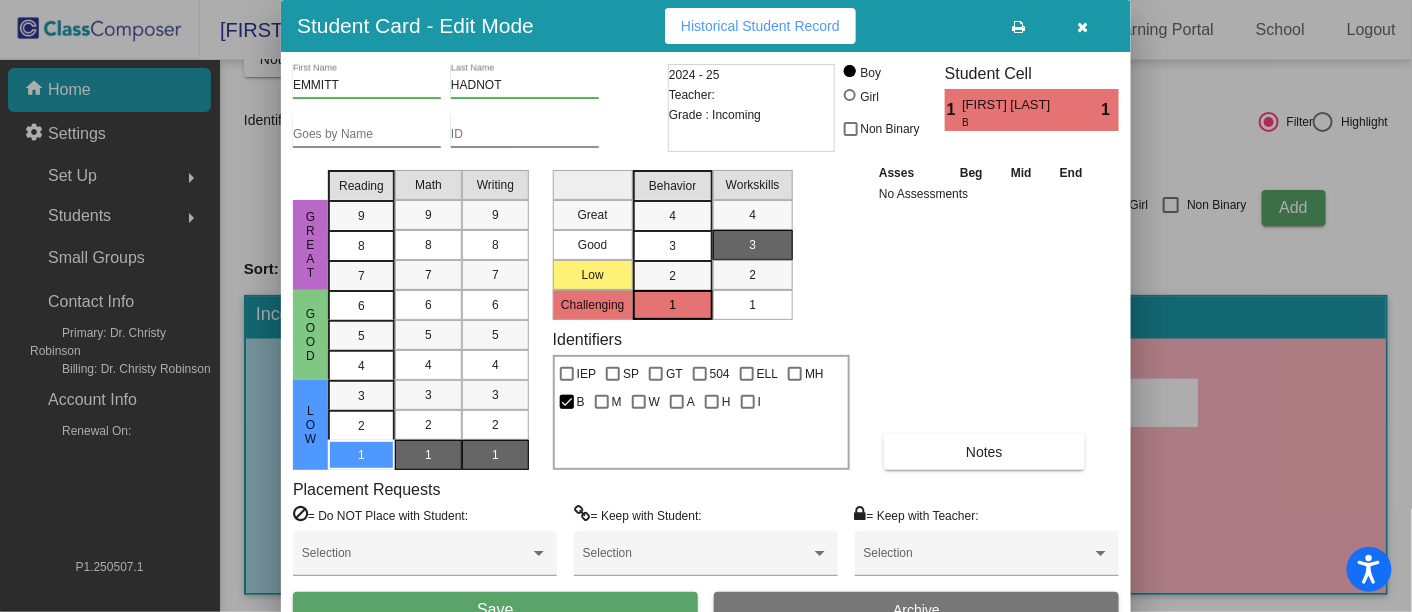 click on "1" at bounding box center (752, 305) 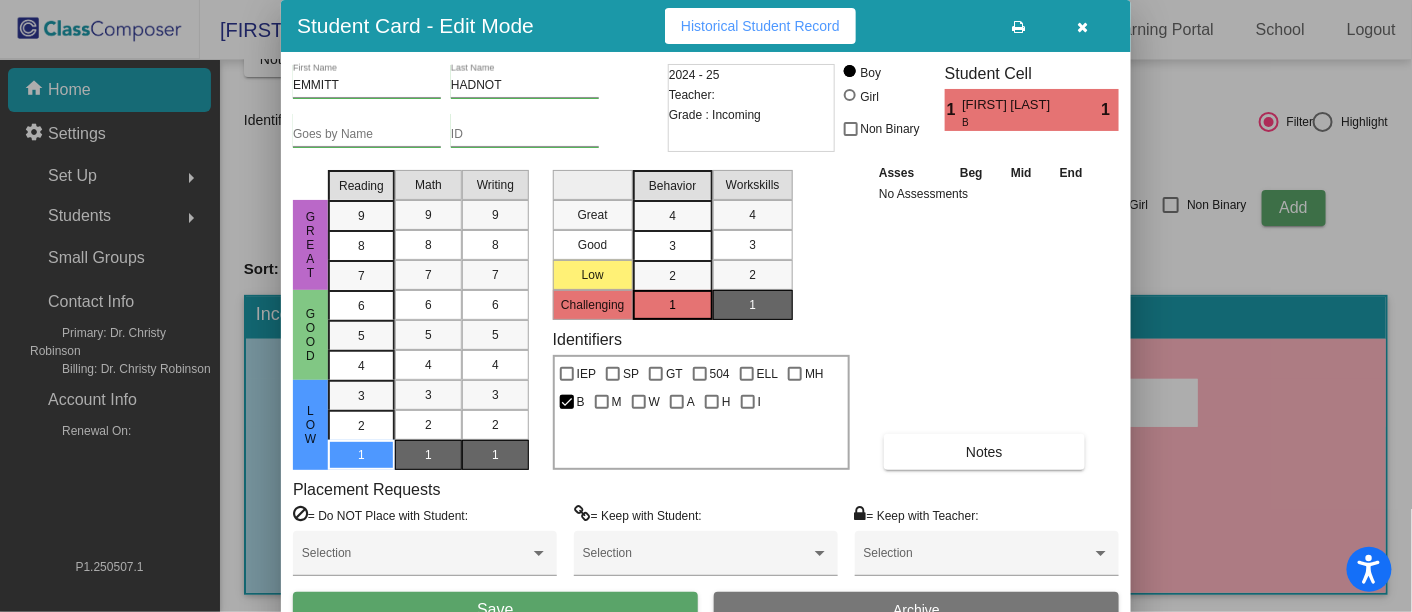 click on "Save" at bounding box center (495, 610) 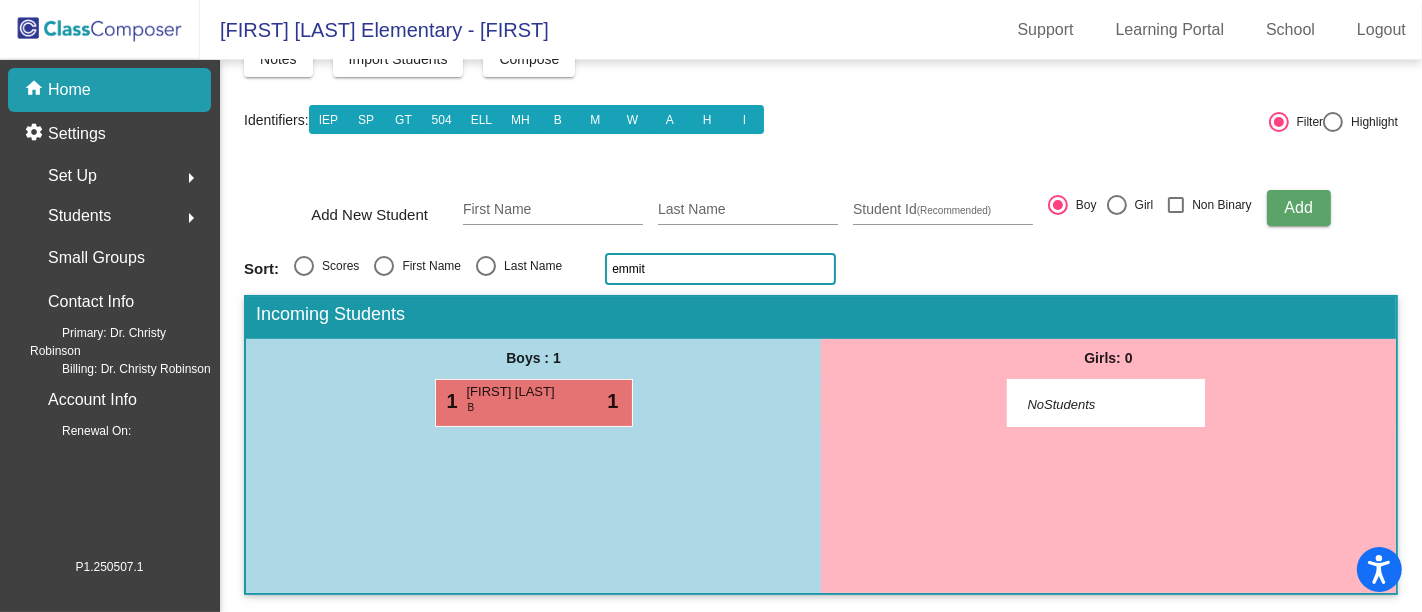 click on "emmit" 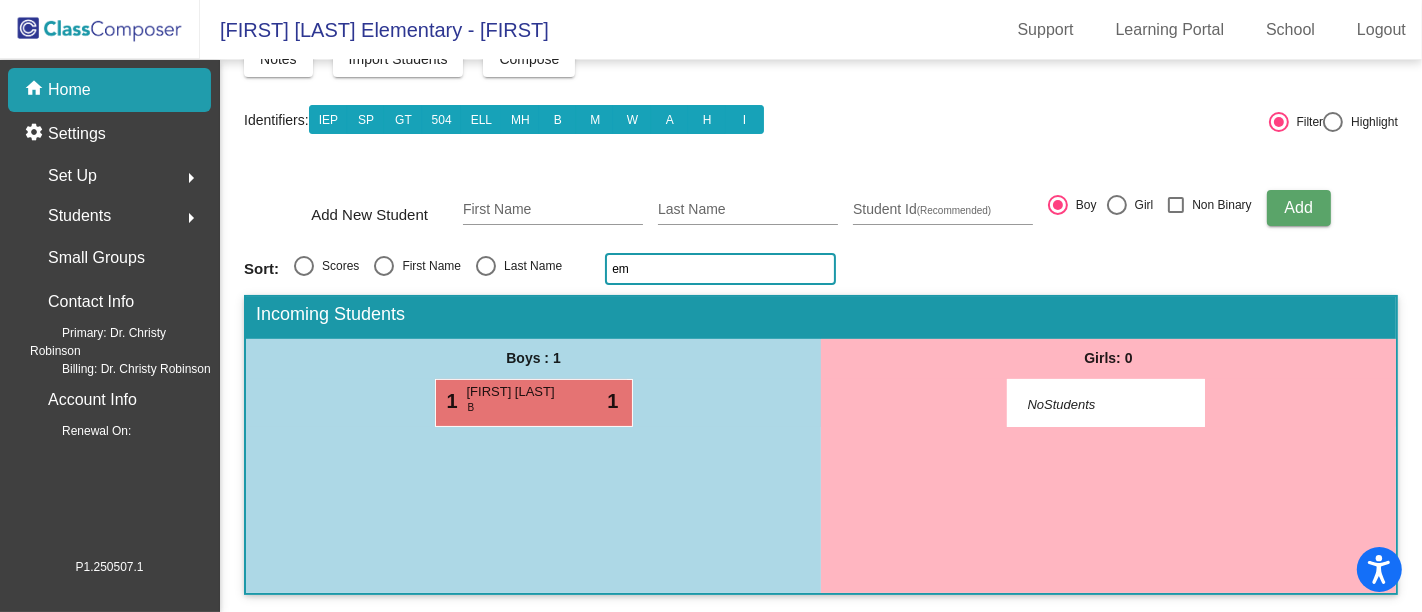 type on "e" 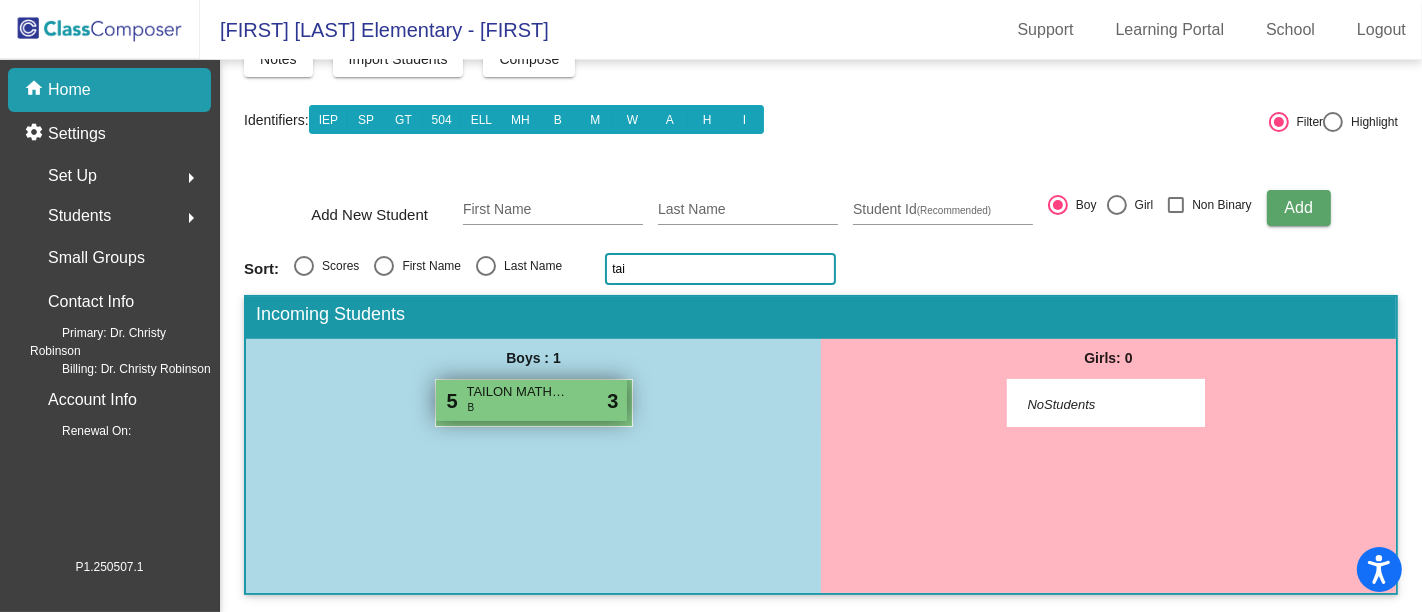 click on "5 [FIRST] [LAST] B lock do_not_disturb_alt 3" at bounding box center (531, 400) 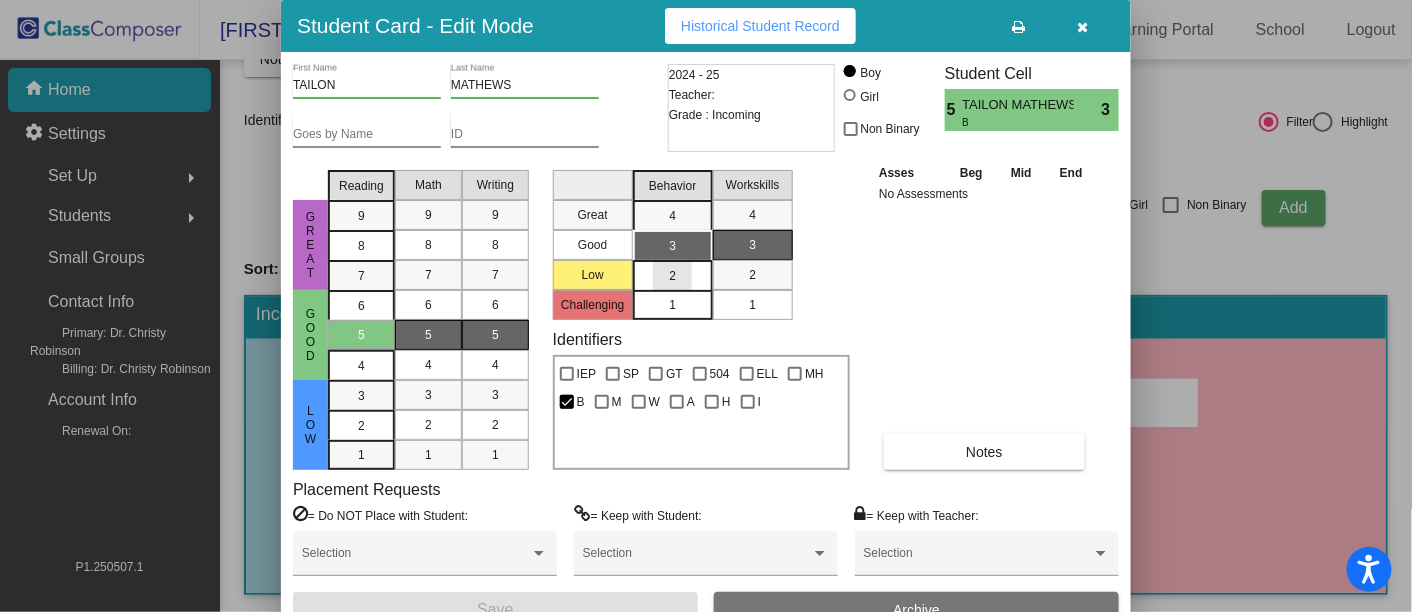 click on "2" at bounding box center (672, 276) 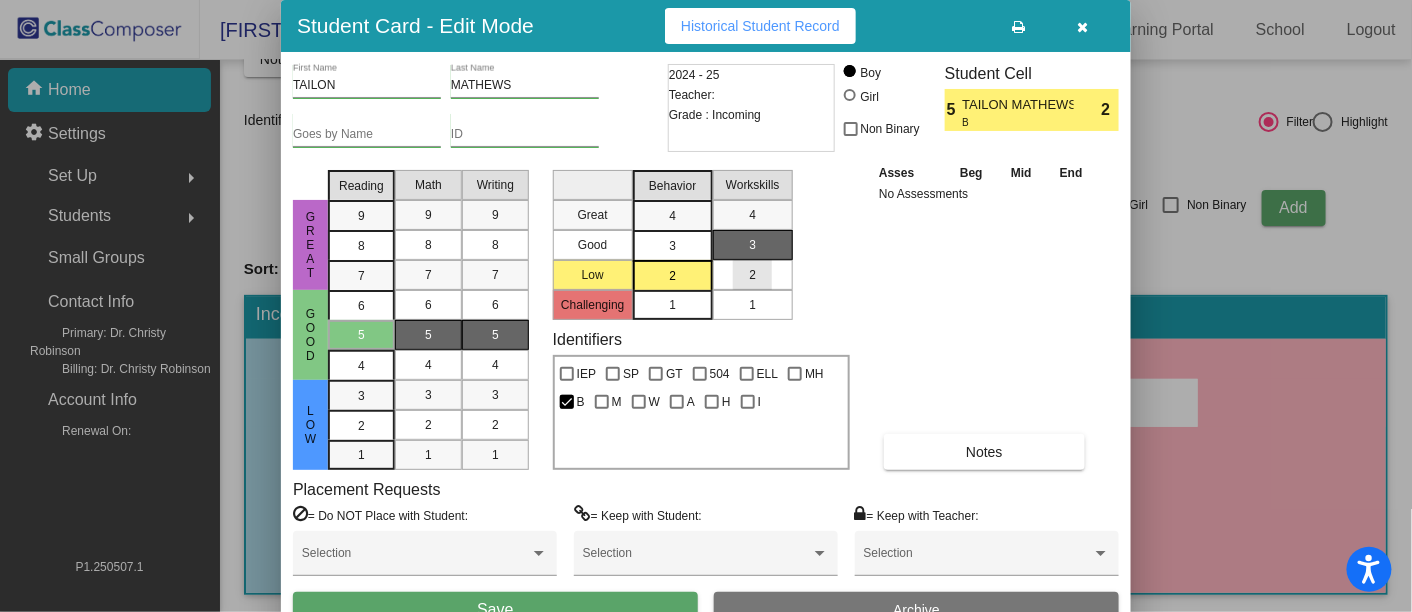 click on "2" at bounding box center [752, 275] 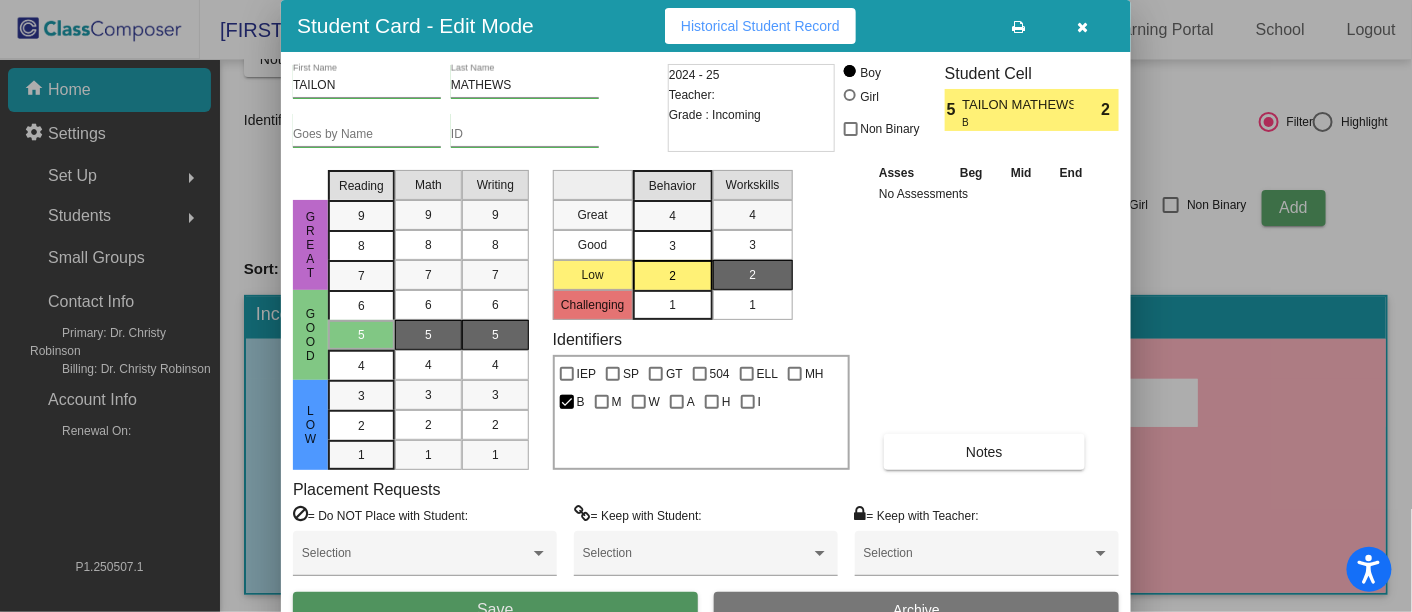 click on "Save" at bounding box center [495, 610] 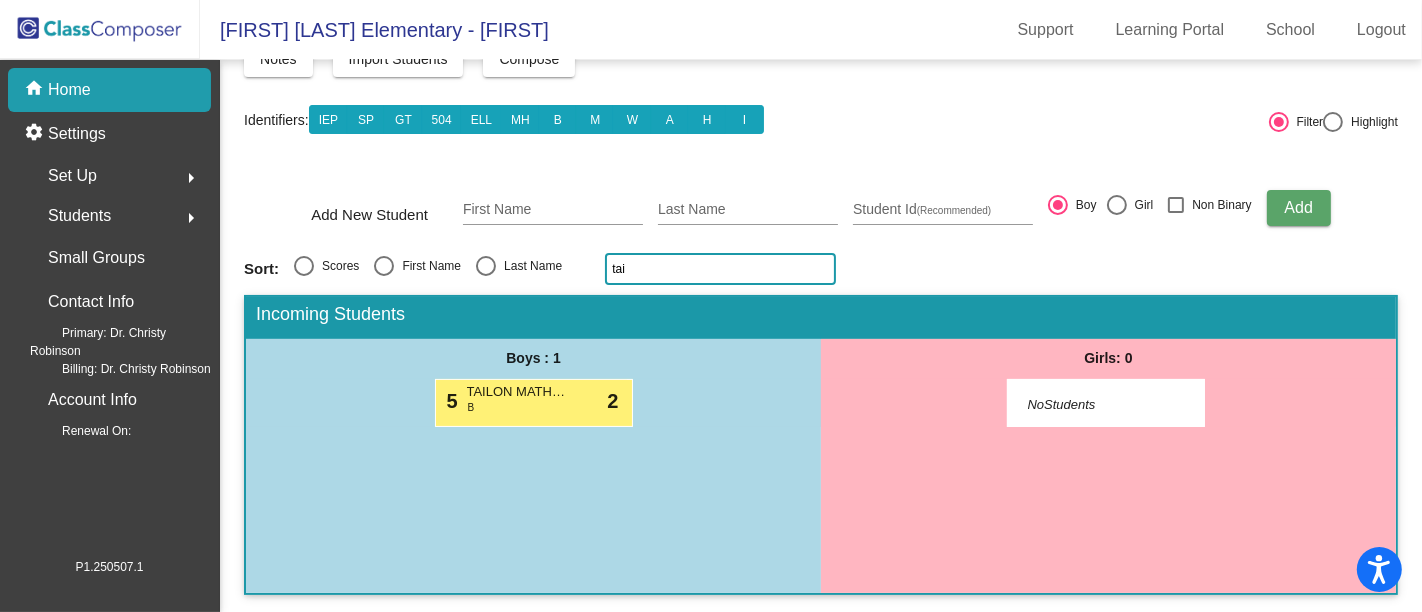 click on "tai" 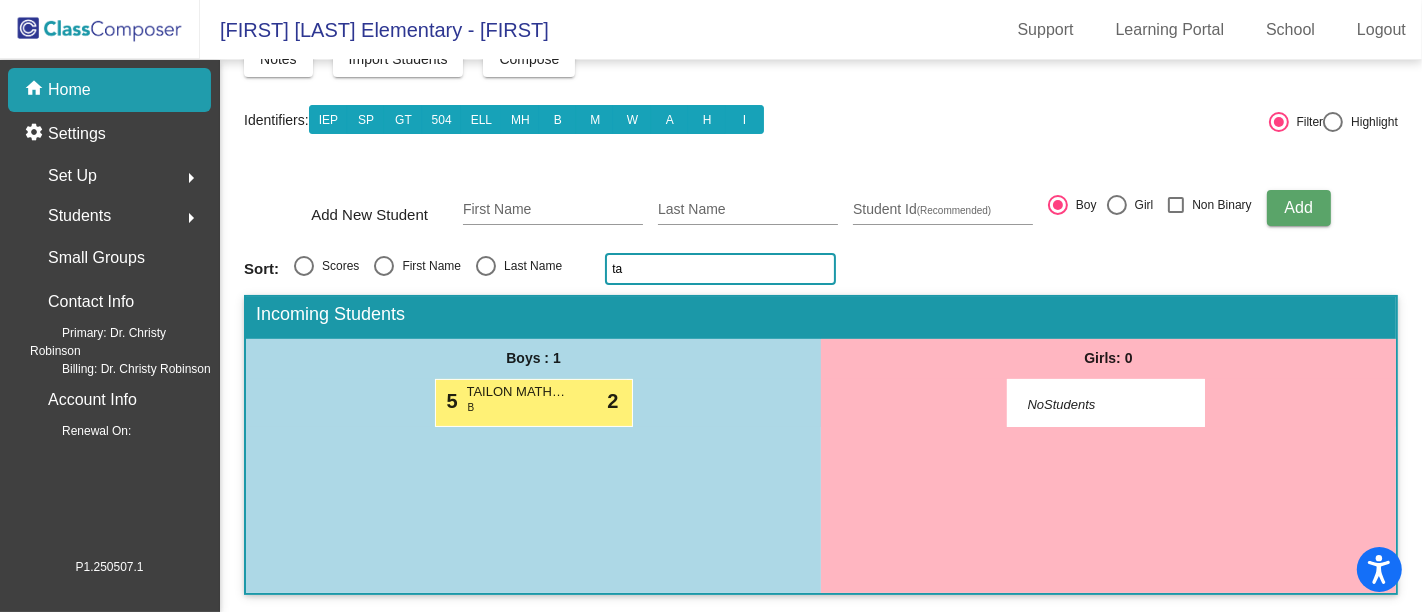type on "t" 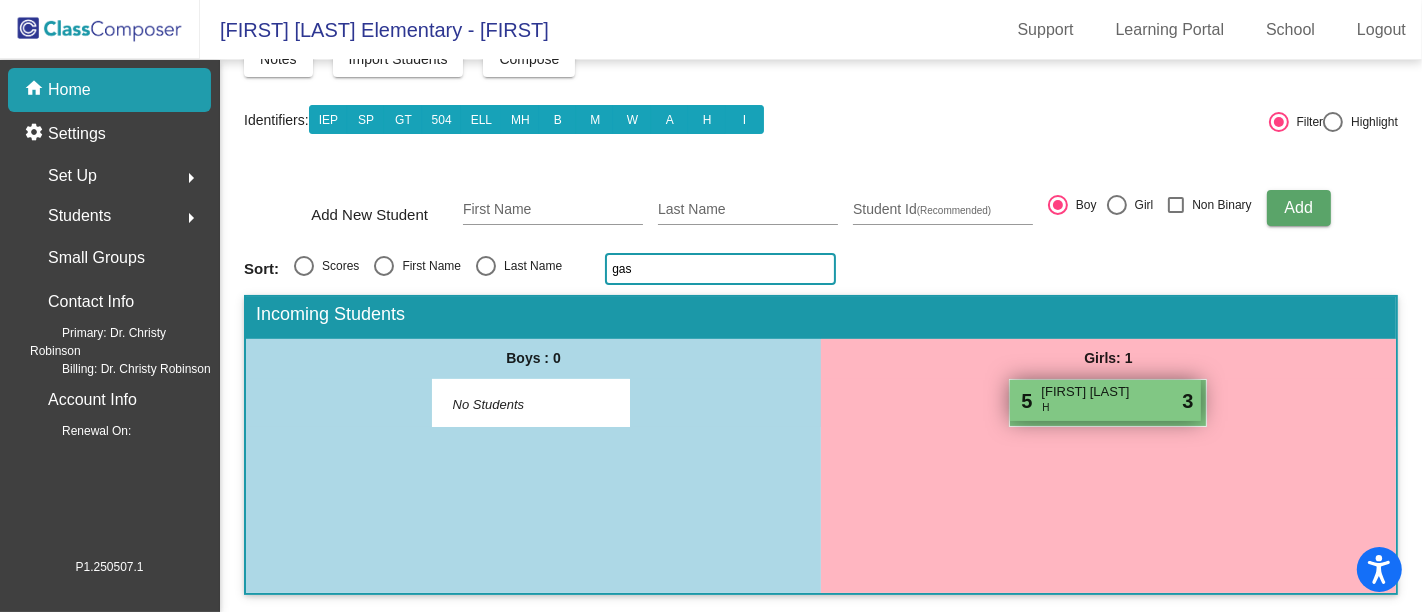 click on "[FIRST] [LAST]" at bounding box center (1091, 392) 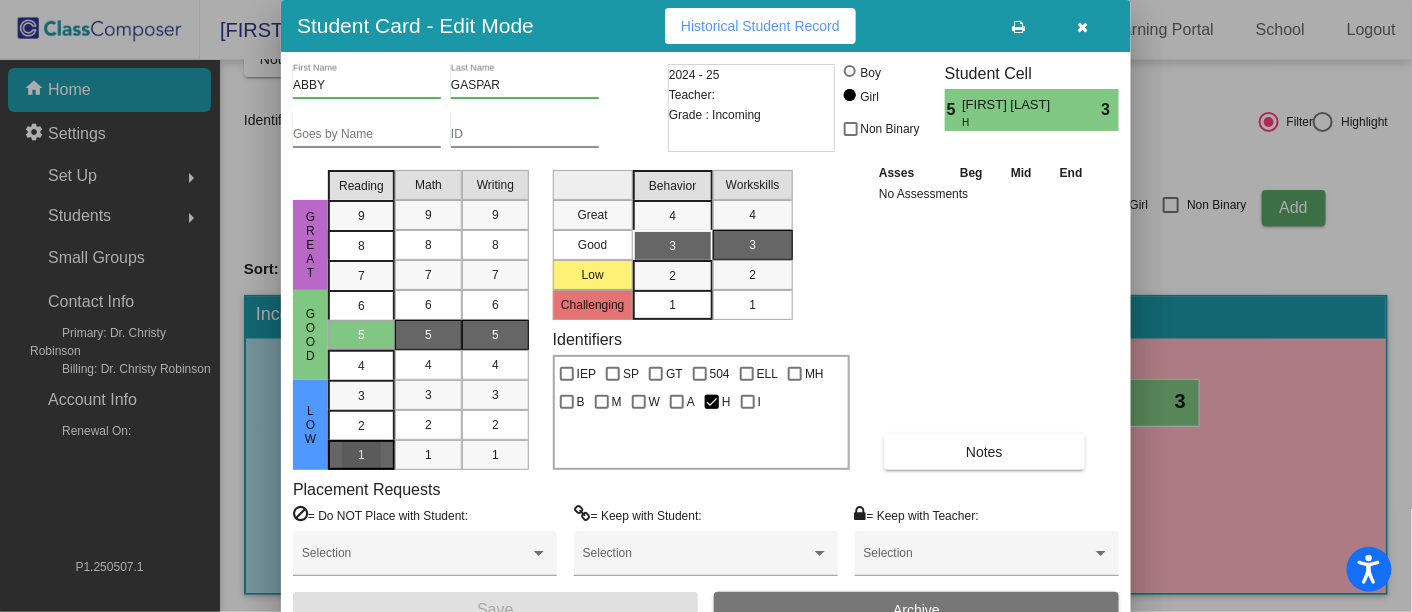 click on "1" at bounding box center (361, 396) 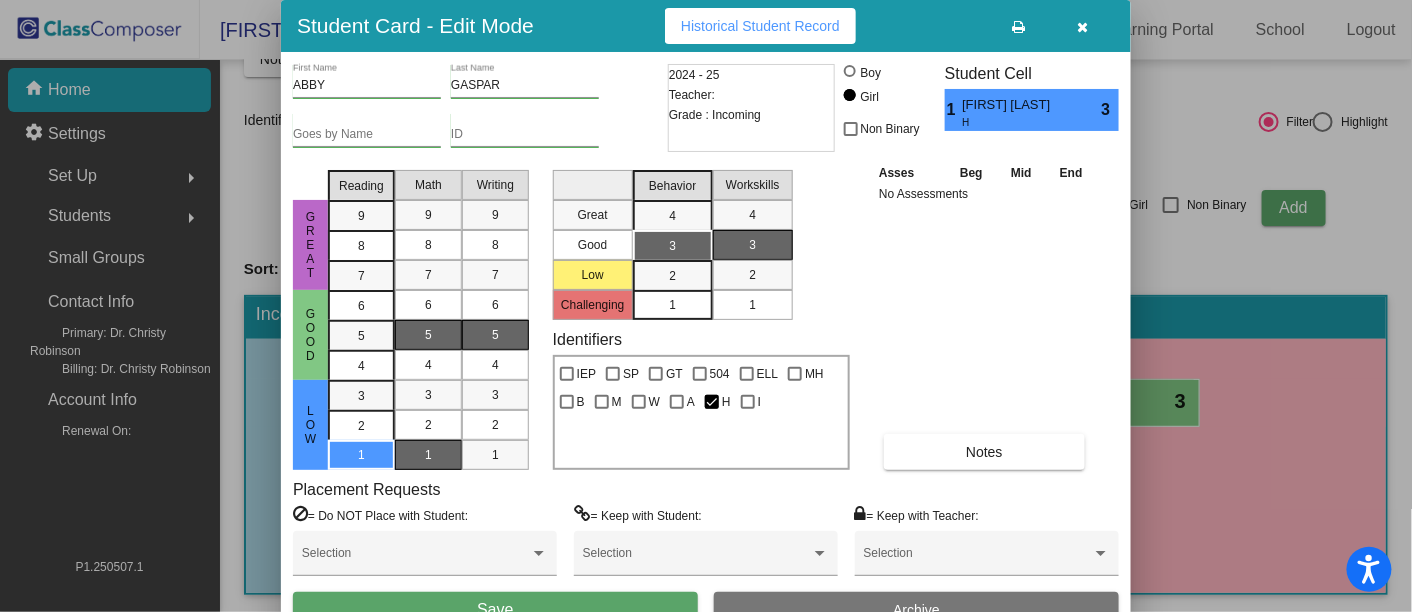 click on "1" at bounding box center (428, 455) 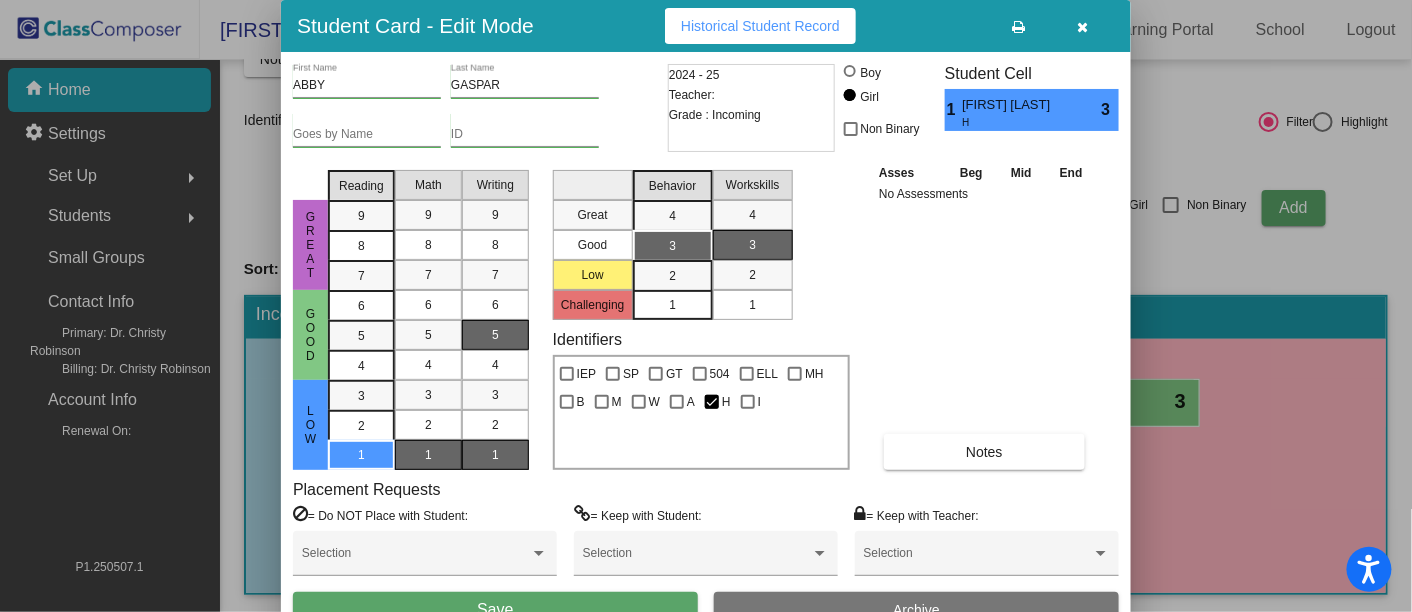 click on "1" at bounding box center (495, 455) 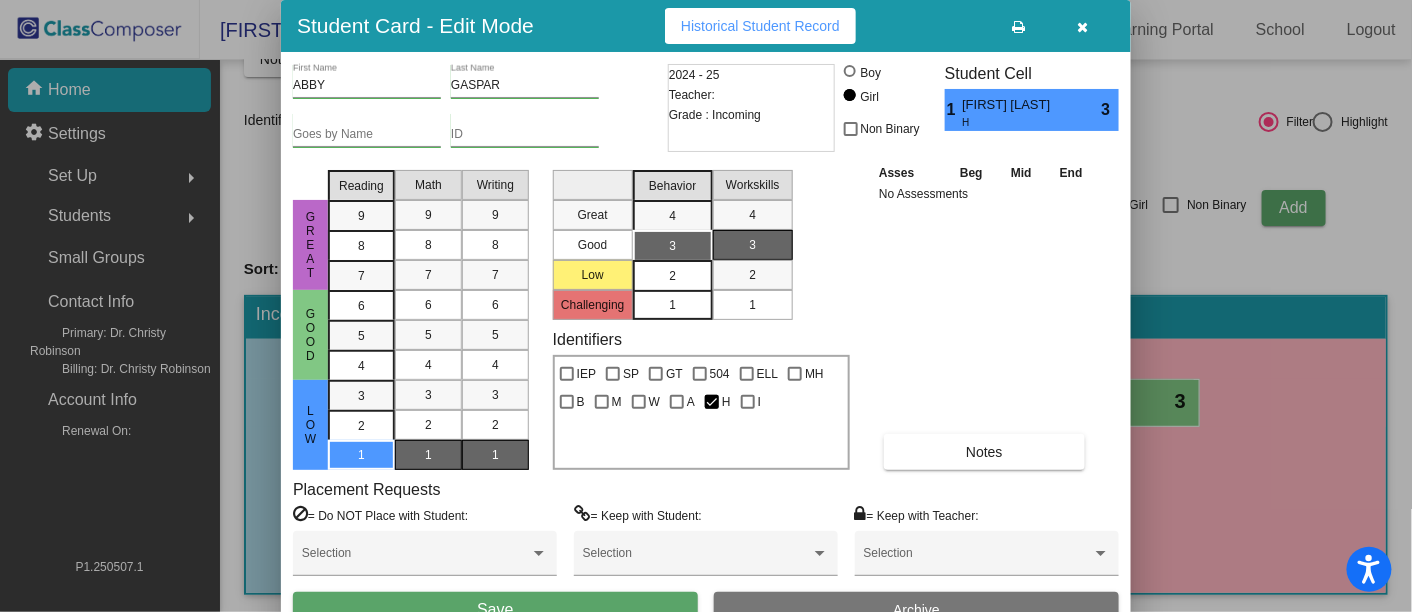 click on "2" at bounding box center [672, 276] 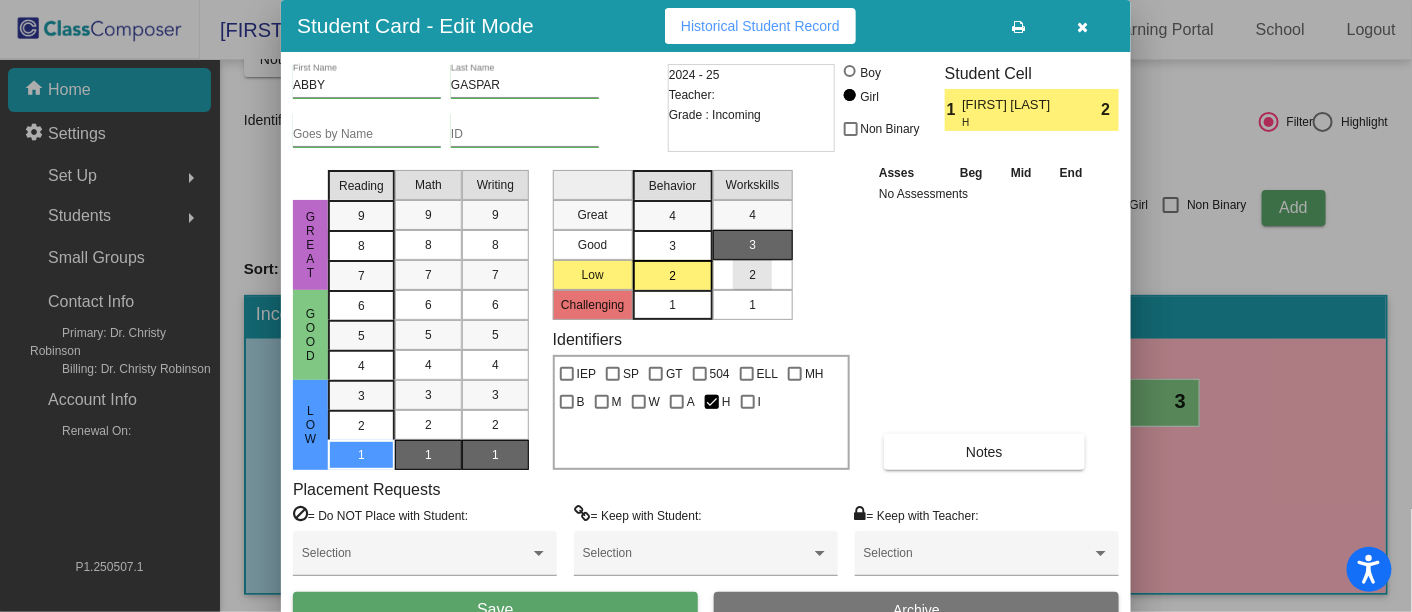 click on "2" at bounding box center [752, 275] 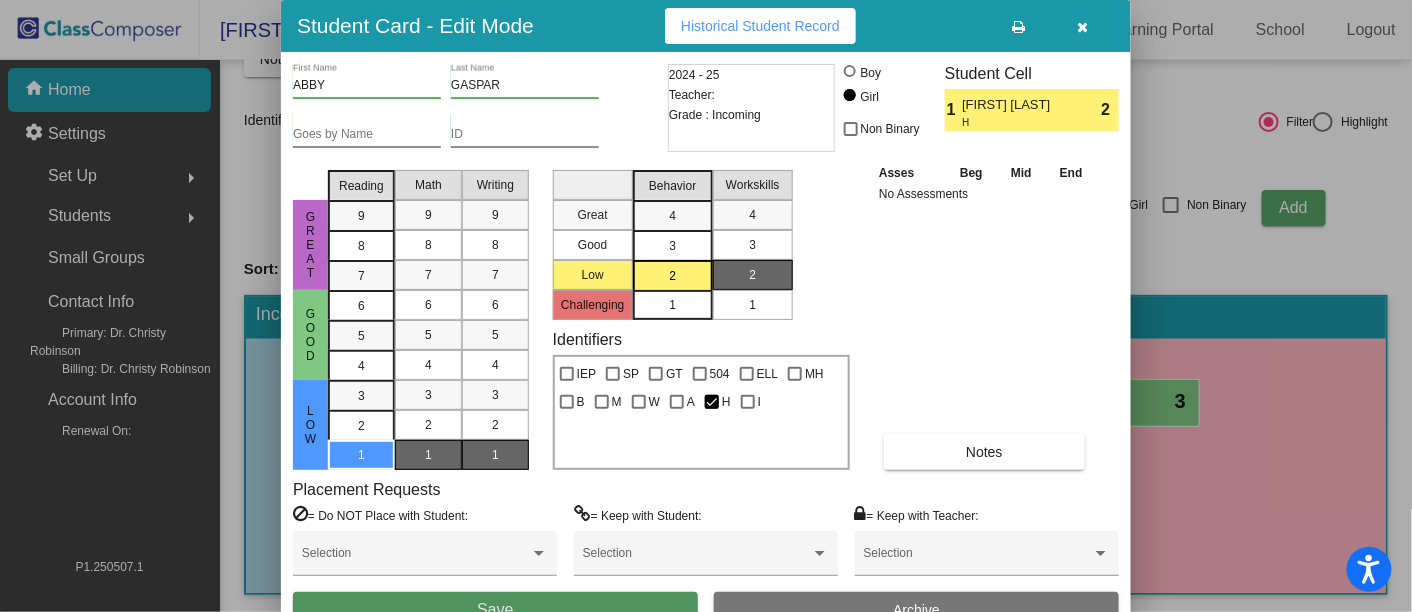 click on "Save" at bounding box center (495, 610) 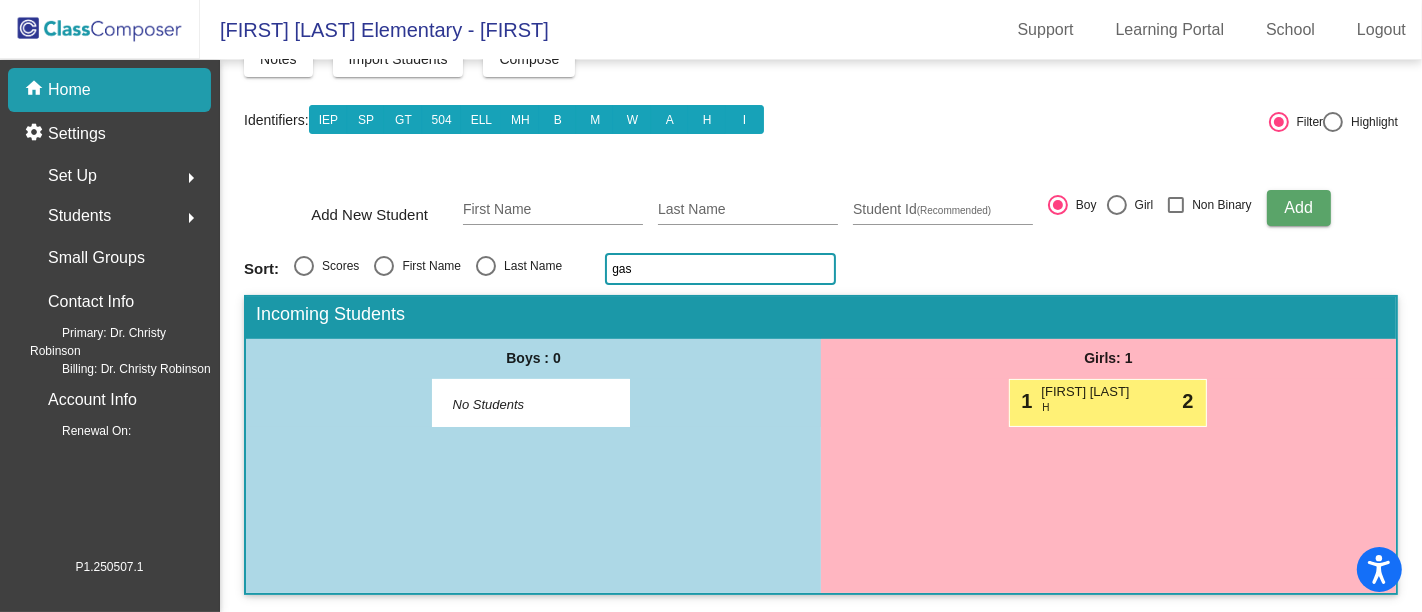 click on "gas" 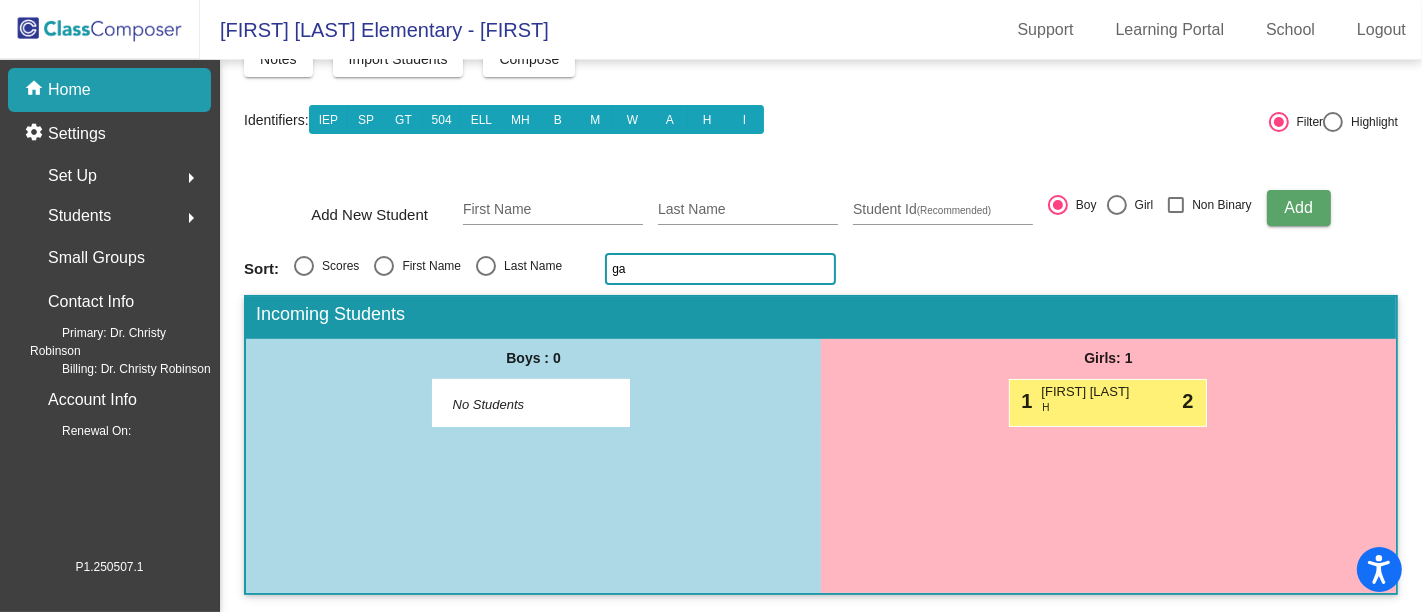 type on "g" 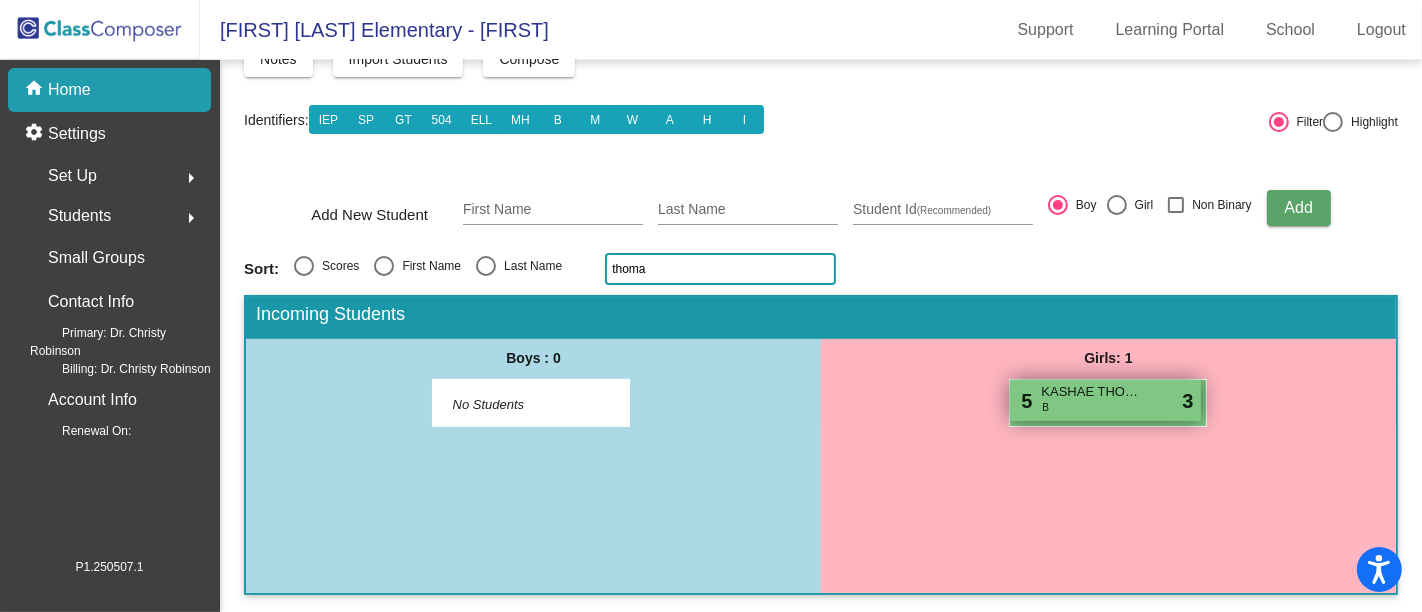 click on "5 KASHAE THOMAS B lock do_not_disturb_alt 3" at bounding box center (1105, 400) 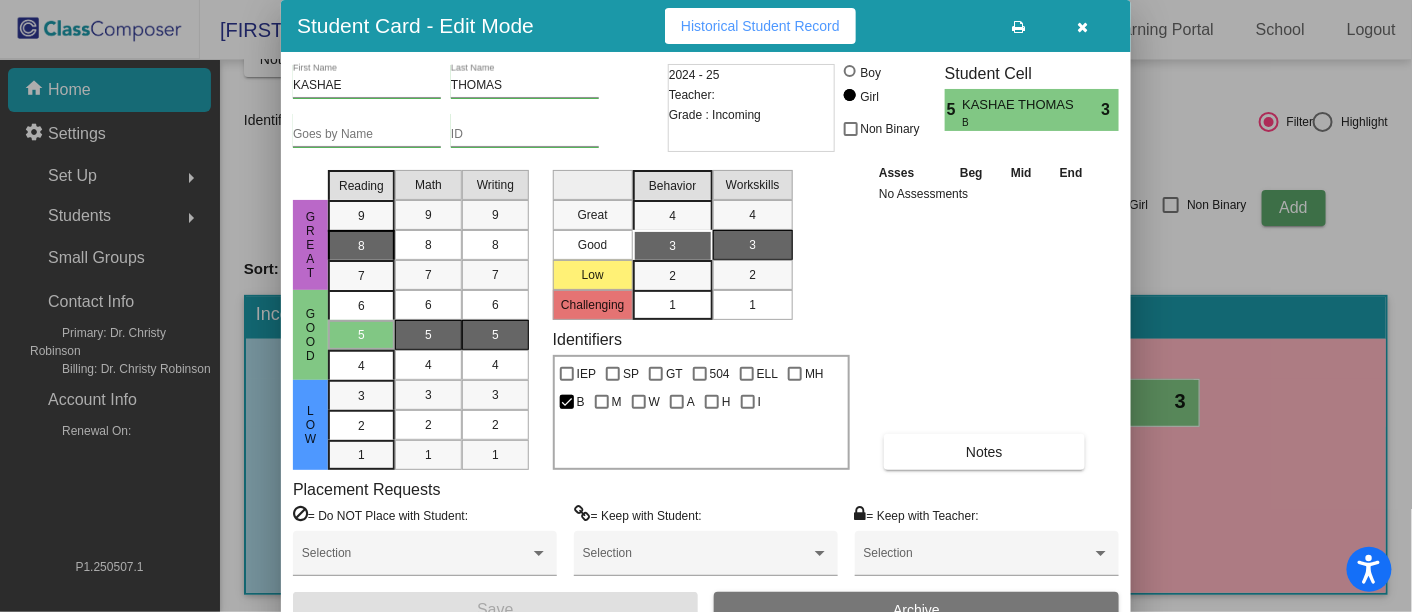 click on "8" at bounding box center [361, 216] 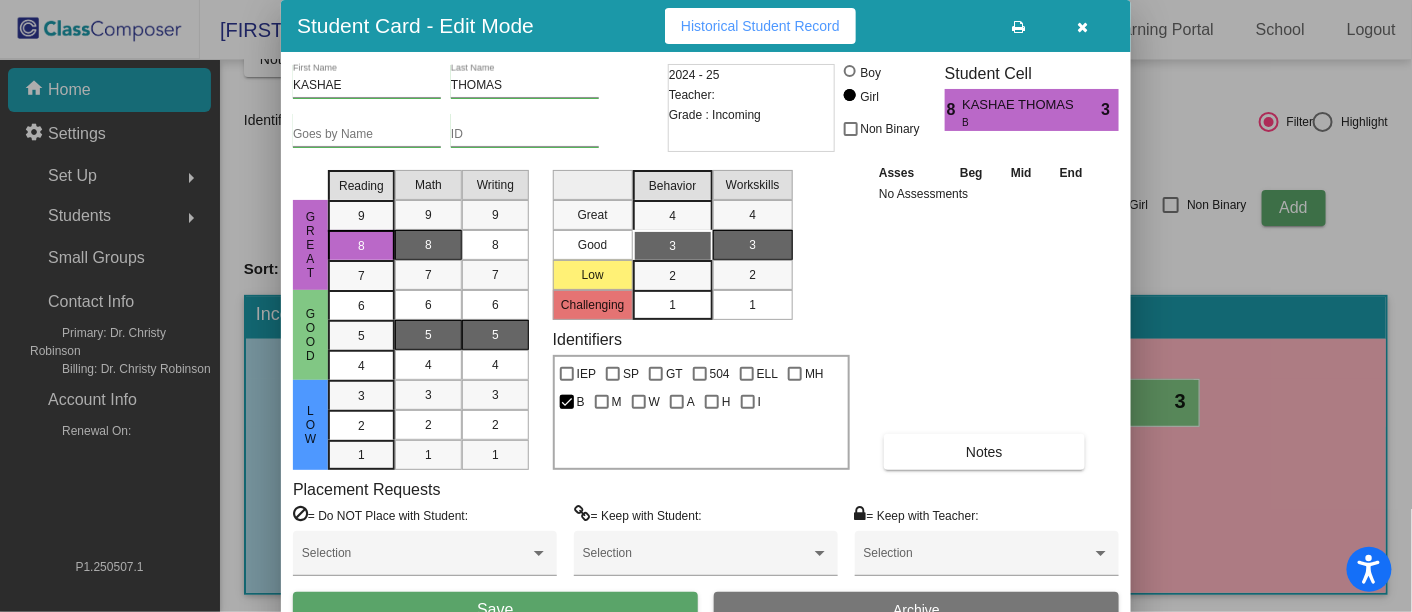 click on "8" at bounding box center (428, 245) 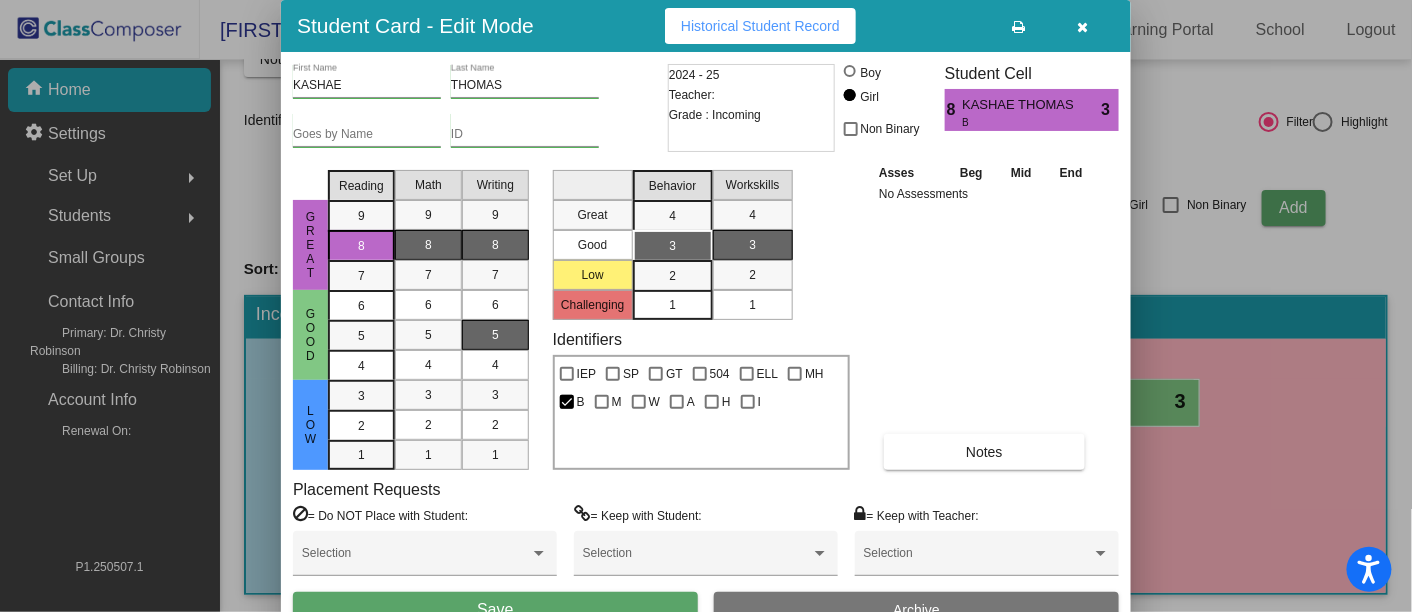 click on "8" at bounding box center [495, 245] 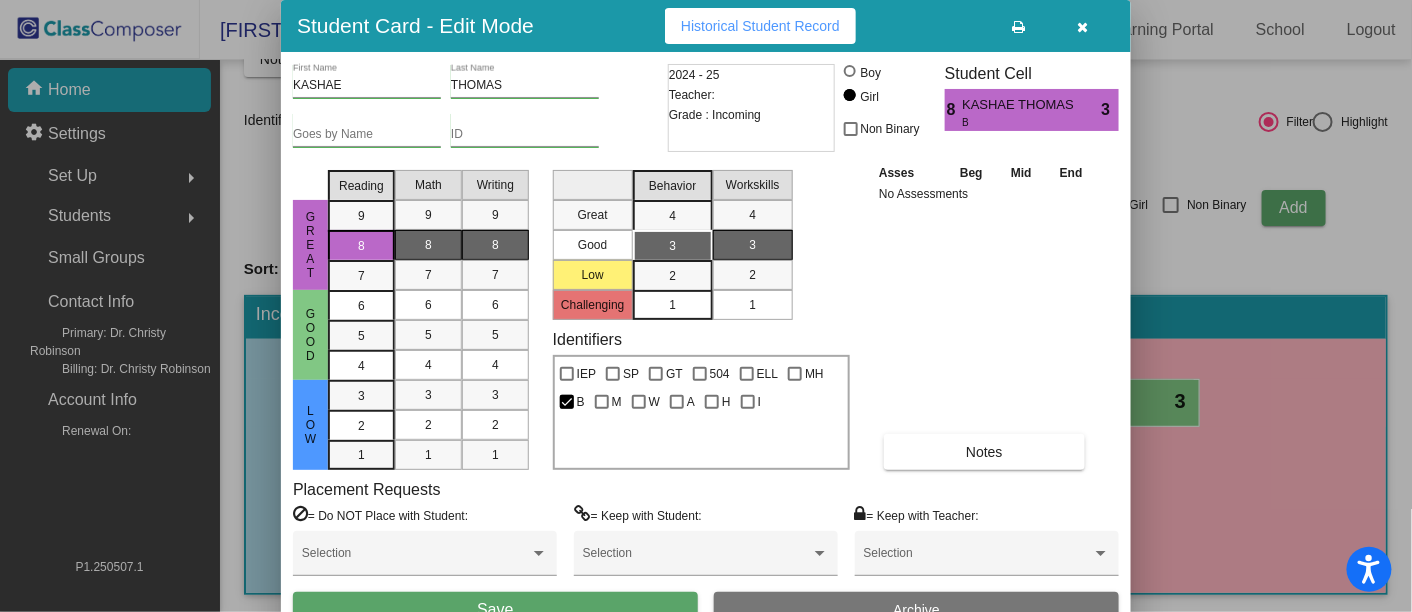 click on "Save" at bounding box center (495, 610) 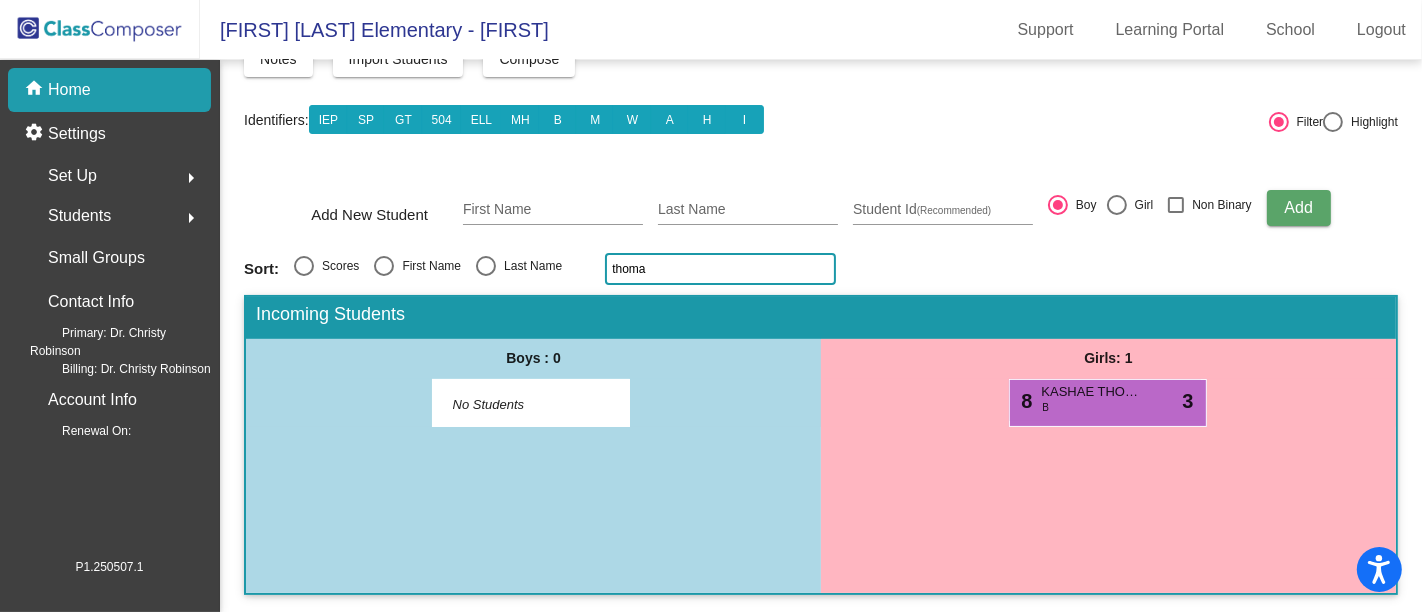 click on "thoma" 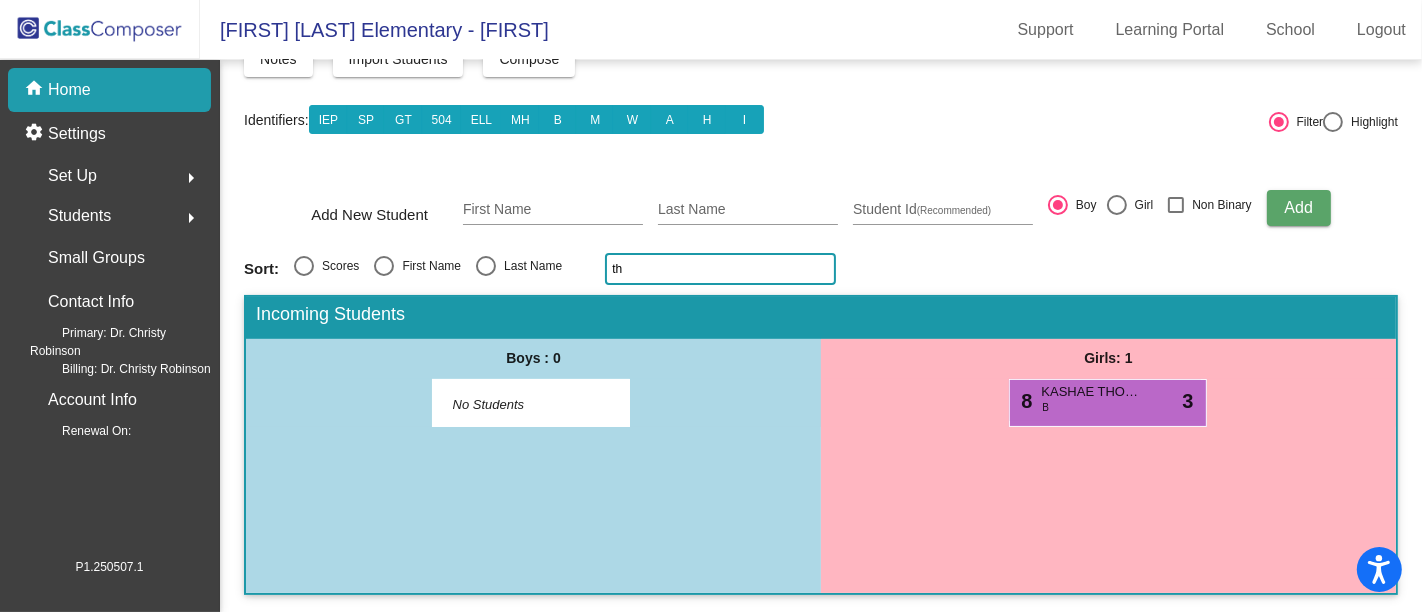 type on "t" 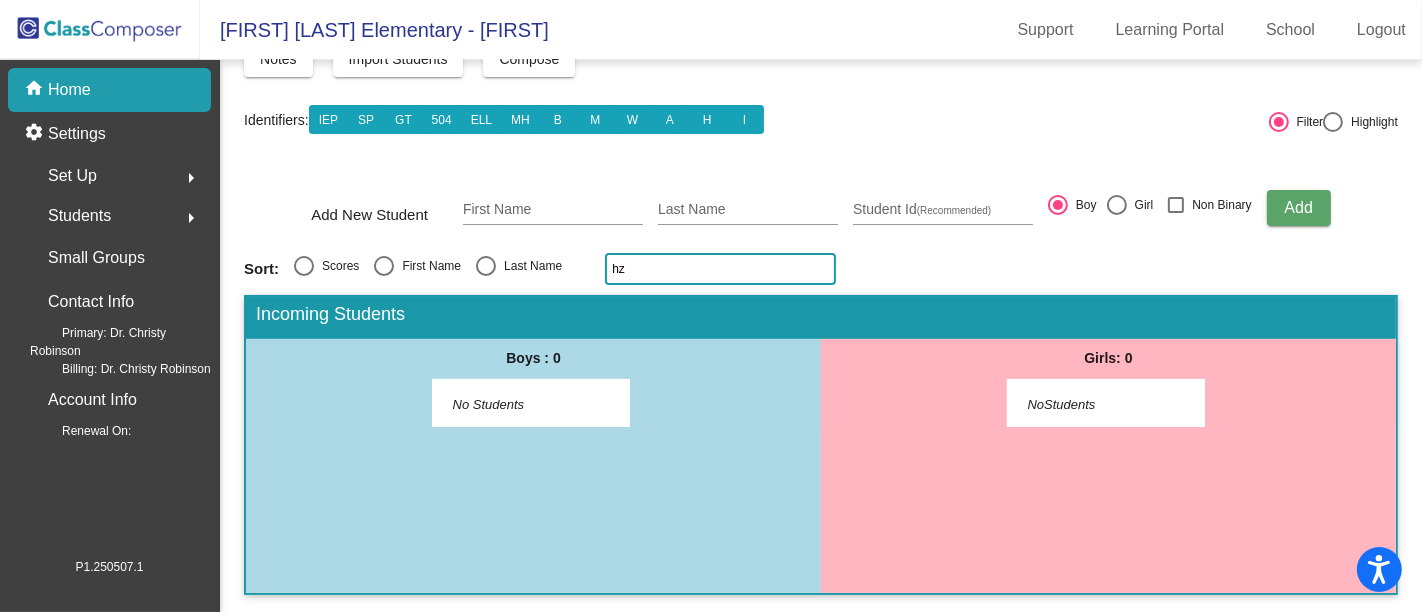 type on "h" 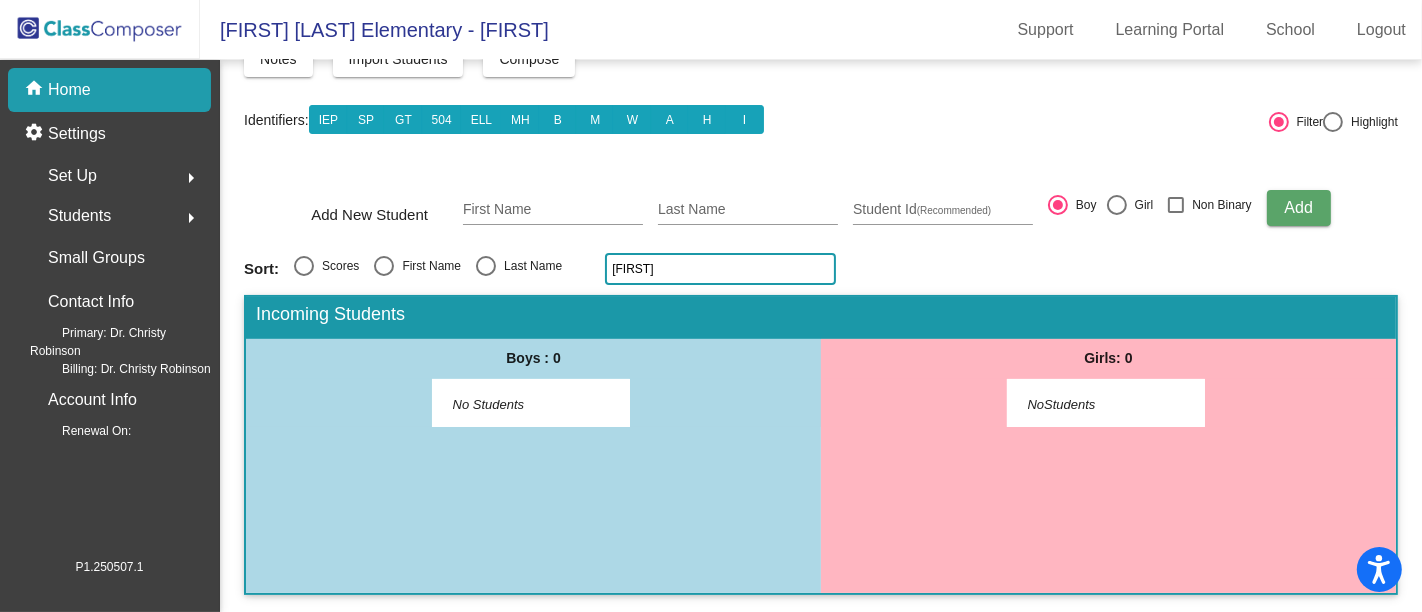 click on "zar" 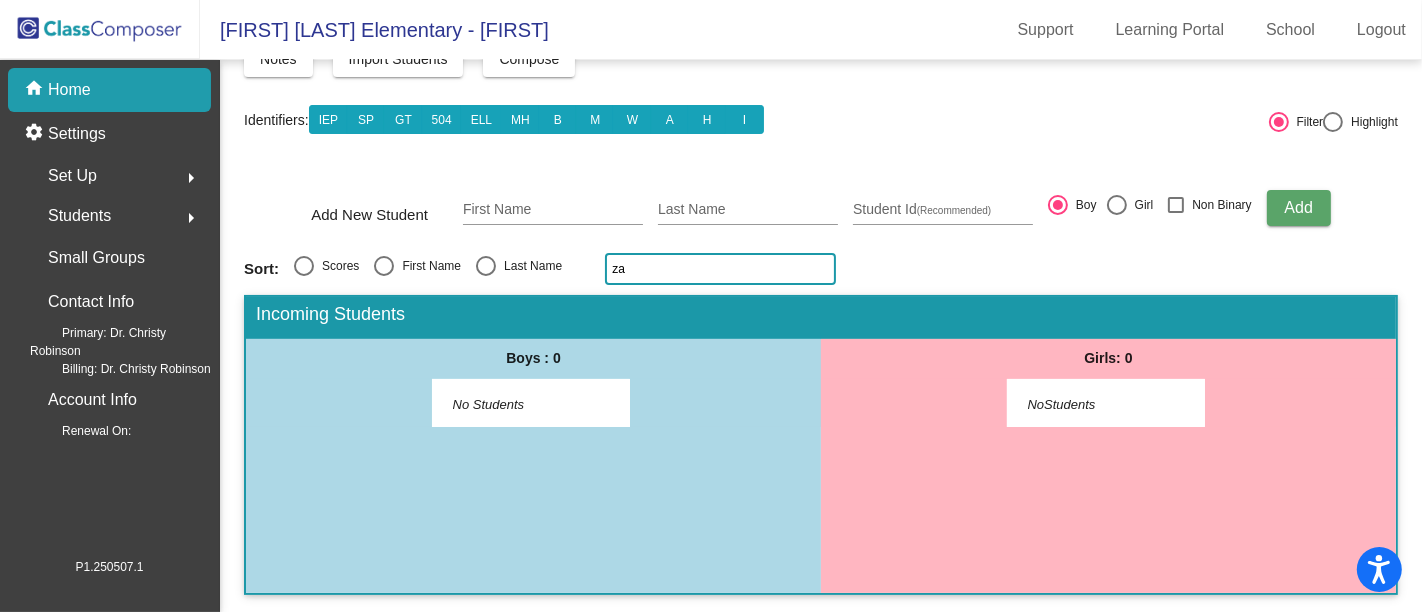 type on "z" 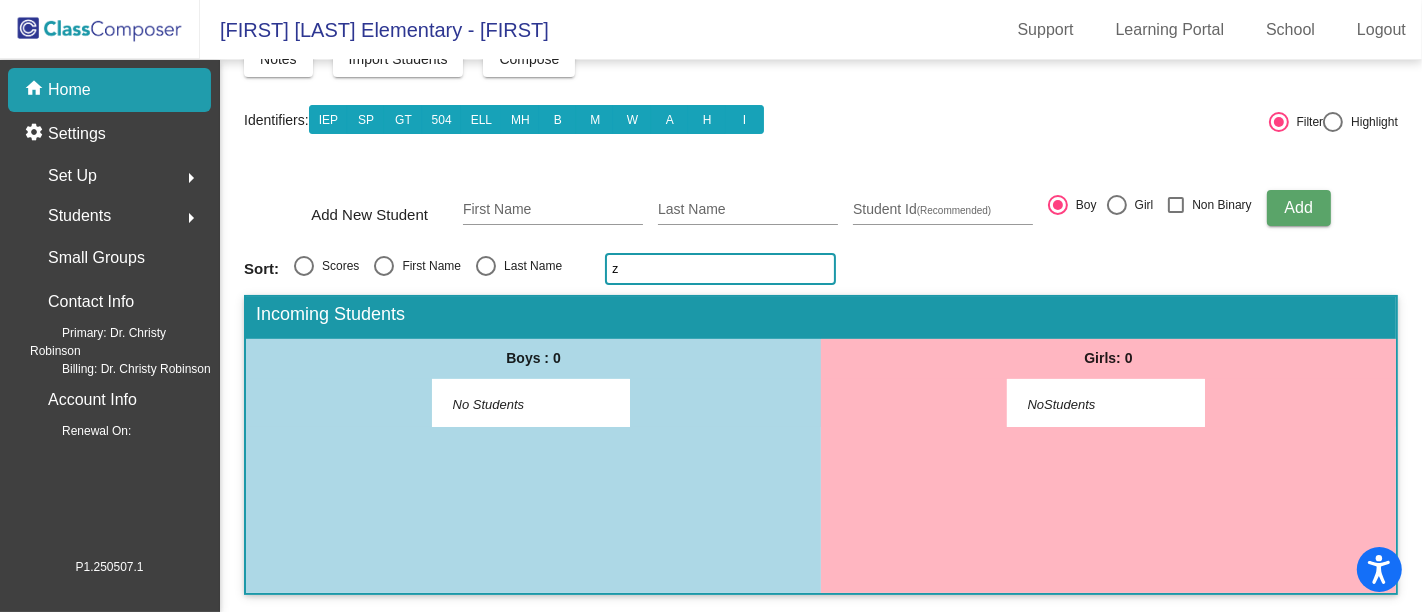 click on "z" 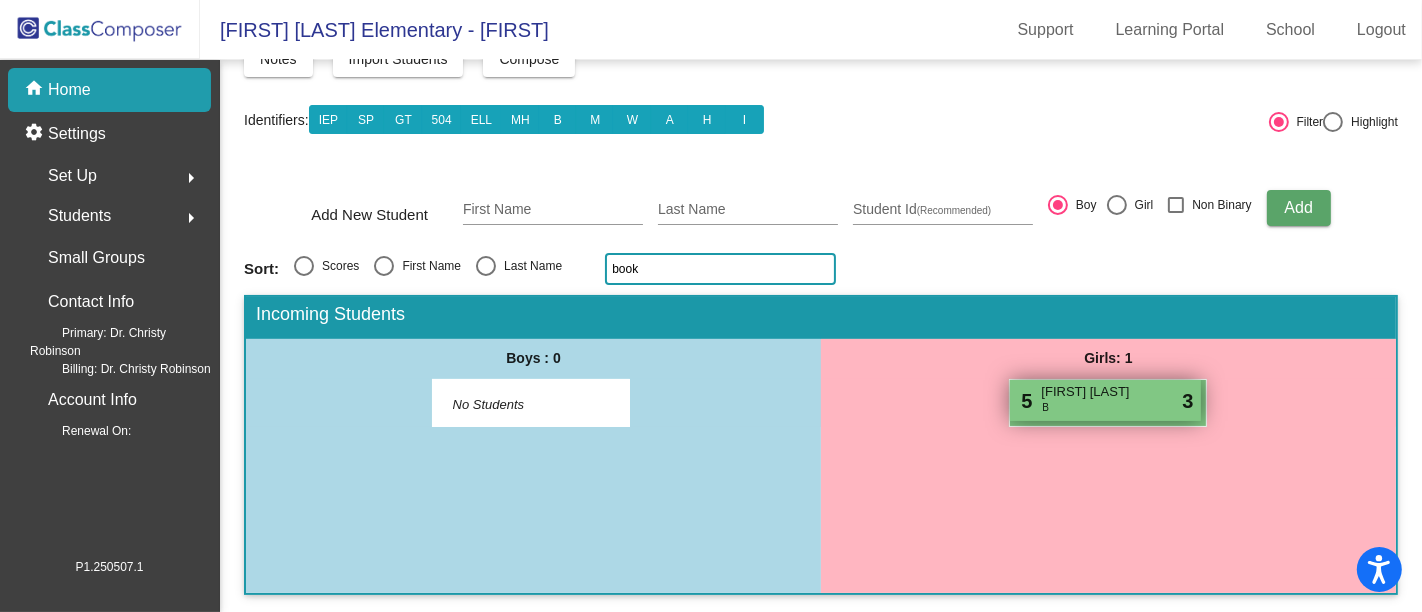 click on "[FIRST] [LAST]" at bounding box center [1091, 392] 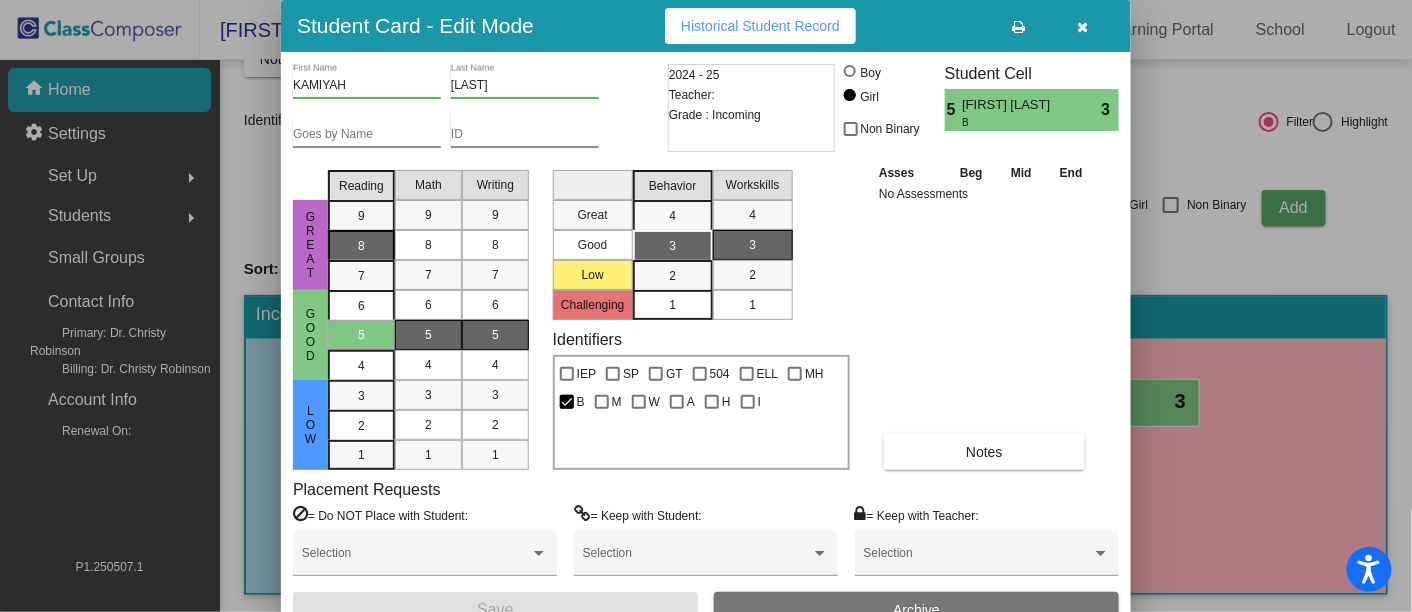 click on "8" at bounding box center [361, 216] 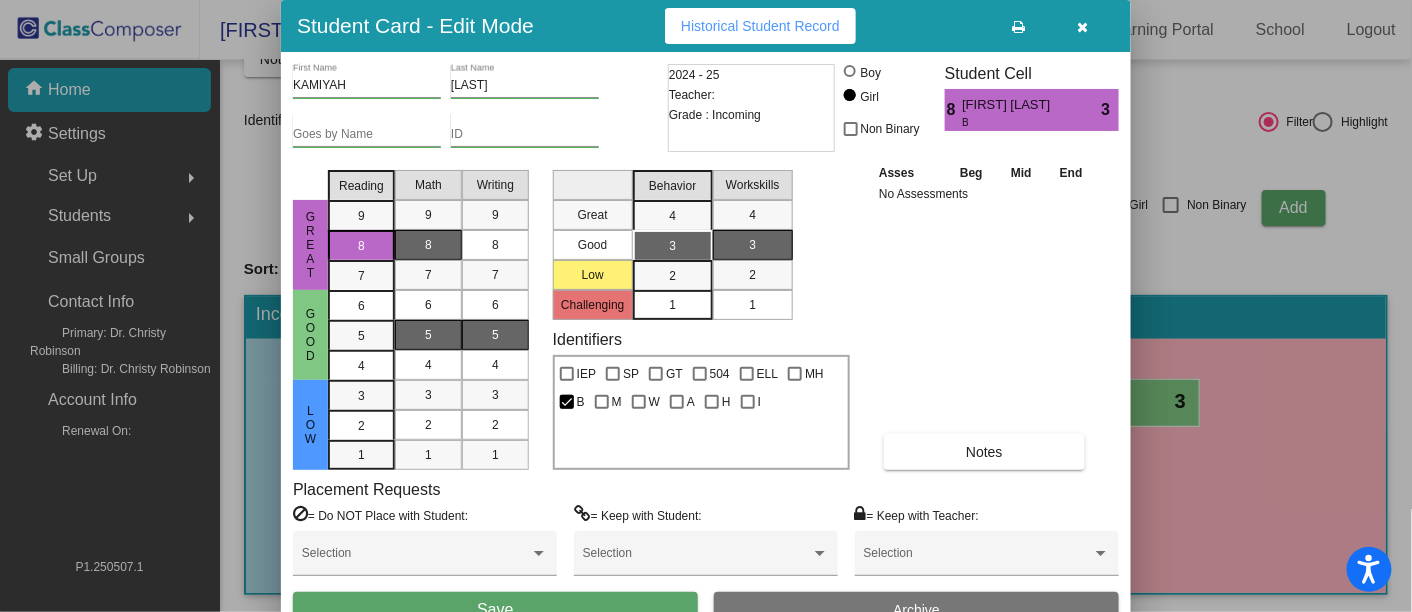 click on "8" at bounding box center (428, 245) 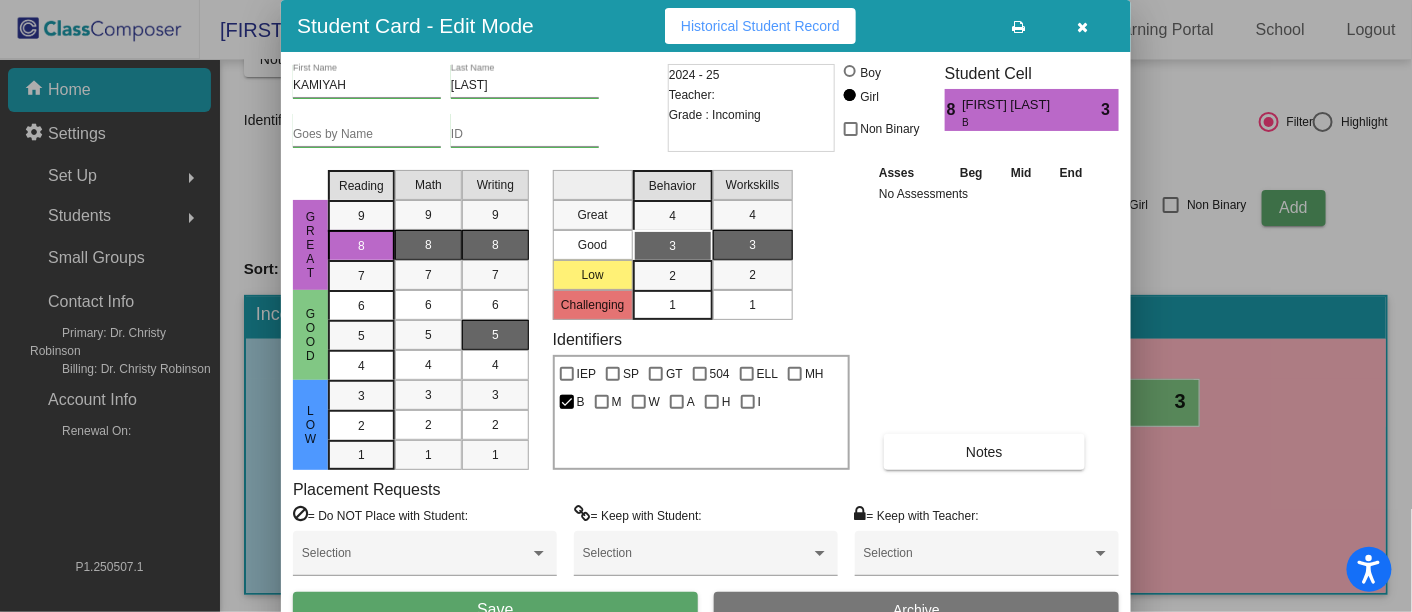 click on "8" at bounding box center [495, 245] 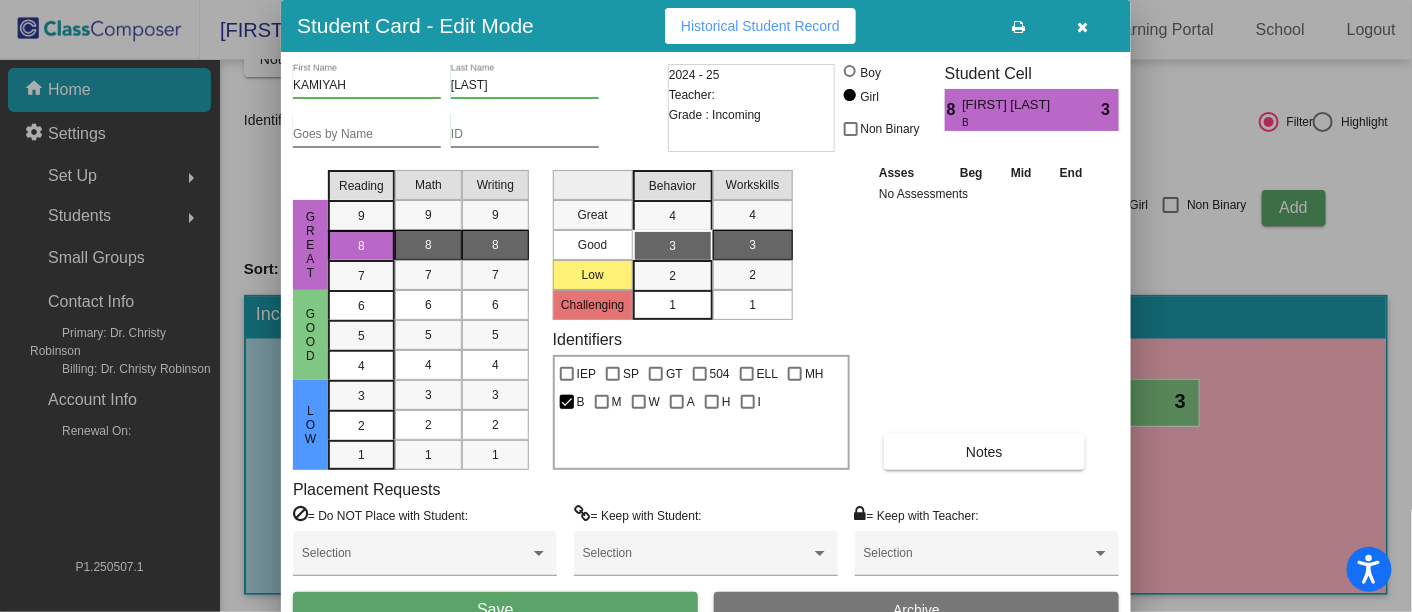click on "Save" at bounding box center (495, 610) 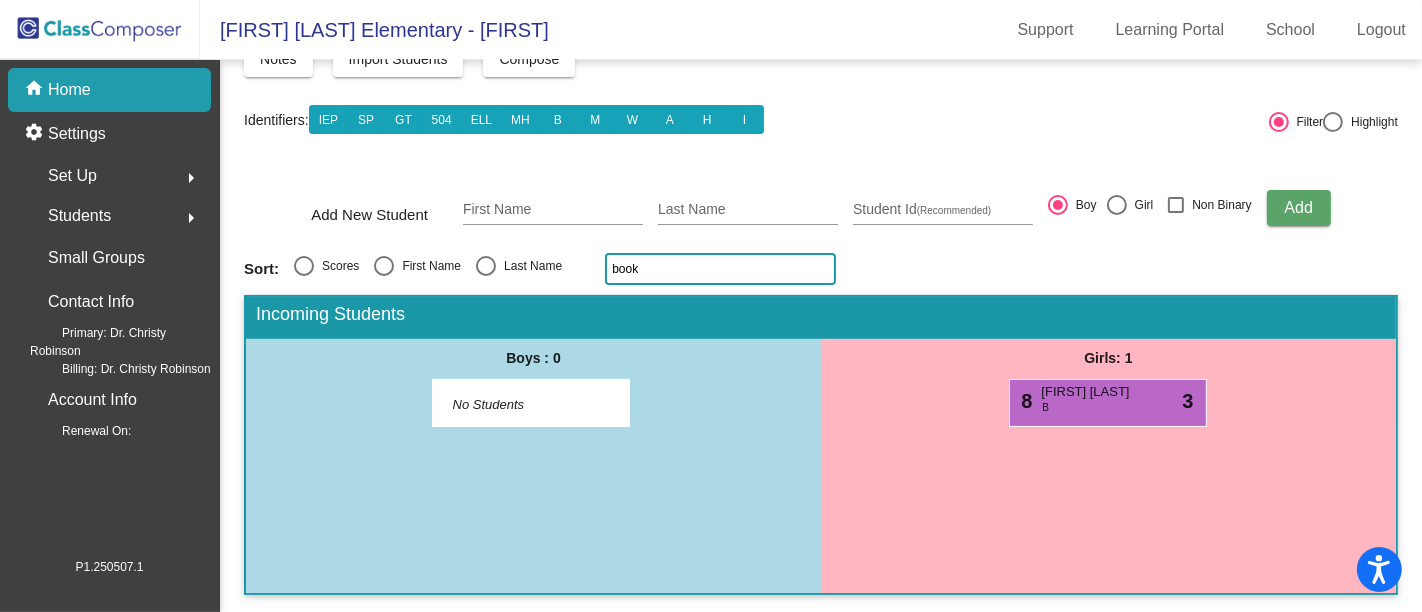 click on "book" 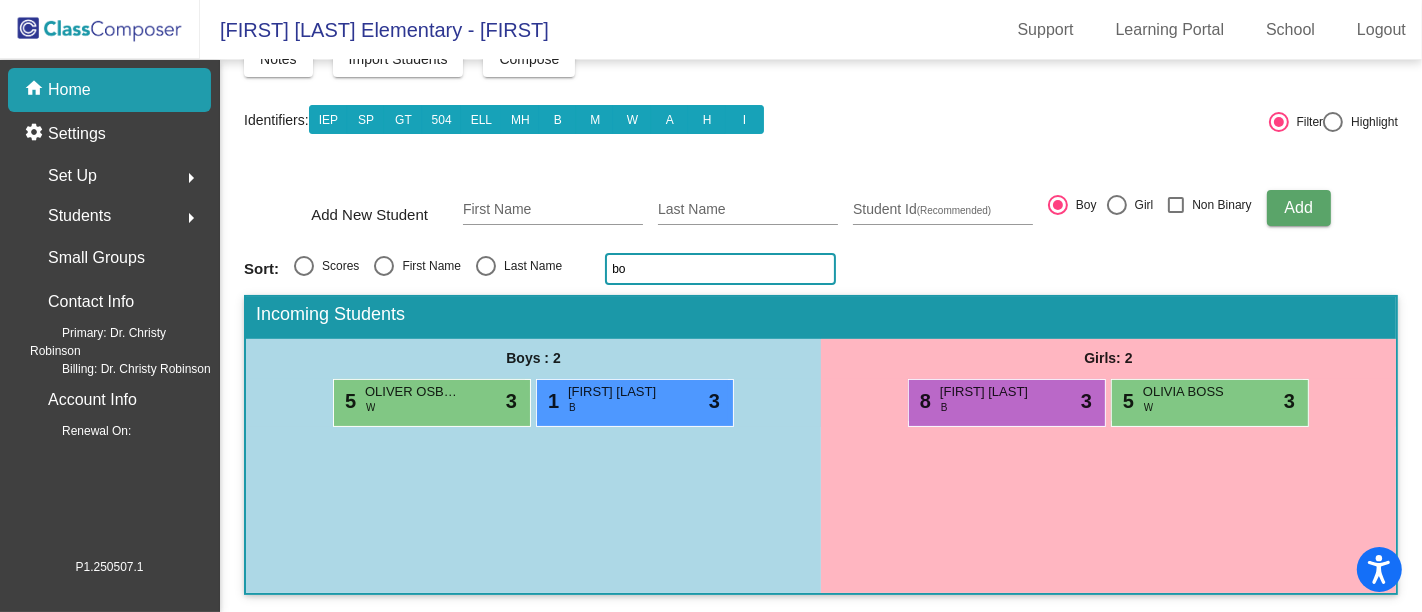 type on "b" 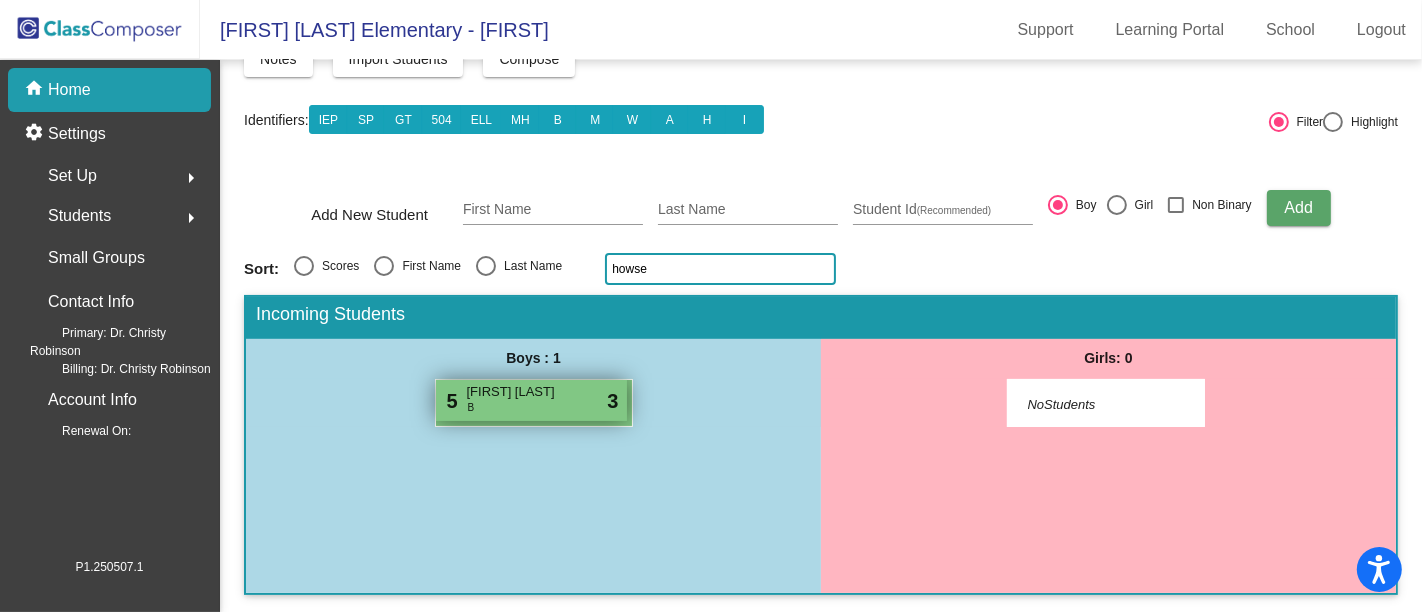 type on "howse" 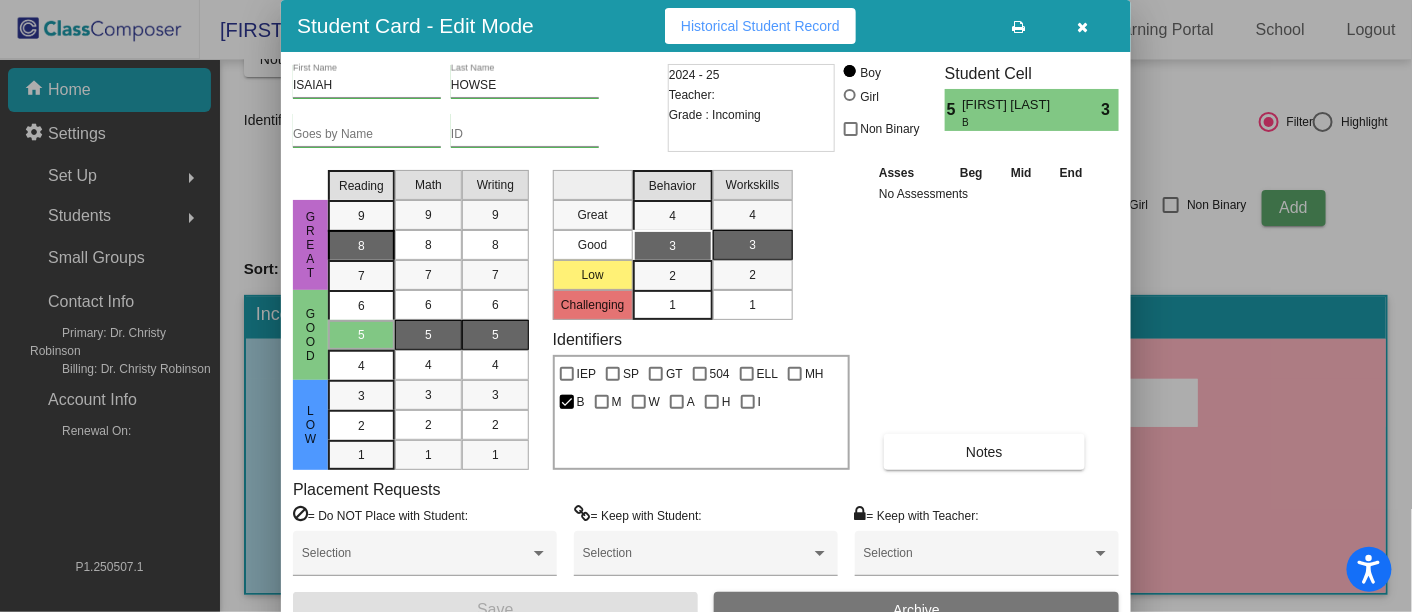 click on "8" at bounding box center (361, 216) 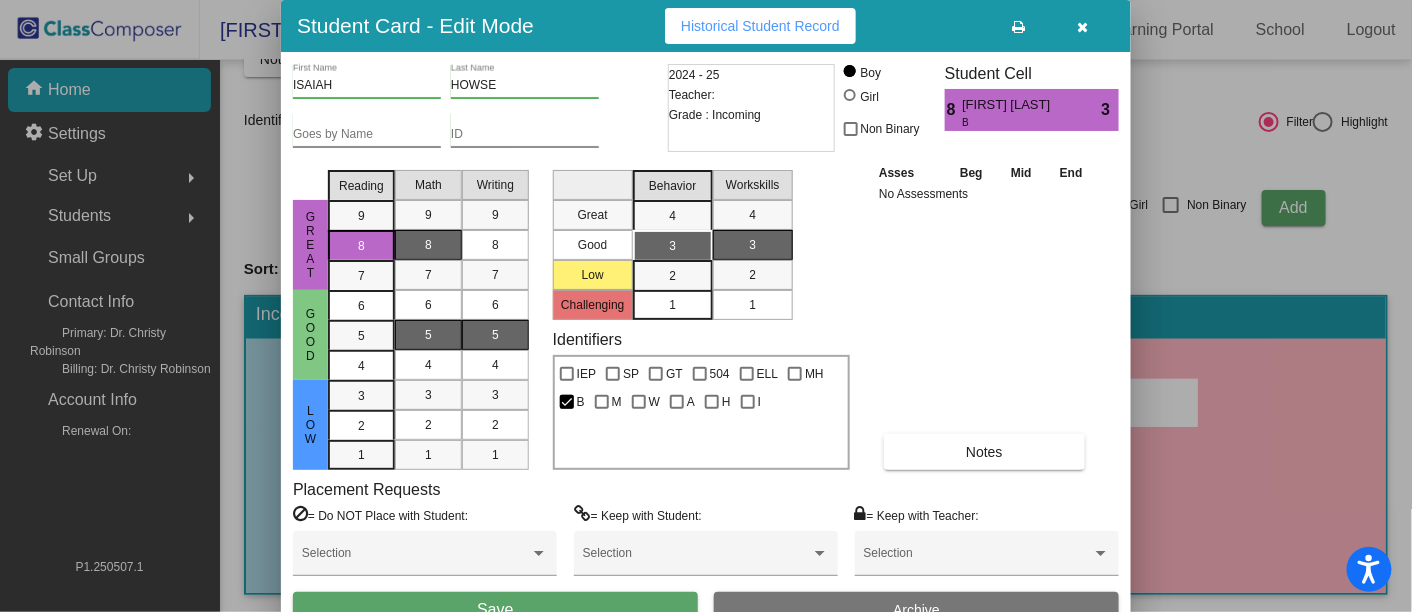 click on "8" at bounding box center [428, 245] 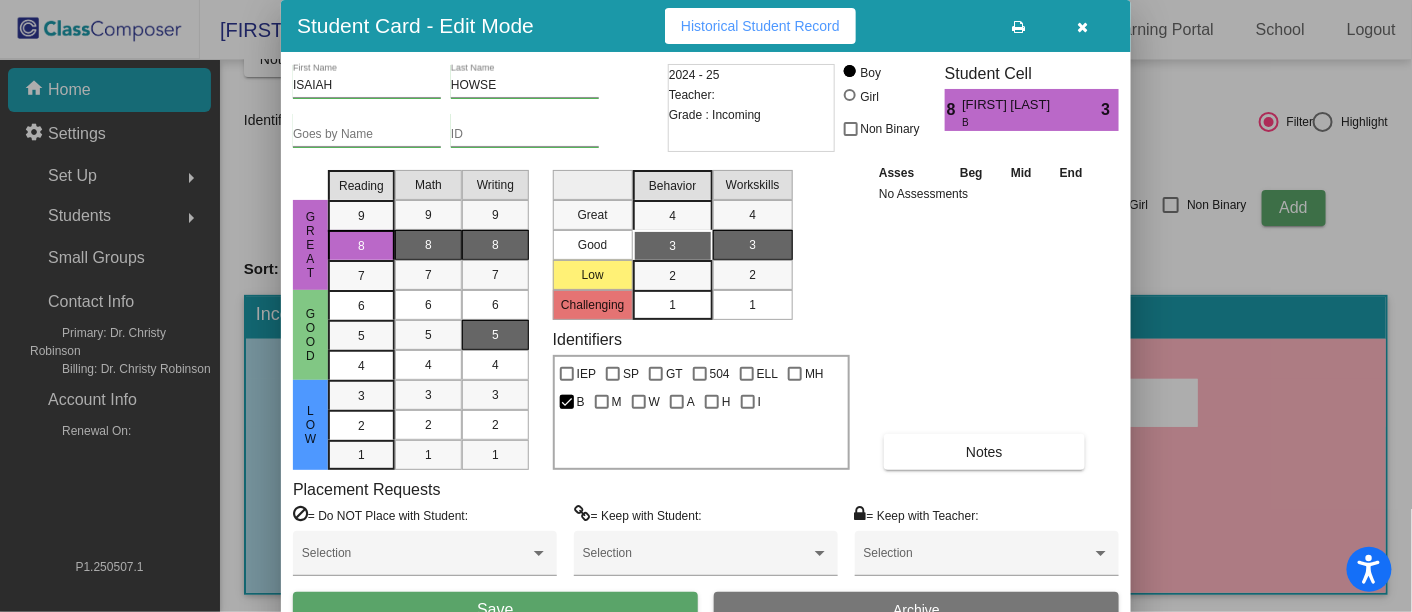 click on "8" at bounding box center [495, 245] 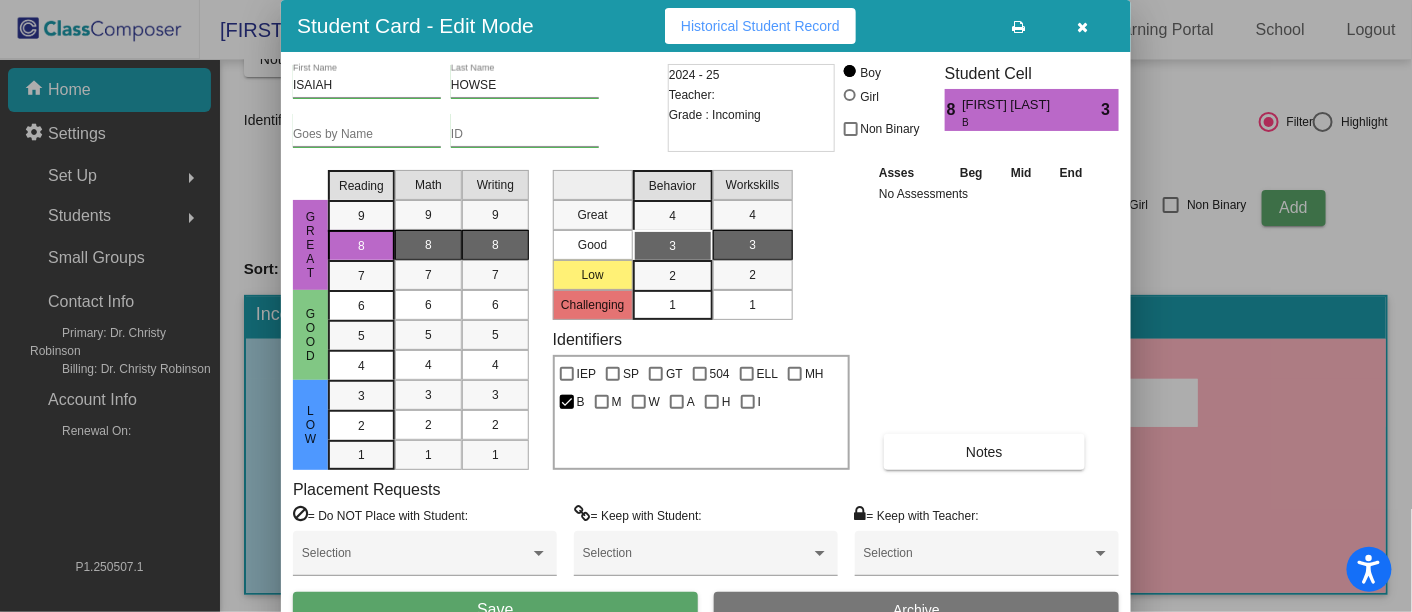 click on "Save" at bounding box center [495, 610] 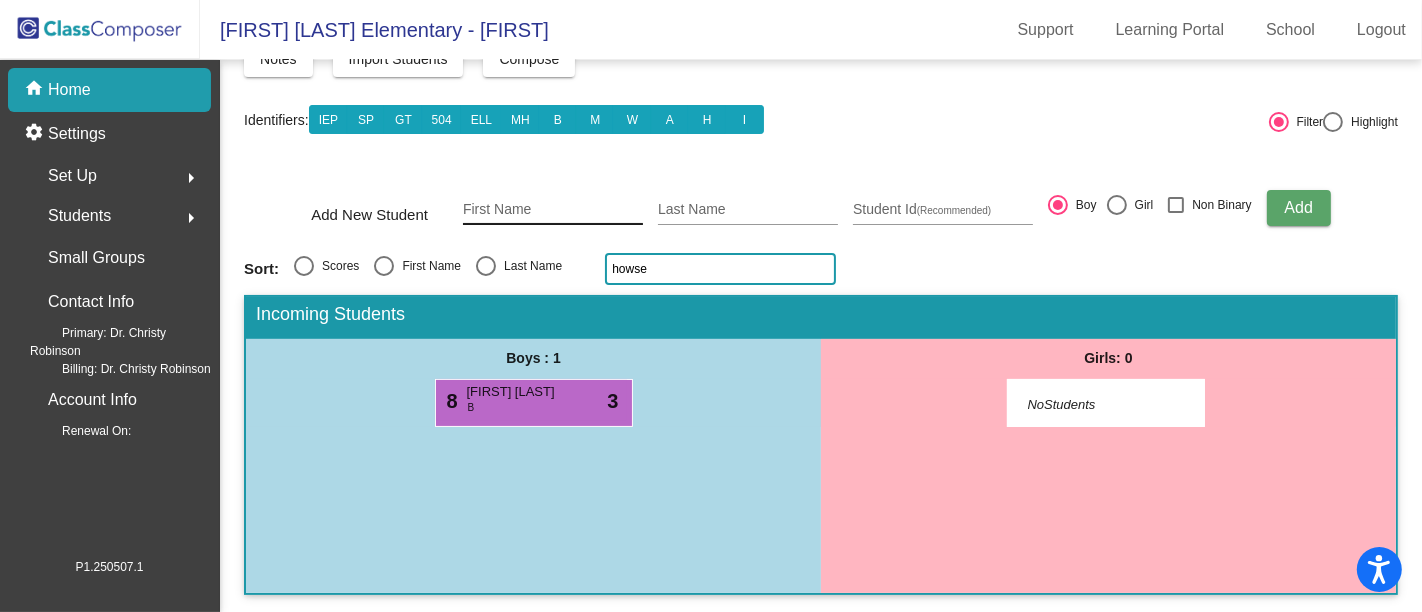 click on "First Name" at bounding box center [553, 210] 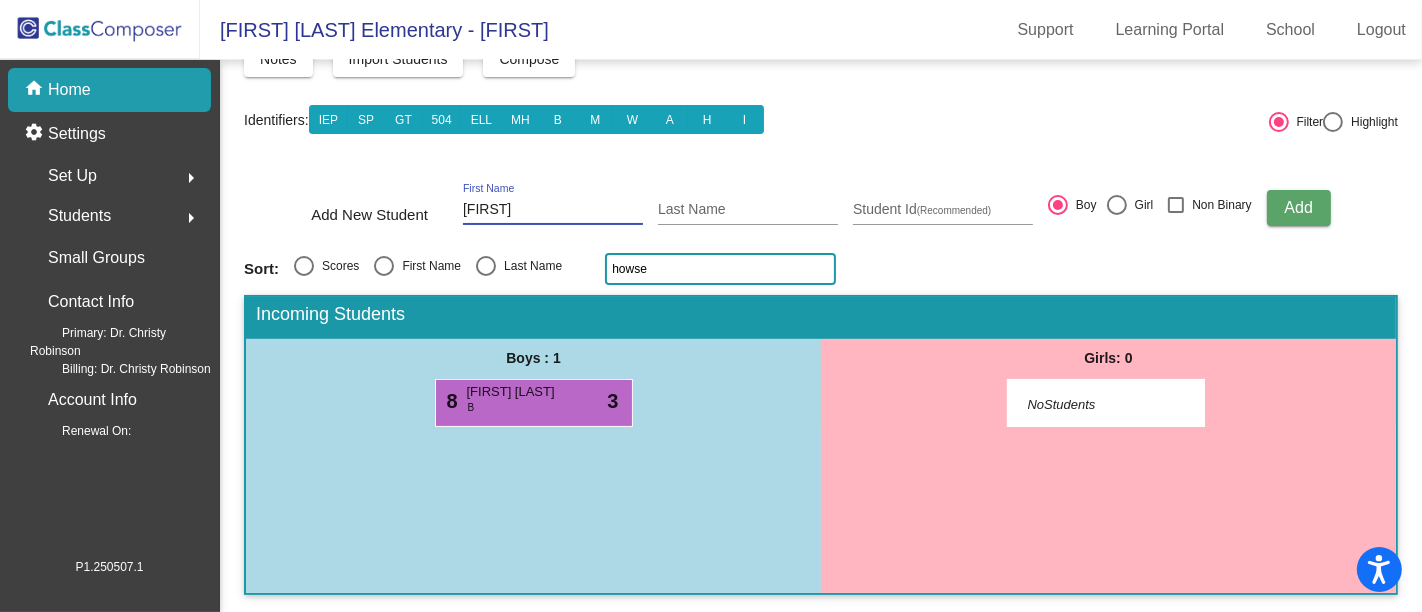 type on "[FIRST]" 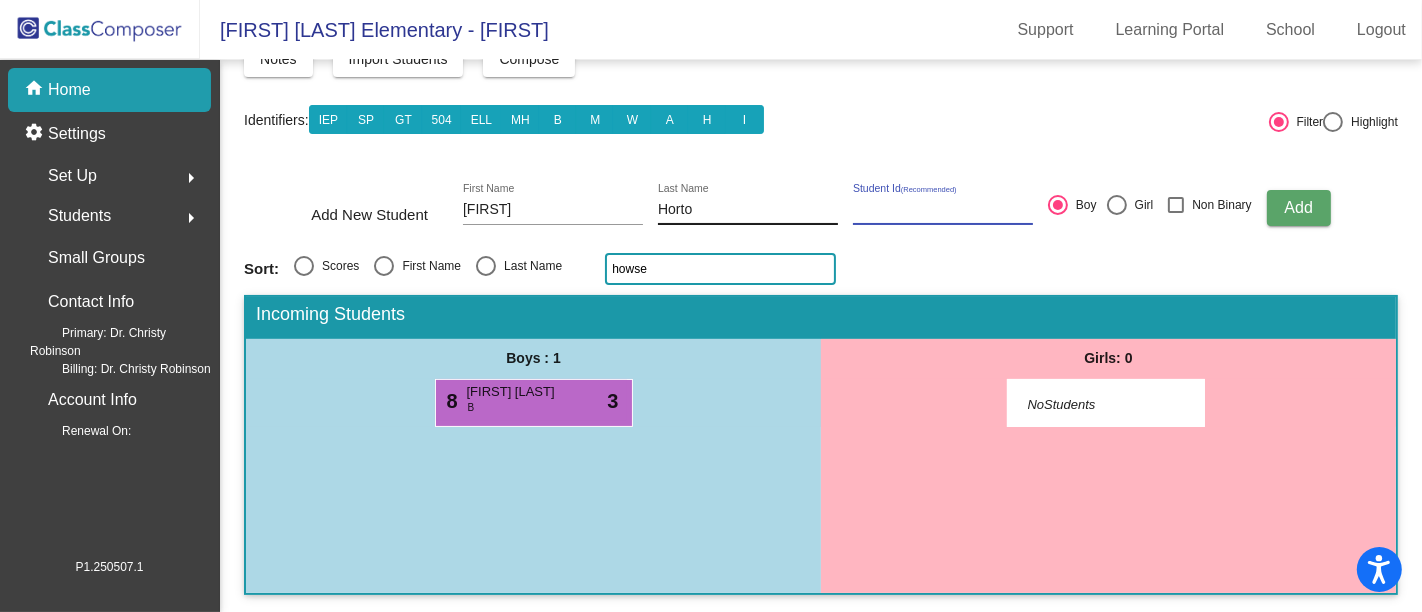 click on "Horto" at bounding box center (748, 210) 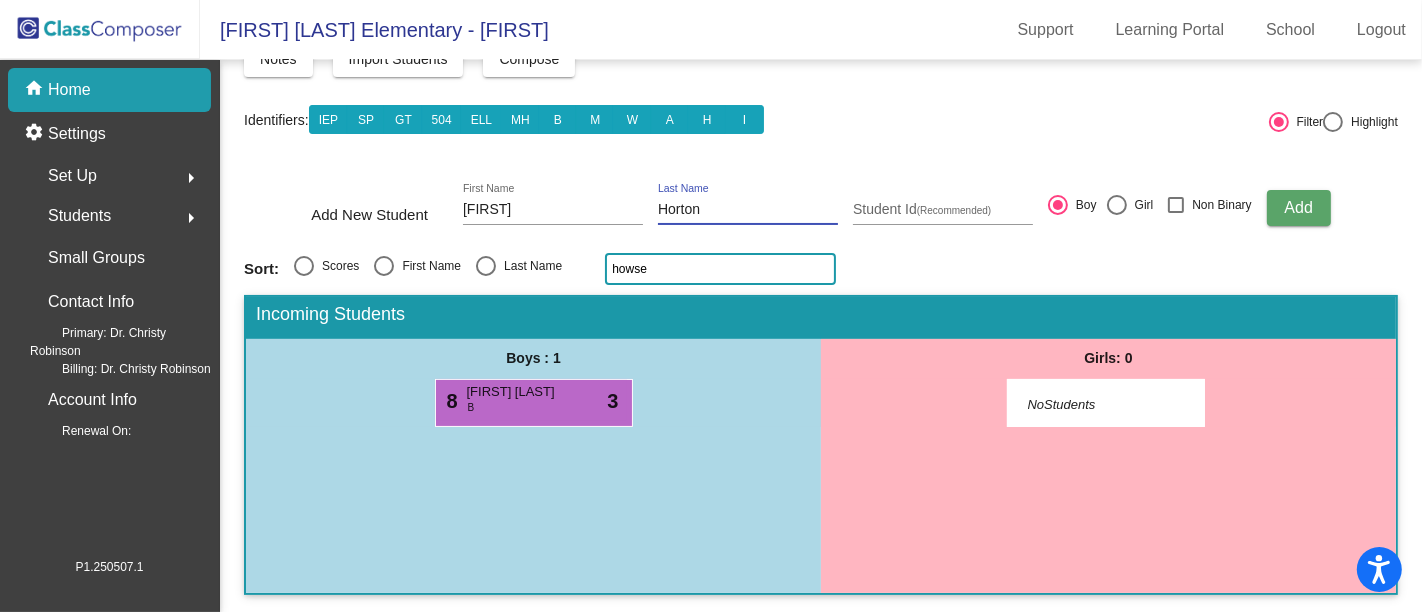 type on "Horton" 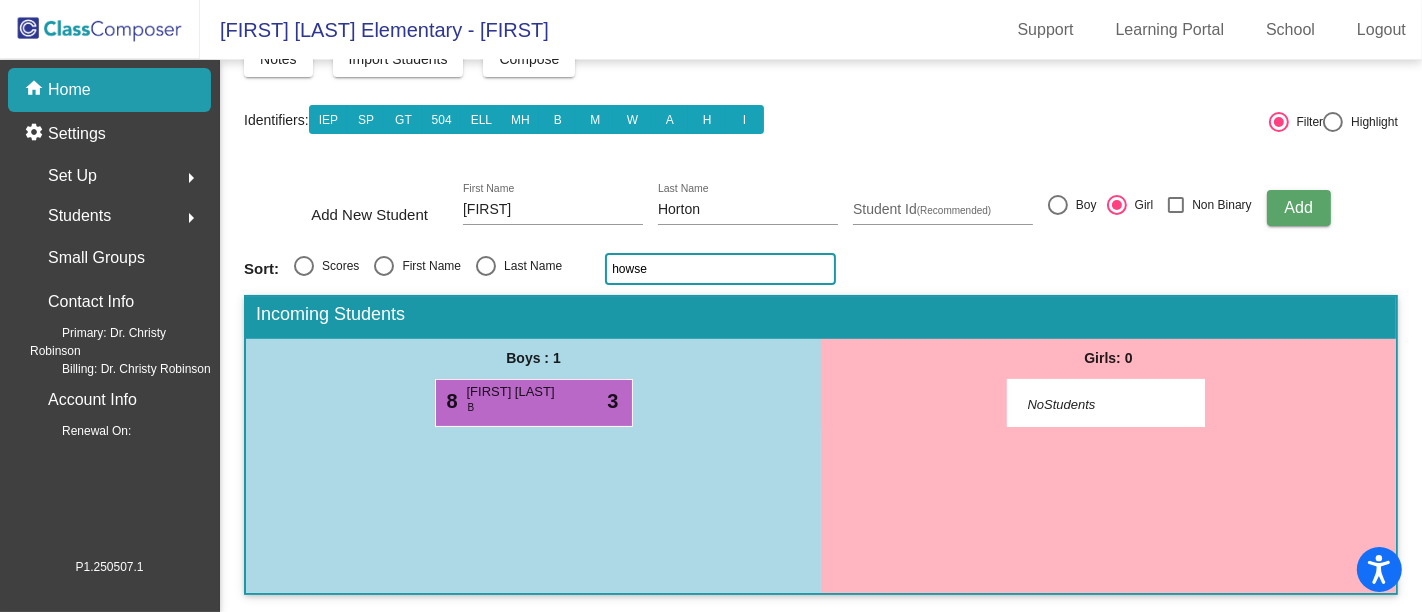 click on "Add" 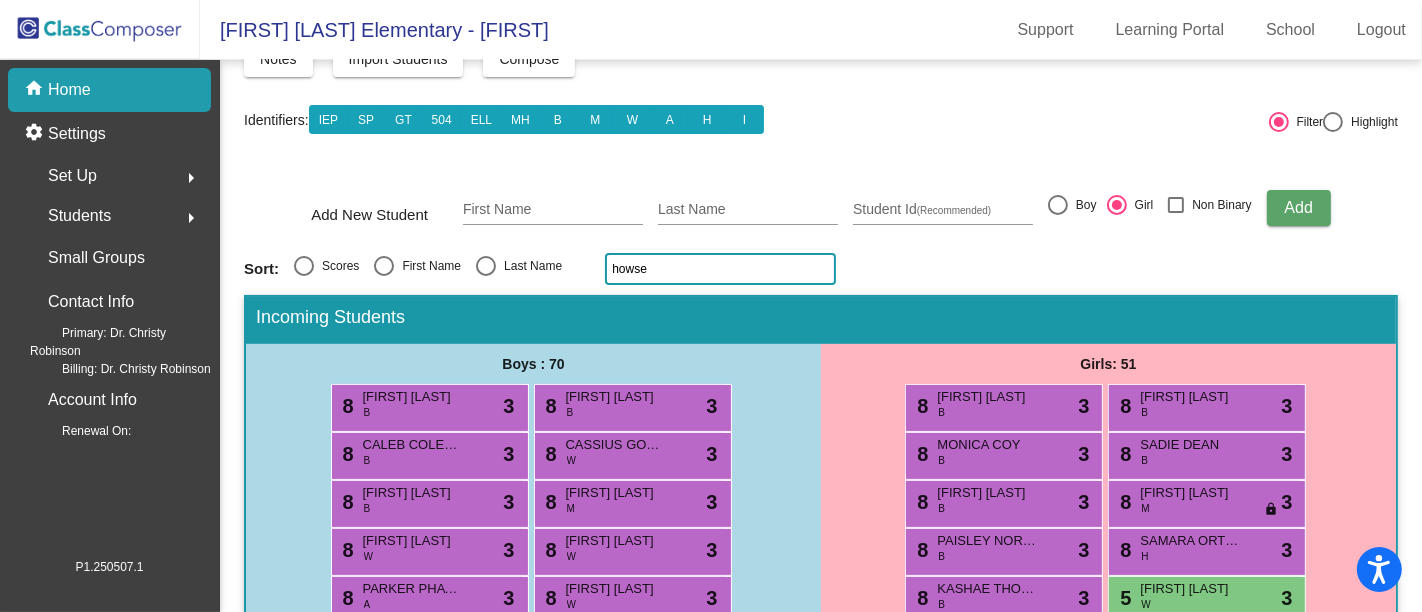 click on "howse" 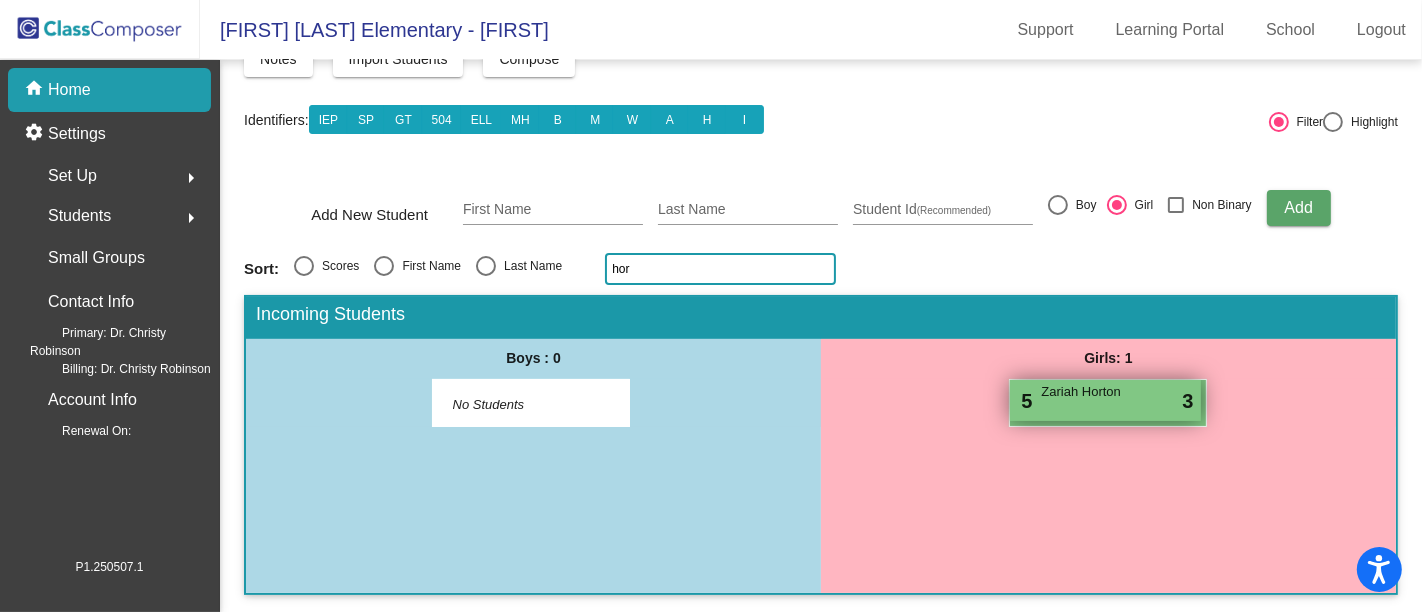 type on "hor" 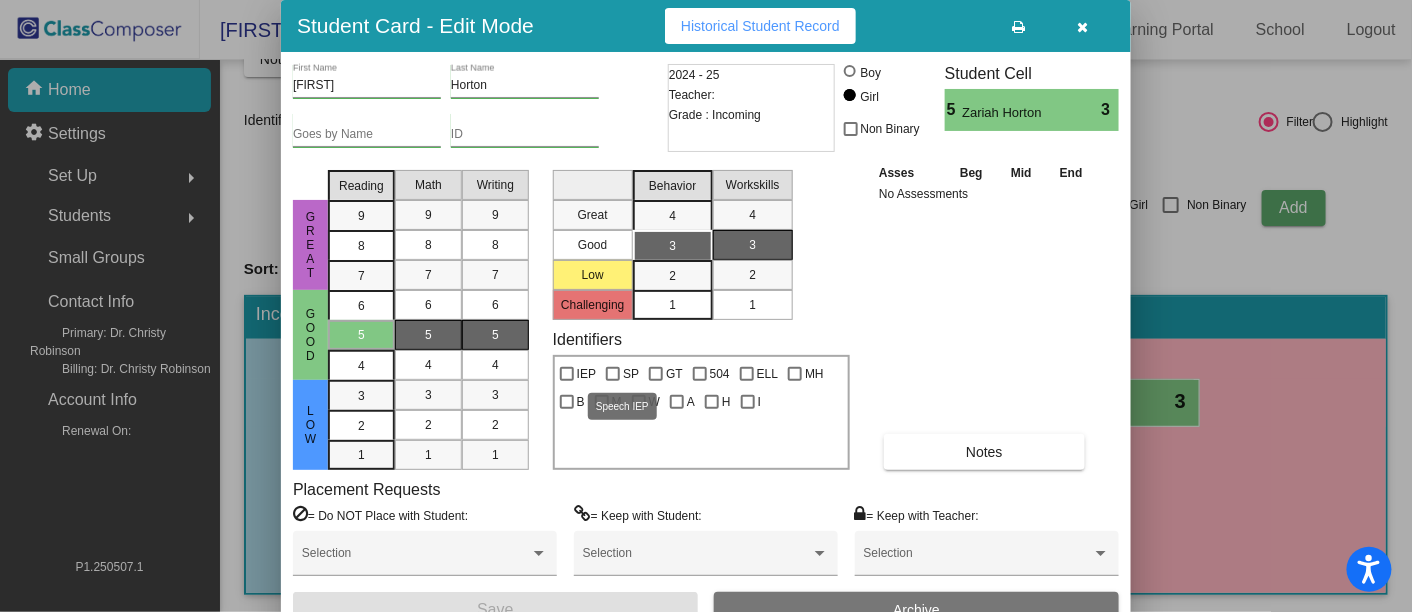 click at bounding box center (613, 374) 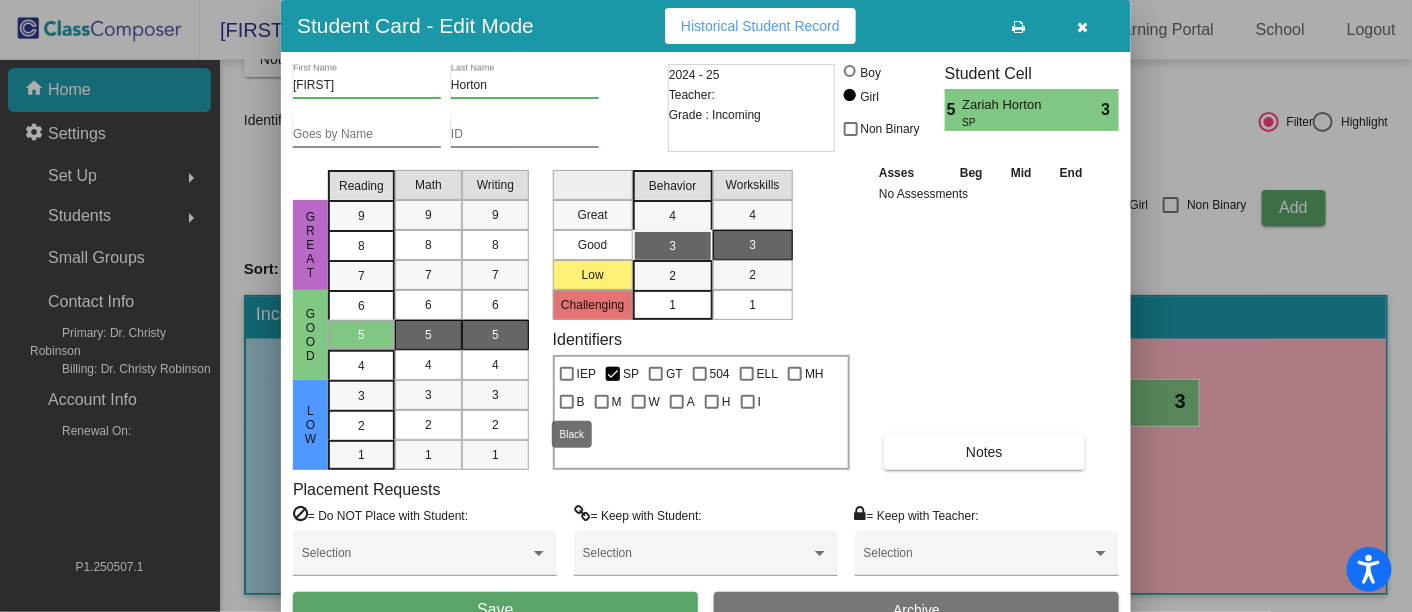 click at bounding box center [567, 402] 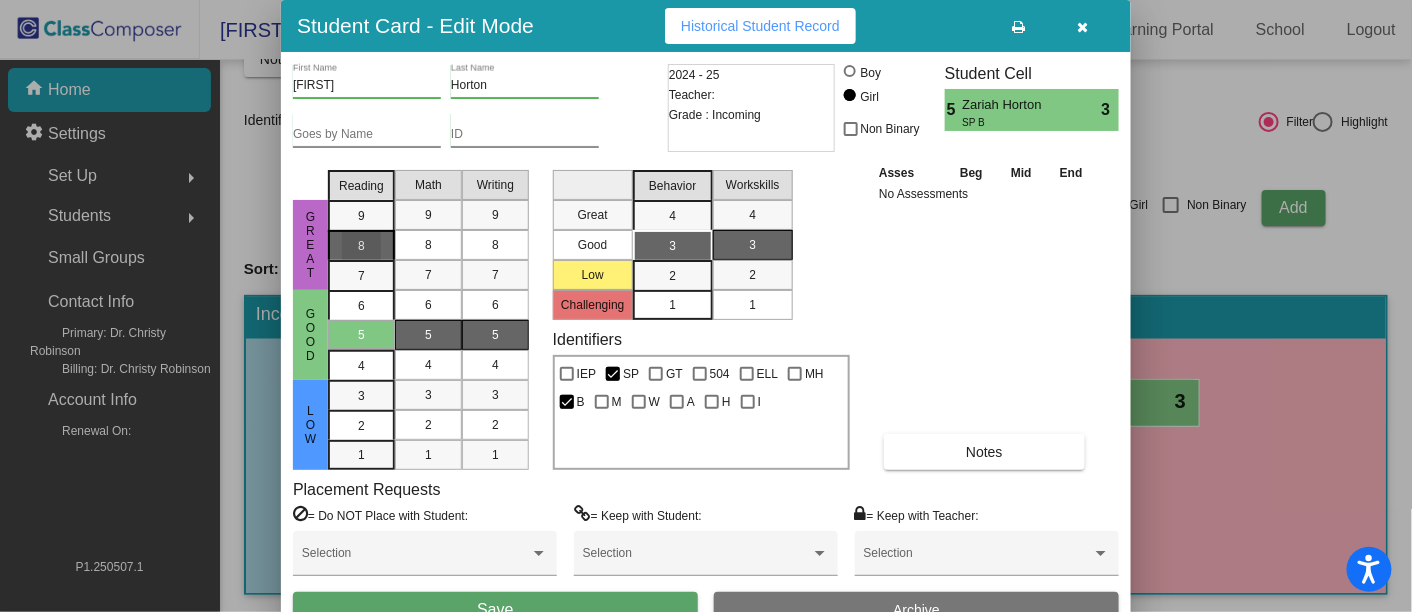 click on "8" at bounding box center (361, 216) 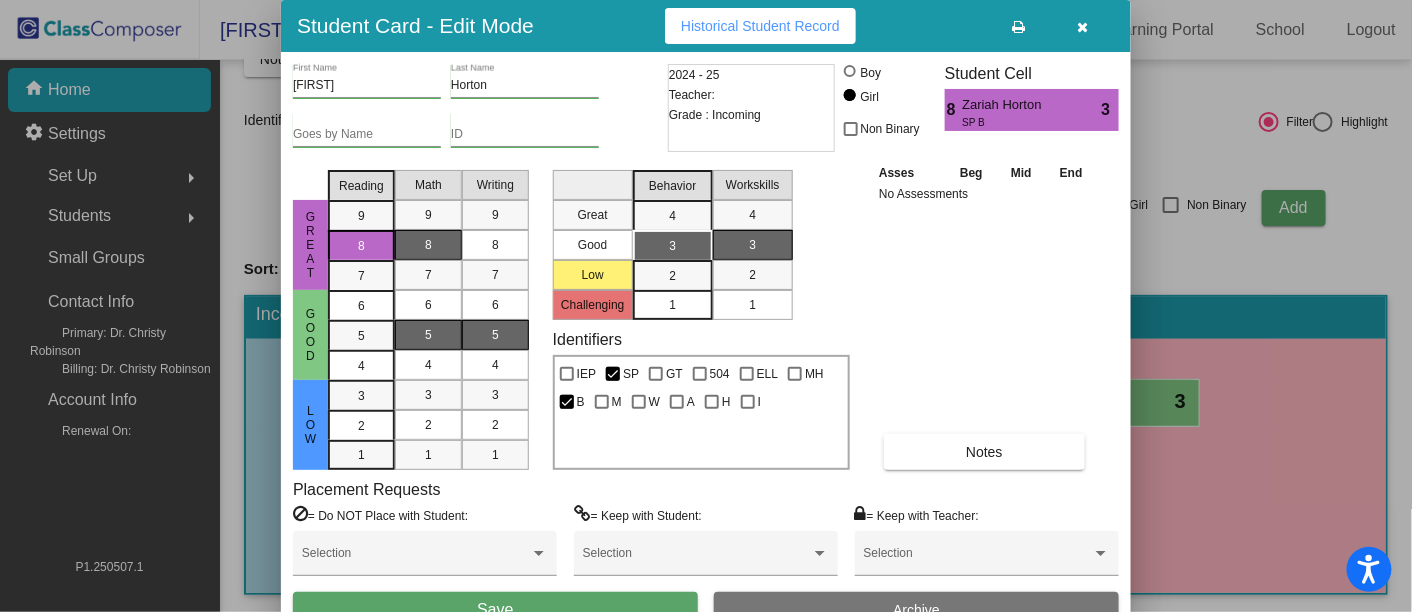 click on "8" at bounding box center (428, 245) 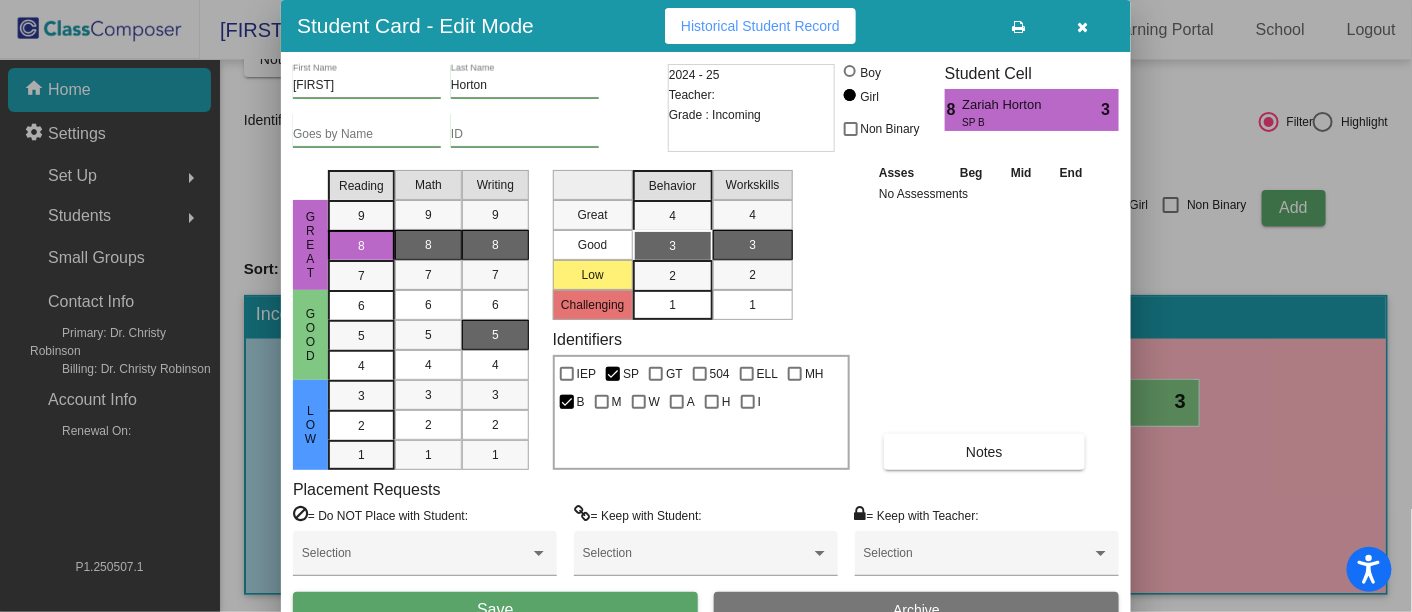 click on "8" at bounding box center [495, 245] 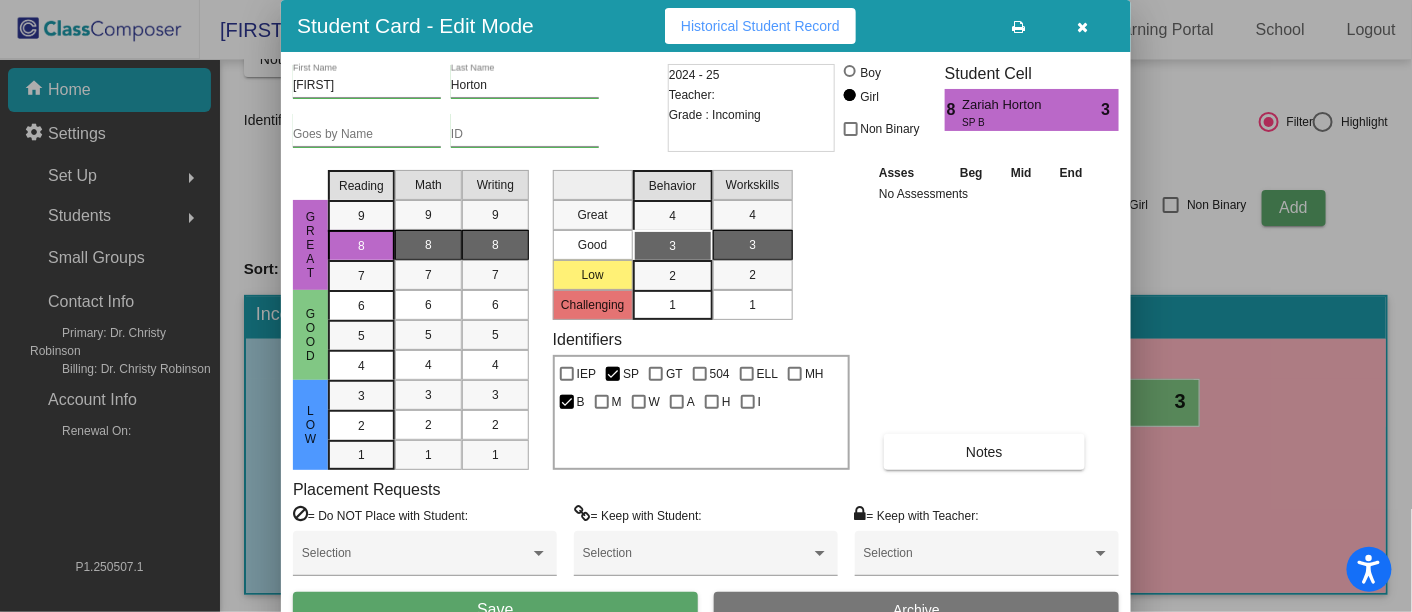 click on "Save" at bounding box center (495, 610) 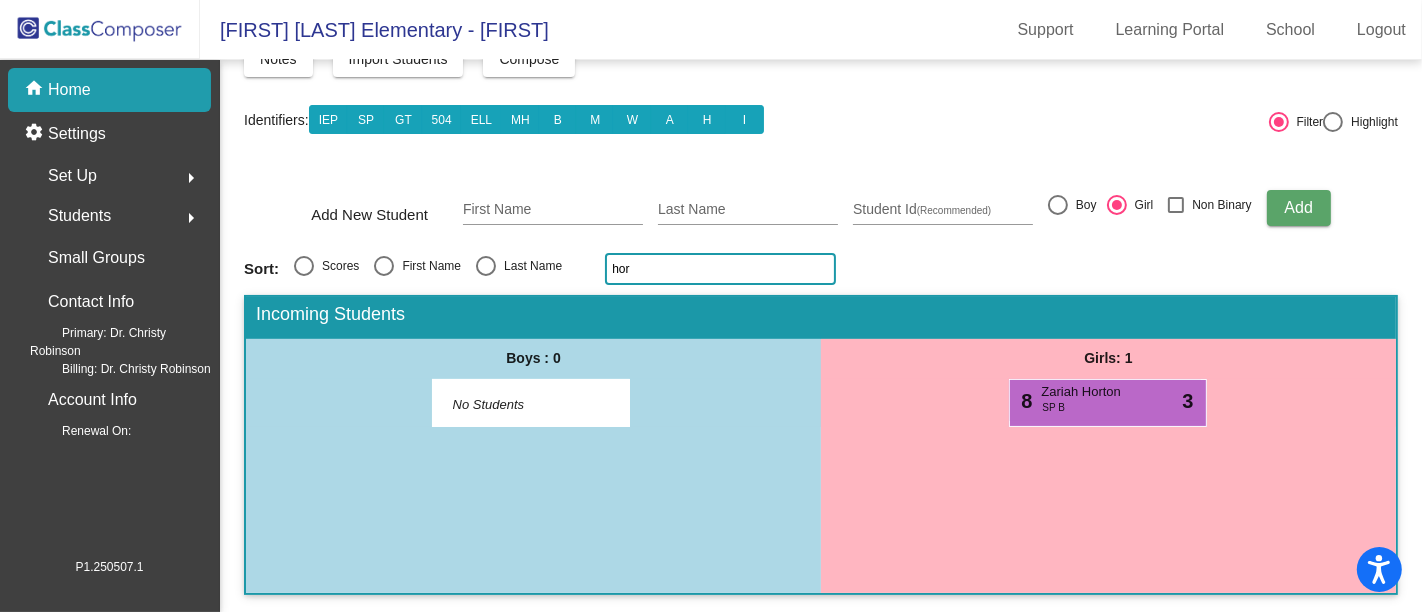 click on "hor" 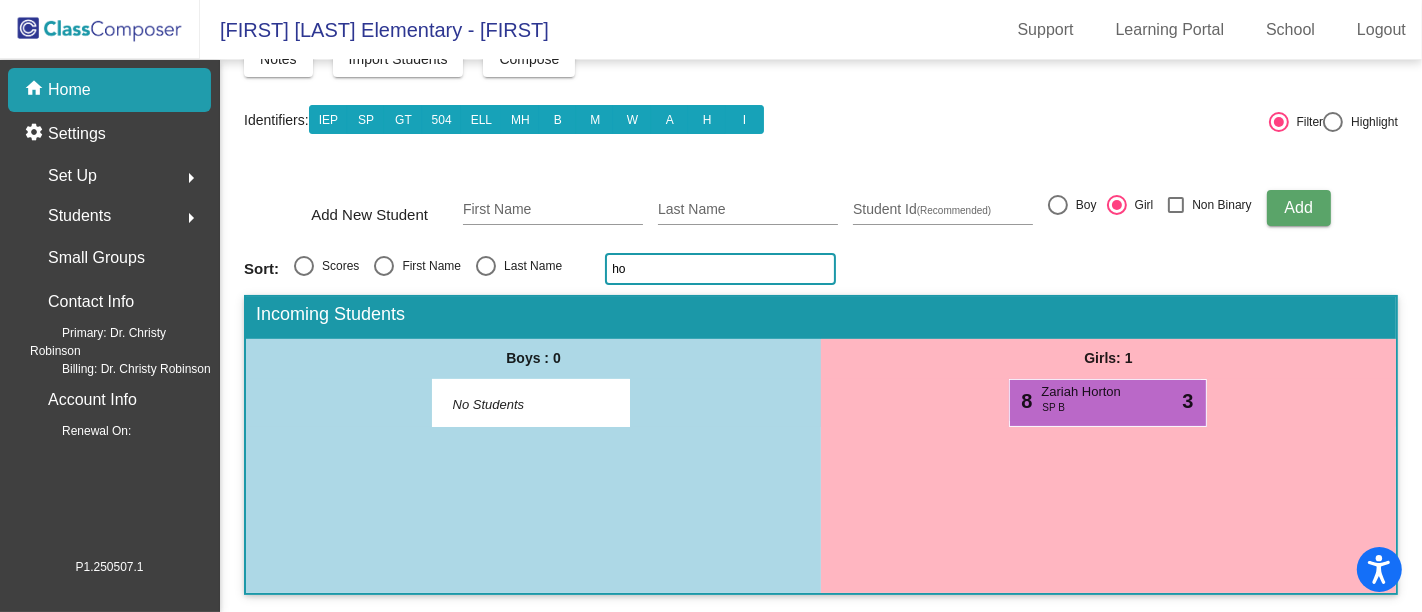 type on "h" 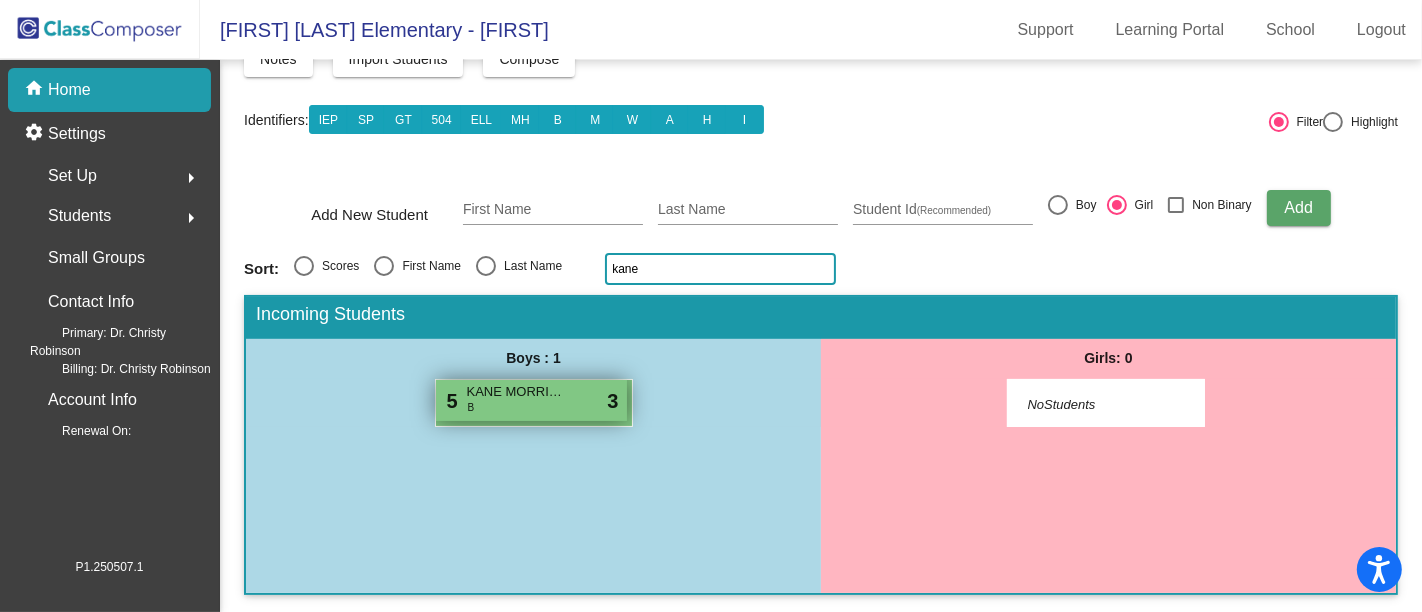 click on "5 [FIRST] [LAST] [LAST] [LAST] do_not_disturb_alt 3" at bounding box center (531, 400) 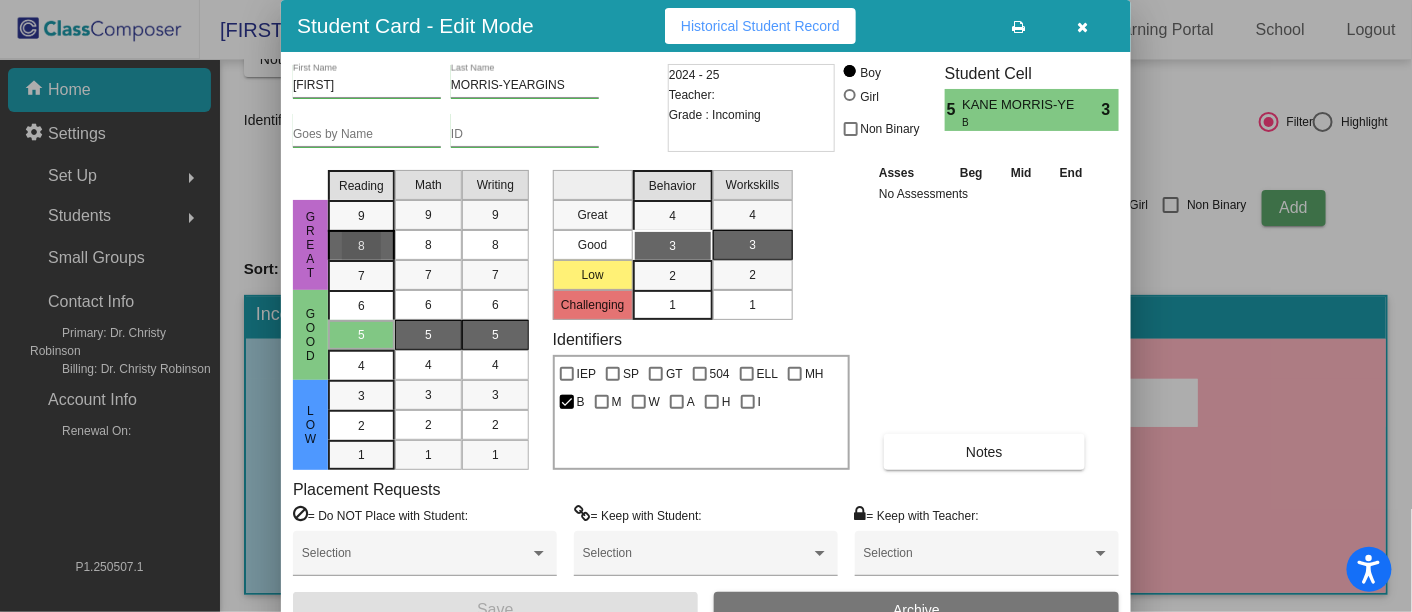 click on "8" at bounding box center (361, 216) 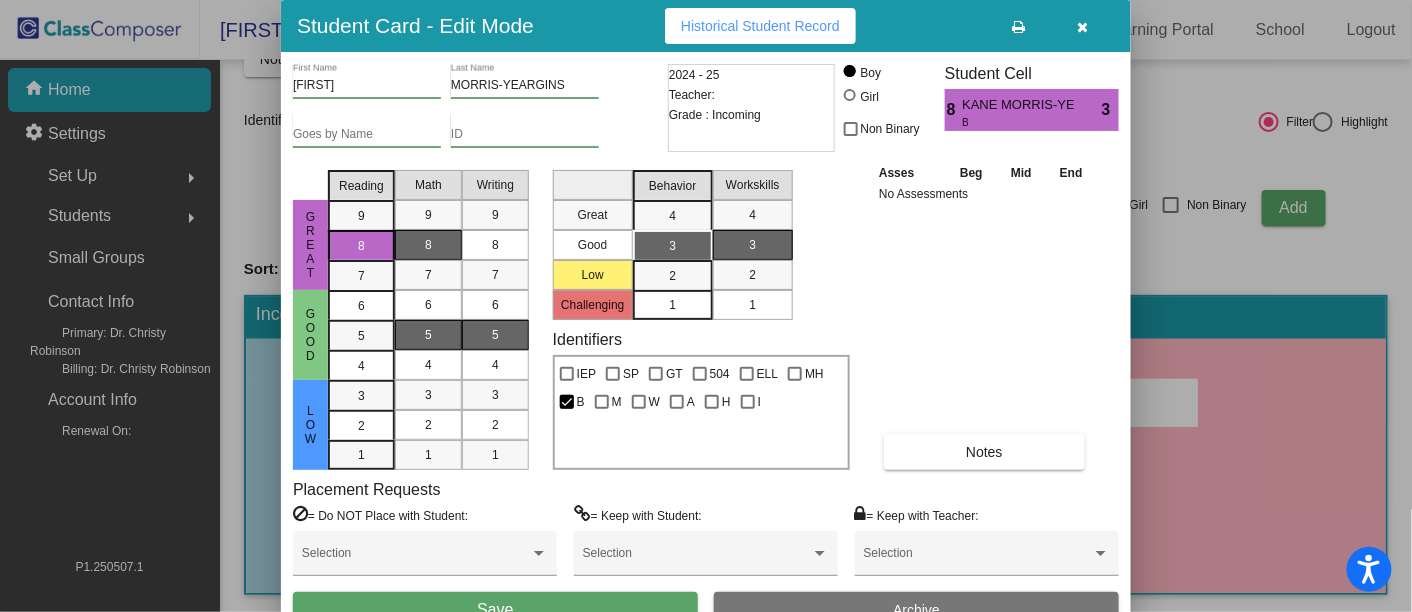 click on "8" at bounding box center (428, 245) 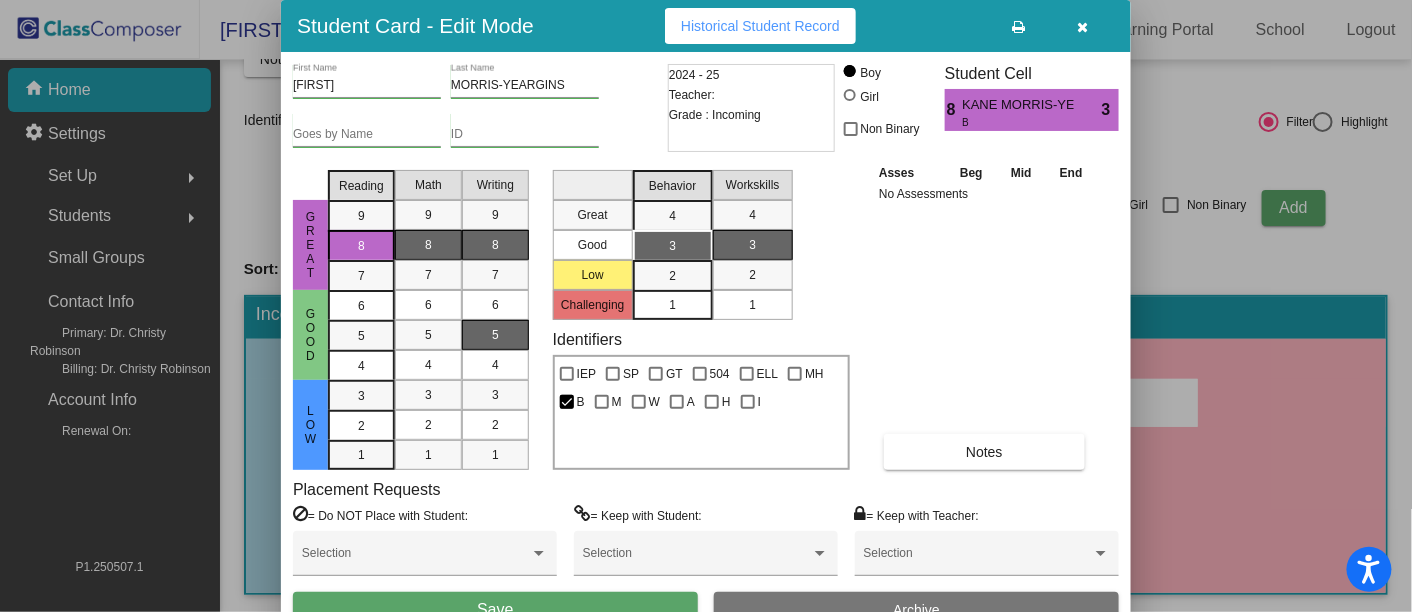 click on "8" at bounding box center [495, 245] 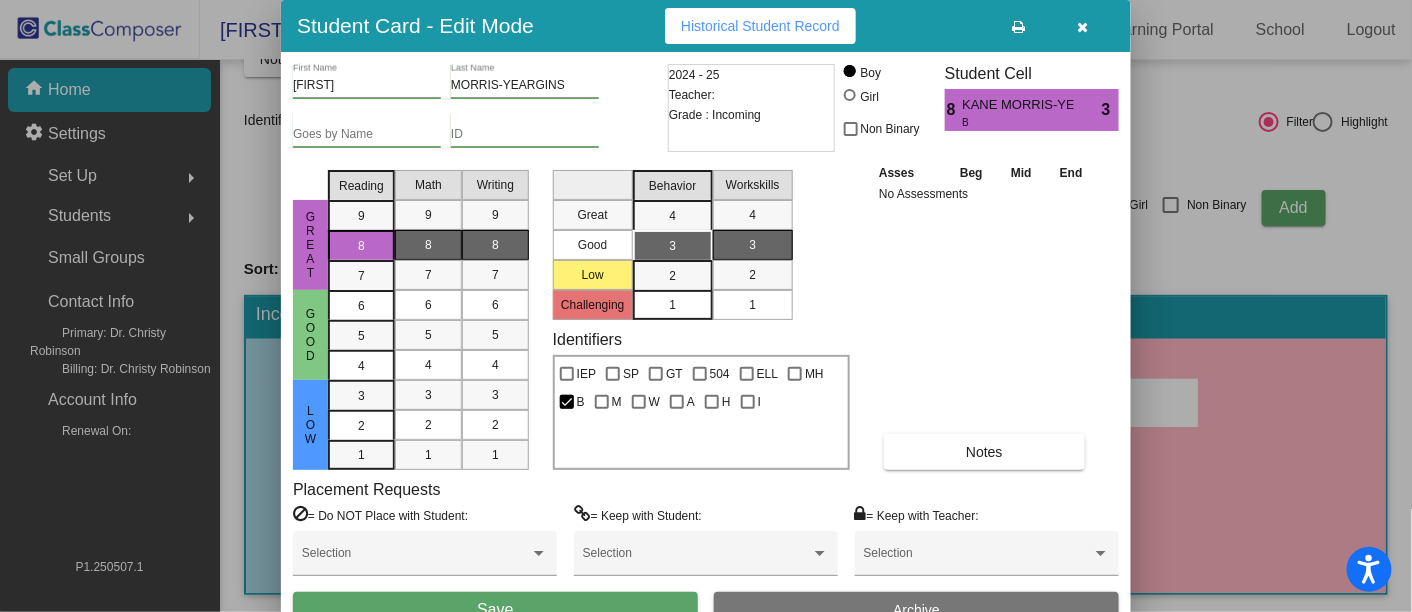 click on "Save" at bounding box center (495, 610) 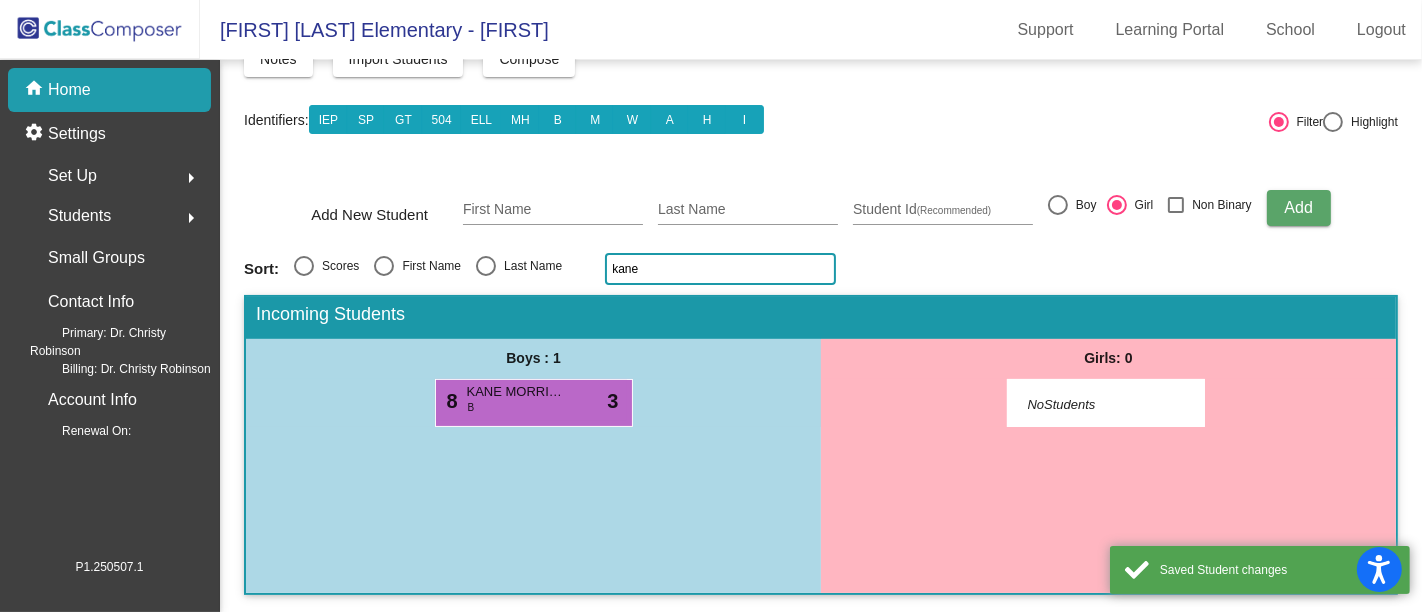click on "kane" 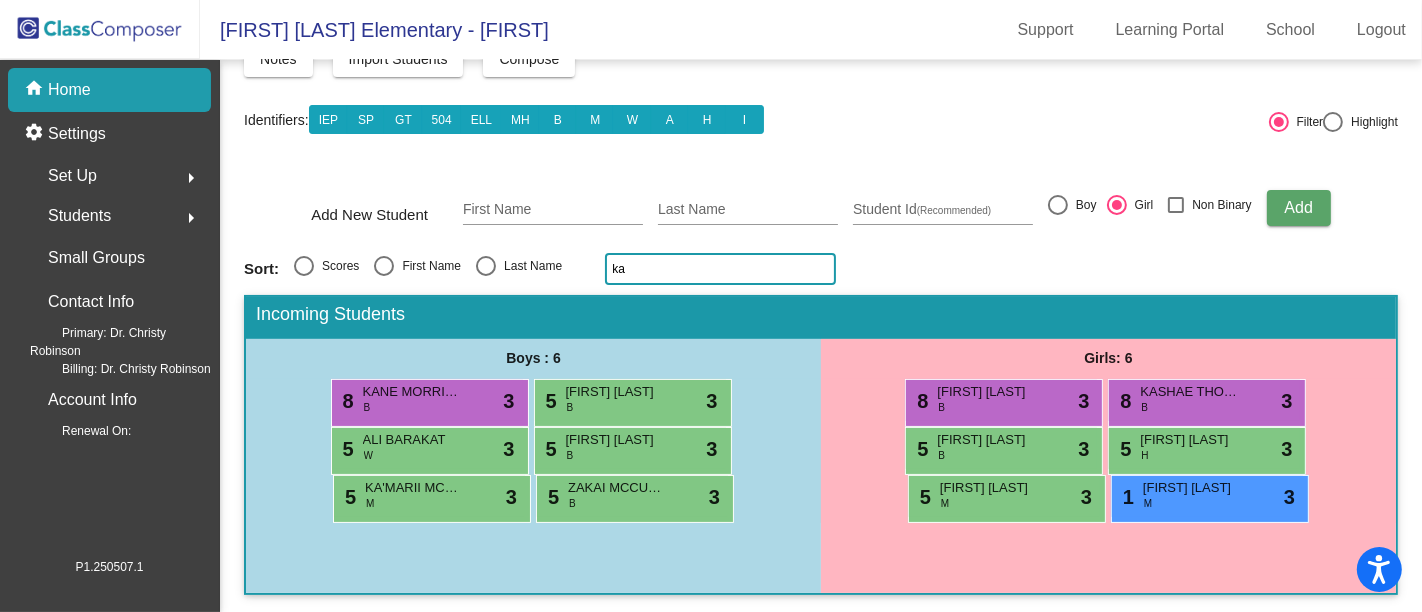 type on "k" 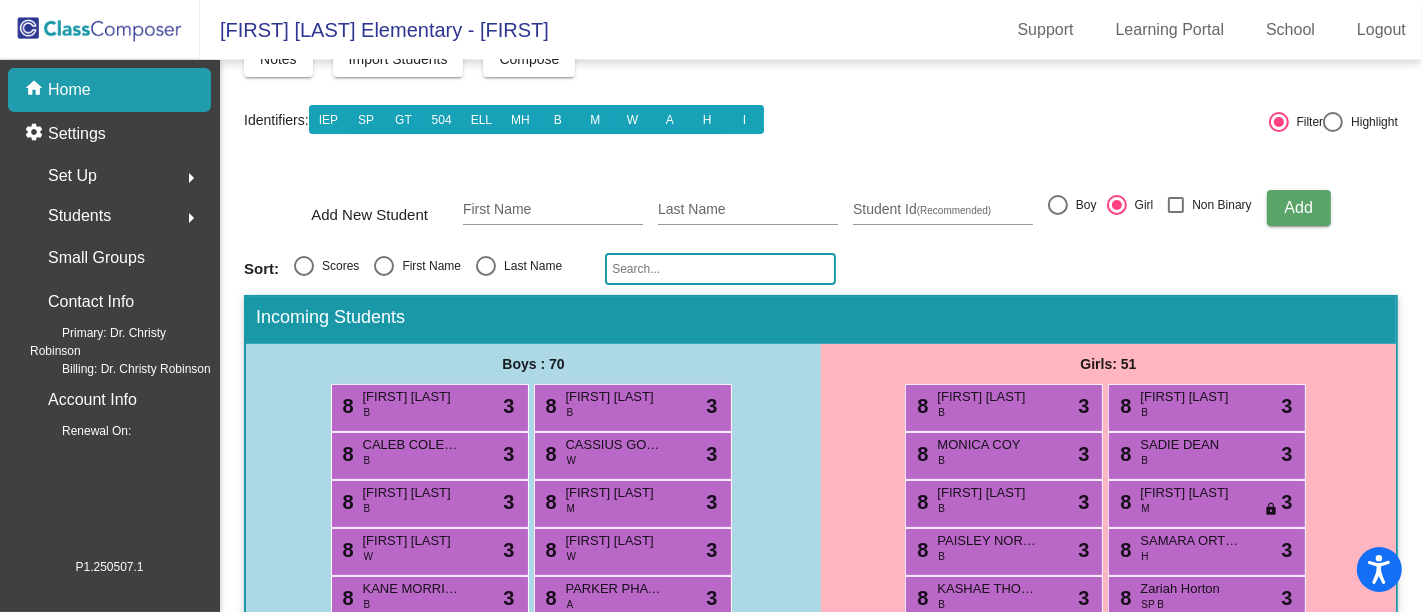 click 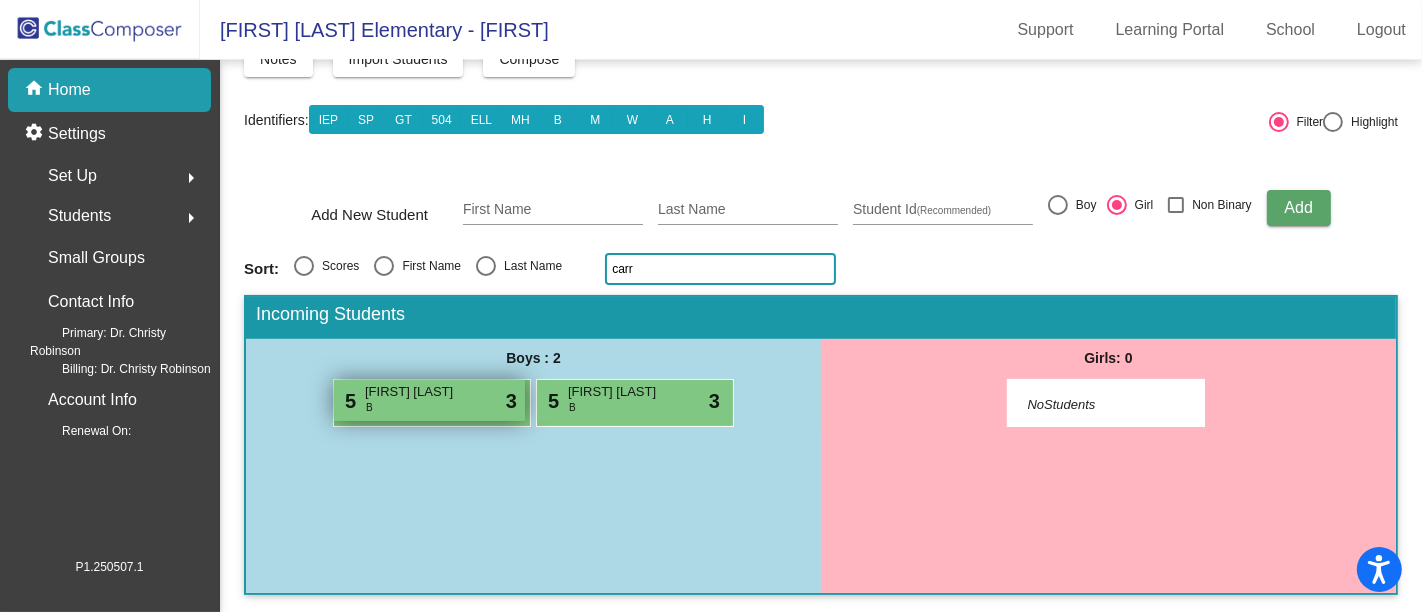 click on "5 [FIRST] [LAST] B lock do_not_disturb_alt 3" at bounding box center (429, 400) 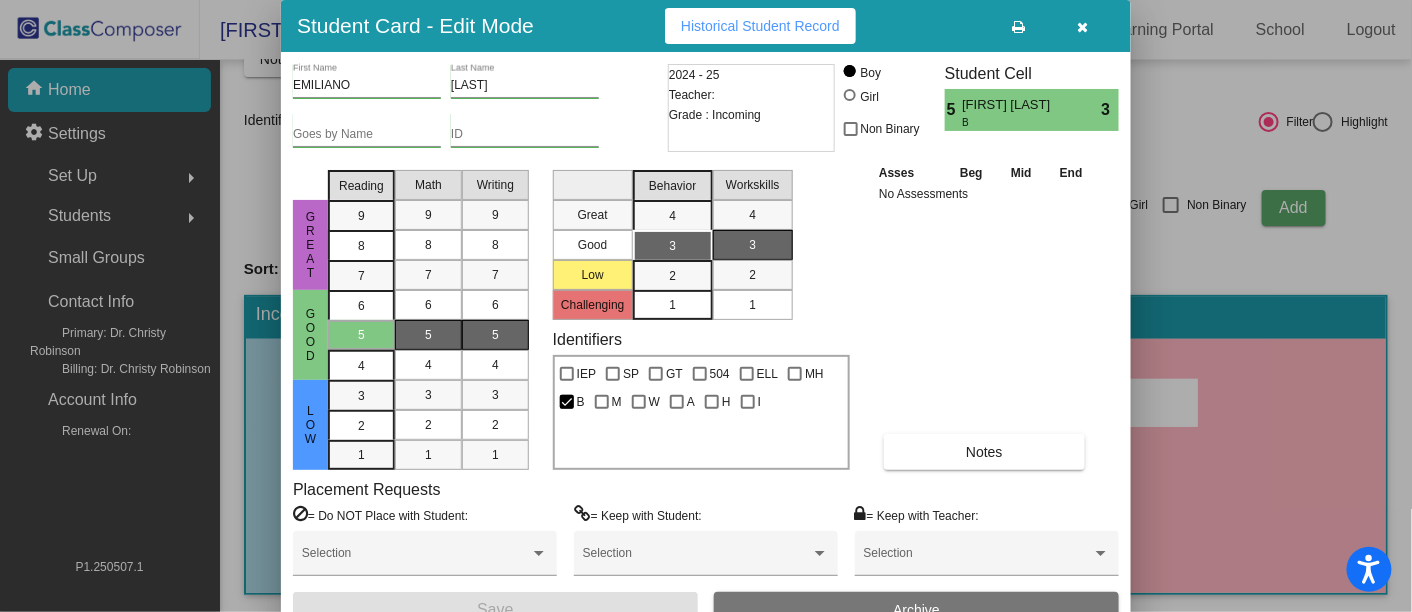 click at bounding box center (1083, 27) 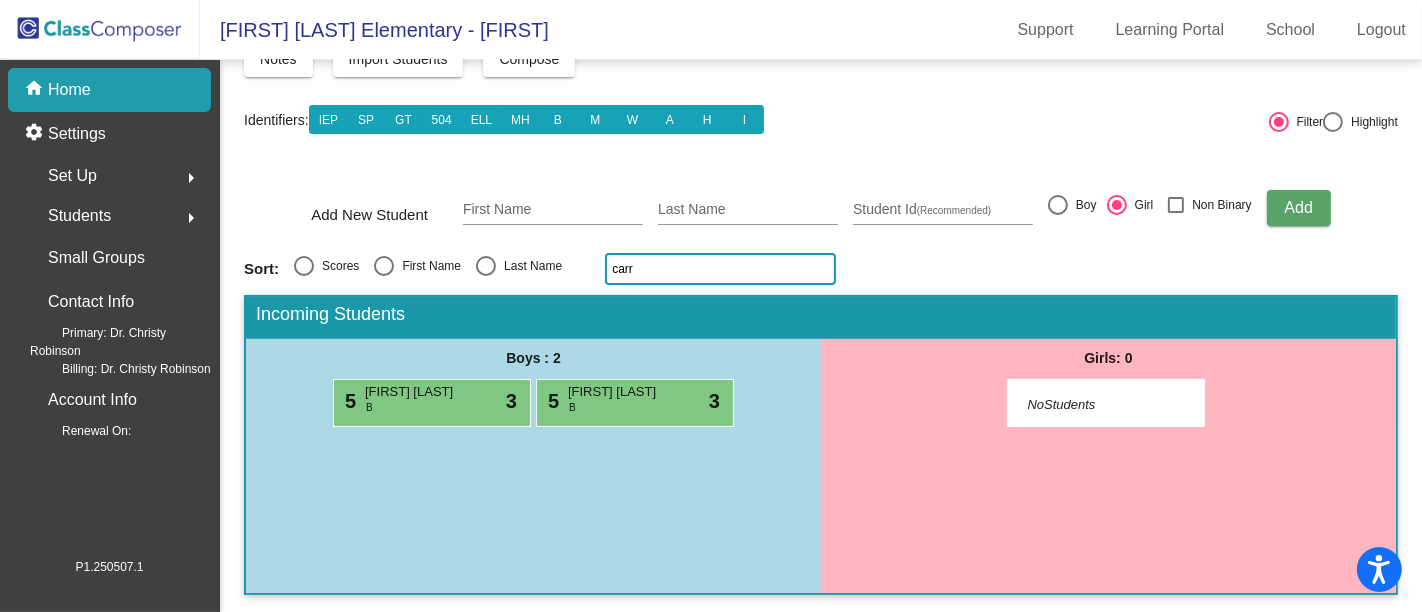 click on "carr" 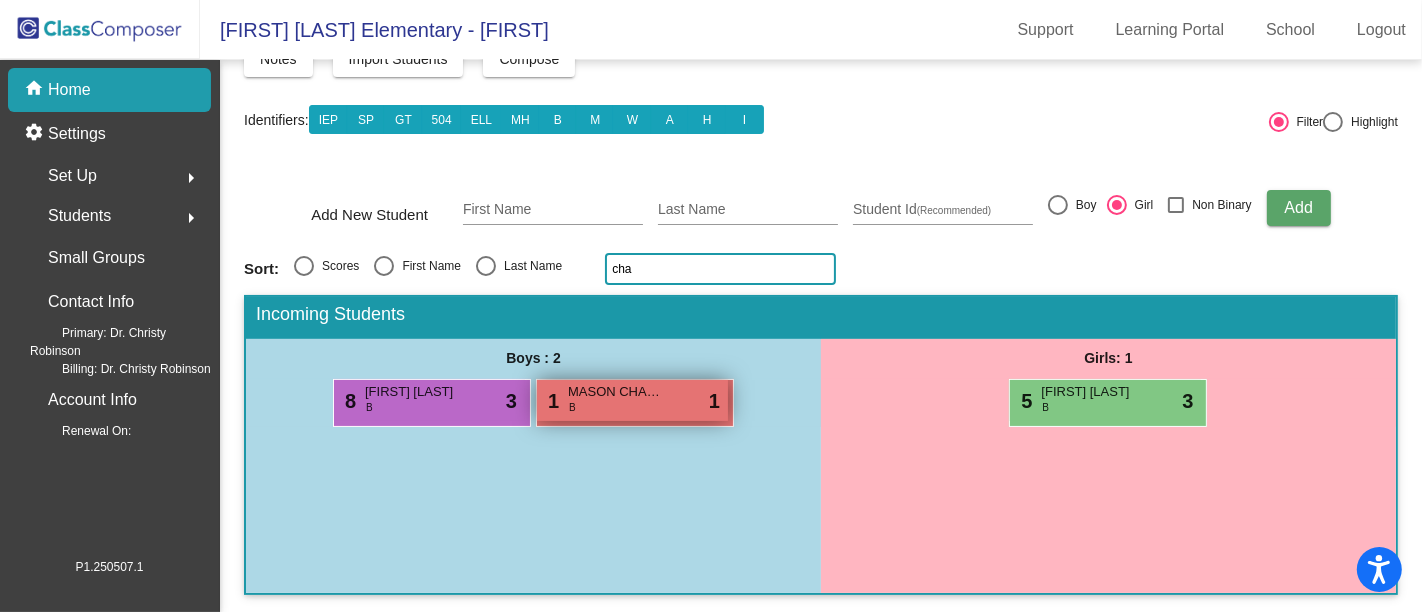 click on "1 MASON CHARLES B lock do_not_disturb_alt 3" at bounding box center [632, 400] 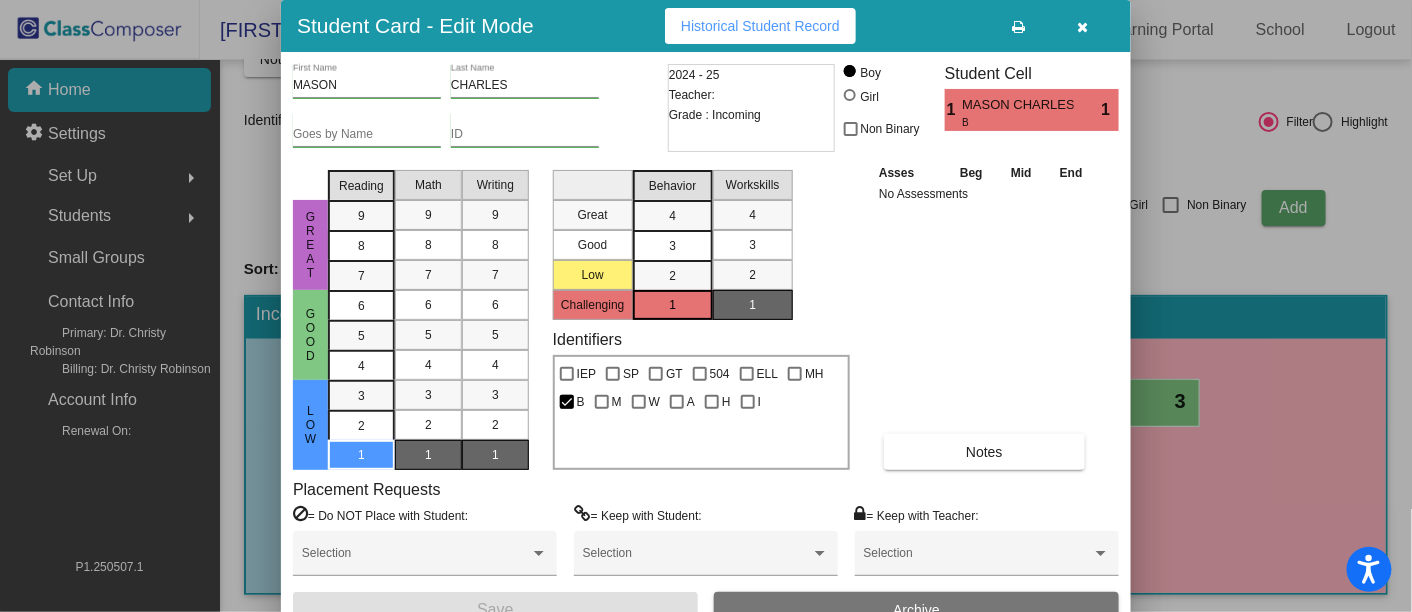 click at bounding box center (1083, 27) 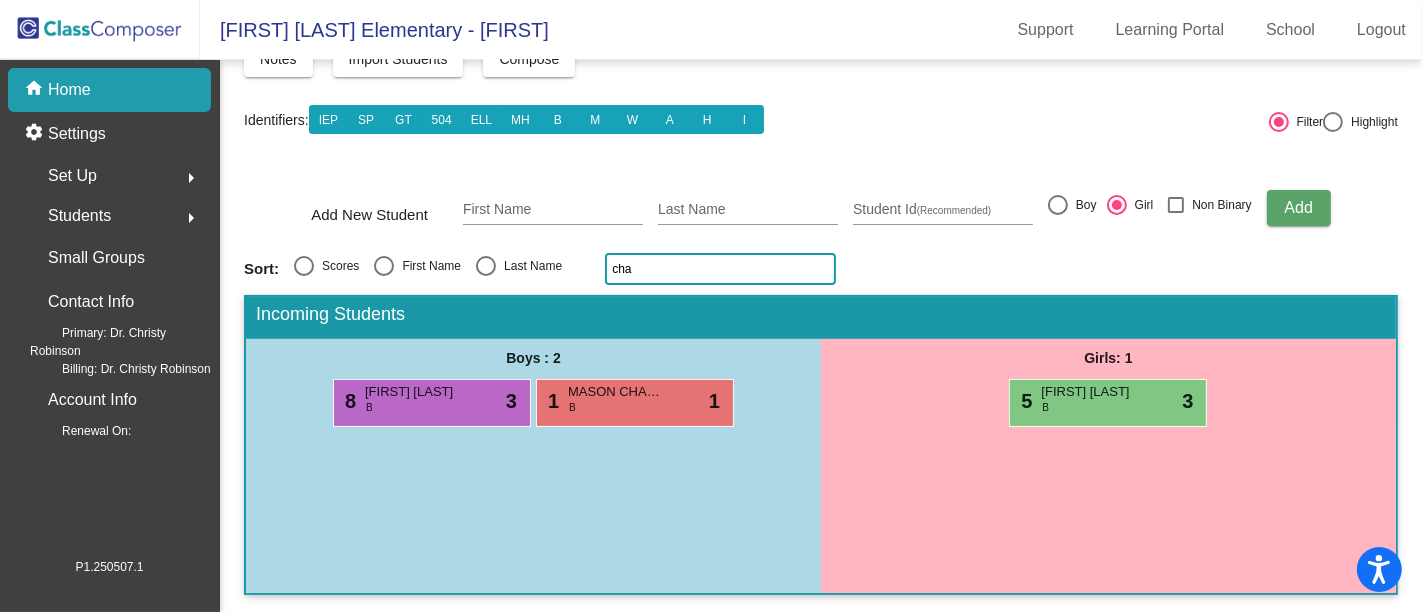 click on "cha" 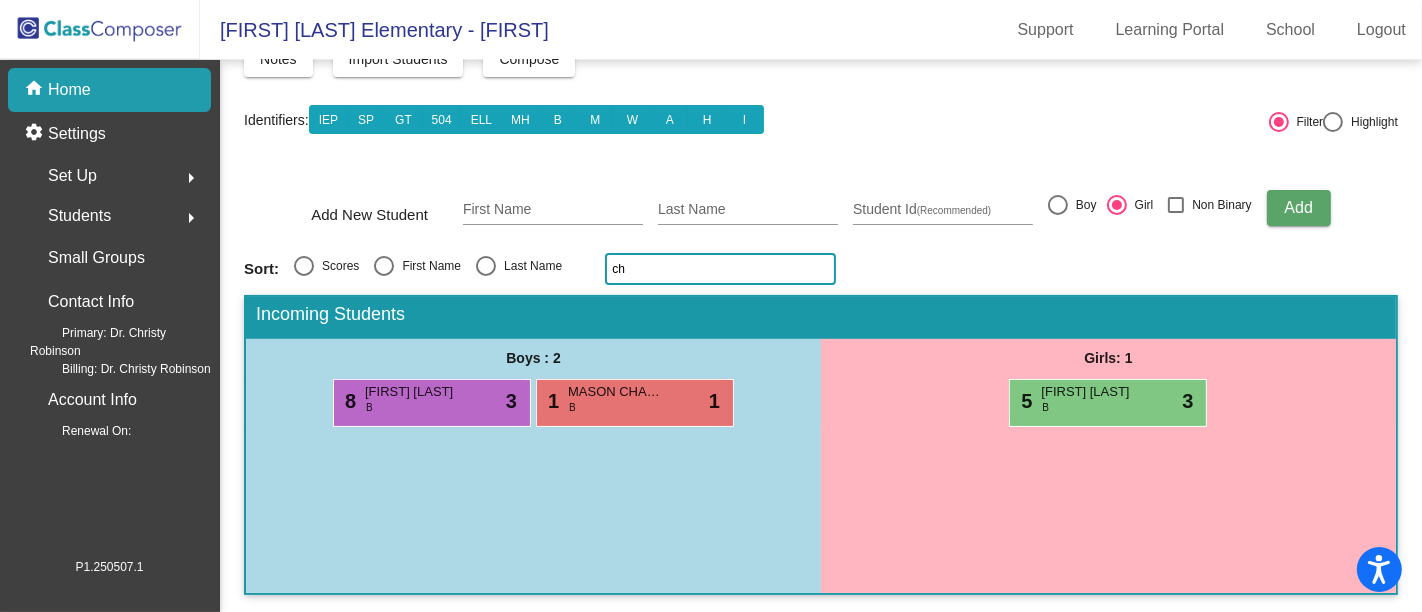 type on "c" 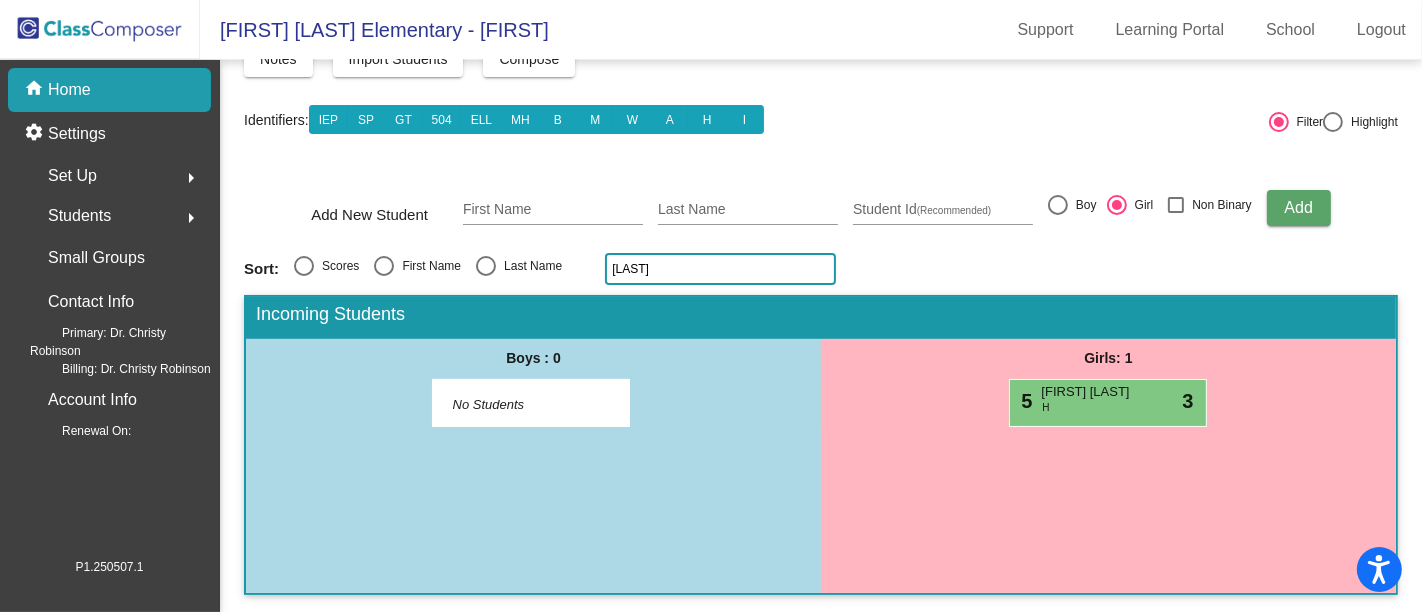 click on "5 KAMILA MORENO H lock do_not_disturb_alt 3" at bounding box center [1108, 403] 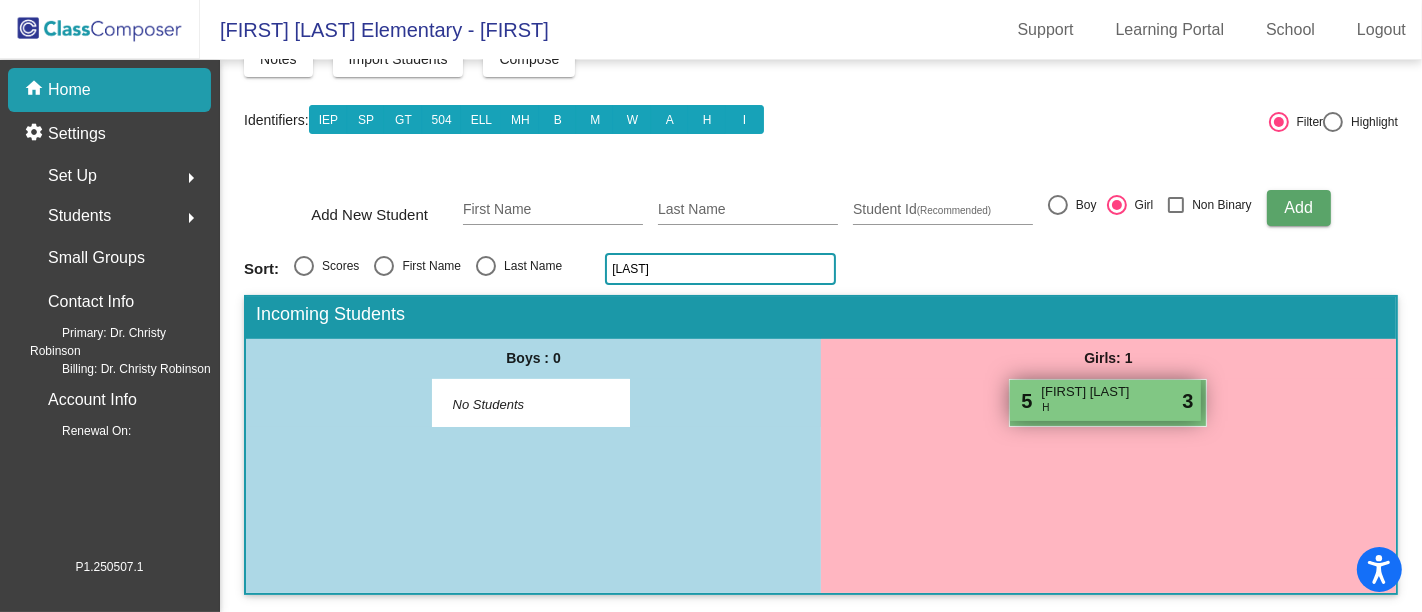 click on "[FIRST] [LAST]" at bounding box center [1091, 392] 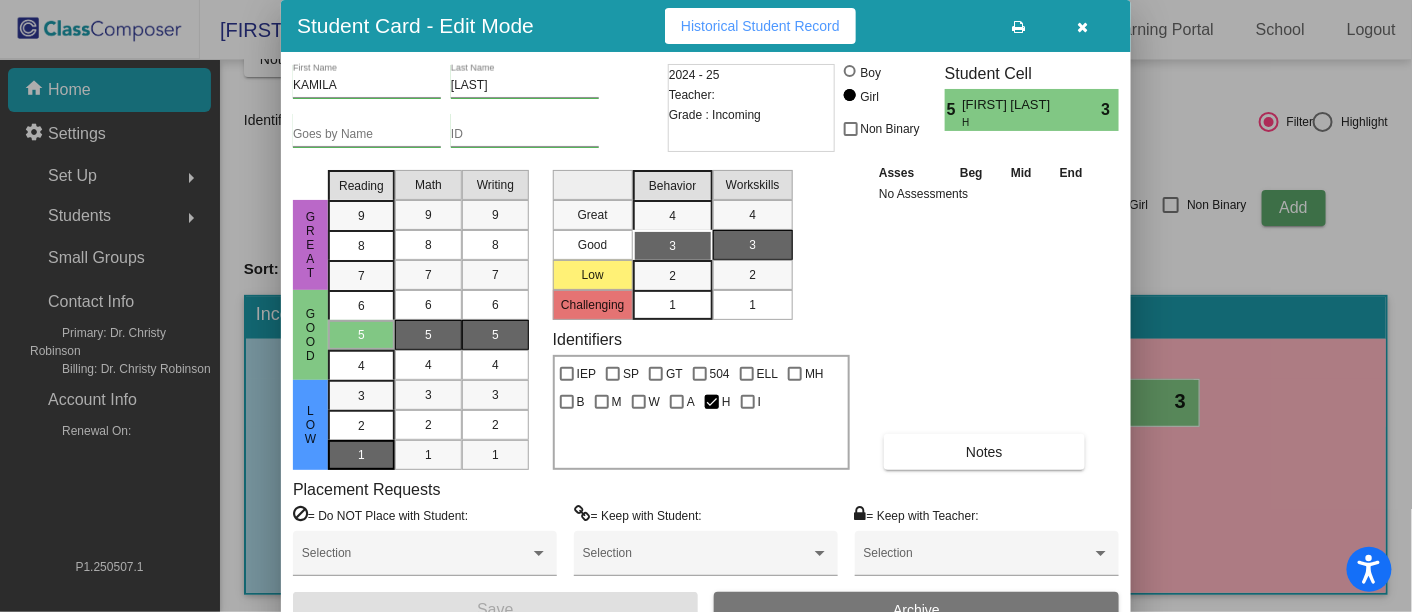 click on "1" at bounding box center [361, 396] 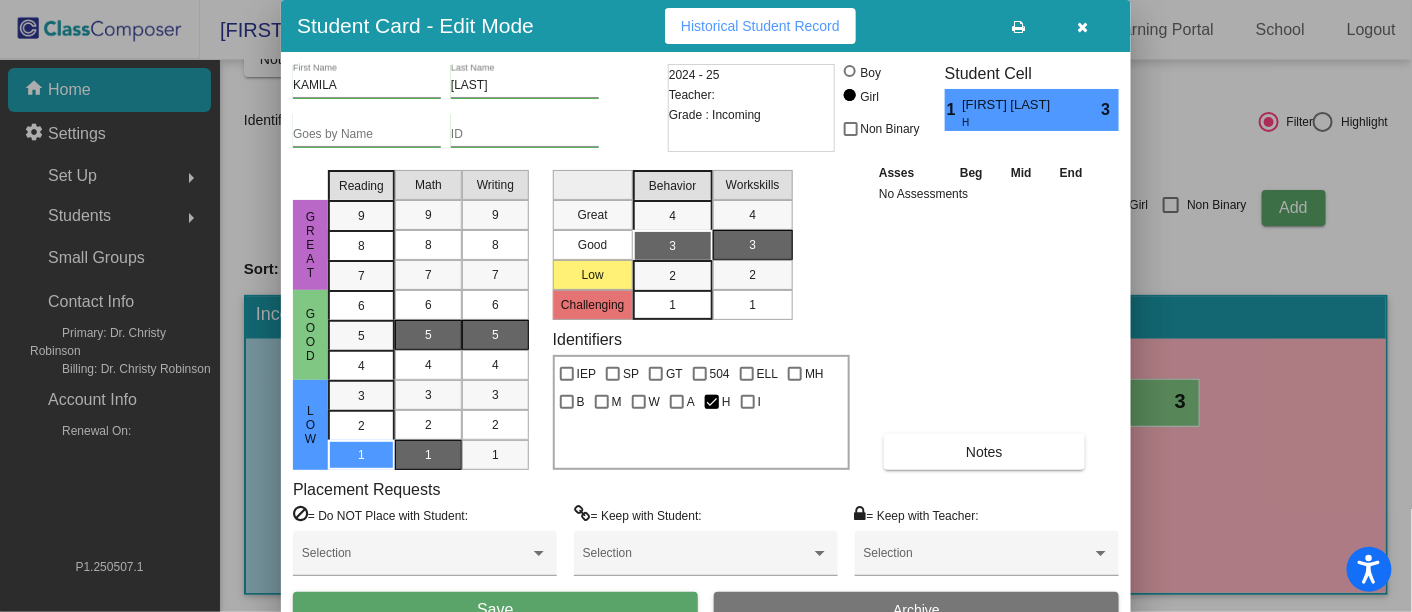 click on "1" at bounding box center [428, 455] 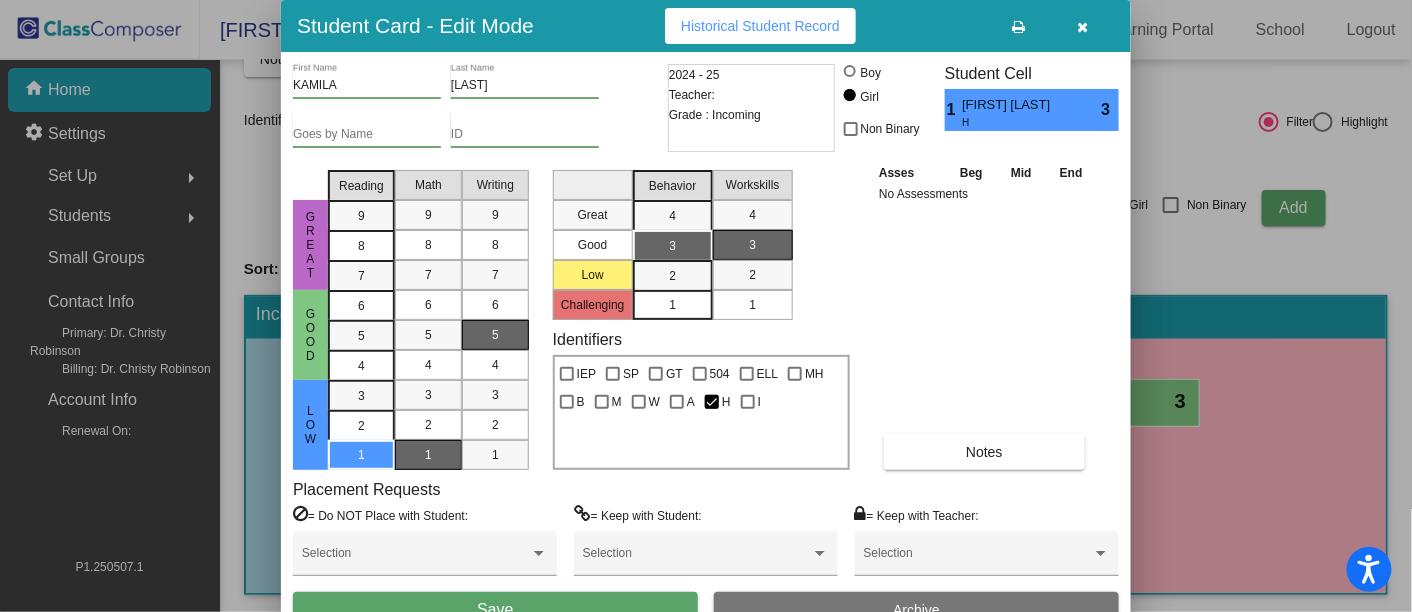click on "KAMILA [LAST] MORENO Last Name Goes by Name ID 2024 - 25 Teacher: Grade : Incoming Boy Girl Non Binary Student Cell 1 KAMILA MORENO H 3 Great Good Low Reading 9 8 7 6 5 4 3 2 1 Math 9 8 7 6 5 4 3 2 1 Writing 9 8 7 6 5 4 3 2 1 Great Good Low Challenging Behavior 4 3 2 1 Workskills 4 3 2 1 Identifiers IEP SP GT 504 ELL MH B M W A H I Asses Beg Mid End No Assessments Notes Placement Requests = Do NOT Place with Student: Selection = Keep with Student: Selection = Keep with Teacher: Selection Save Archive" at bounding box center (706, 346) 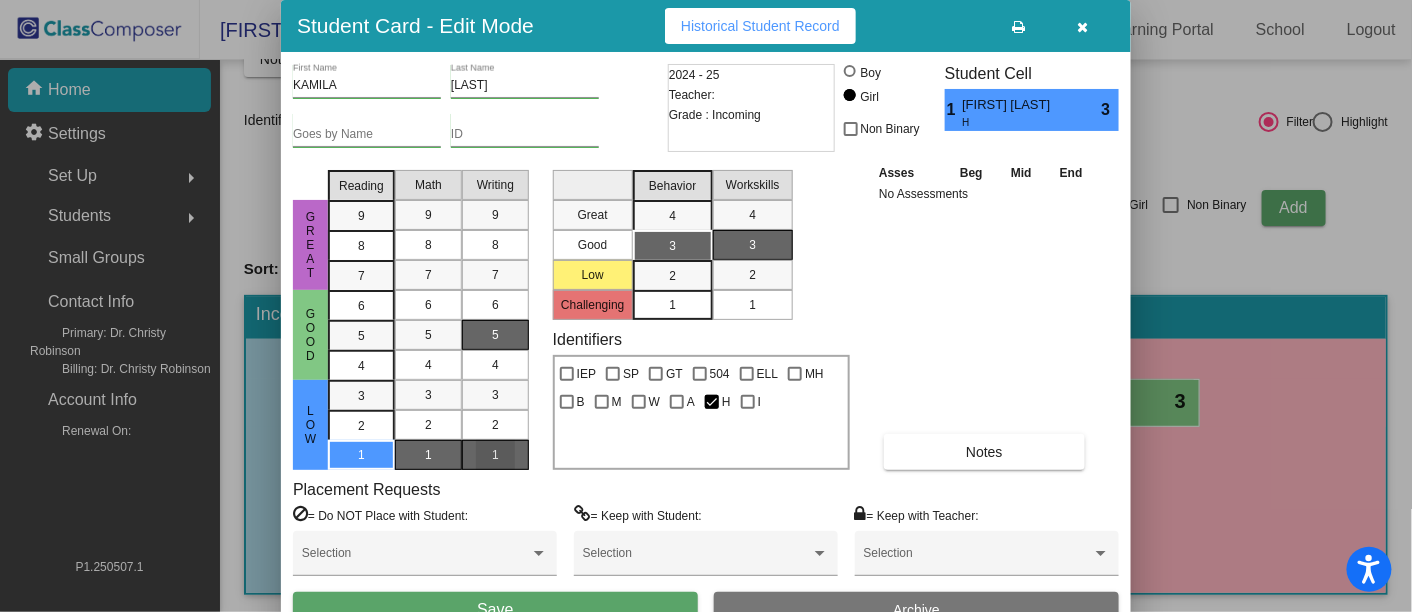 click on "1" at bounding box center [495, 455] 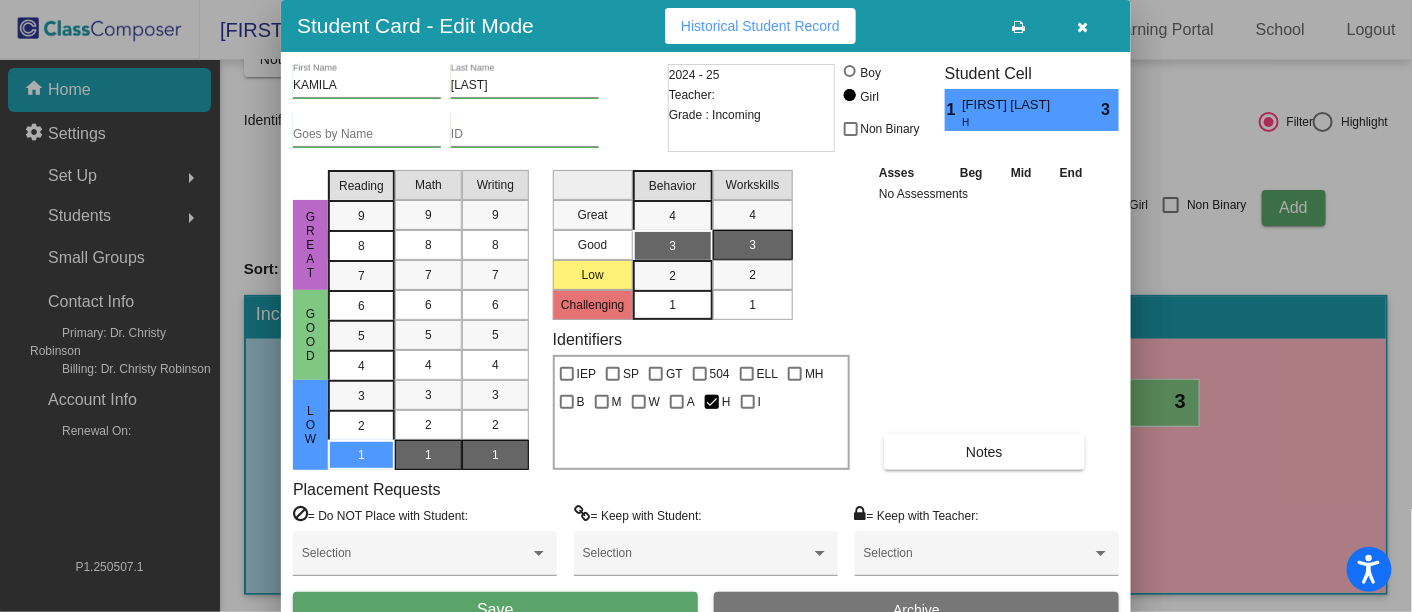click on "Save" at bounding box center [495, 610] 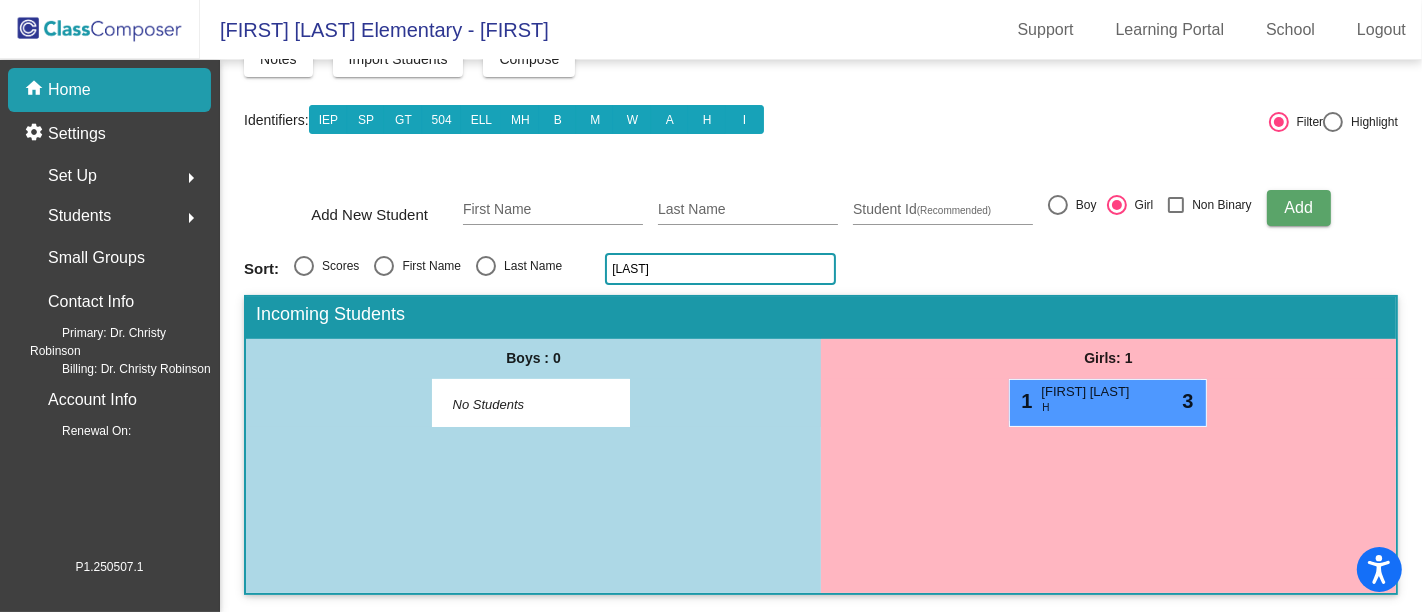 click on "more" 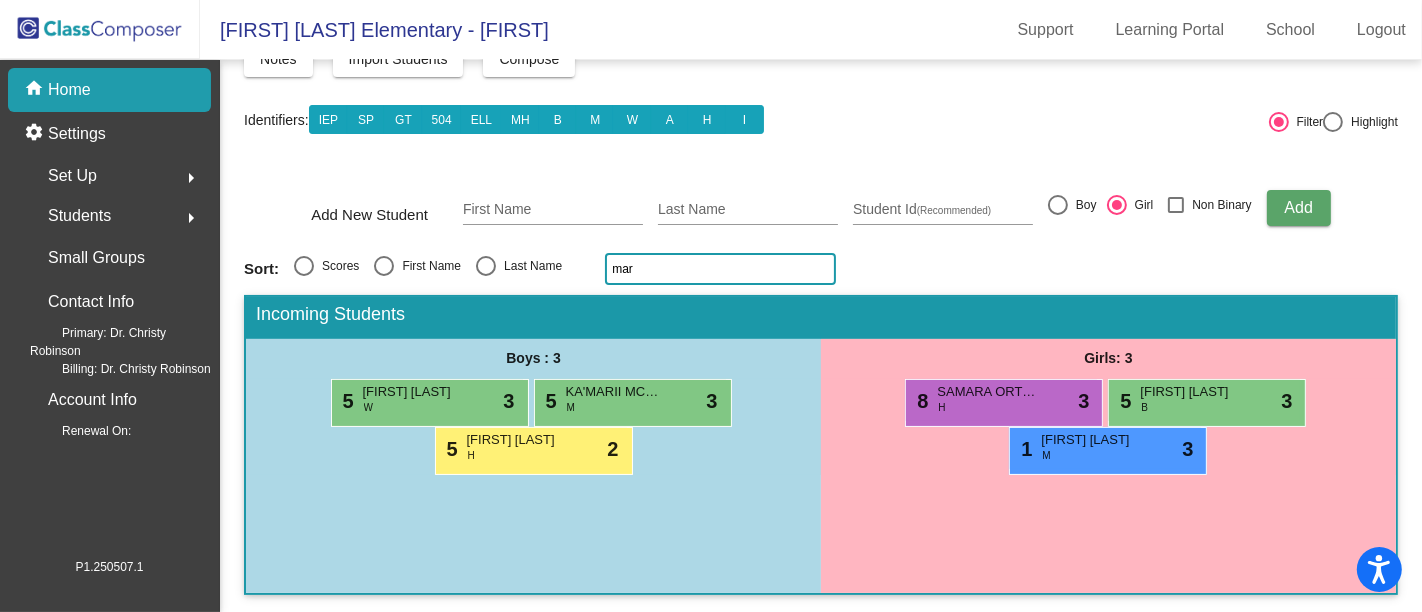 click on "mar" 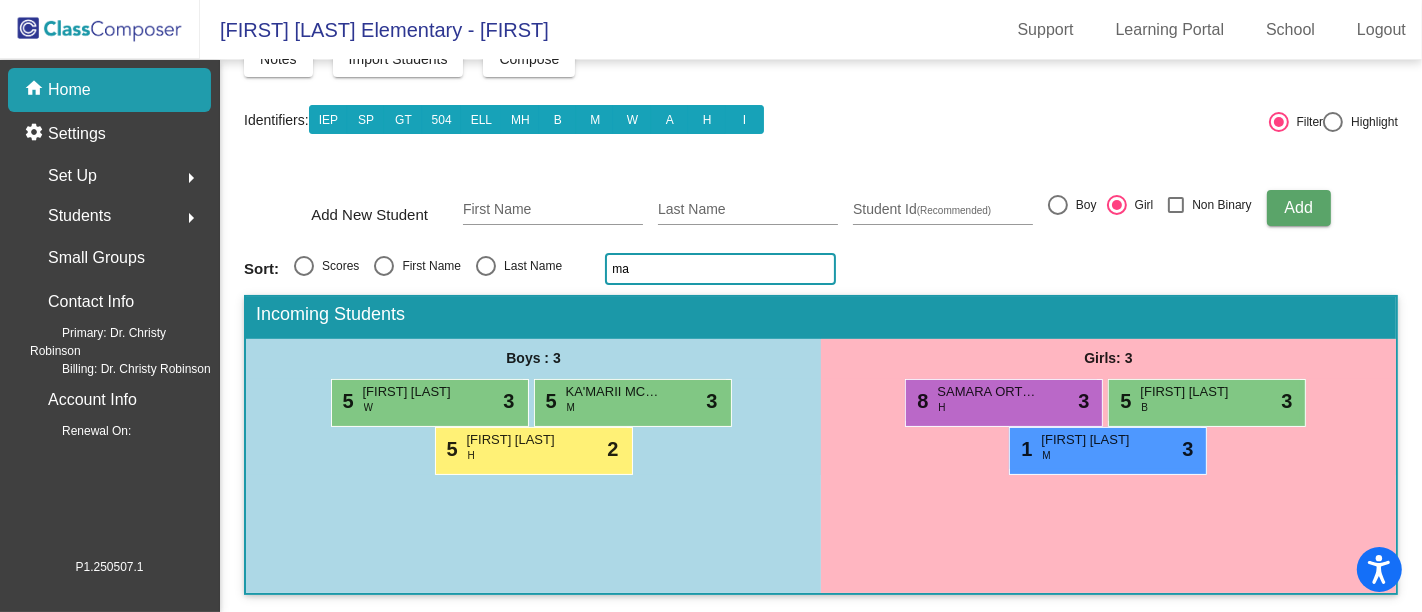 type on "m" 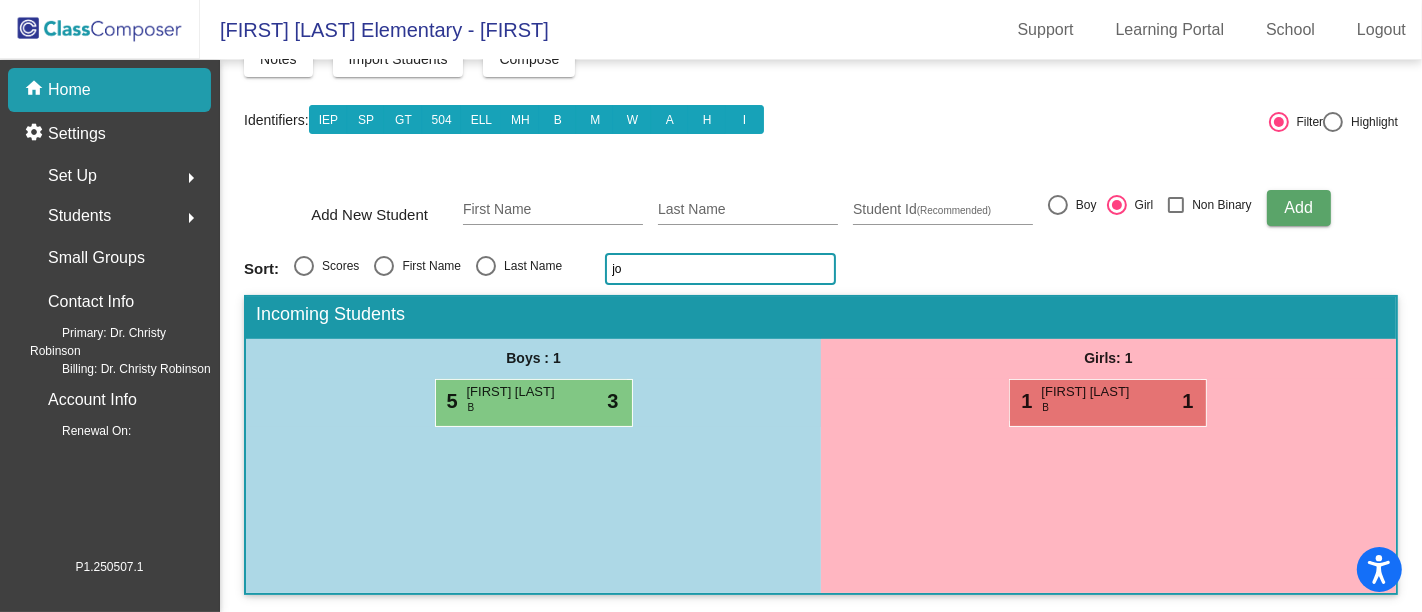type on "j" 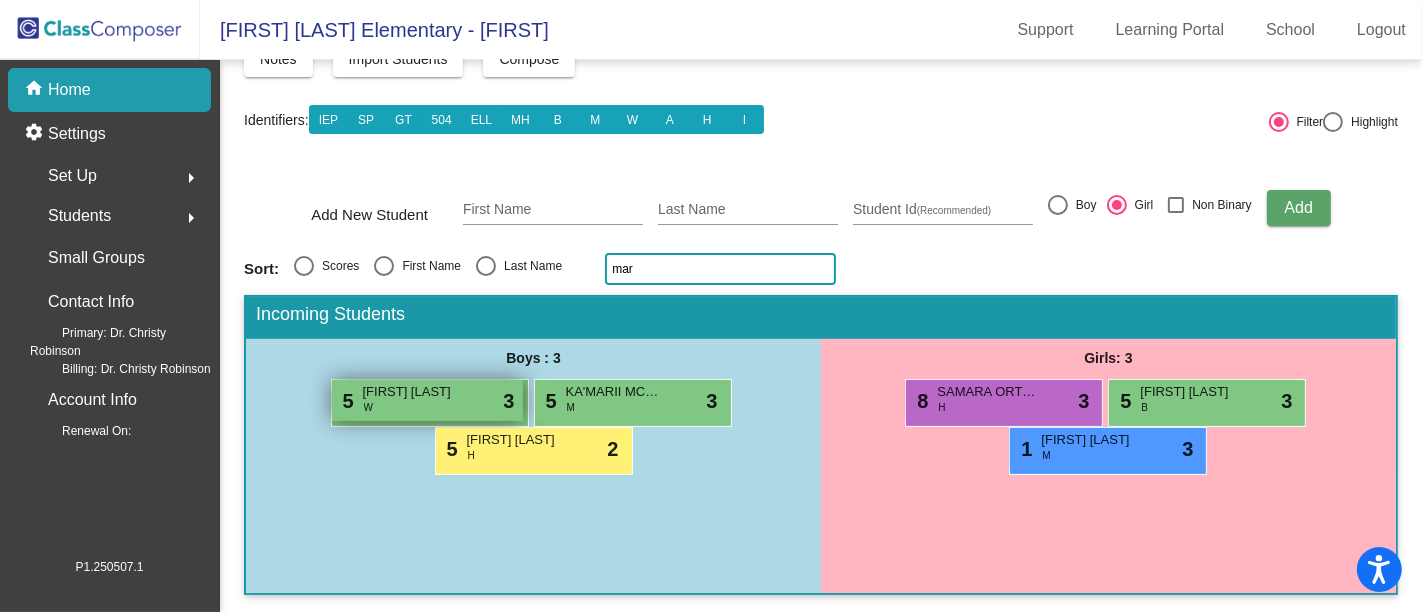 click on "[FIRST] [LAST]" at bounding box center [413, 392] 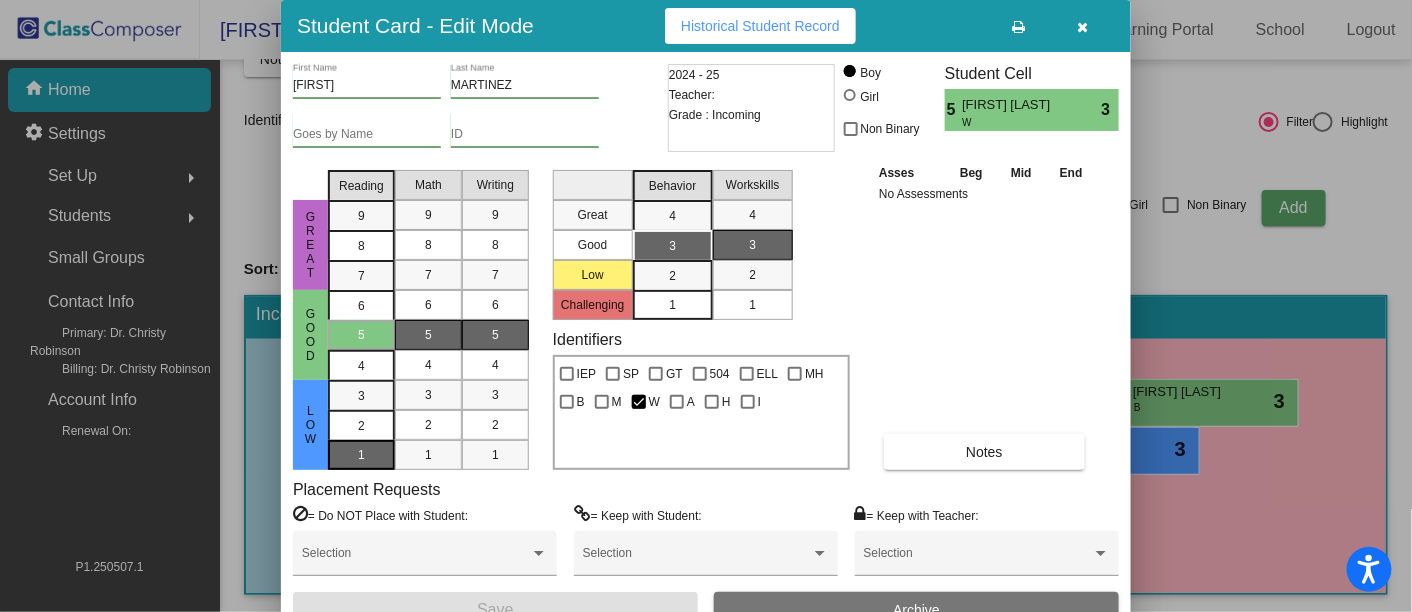 click on "1" at bounding box center (361, 396) 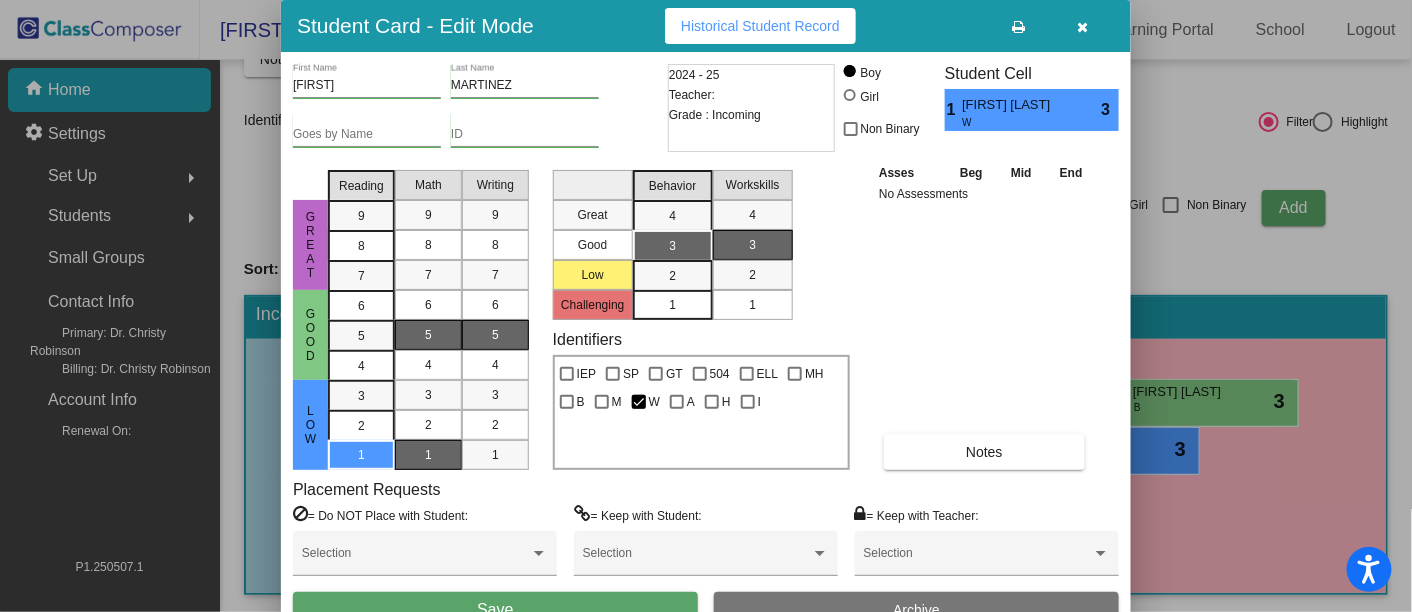 click on "1" at bounding box center (428, 455) 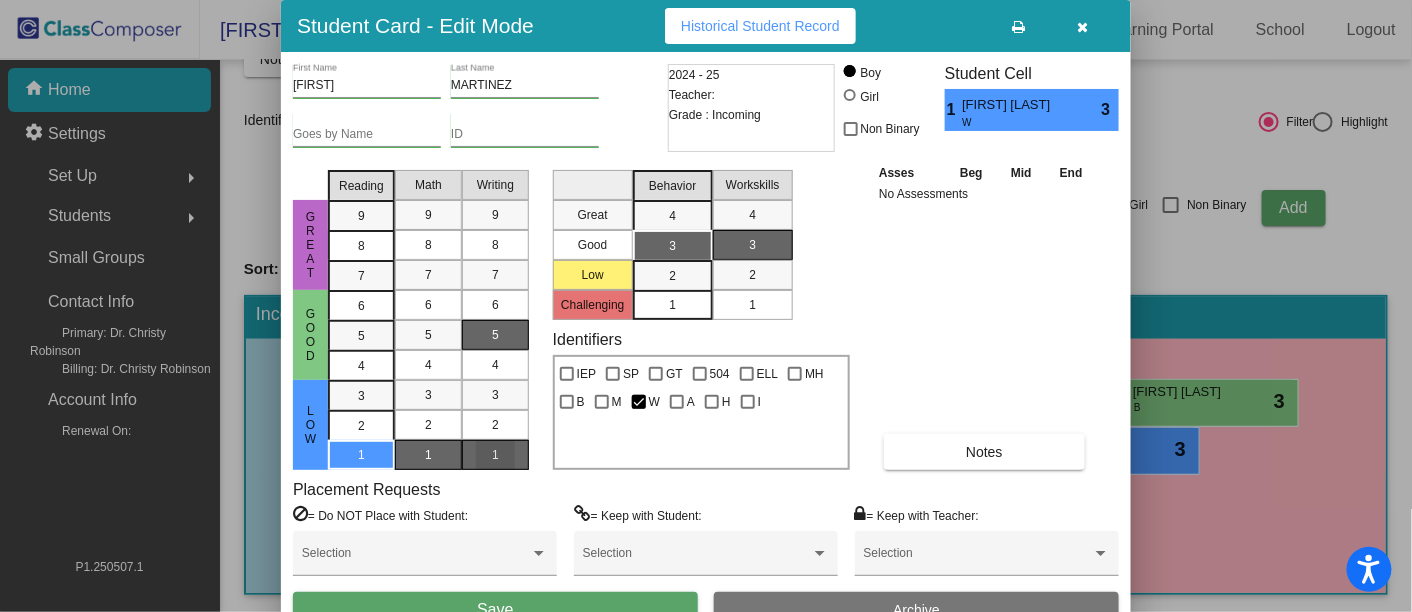 click on "1" at bounding box center [495, 455] 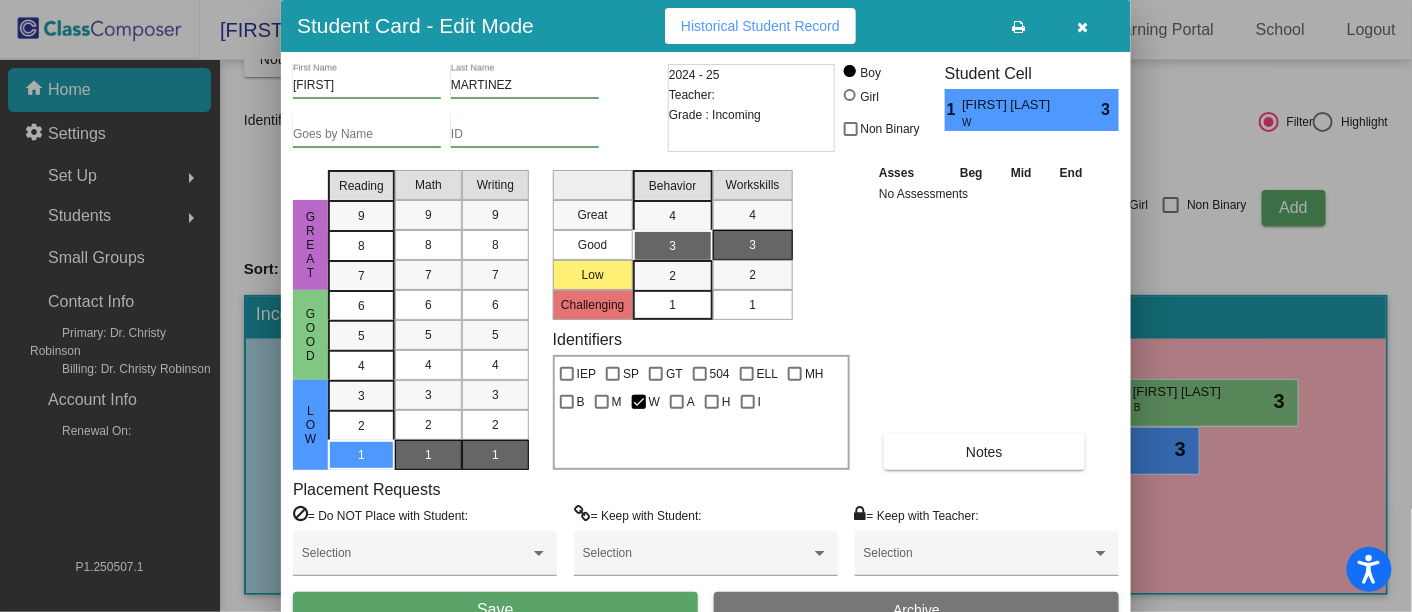 click on "Save" at bounding box center (495, 610) 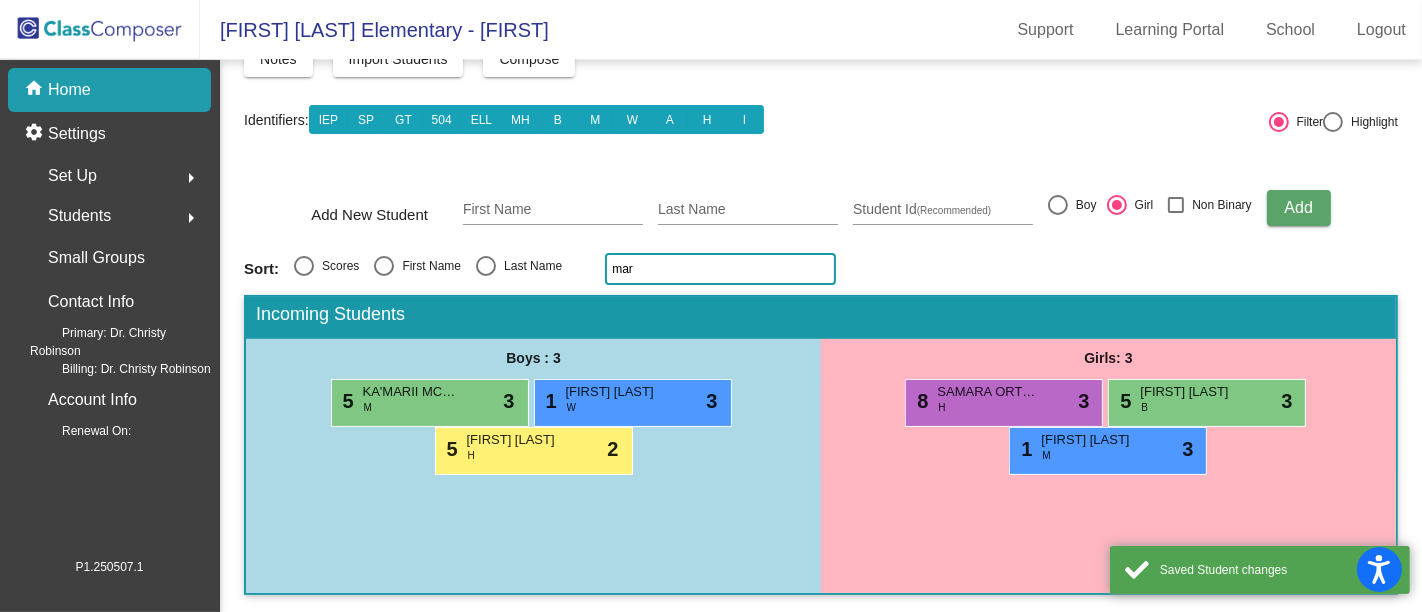 click on "2025 - 2026
New Incoming Kindergarten Students  New students who are entering your lowest grade level.   Adding new students to other grade levels? Please visit our  Adding a Student article to learn more  Notes Import Students Compose View Compose View & Edit Compose Identifiers:  IEP SP GT 504 ELL MH B M W A H I   Filter     Highlight Add New Student First Name Last Name Student Id  (Recommended)   Boy   Girl   Non Binary Add Sort:   Scores   First Name   Last Name mar Incoming Students Boys : 3 5 KA'MARII MCCAULEY M lock do_not_disturb_alt 3 1 LORENZO MARTINEZ W lock do_not_disturb_alt 3 5 GERON MARRIAGA H lock do_not_disturb_alt 2 Girls: 3 8 SAMARA ORTIZ SANCHEZ H lock do_not_disturb_alt 3 5 MARKASIA CROCKETT B lock do_not_disturb_alt 3 1 LUNAMARIE KASAL M lock do_not_disturb_alt 3" 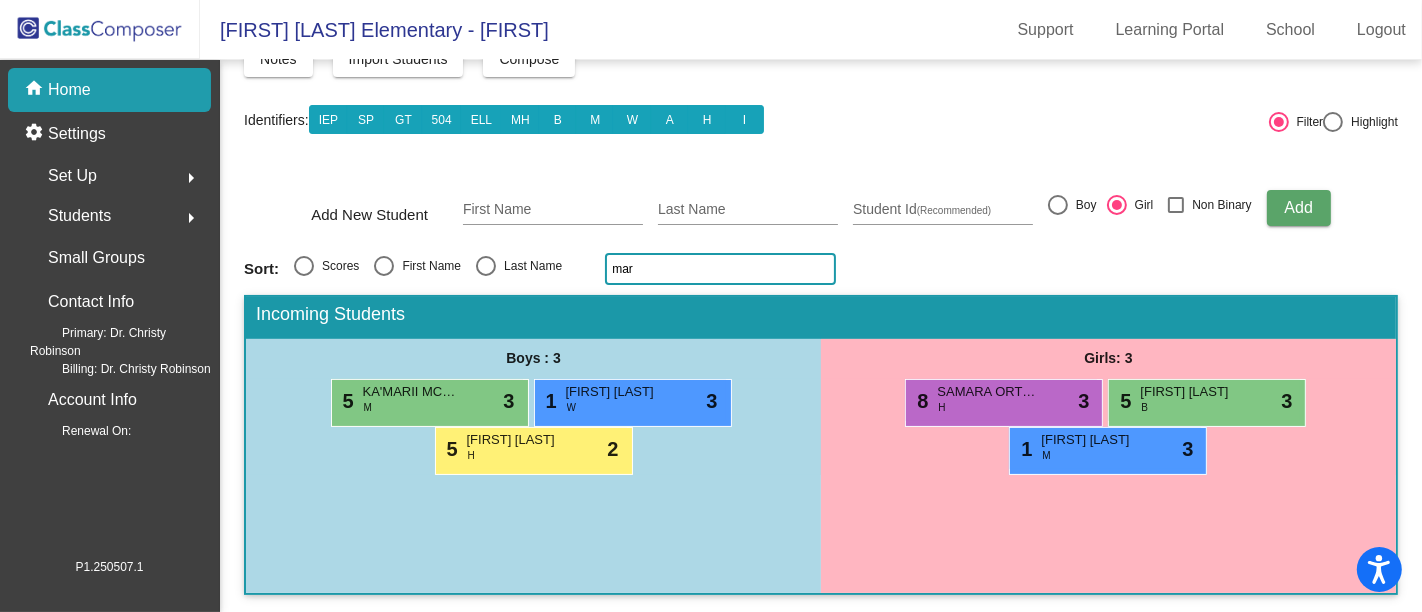 click on "mar" 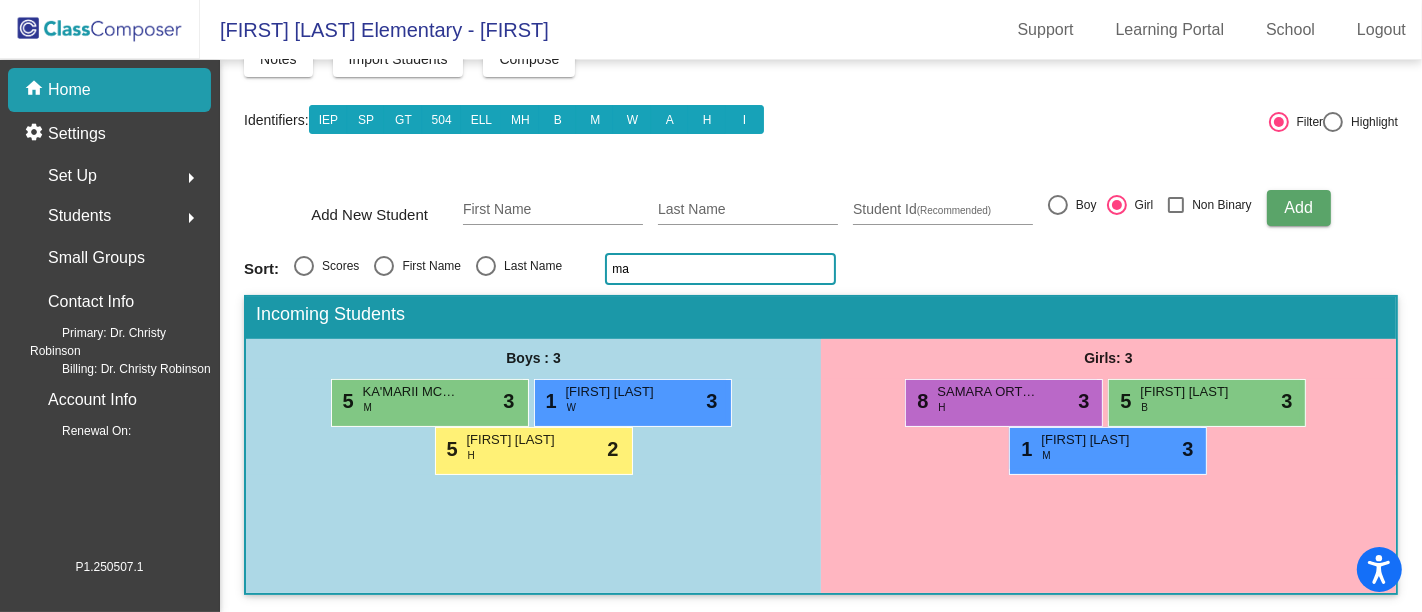 type on "m" 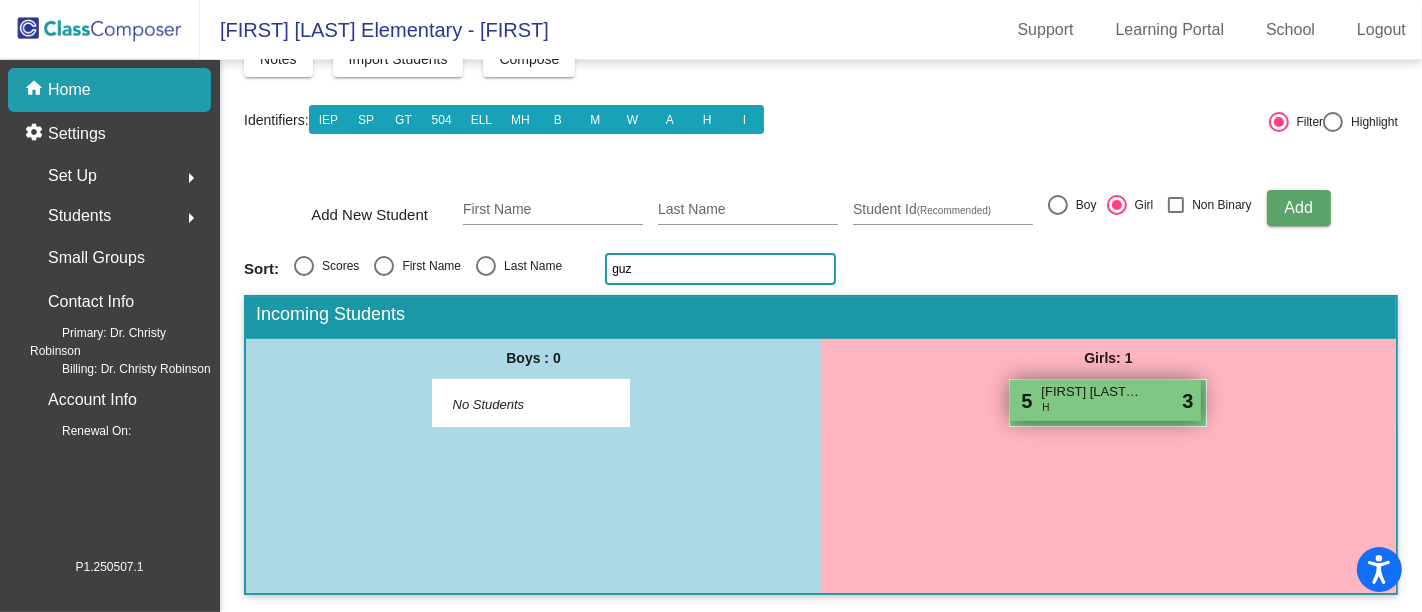 click on "5 [FIRST] [LAST] [LAST] do_not_disturb_alt 3" at bounding box center [1105, 400] 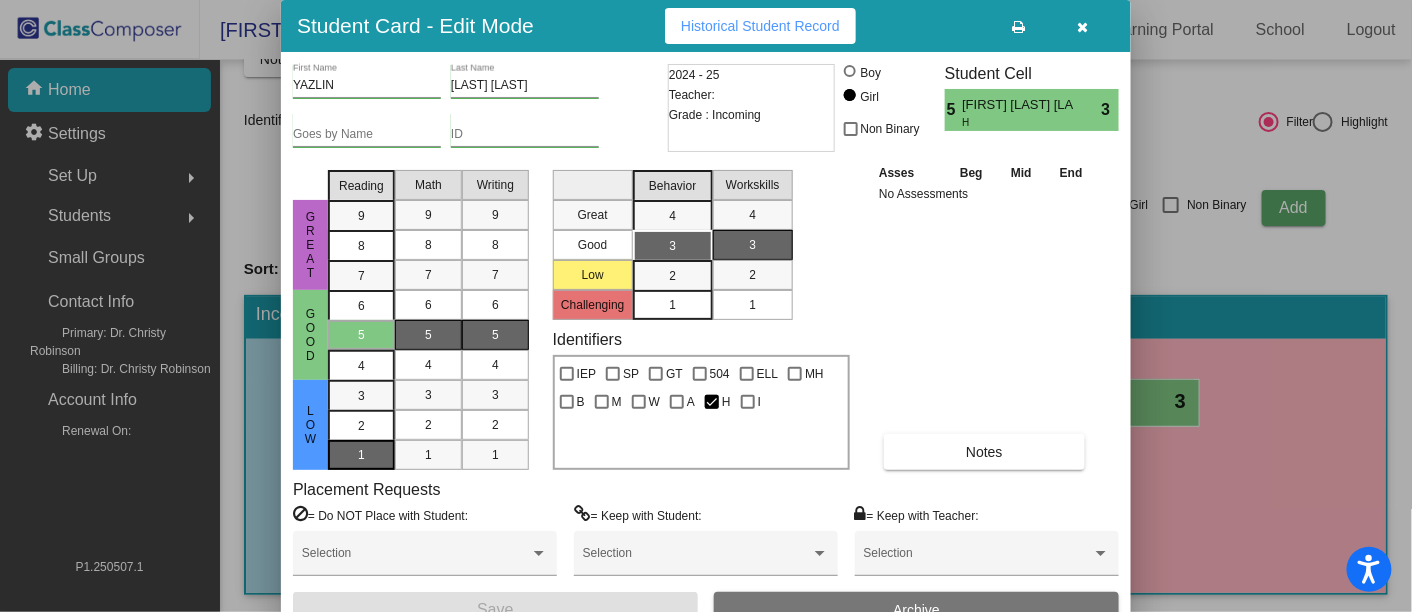 click on "1" at bounding box center [361, 455] 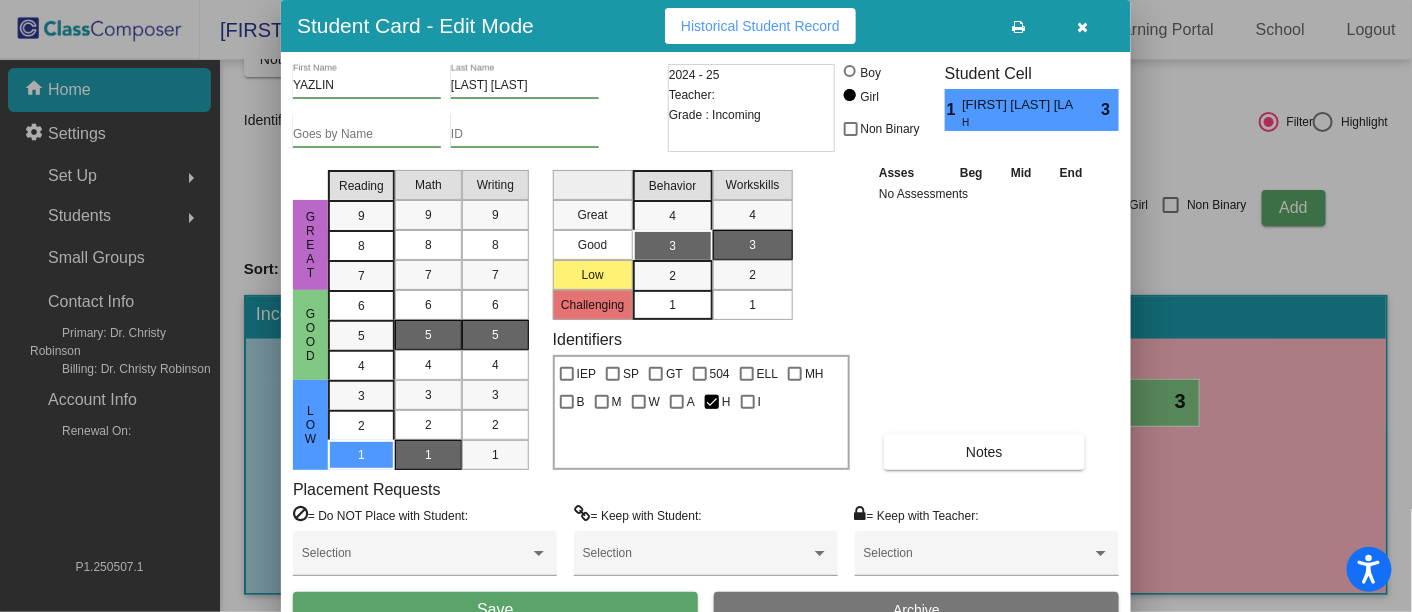 click on "1" at bounding box center [428, 455] 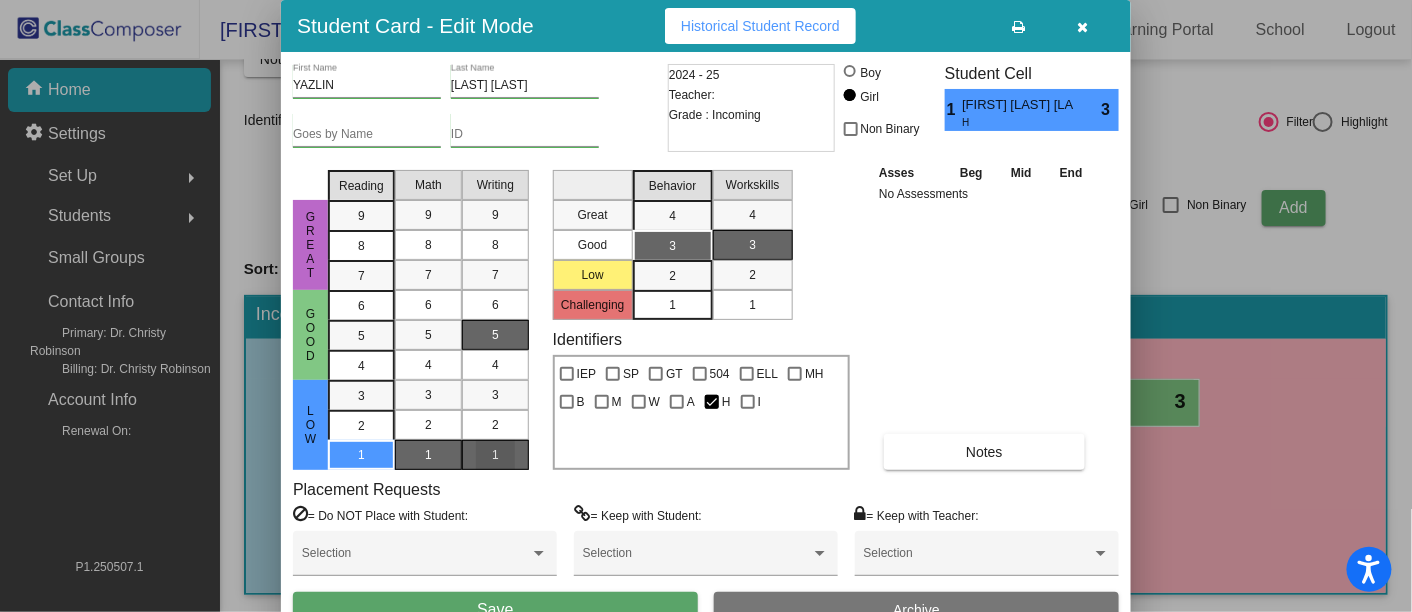 click on "1" at bounding box center [495, 455] 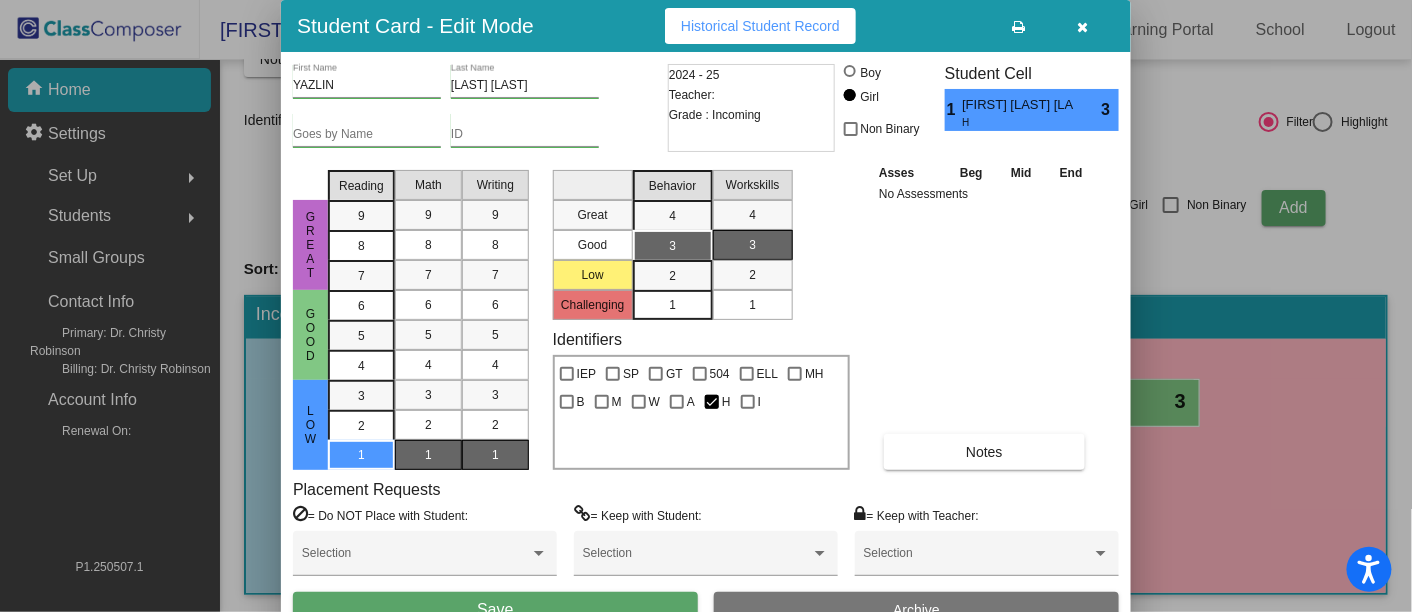 click on "Save" at bounding box center (495, 610) 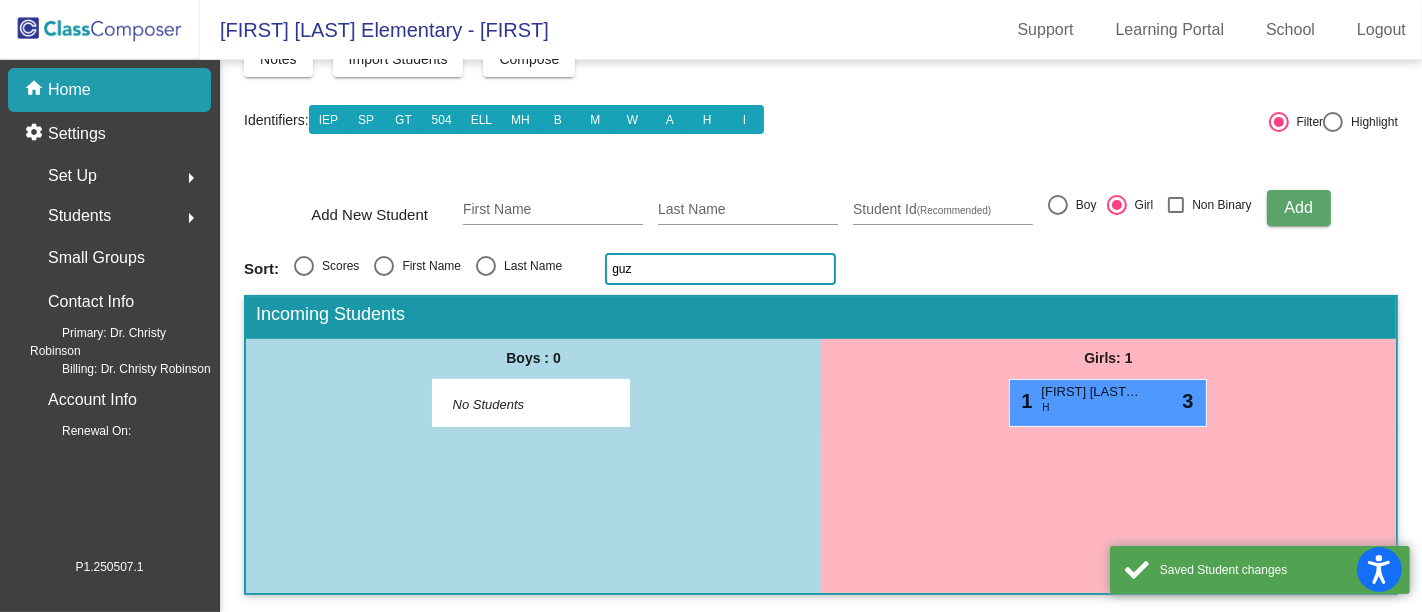 click on "2025 - 2026
New Incoming Kindergarten Students  New students who are entering your lowest grade level.   Adding new students to other grade levels? Please visit our  Adding a Student article to learn more  Notes Import Students Compose View Compose View & Edit Compose Identifiers:  IEP SP GT 504 ELL MH B M W A H I   Filter     Highlight Add New Student First Name Last Name Student Id  (Recommended)   Boy   Girl   Non Binary Add Sort:   Scores   First Name   Last Name guz Incoming Students Boys : 0 No Students   Girls: 1 1 YAZLIN GUZMAN ASCENCIO H lock do_not_disturb_alt 3" 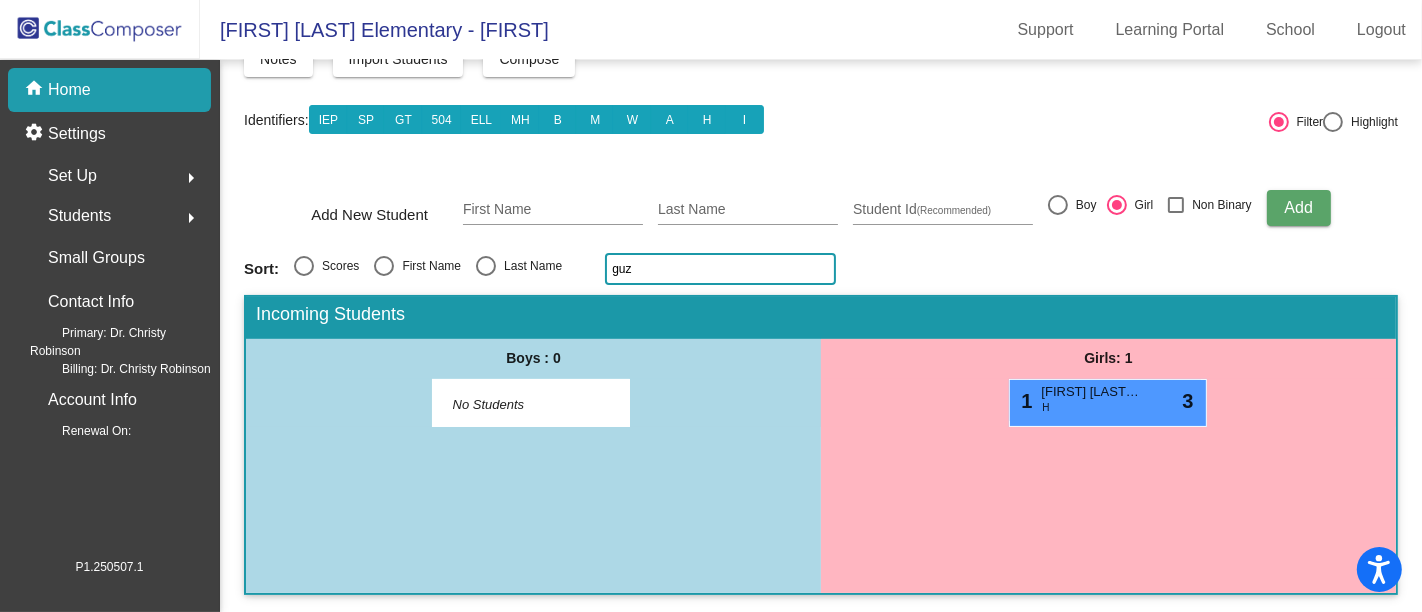click on "guz" 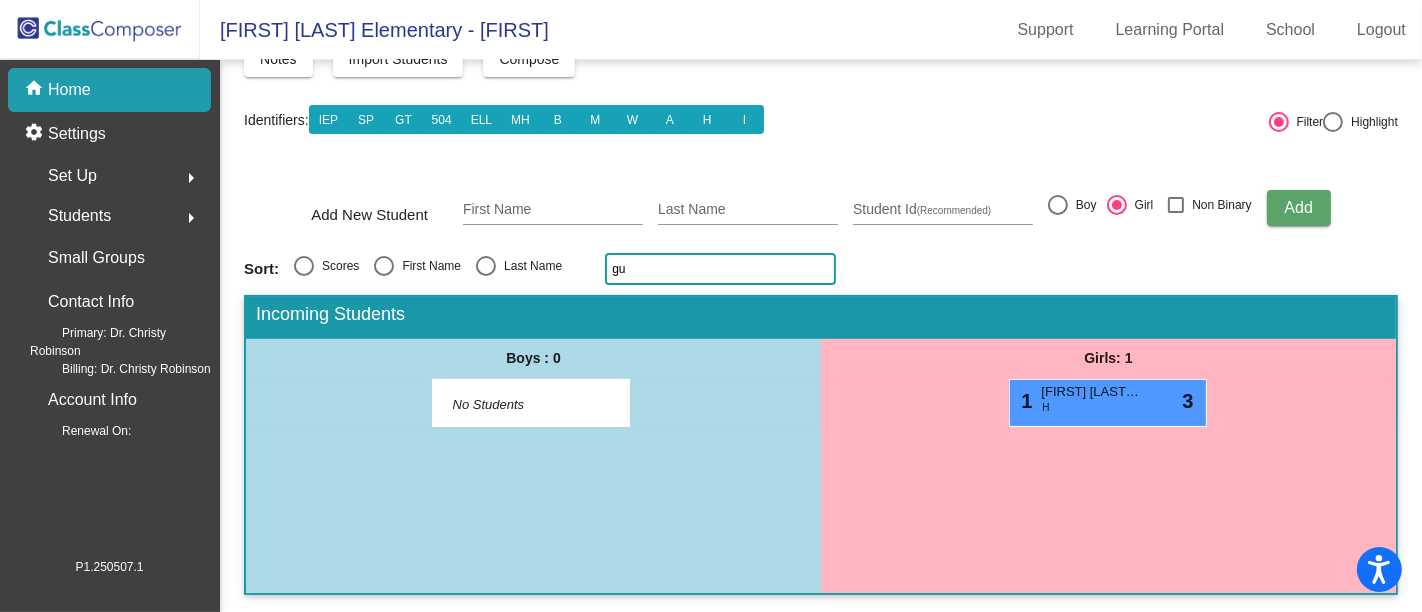 type on "g" 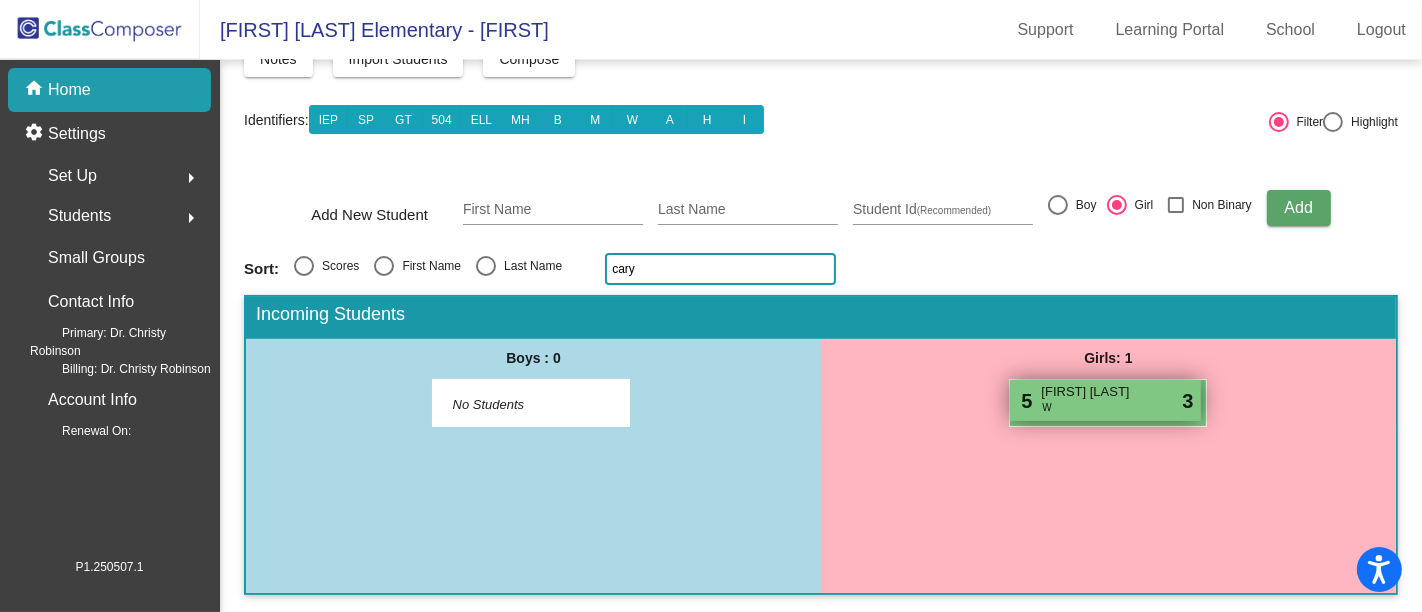 click on "5 DANDELION CARY W lock do_not_disturb_alt 3" at bounding box center [1105, 400] 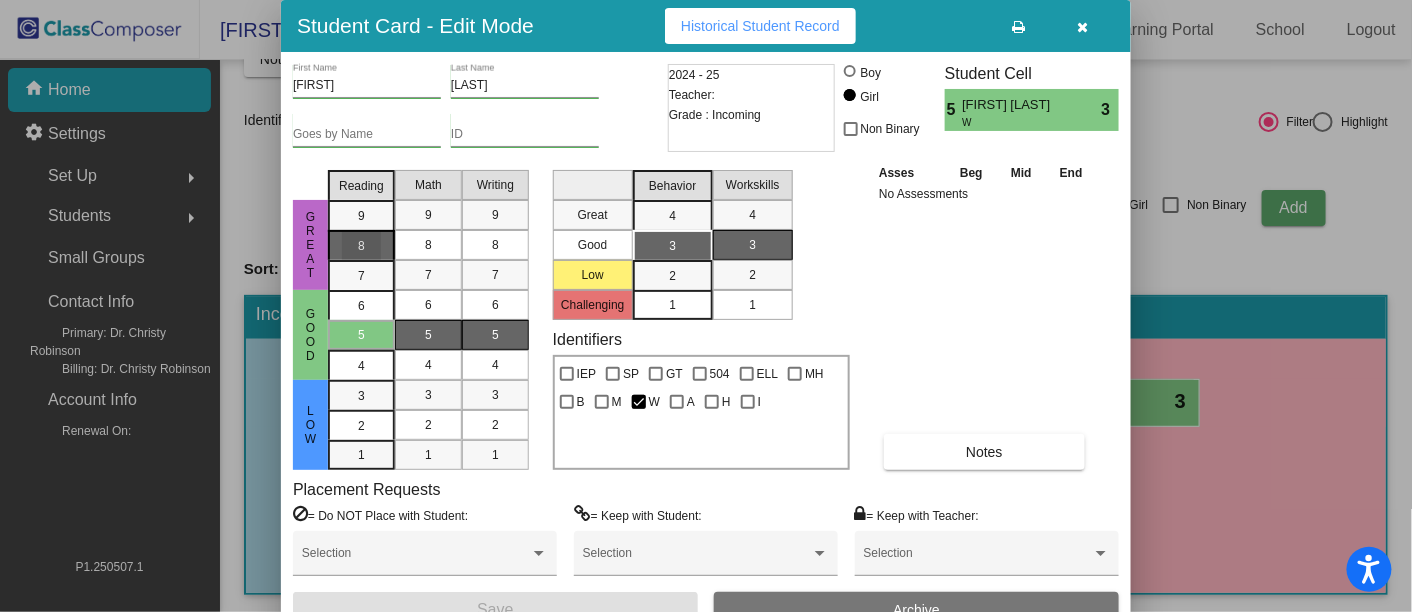 click on "8" at bounding box center (361, 216) 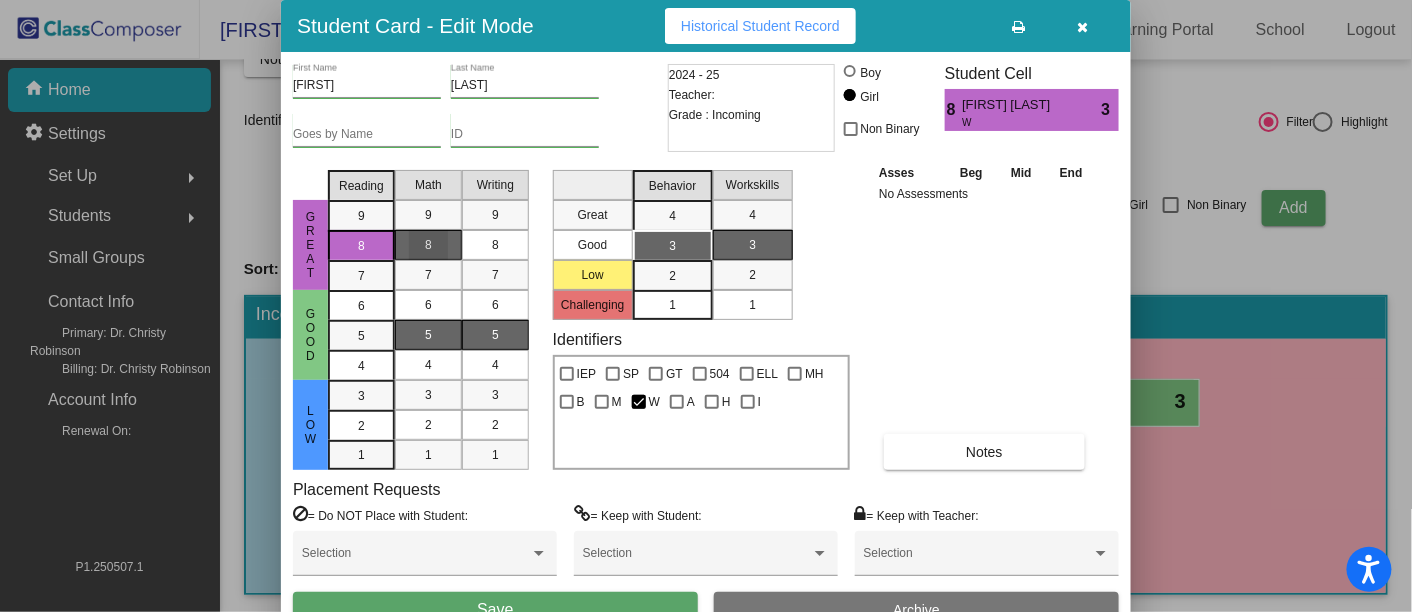 click on "8" at bounding box center (428, 245) 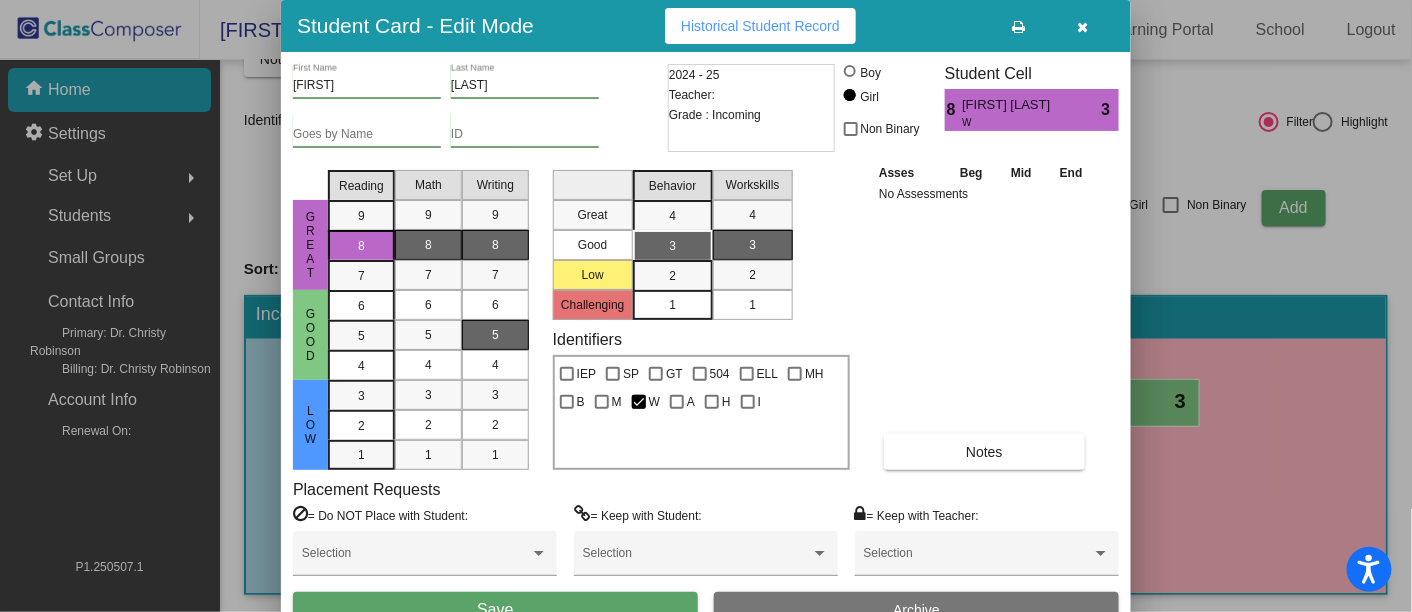click on "8" at bounding box center (495, 245) 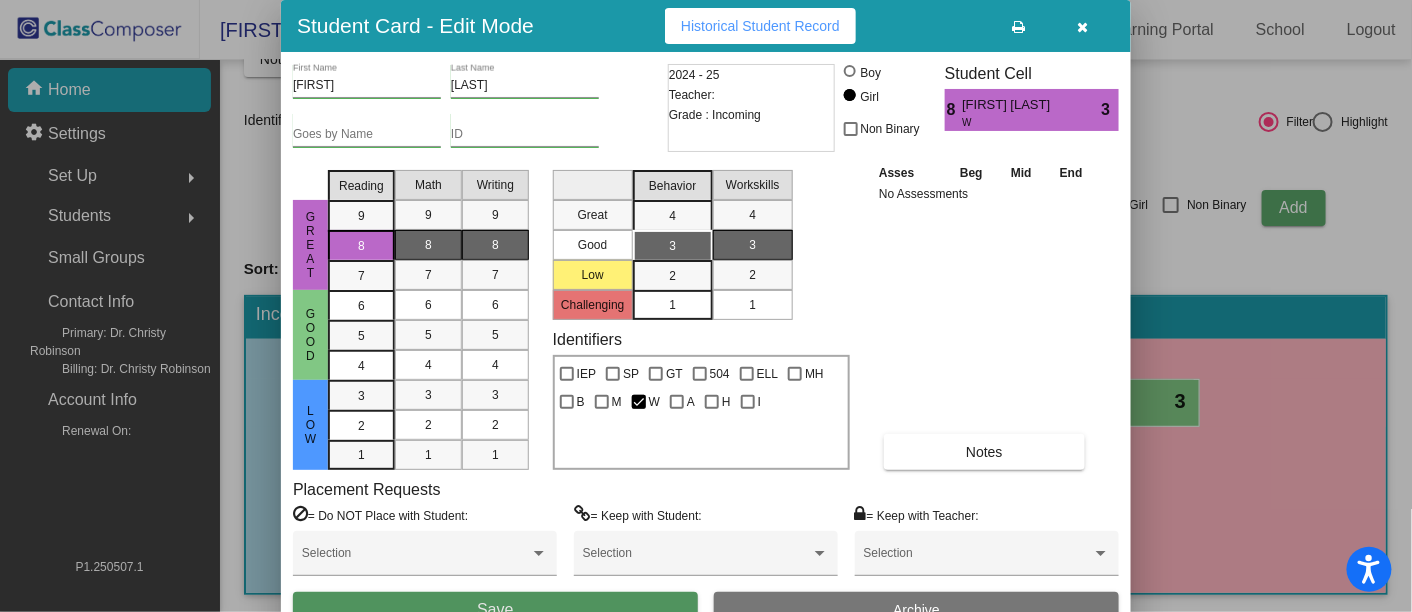 click on "Save" at bounding box center (495, 610) 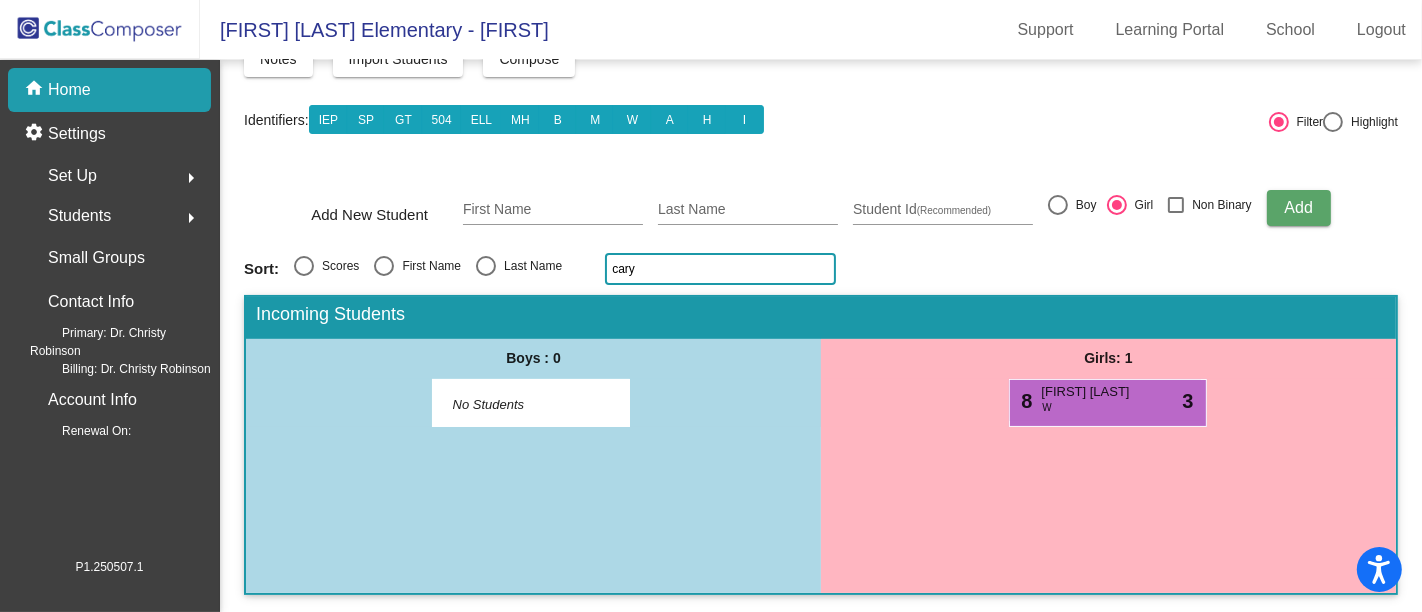 click on "[LAST]" 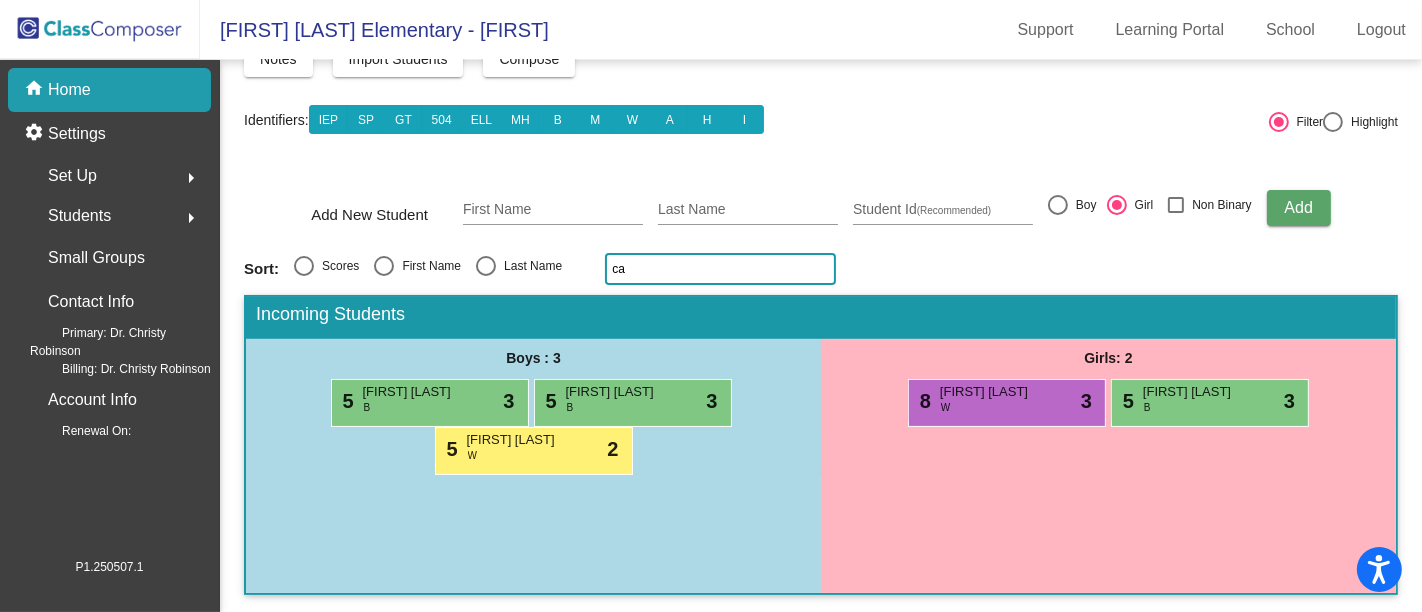 type on "c" 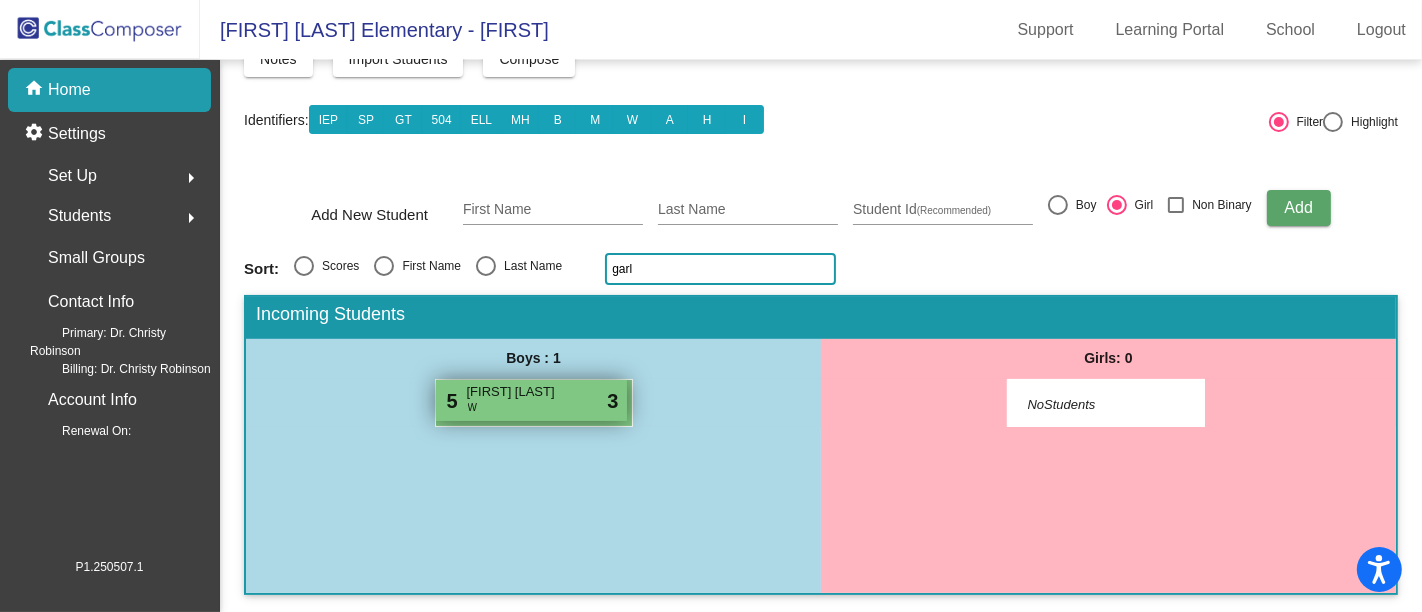 click on "5 [FIRST] [LAST] W lock do_not_disturb_alt 3" at bounding box center [531, 400] 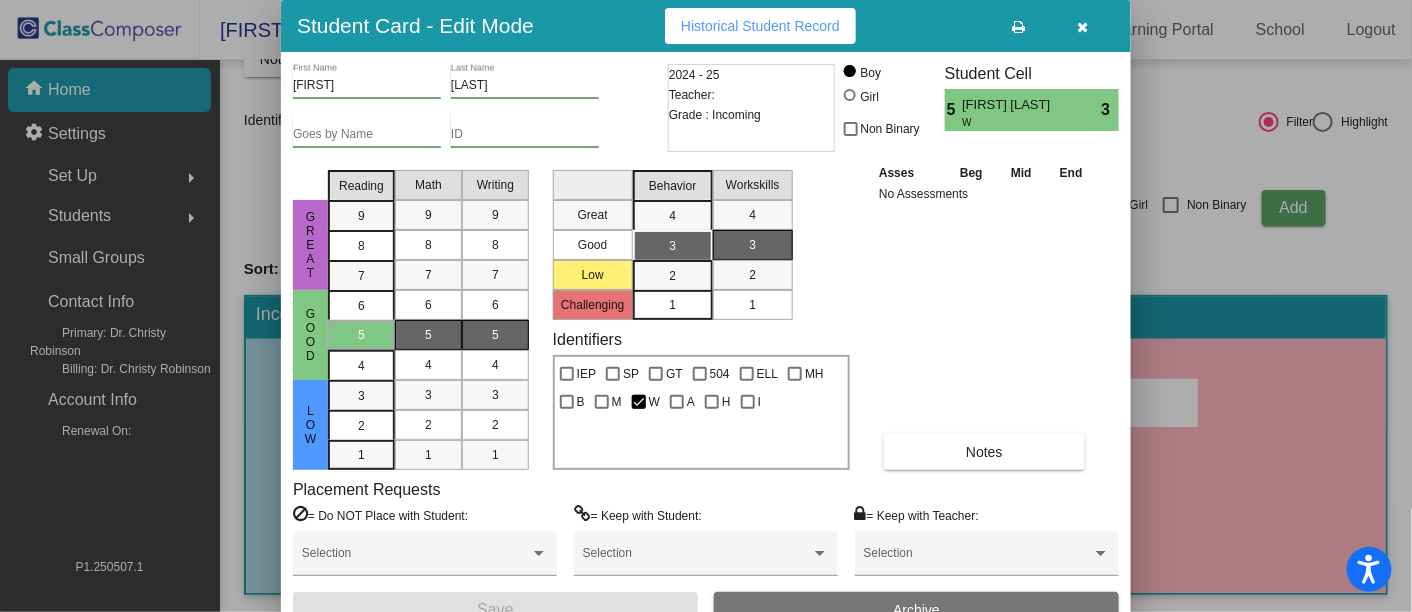 click at bounding box center [1083, 27] 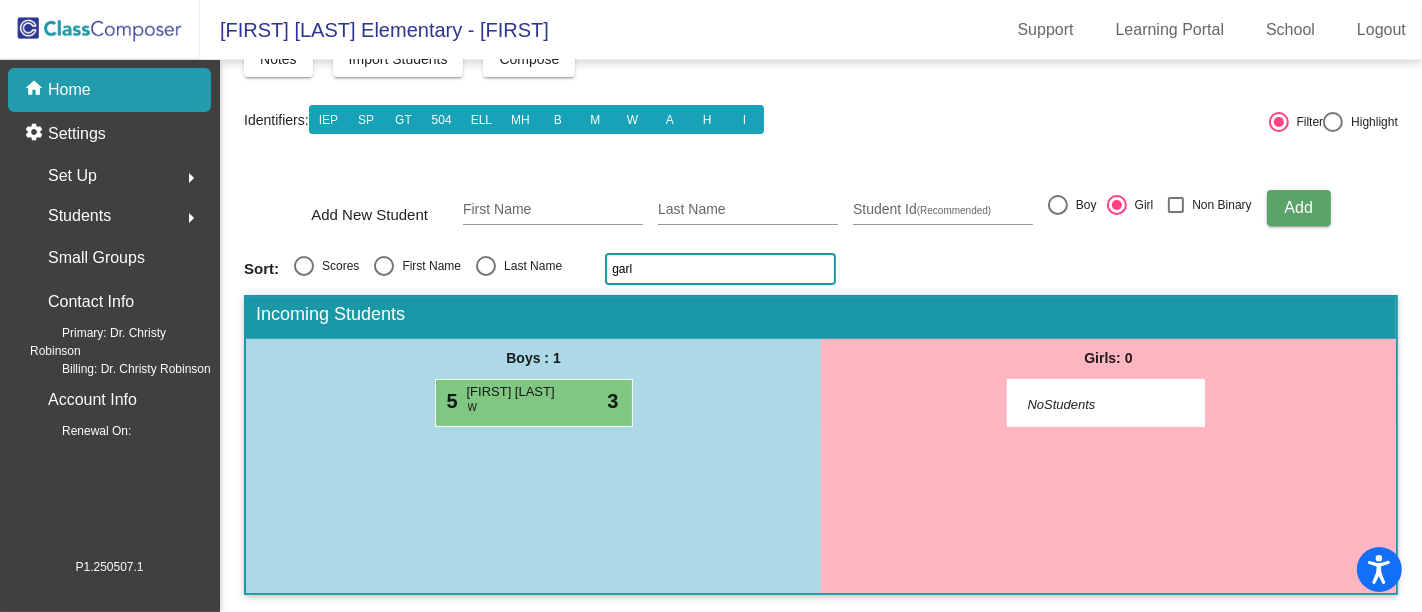 click on "garl" 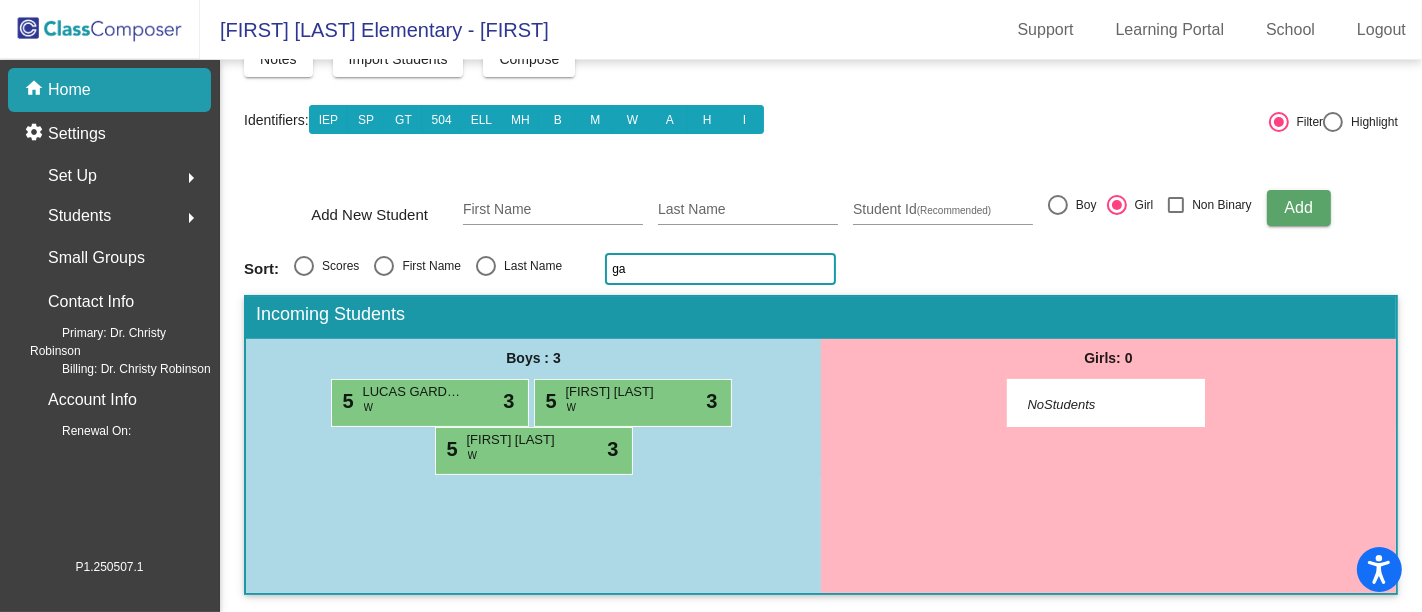 type on "g" 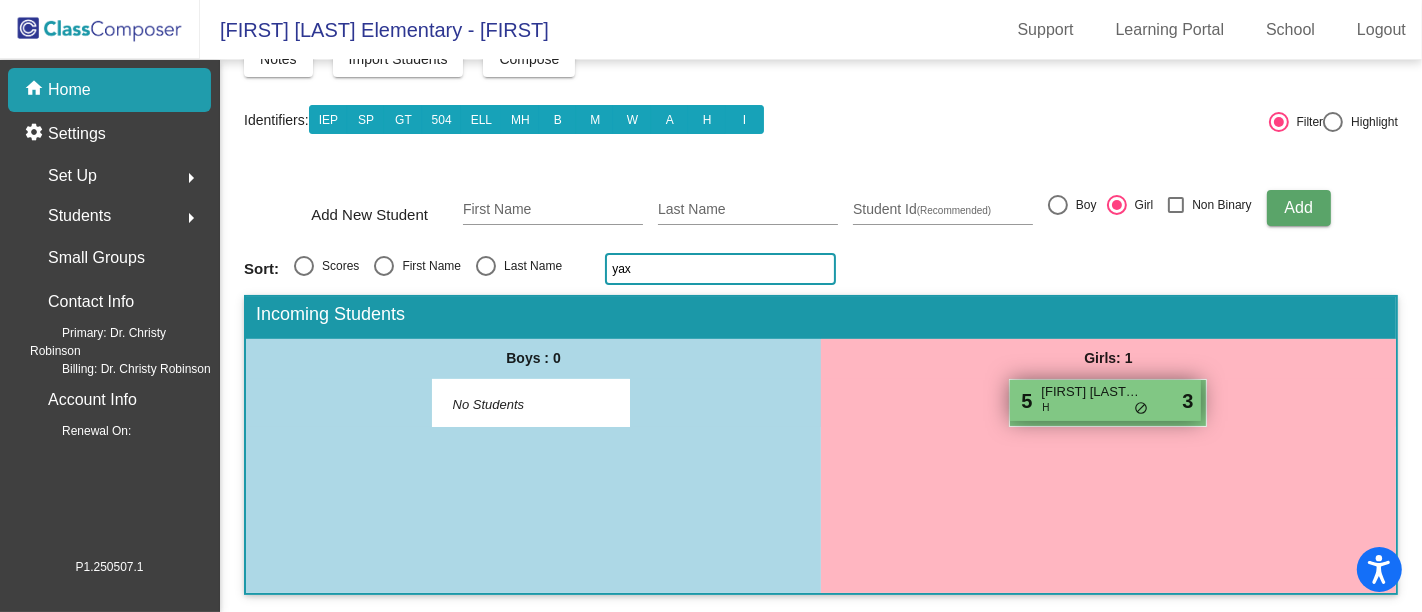 click on "5 [FIRST] [LAST] [LAST] [LAST] do_not_disturb_alt 3" at bounding box center [1105, 400] 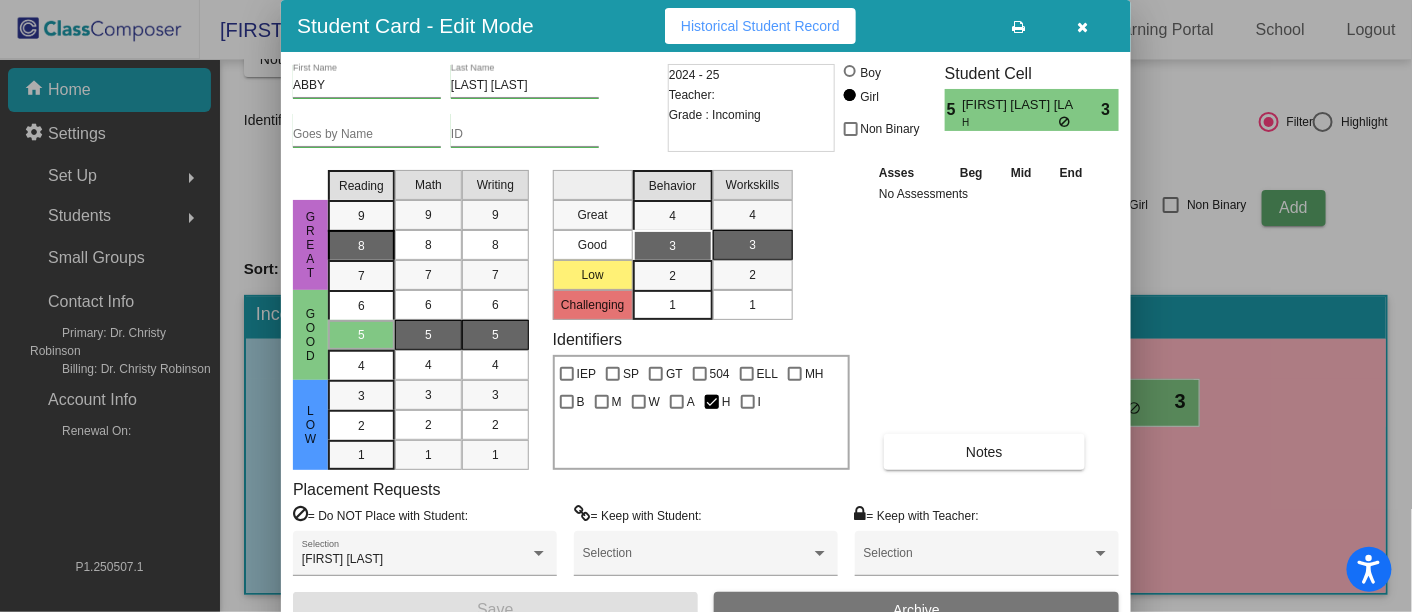click on "8" at bounding box center [361, 216] 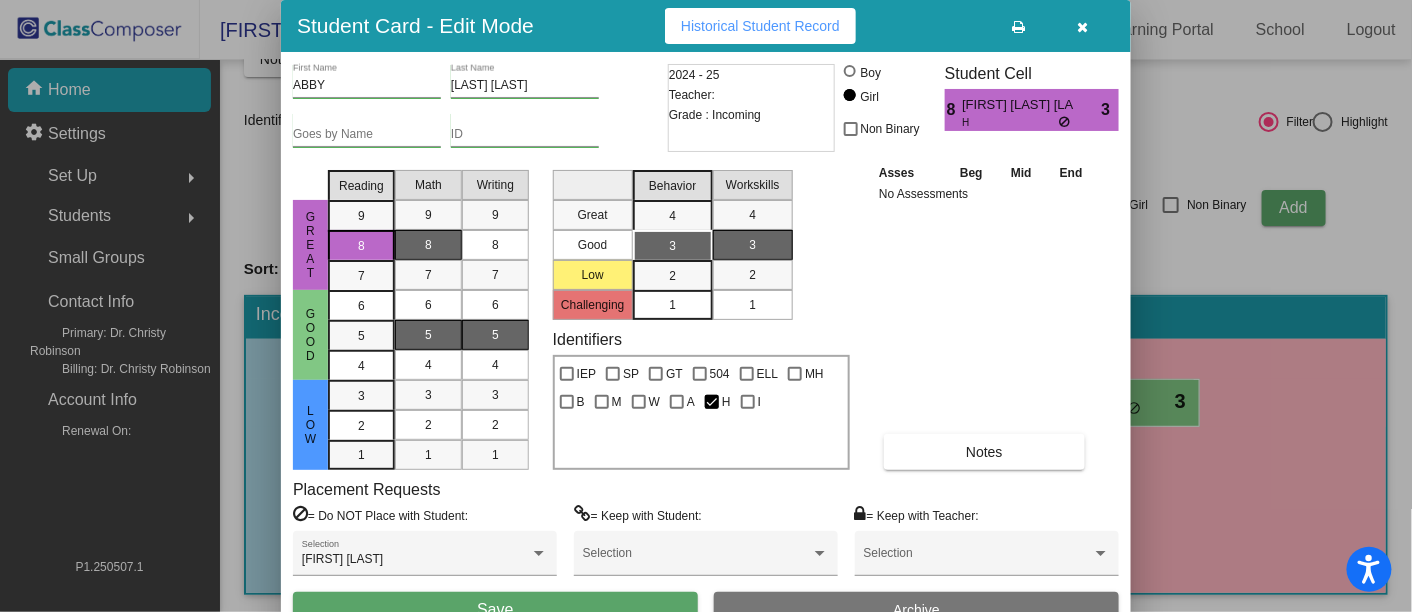 click on "8" at bounding box center (428, 245) 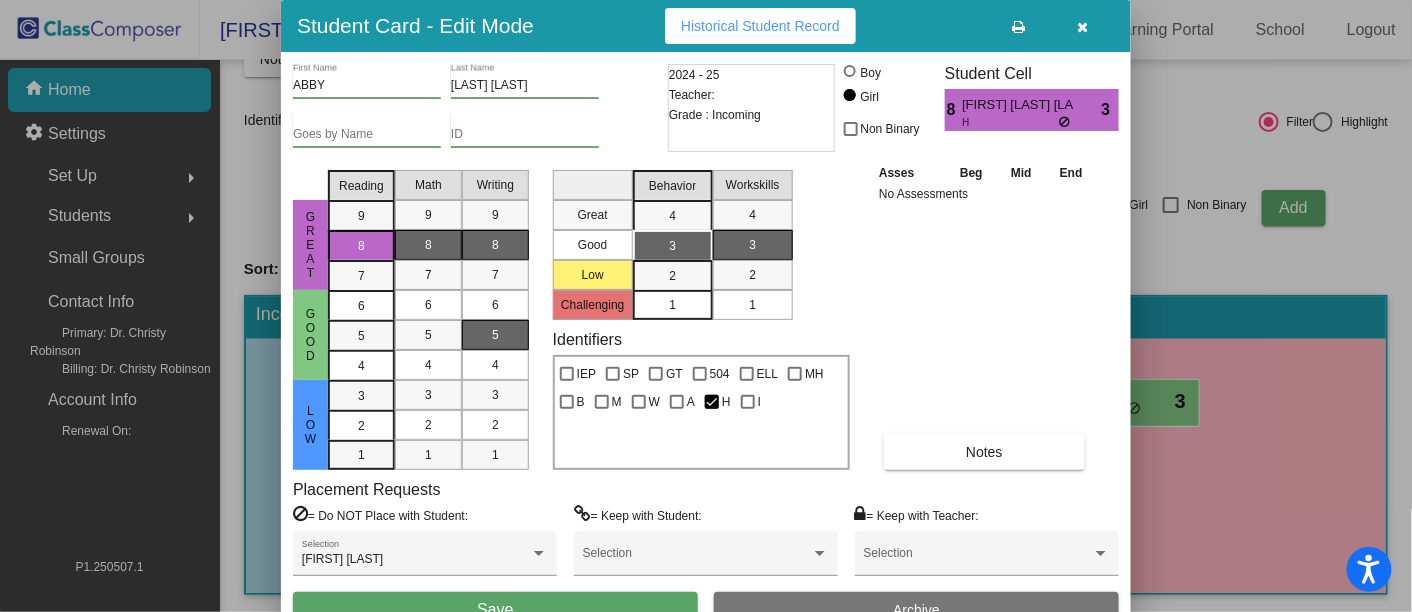 click on "8" at bounding box center [495, 245] 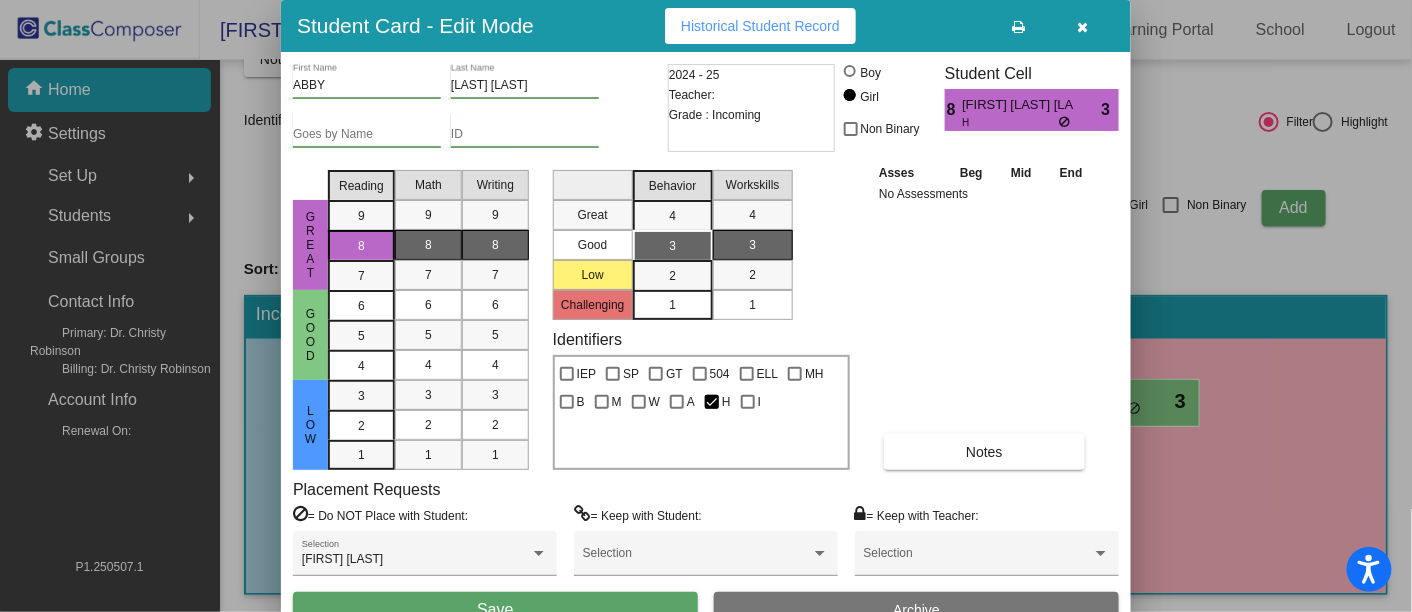 click on "Save" at bounding box center [495, 610] 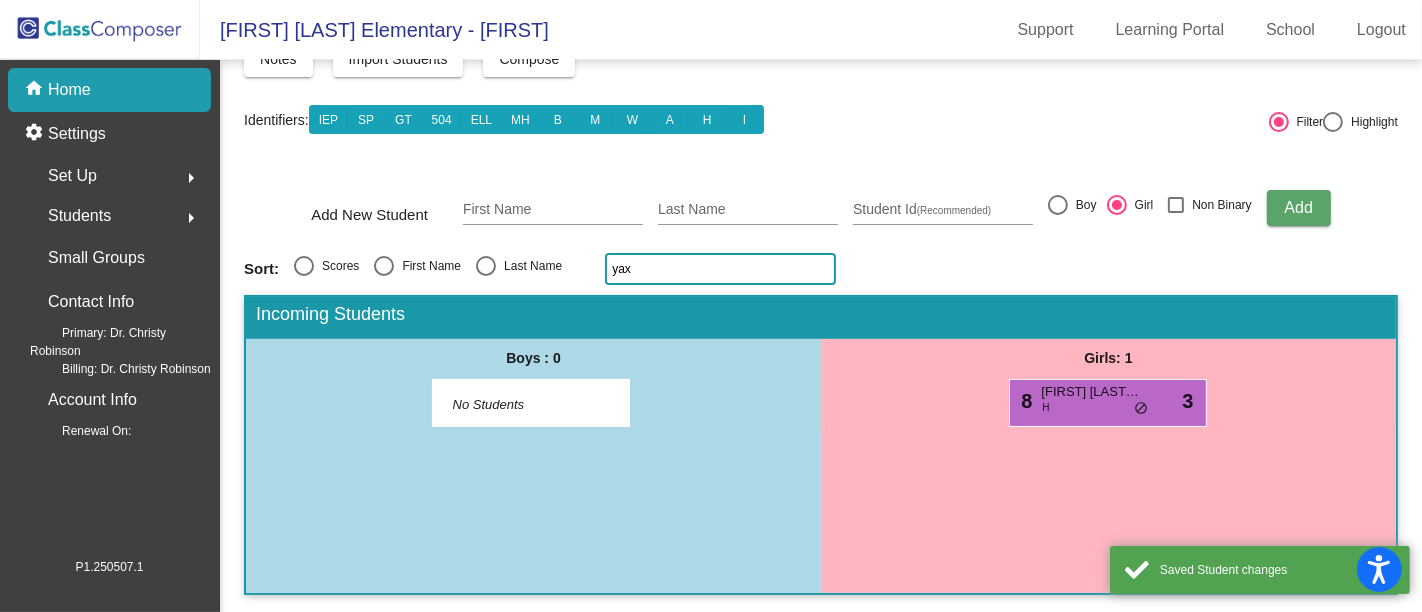 click on "yax" 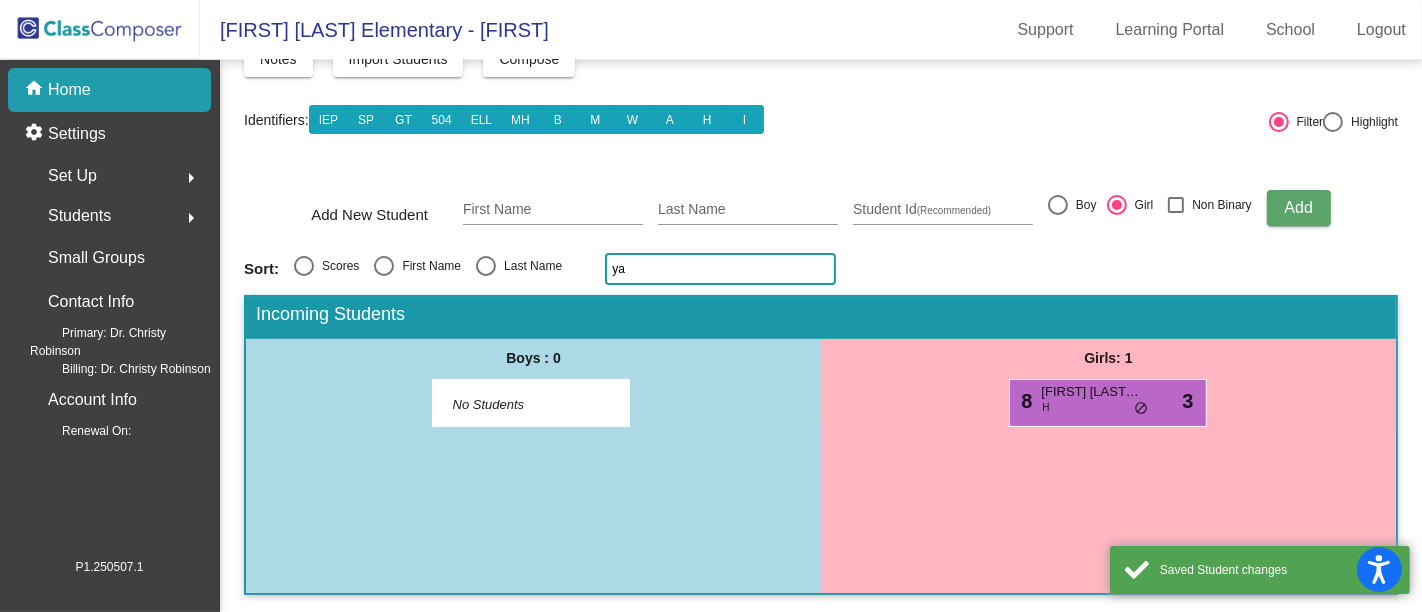 type on "y" 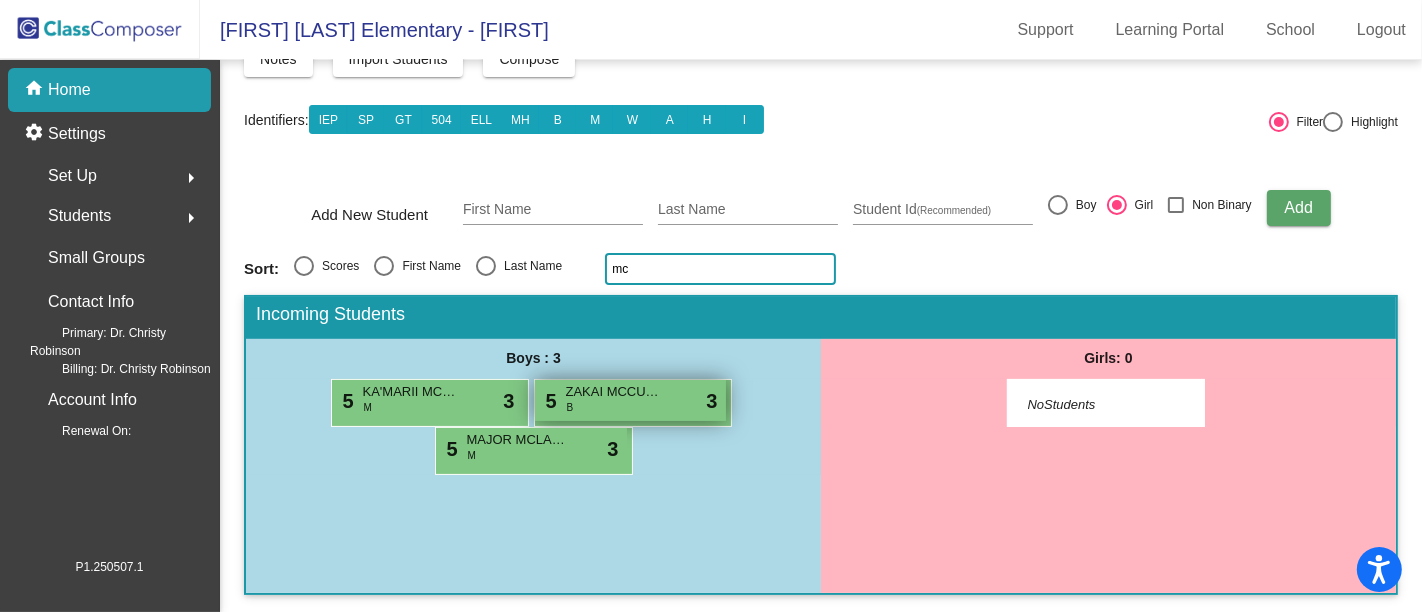 click on "5 [FIRST] [LAST] B lock do_not_disturb_alt 3" at bounding box center [630, 400] 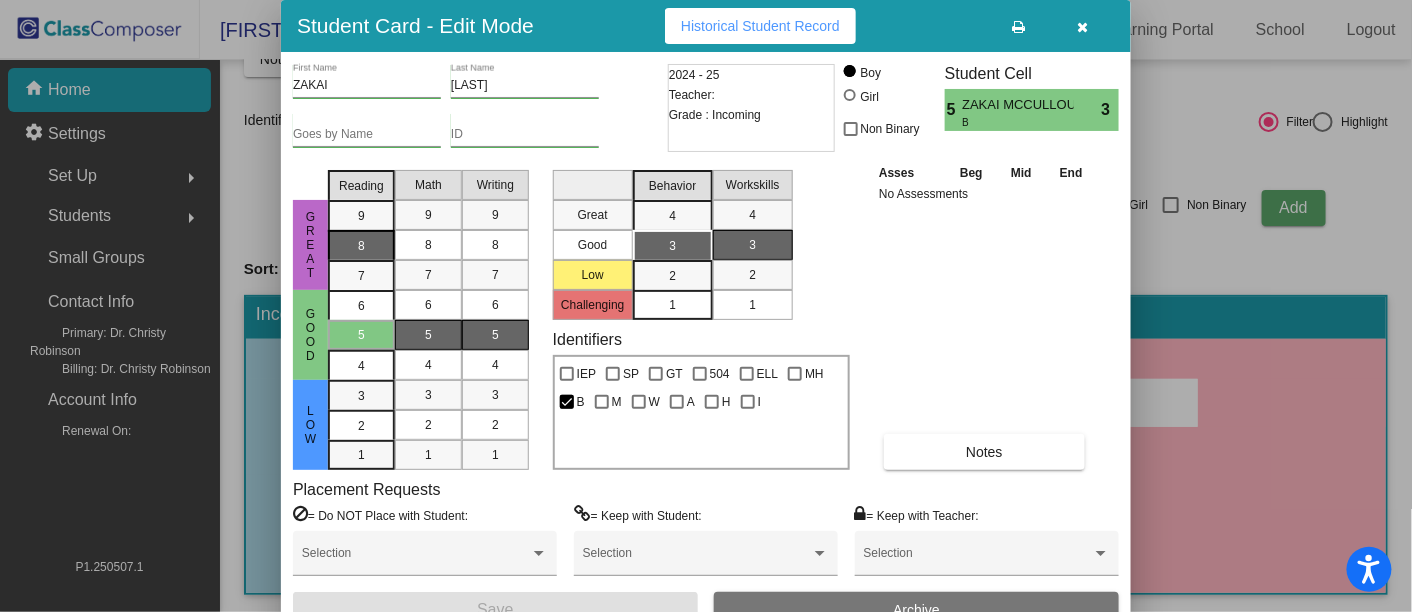 click on "8" at bounding box center [361, 216] 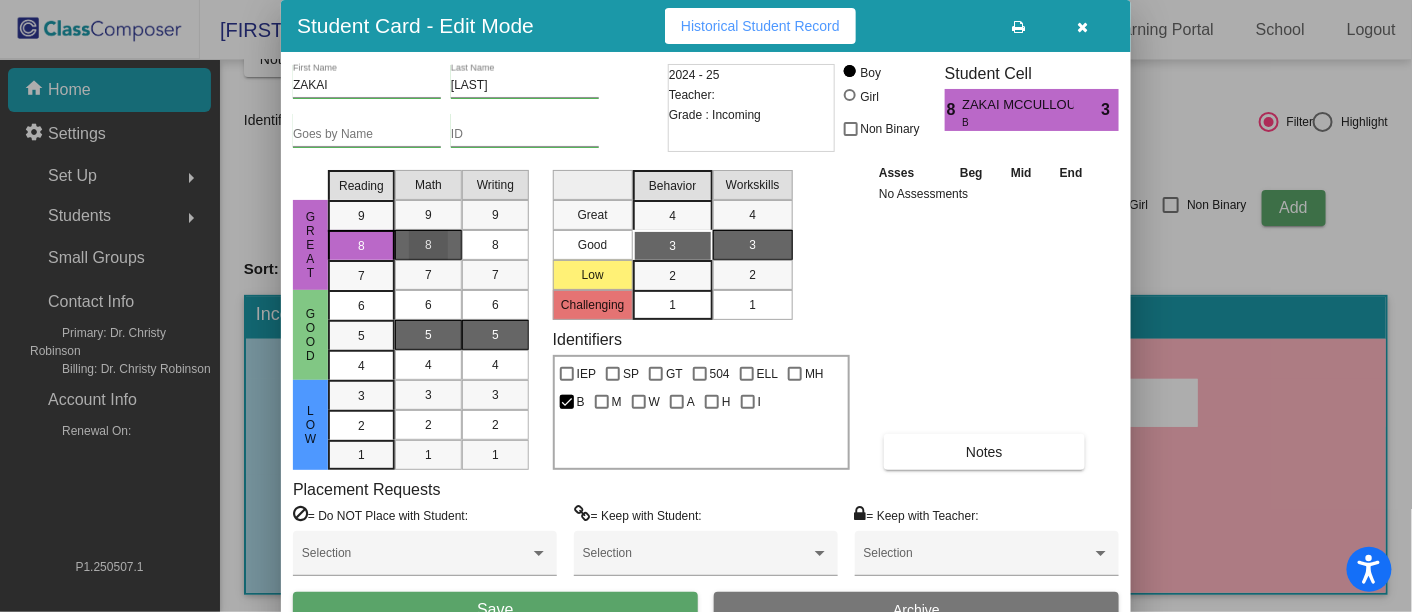 click on "8" at bounding box center [428, 245] 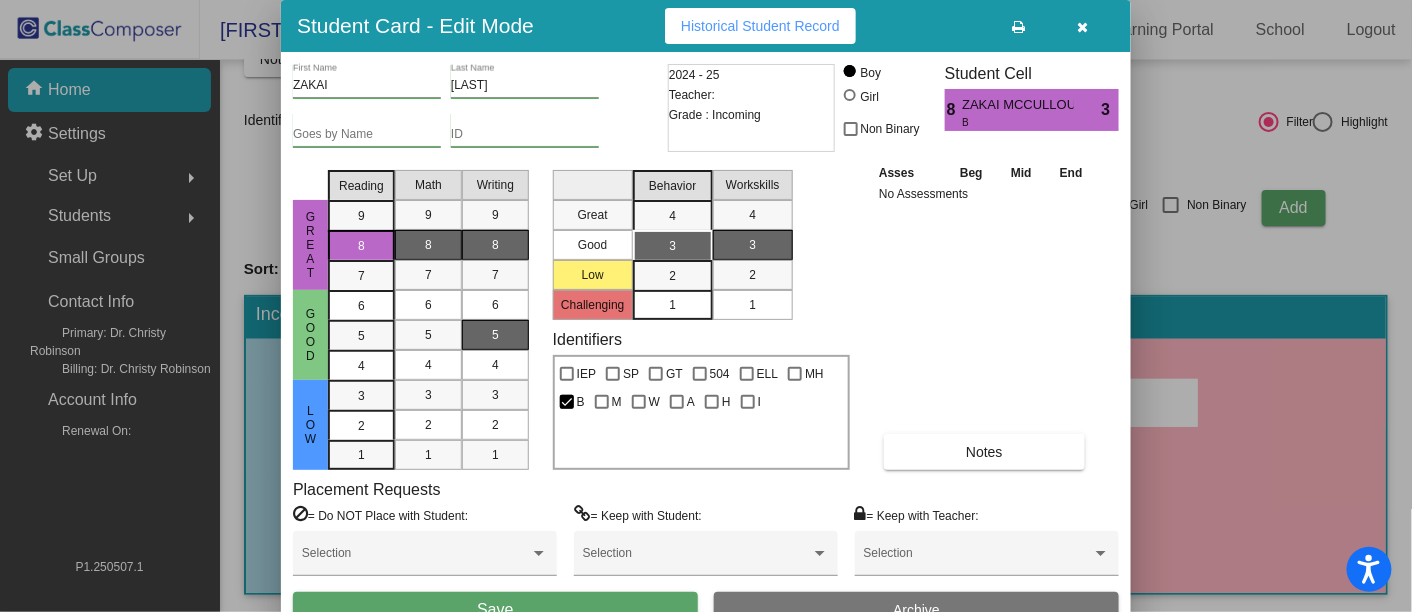 click on "8" at bounding box center [495, 245] 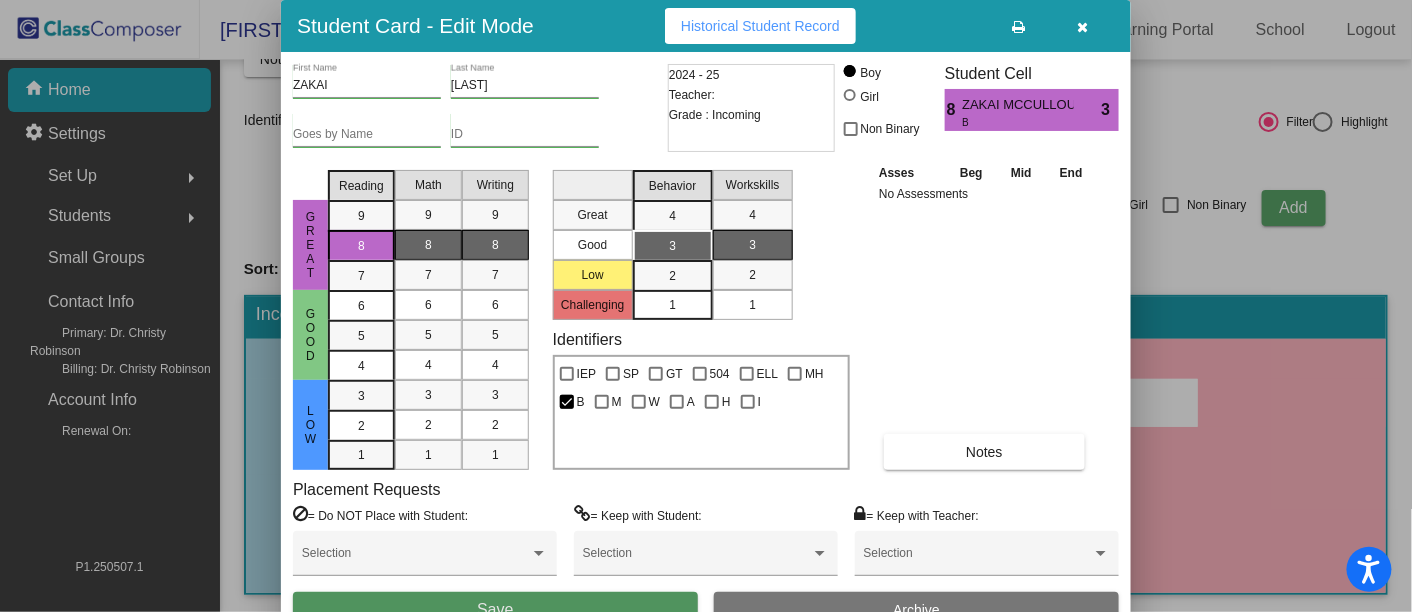 click on "Save" at bounding box center [495, 610] 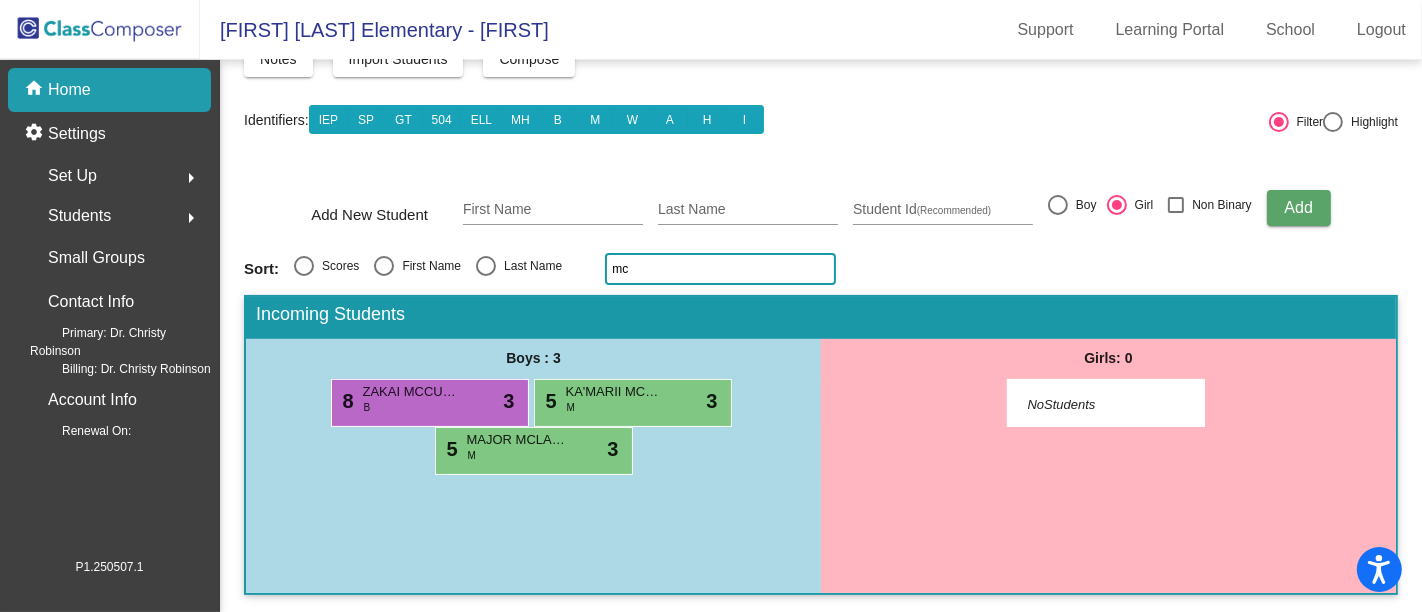 click on "mc" 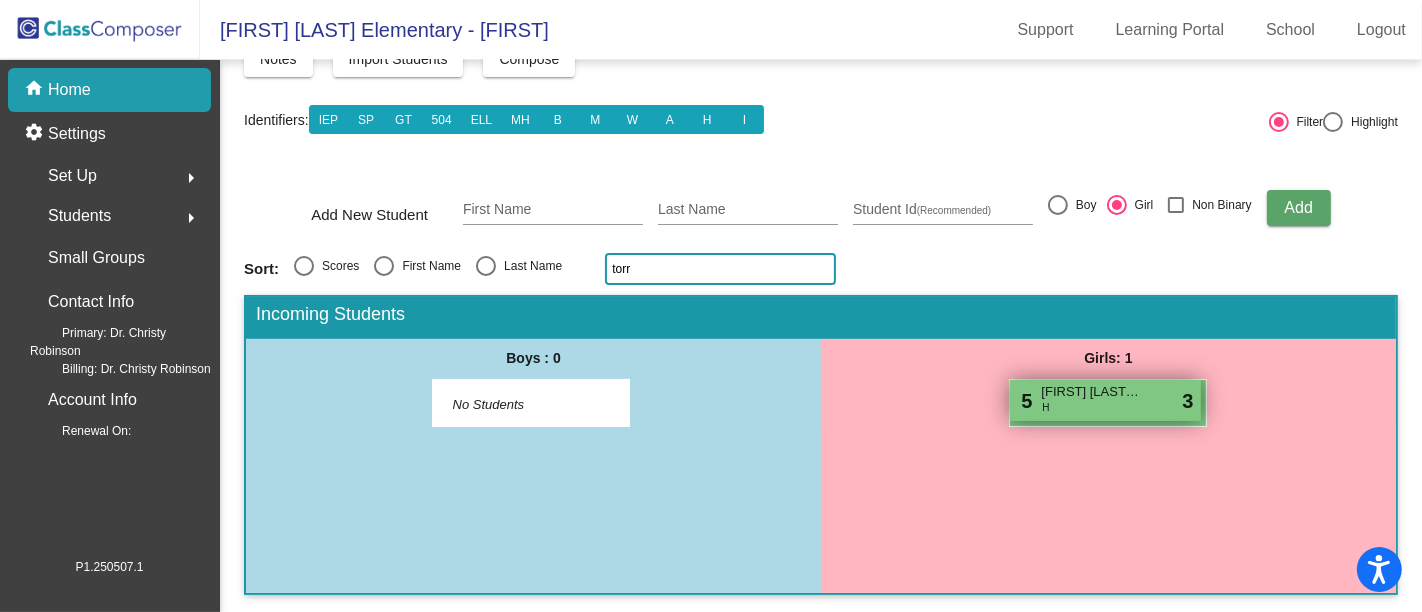 click on "5 [FIRST] [LAST] [LAST] do_not_disturb_alt 3" at bounding box center (1105, 400) 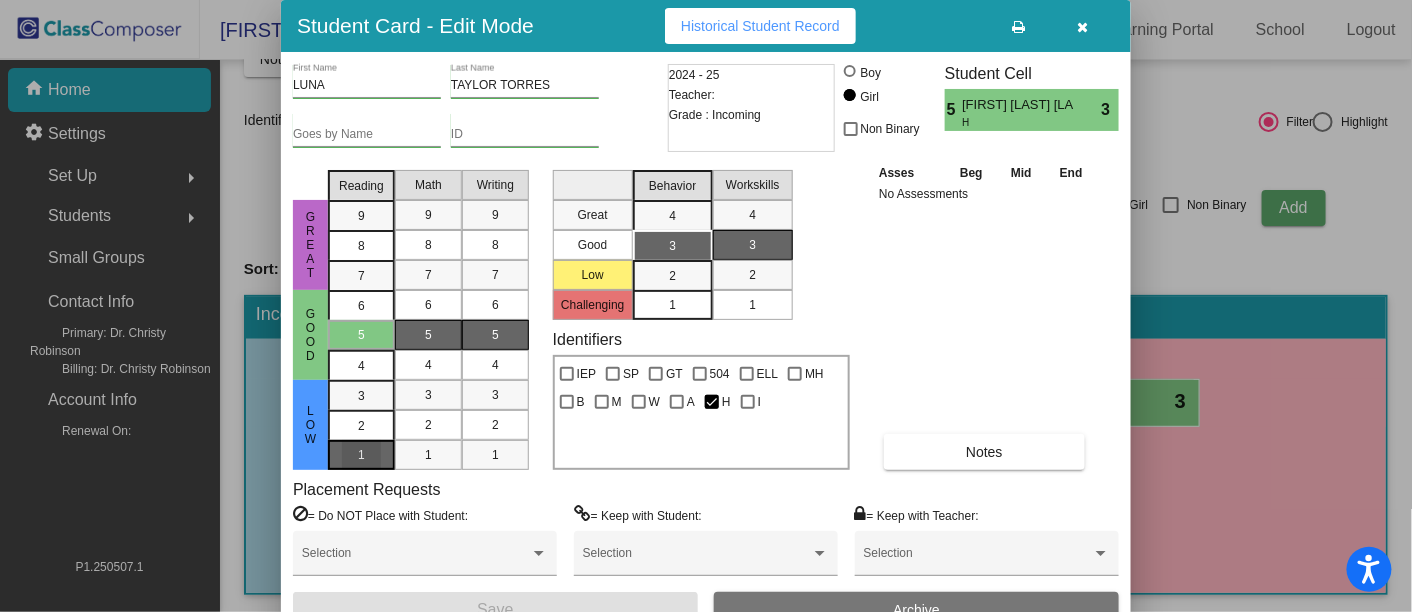 click on "1" at bounding box center [361, 396] 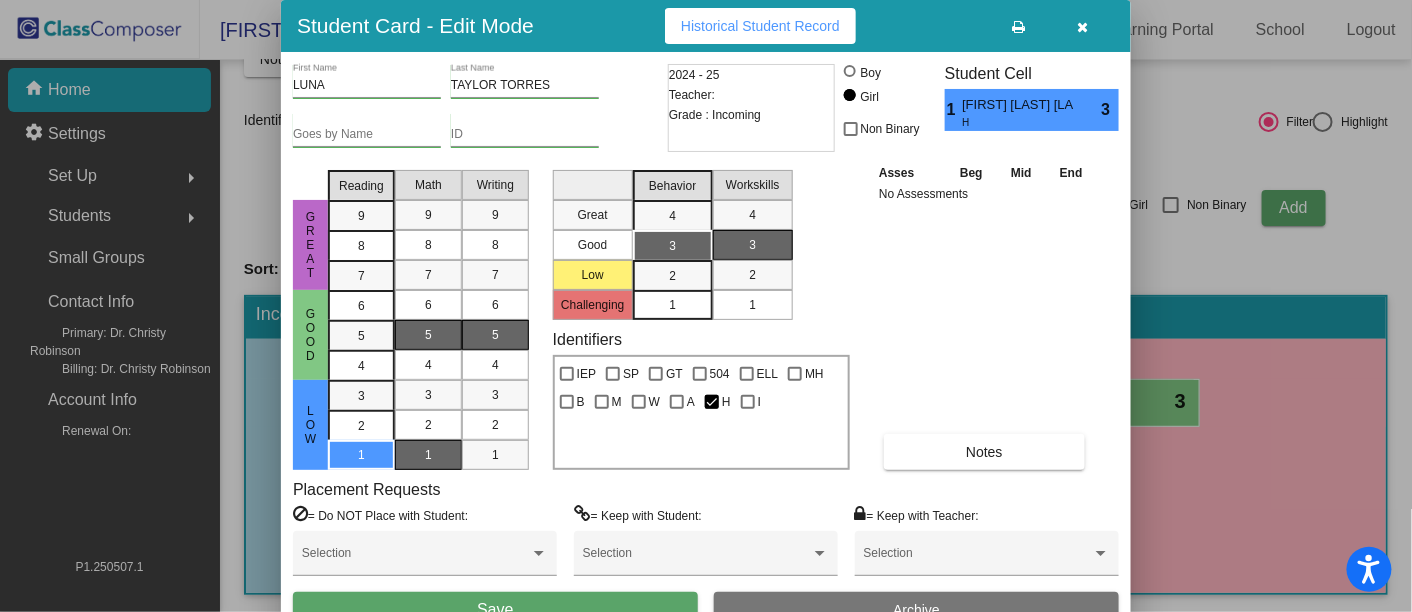 click on "1" at bounding box center [428, 455] 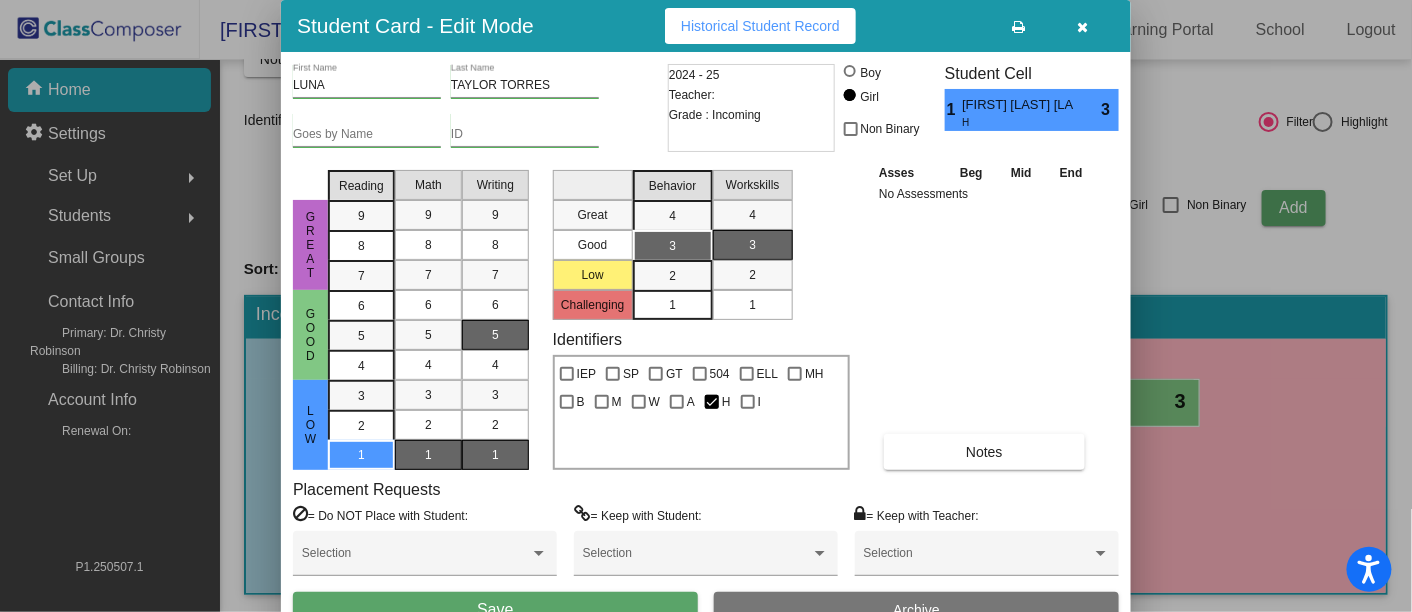 click on "1" at bounding box center (495, 455) 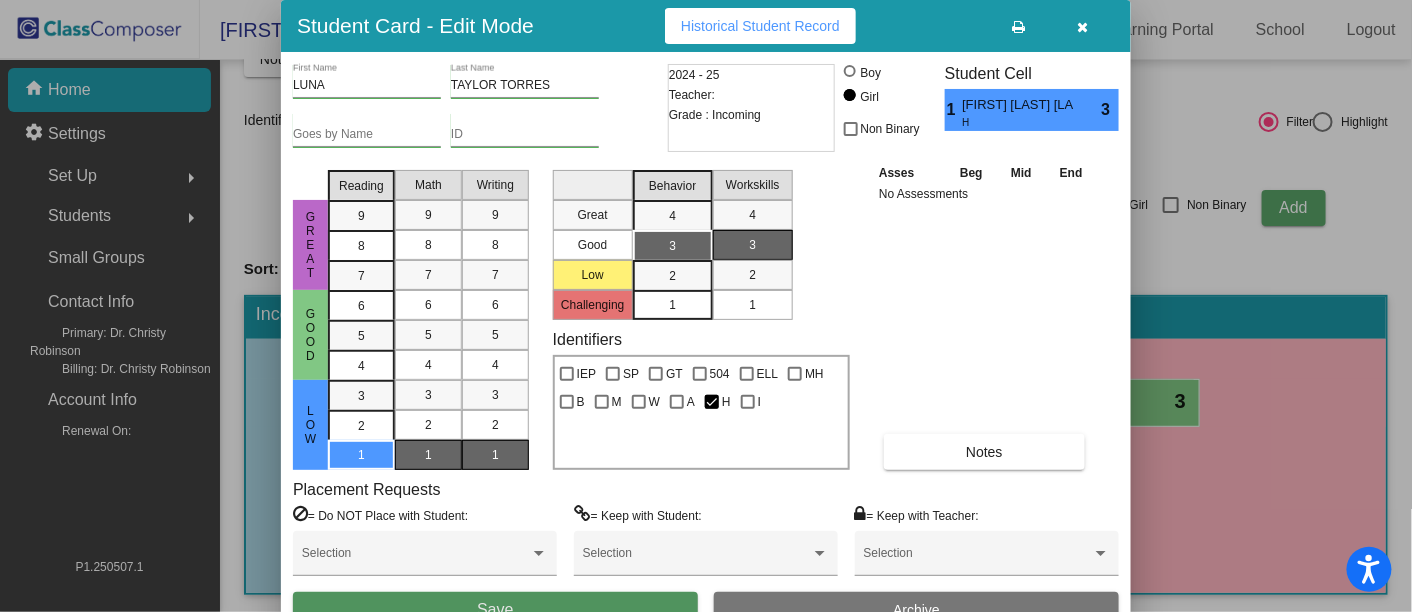click on "Save" at bounding box center [495, 610] 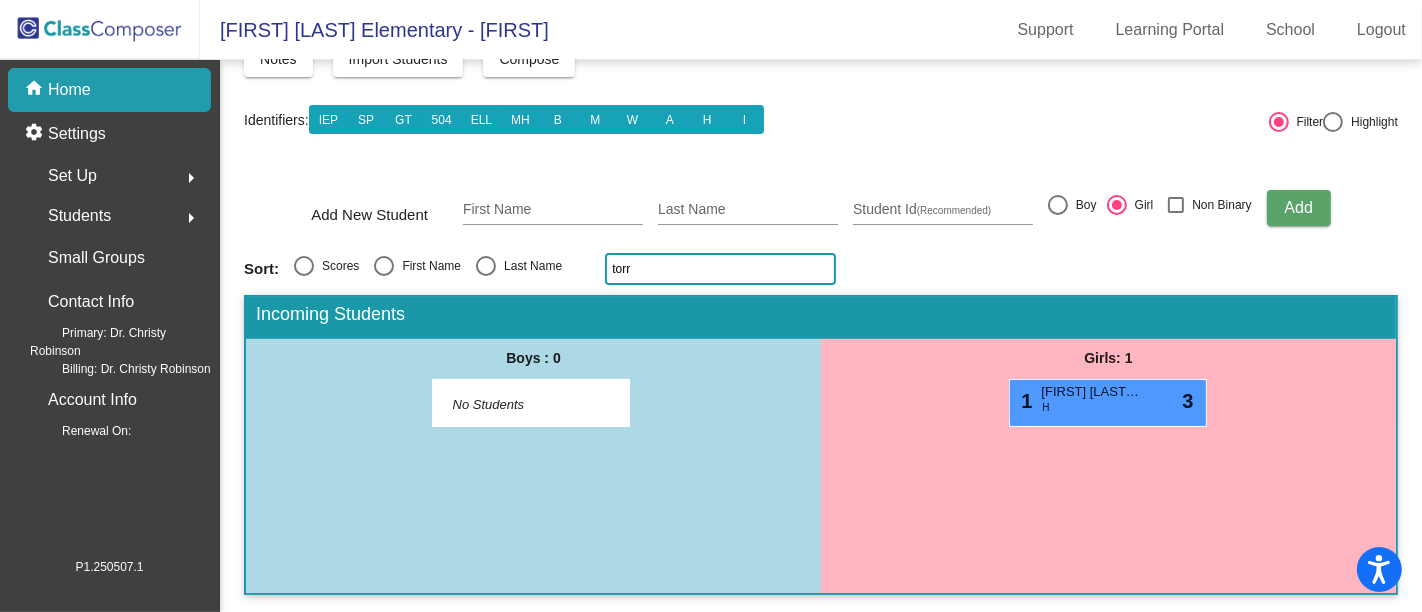 click on "torr" 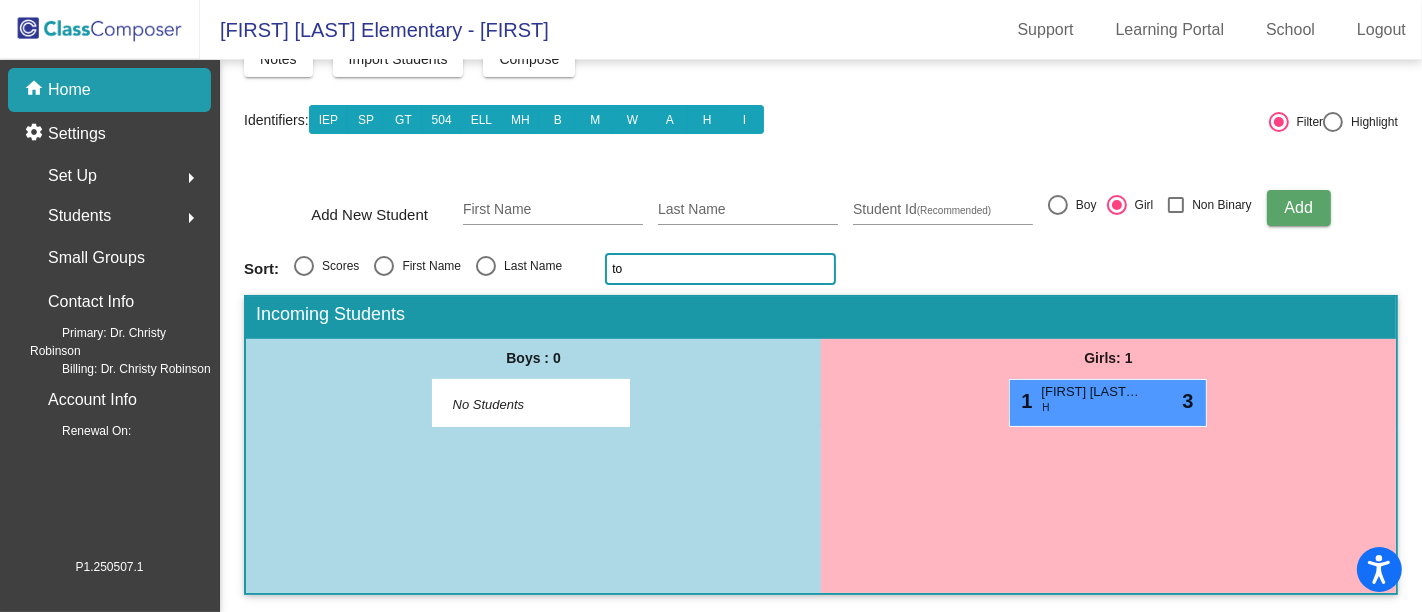 type on "t" 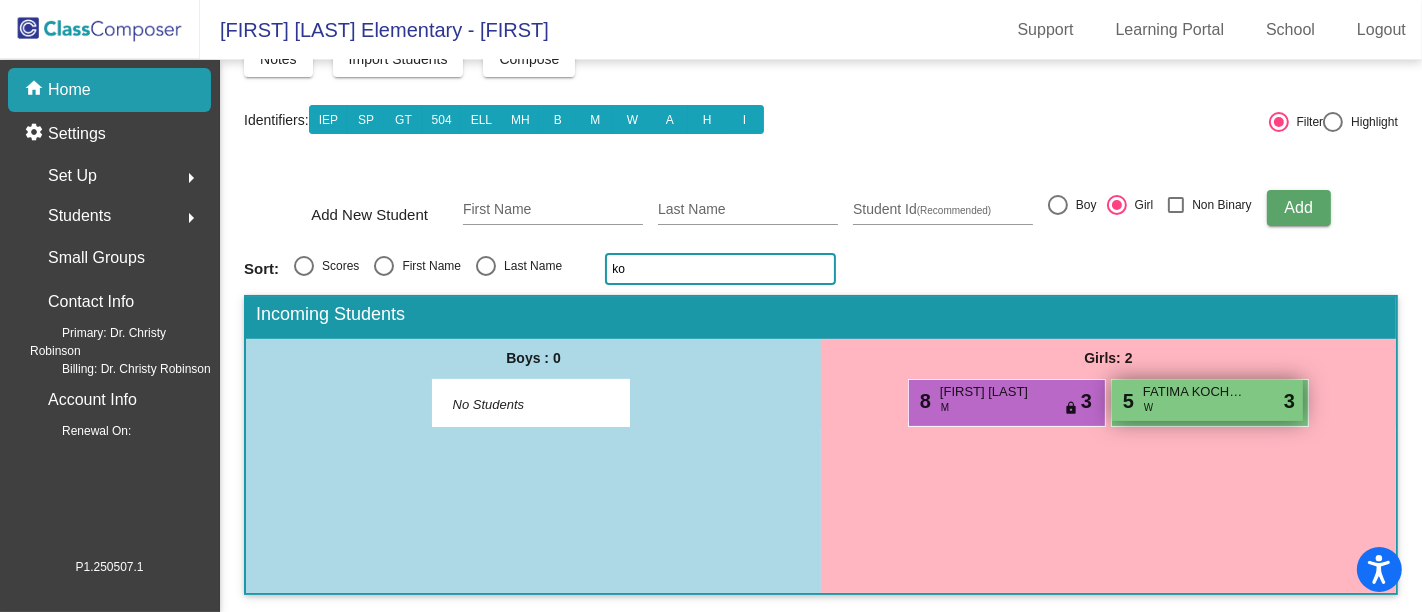 click on "5 FATIMA KOCHER W lock do_not_disturb_alt 3" at bounding box center [1207, 400] 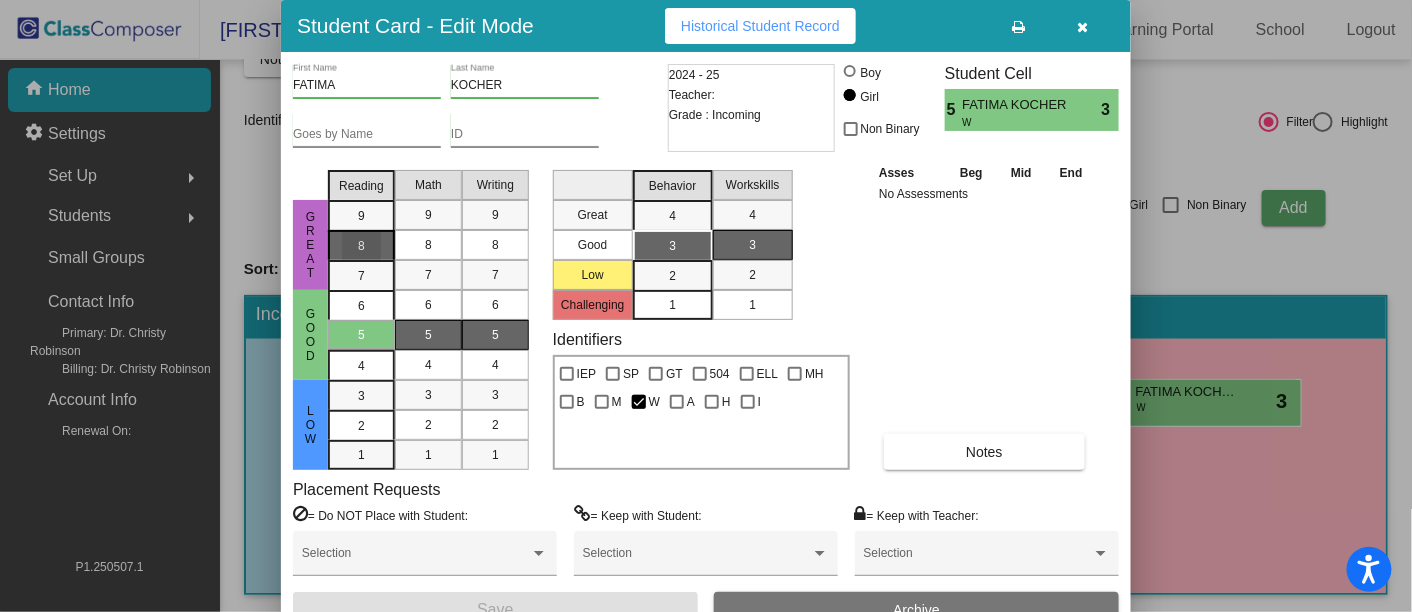 click on "8" at bounding box center [361, 216] 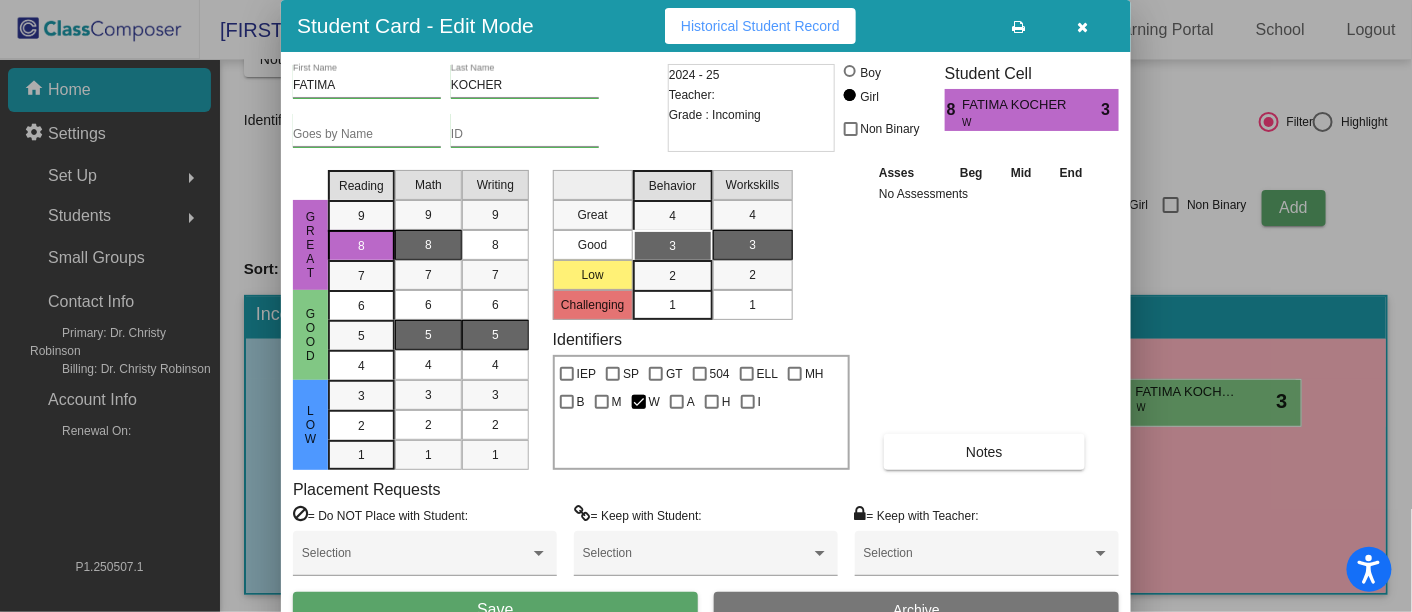 click on "8" at bounding box center (428, 245) 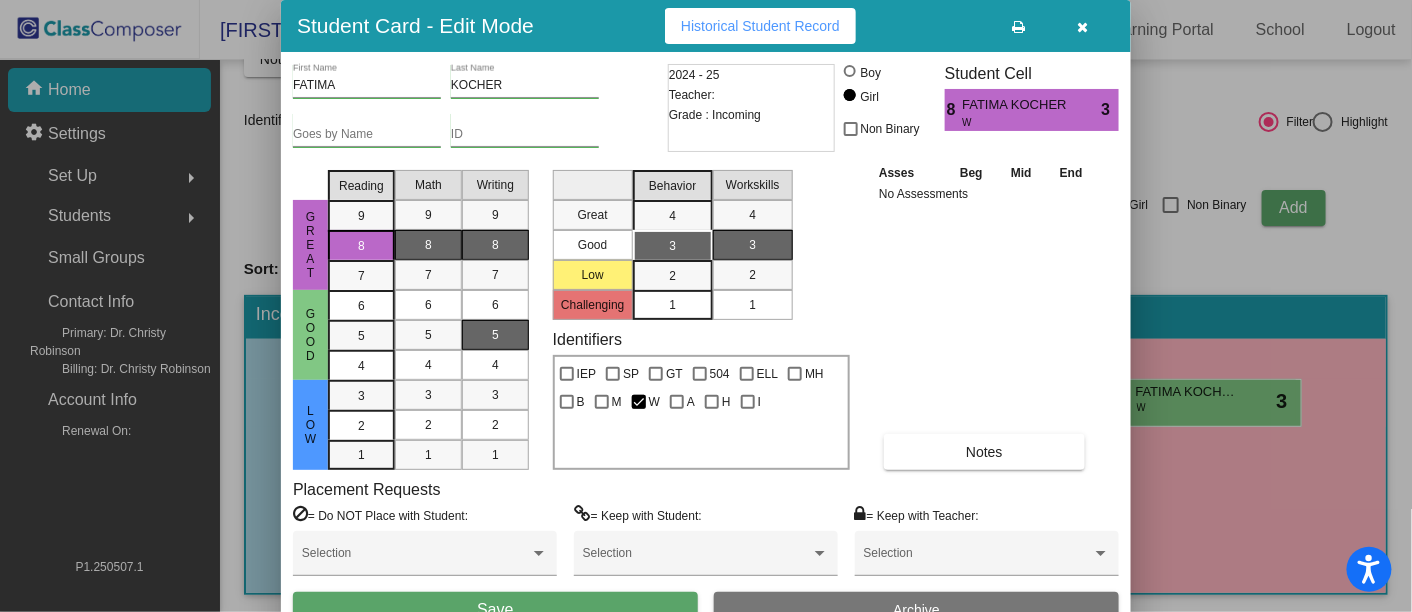click on "8" at bounding box center [495, 245] 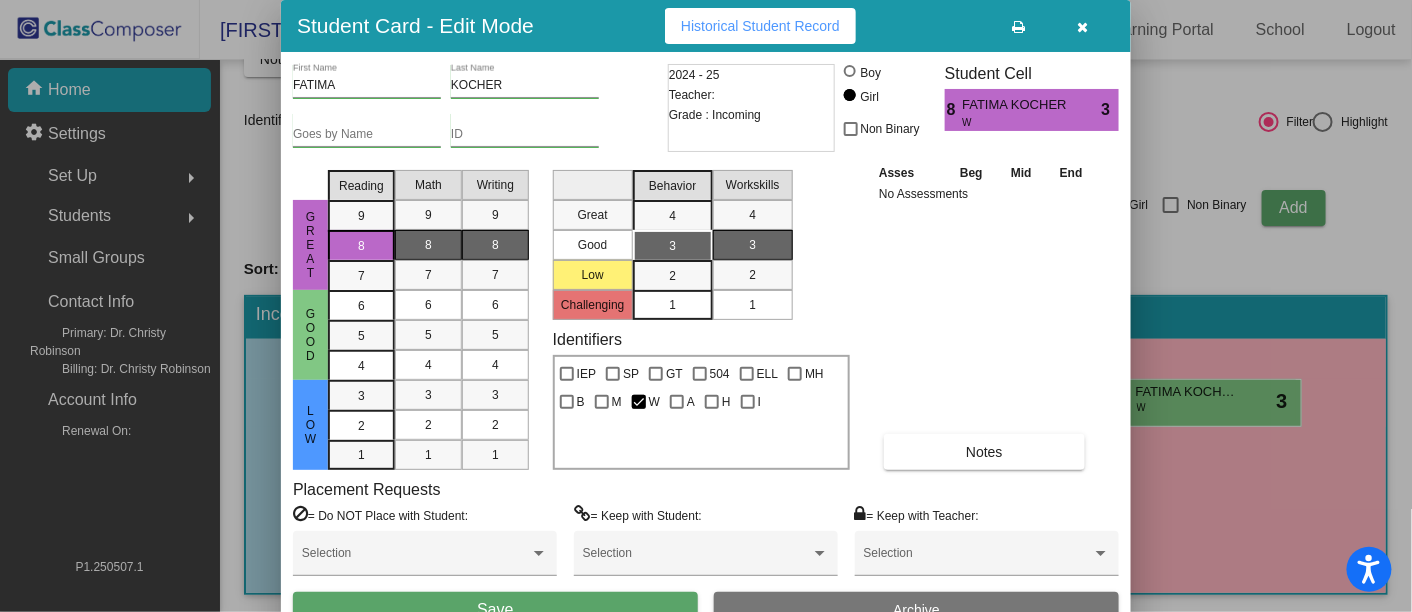 click on "Save" at bounding box center [495, 610] 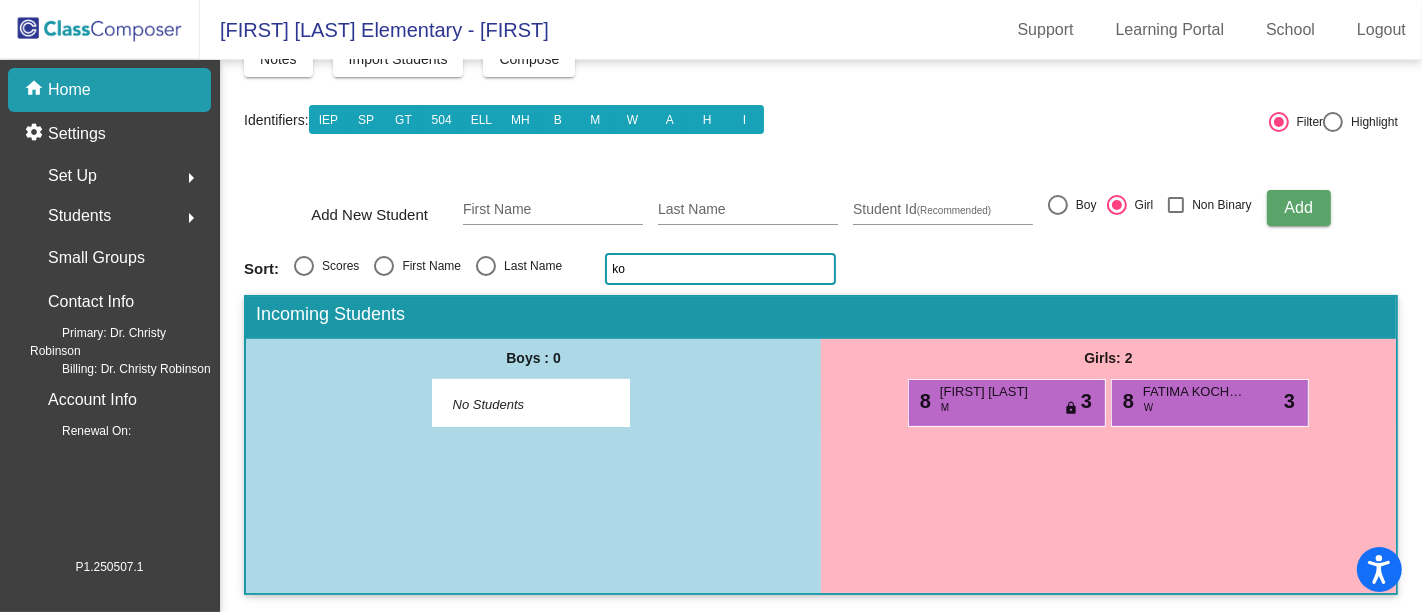 click on "ko" 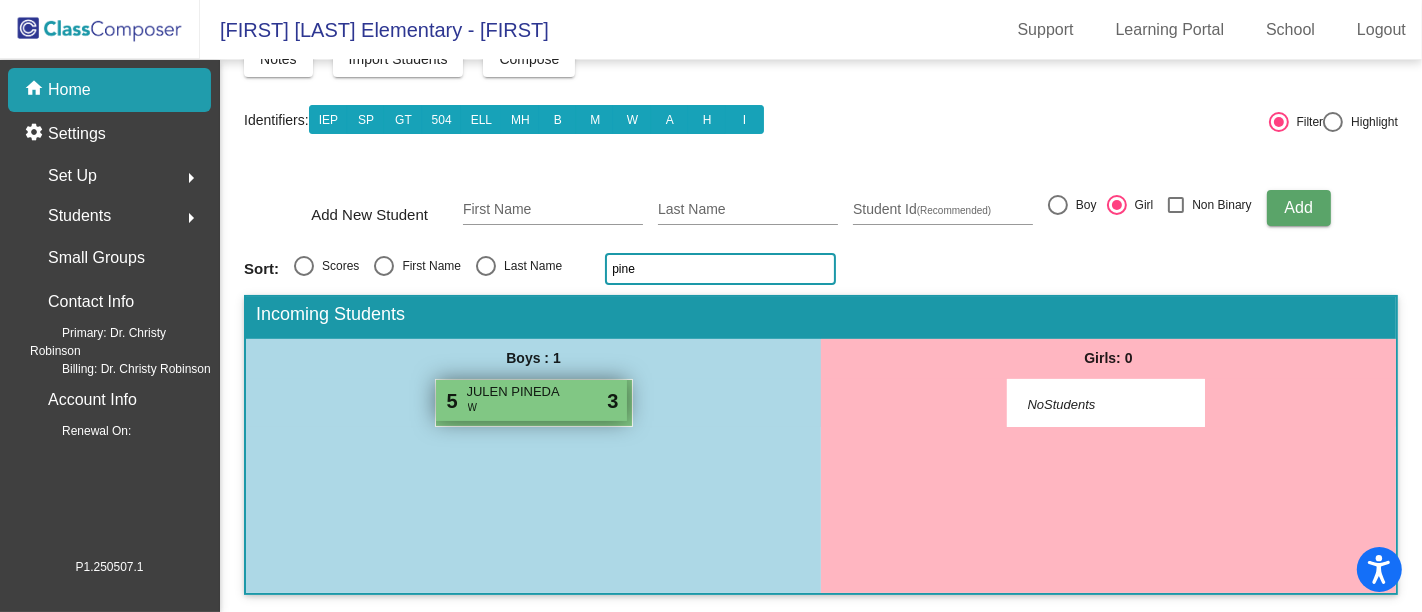 click on "JULEN PINEDA" at bounding box center [517, 392] 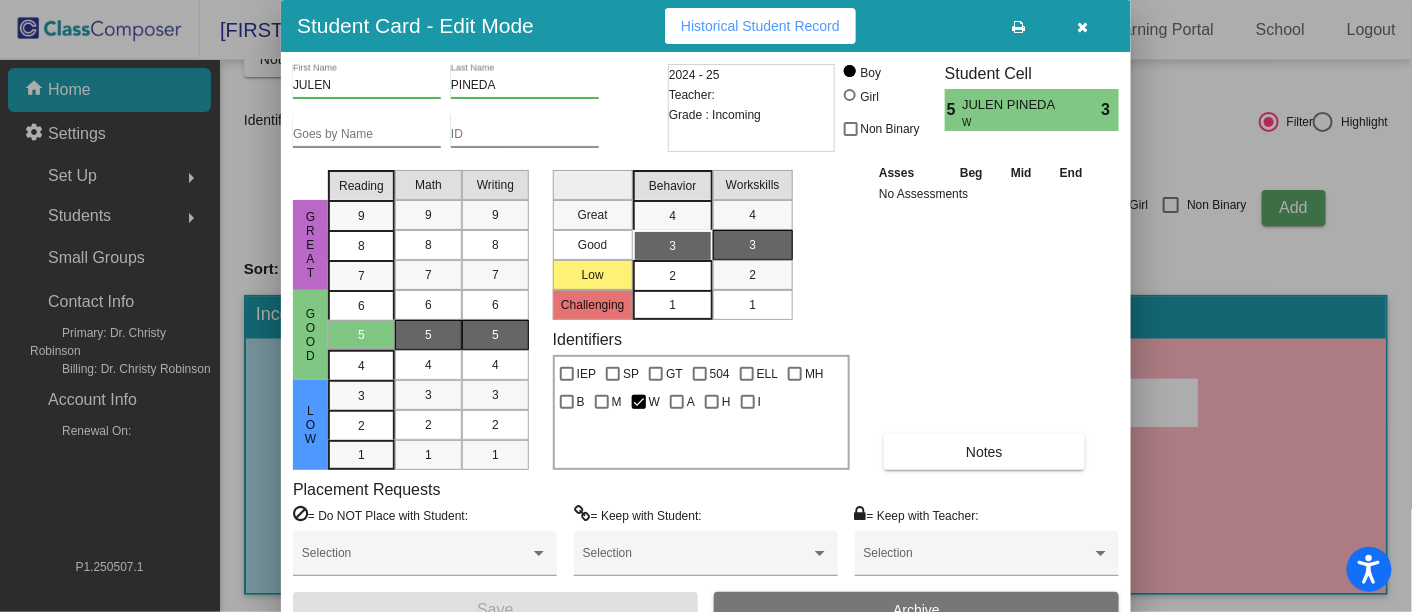 click on "2" at bounding box center (672, 276) 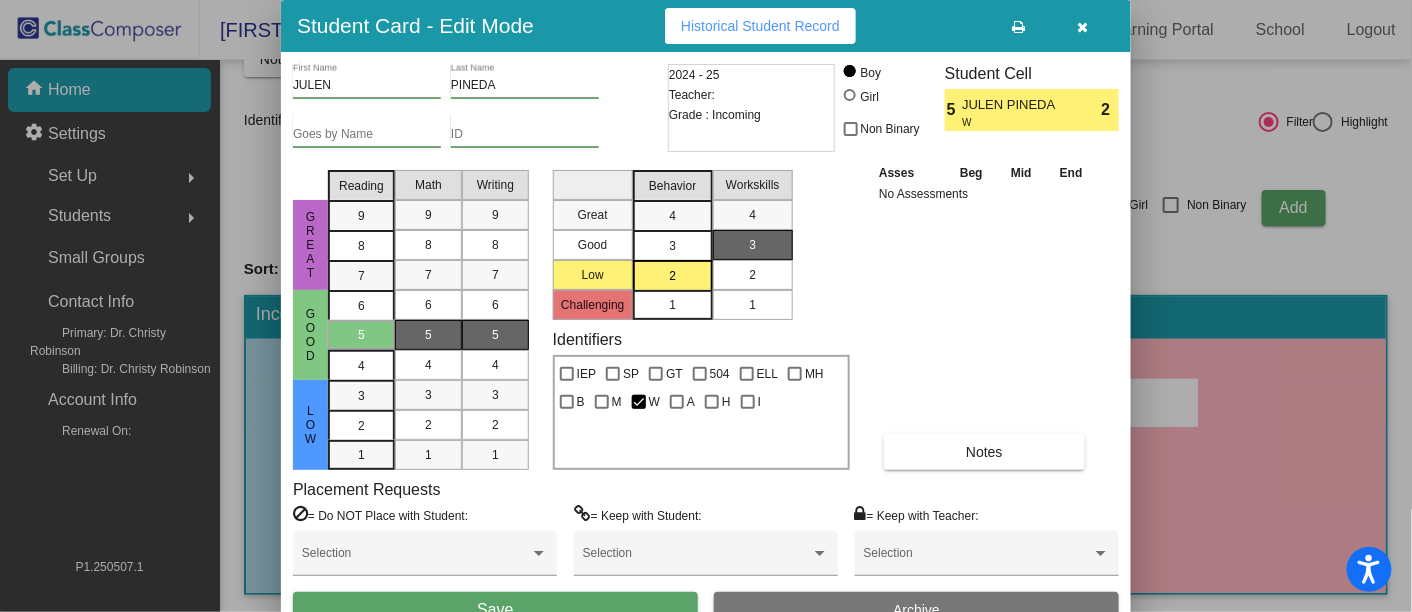 click on "2" at bounding box center (752, 275) 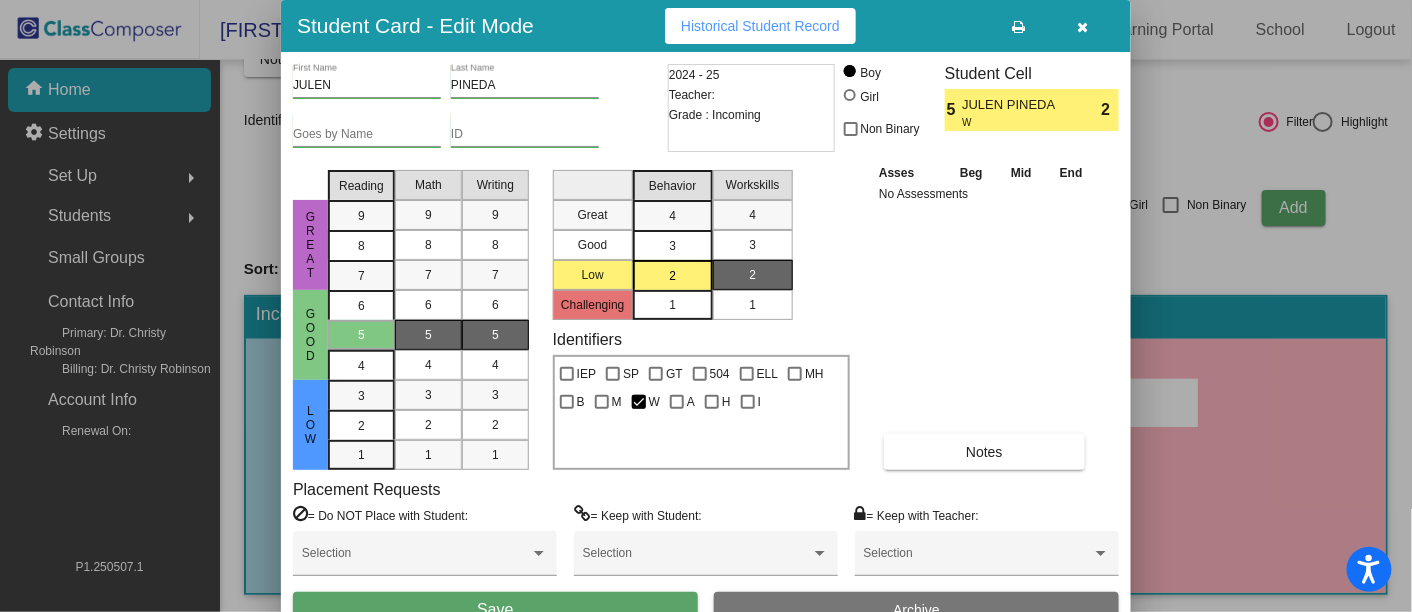 click on "Save" at bounding box center (495, 610) 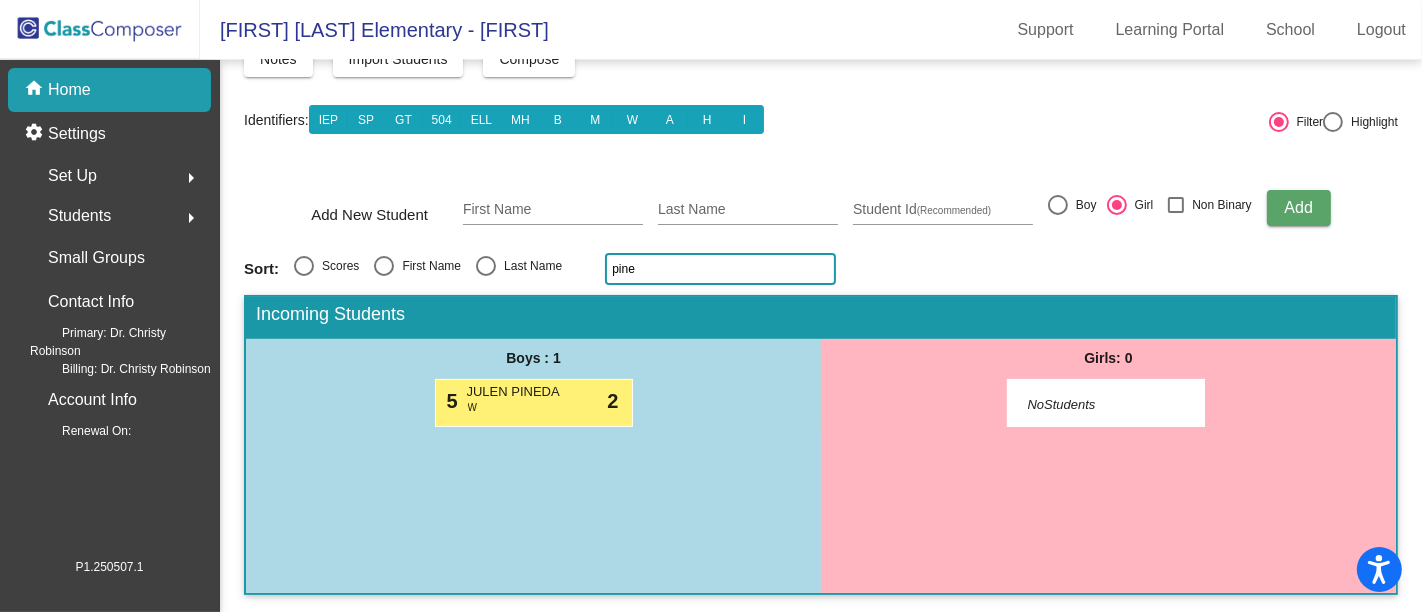 click on "[LAST]" 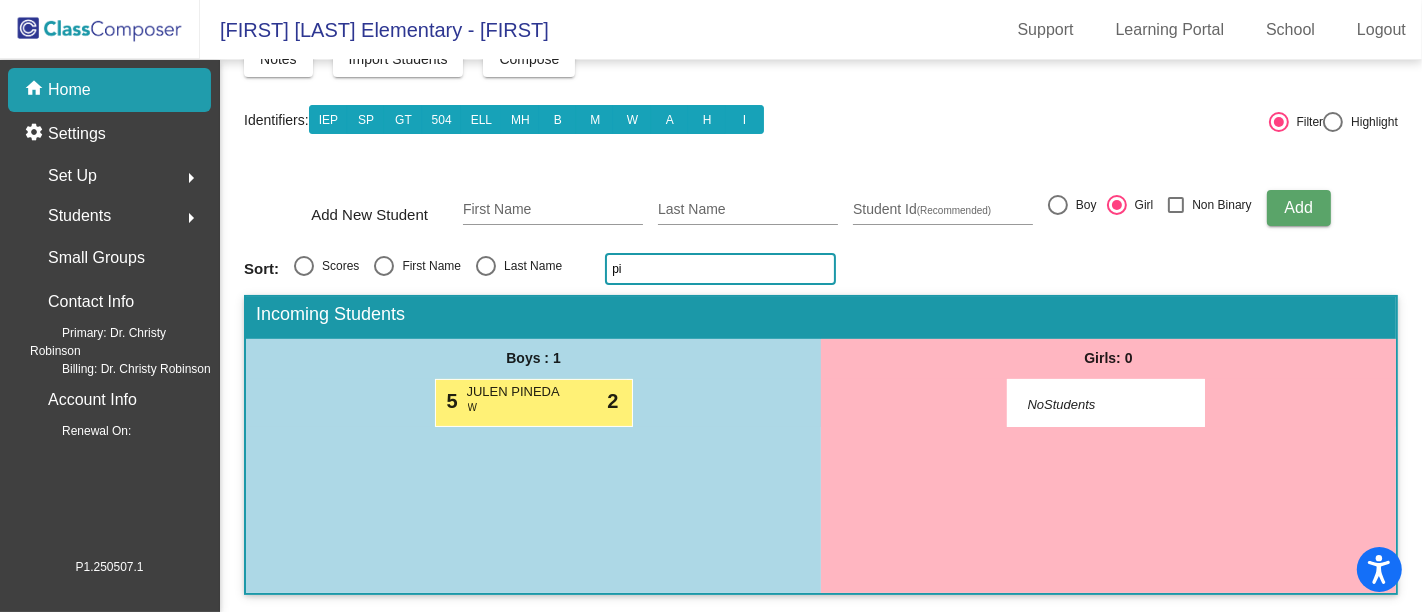 type on "p" 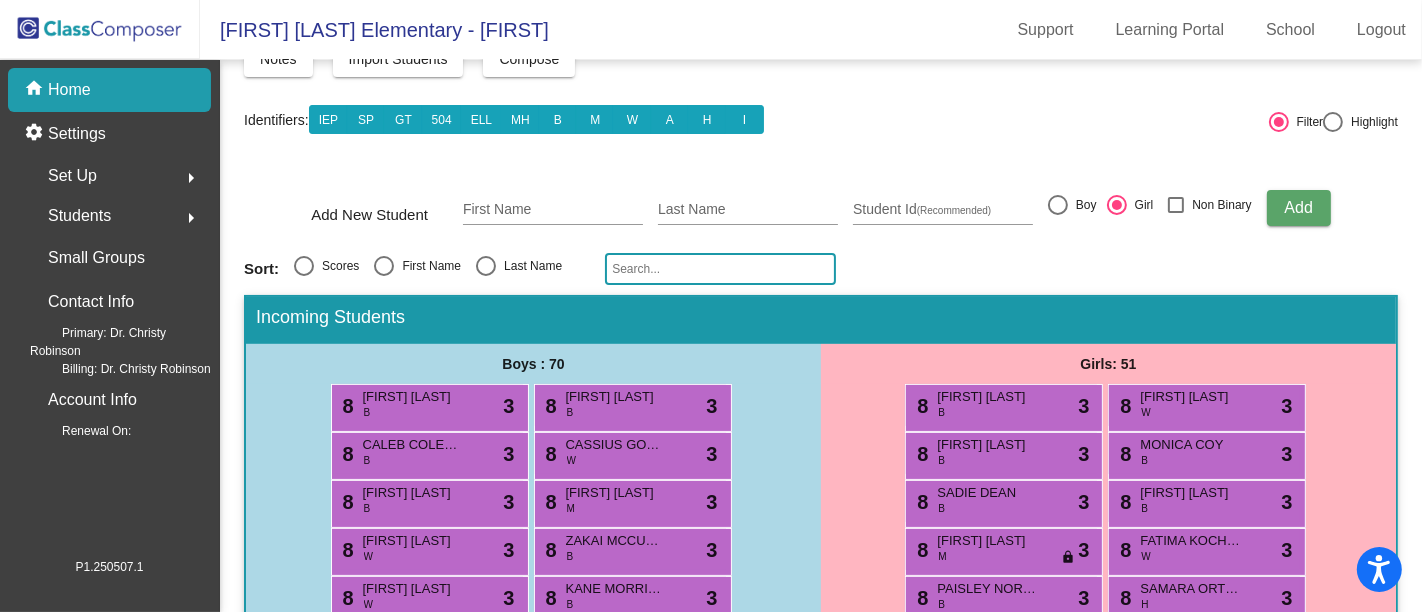 type on "y" 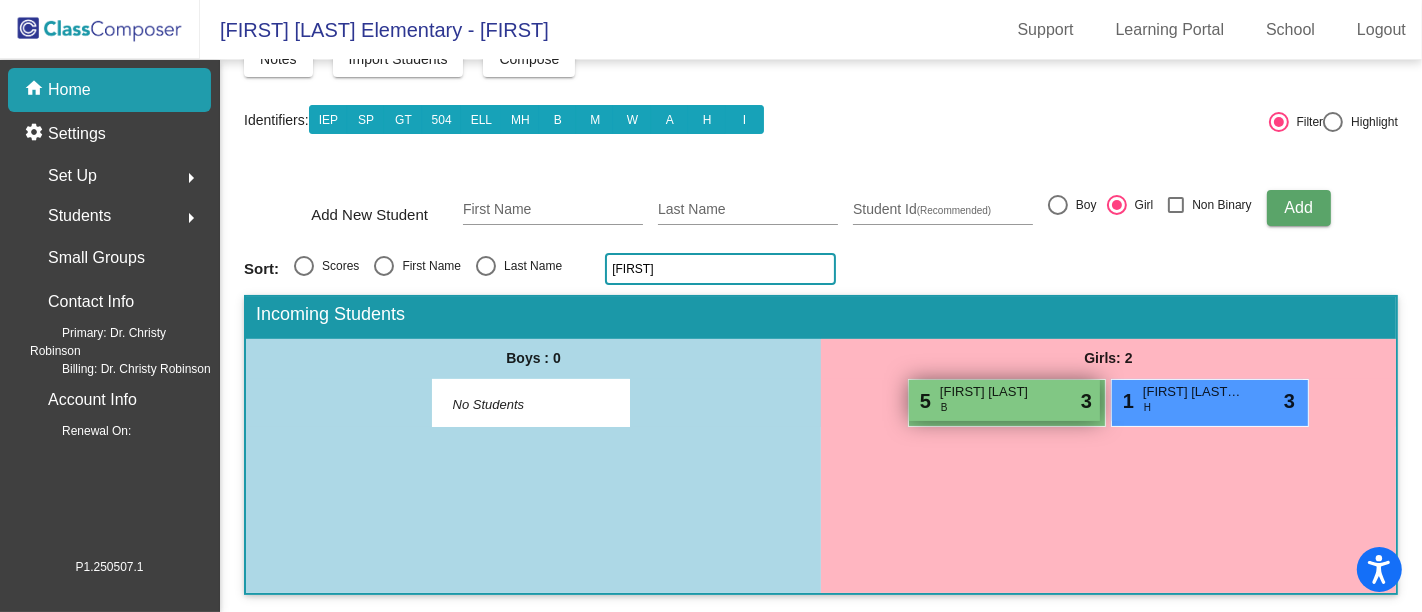 click on "5 CARMELLA TAYLOR B lock do_not_disturb_alt 3" at bounding box center [1004, 400] 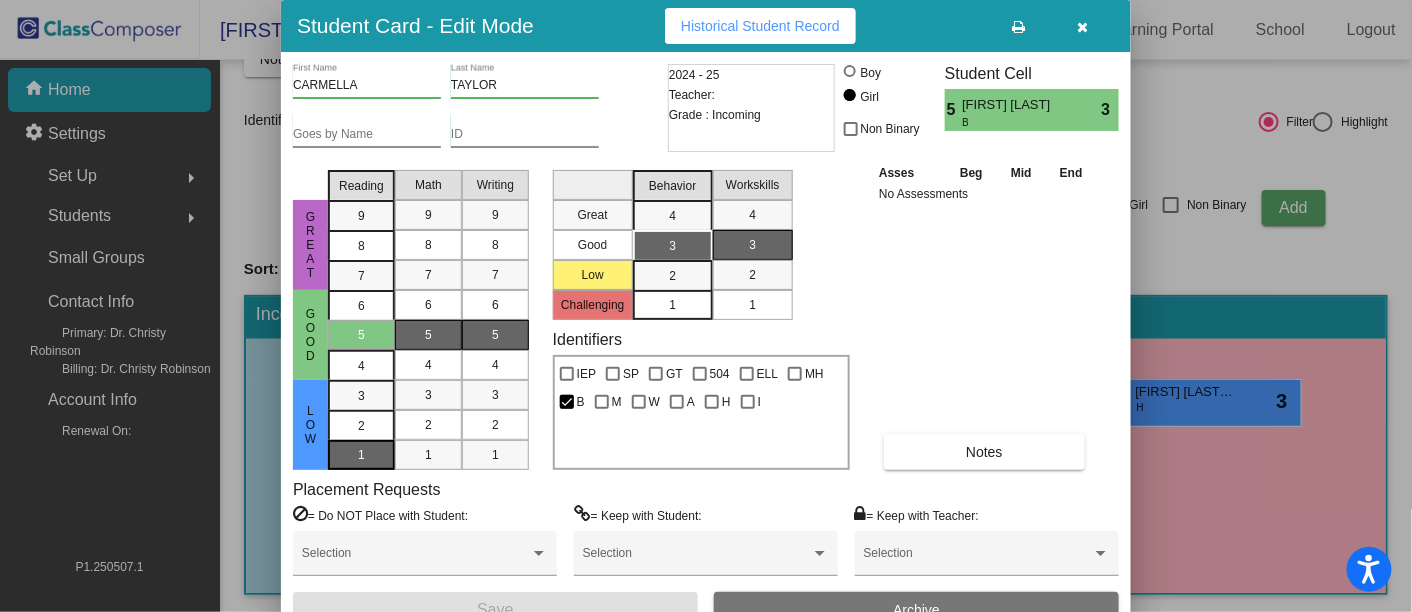 click on "1" at bounding box center [361, 396] 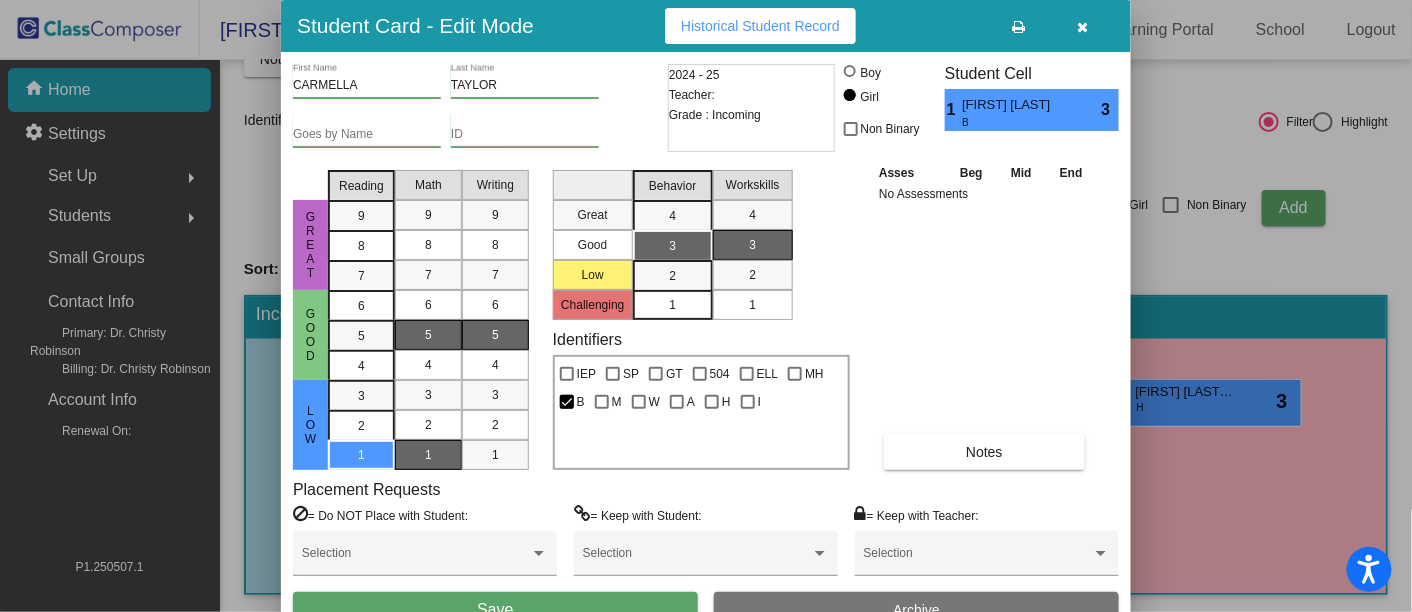 click on "1" at bounding box center (428, 455) 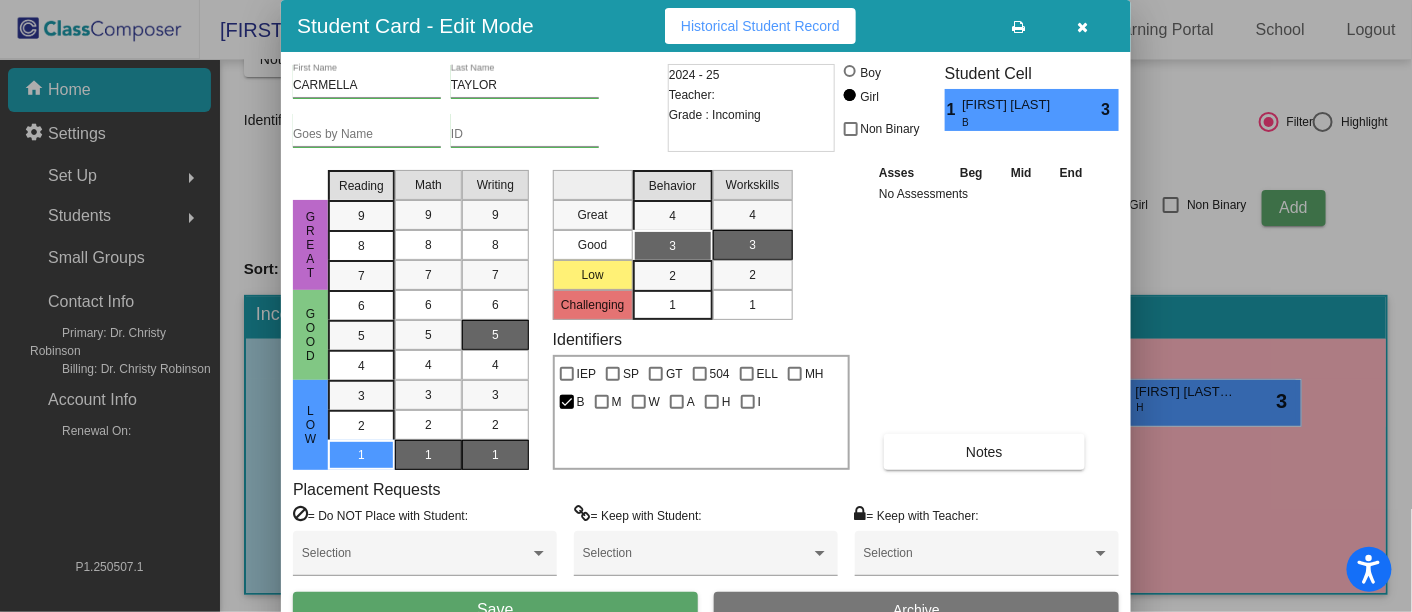 click on "1" at bounding box center [495, 455] 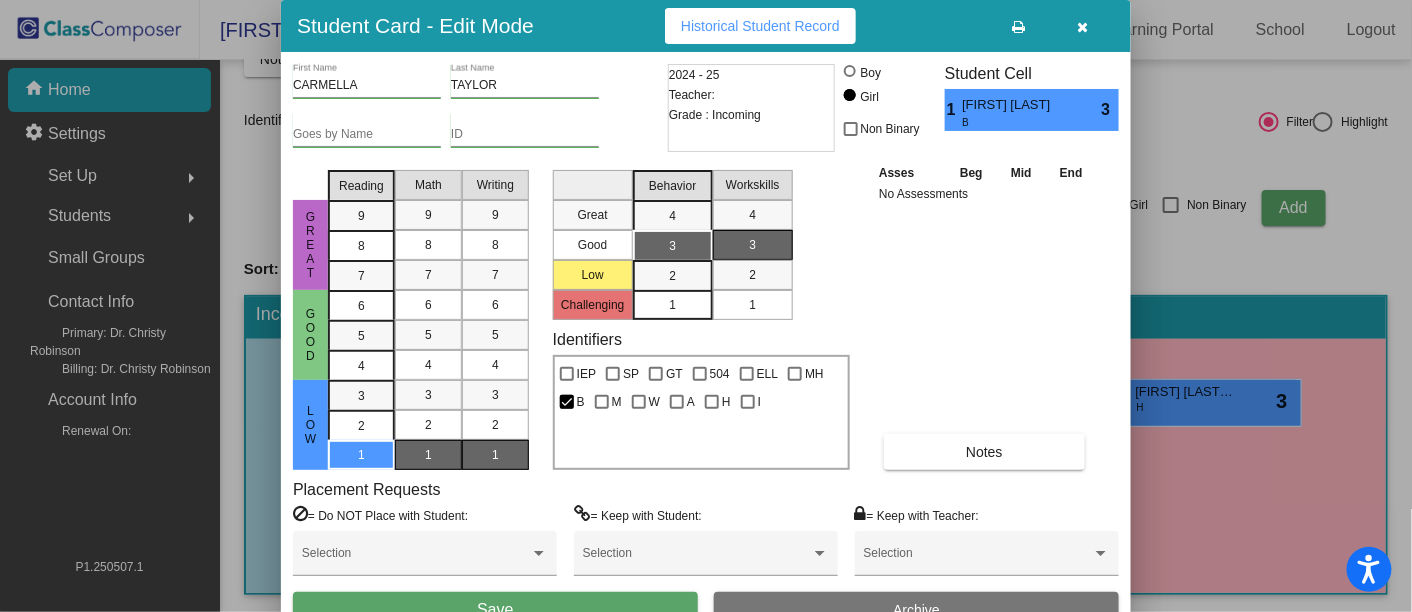 click on "Save" at bounding box center [495, 610] 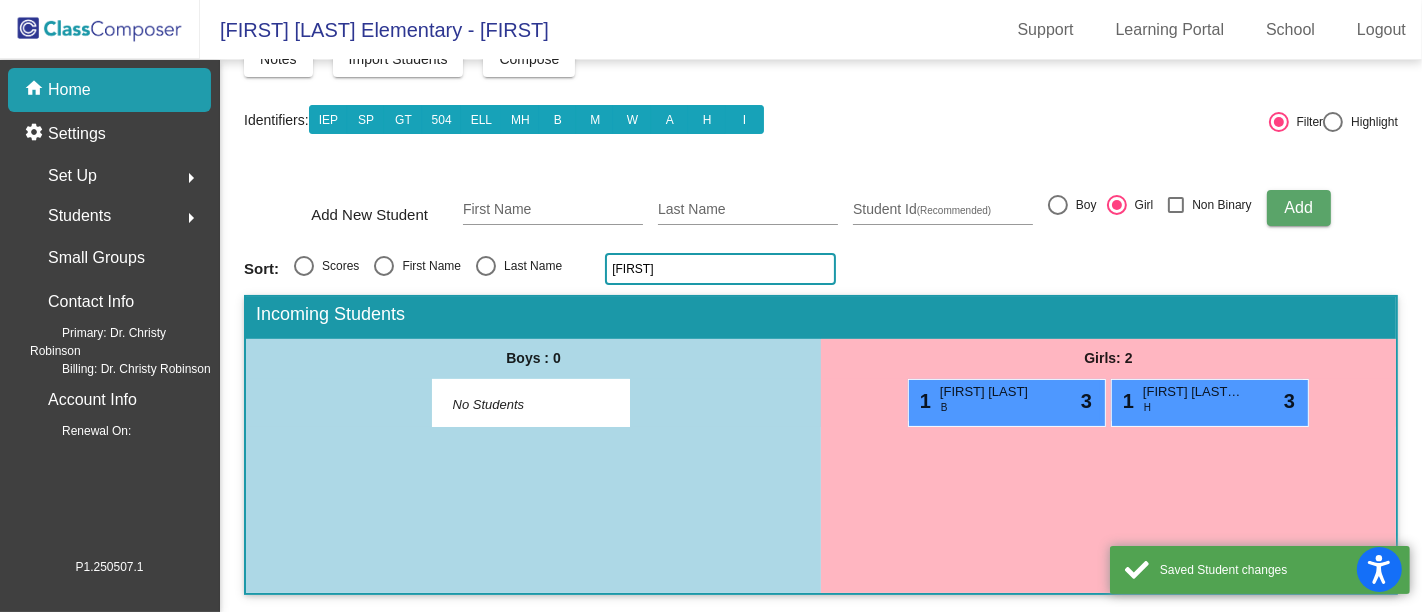 click on "[LAST]" 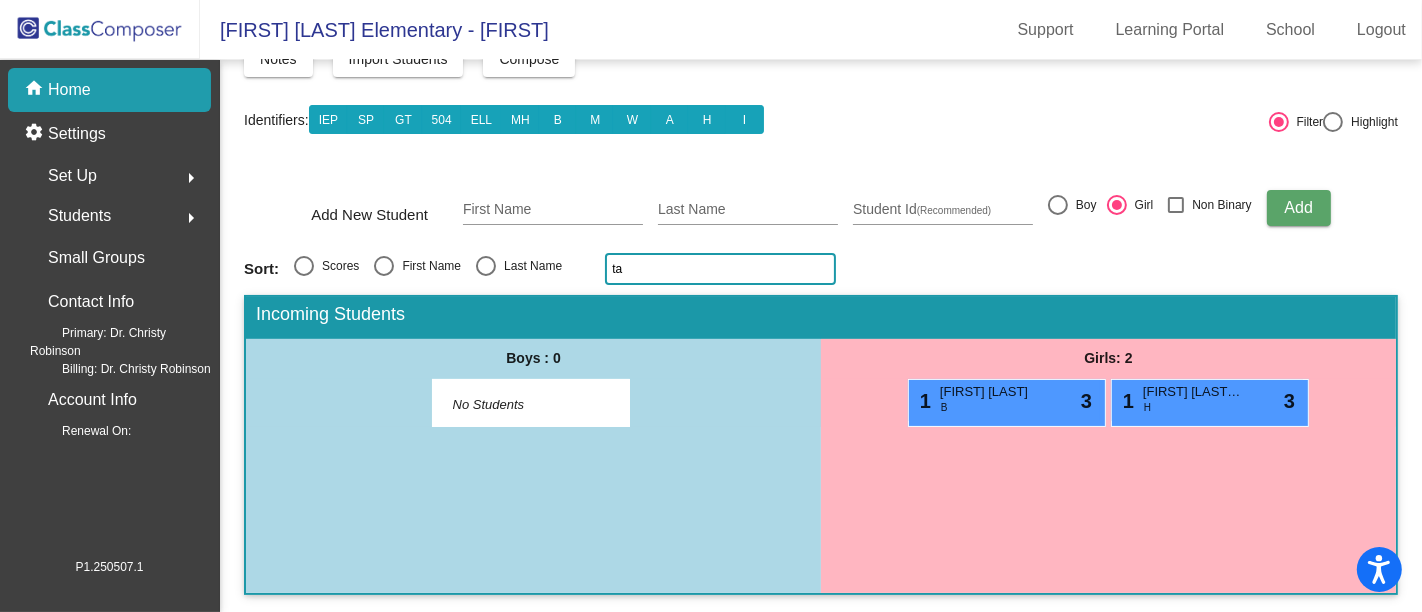type on "t" 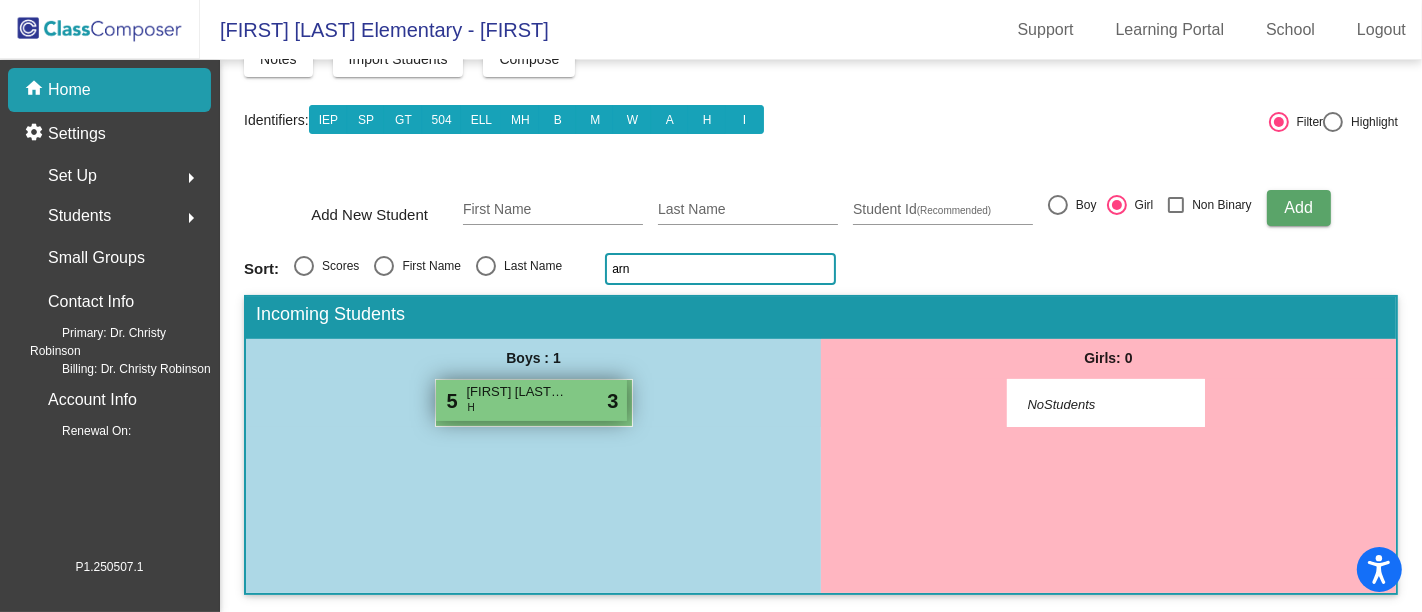click on "[FIRST] [LAST] III" at bounding box center [517, 392] 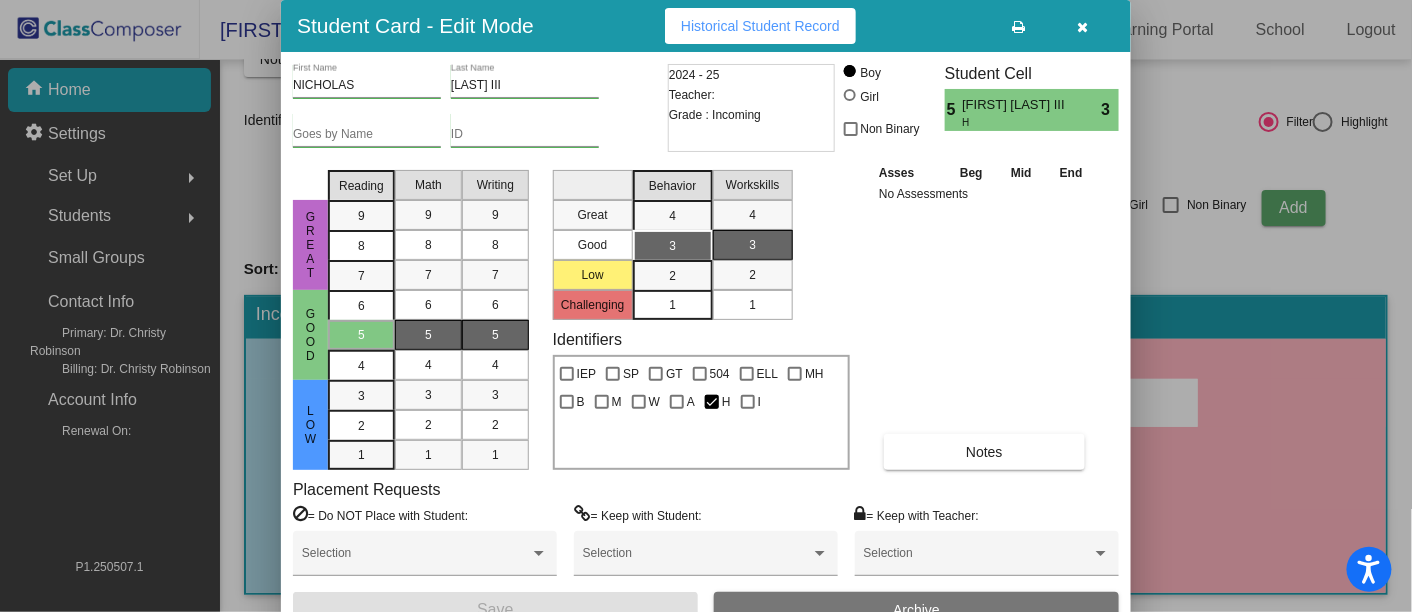 click at bounding box center [1083, 27] 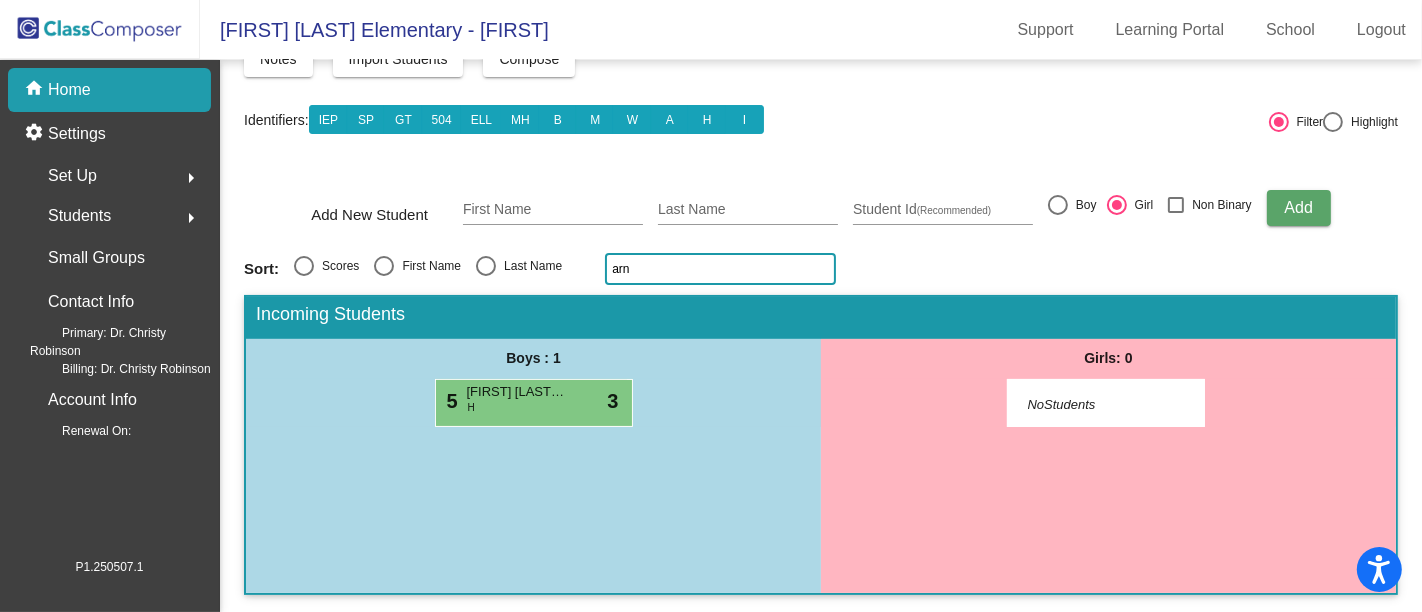 click on "[LAST]" 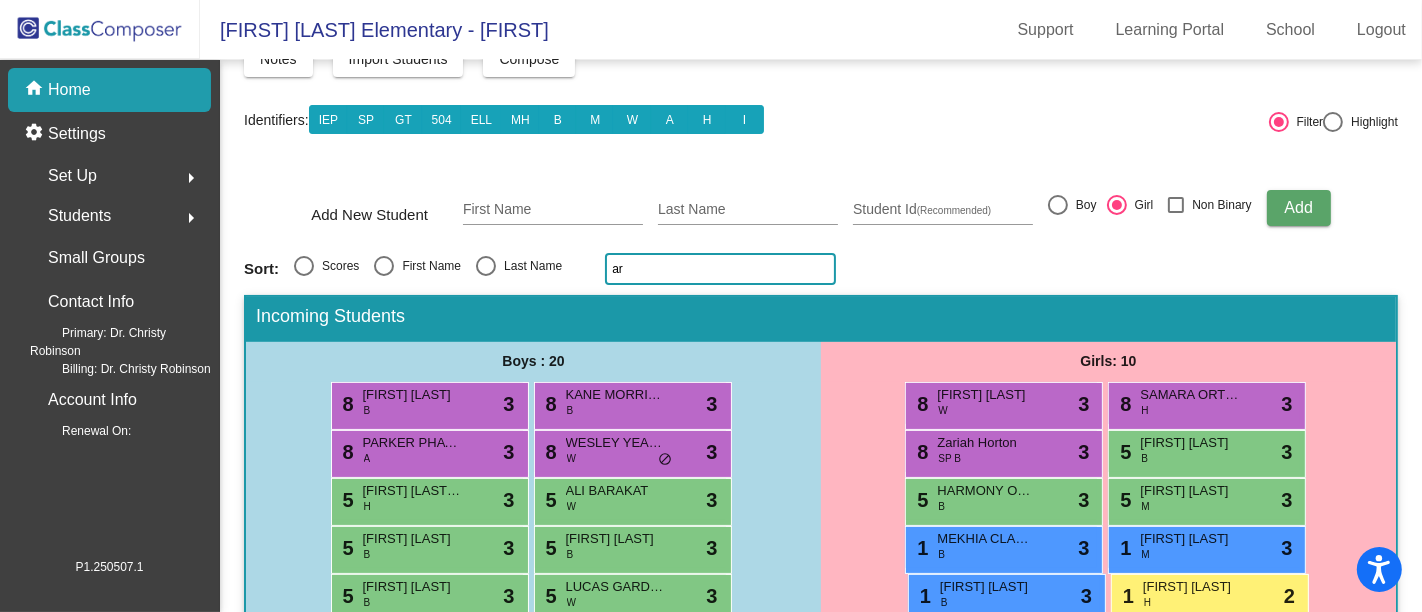 type on "a" 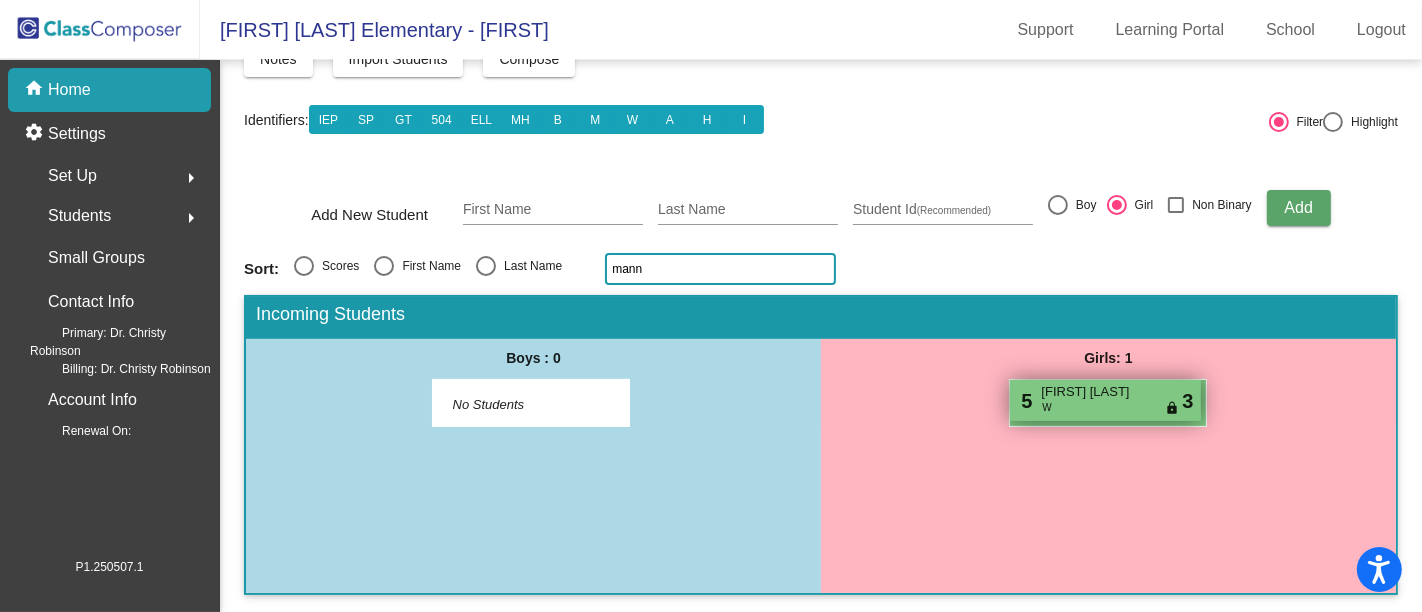 click on "[FIRST] [LAST]" at bounding box center (1091, 392) 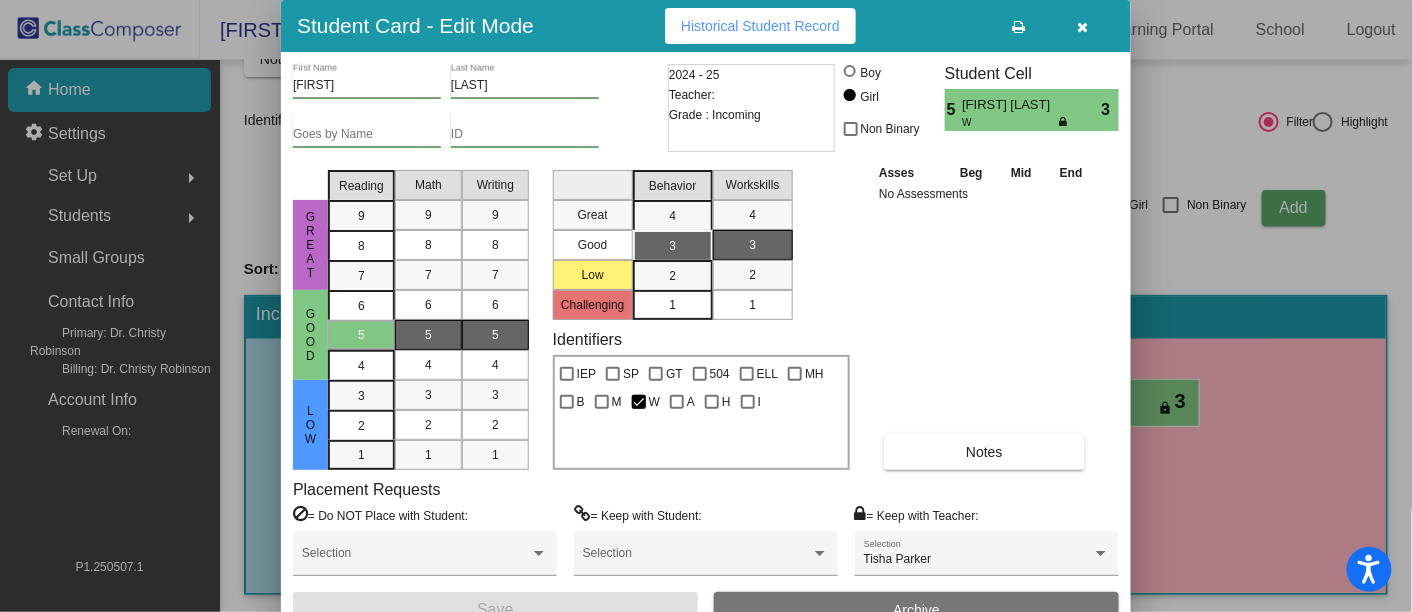 click on "Asses Beg Mid End No Assessments  Notes" at bounding box center (985, 316) 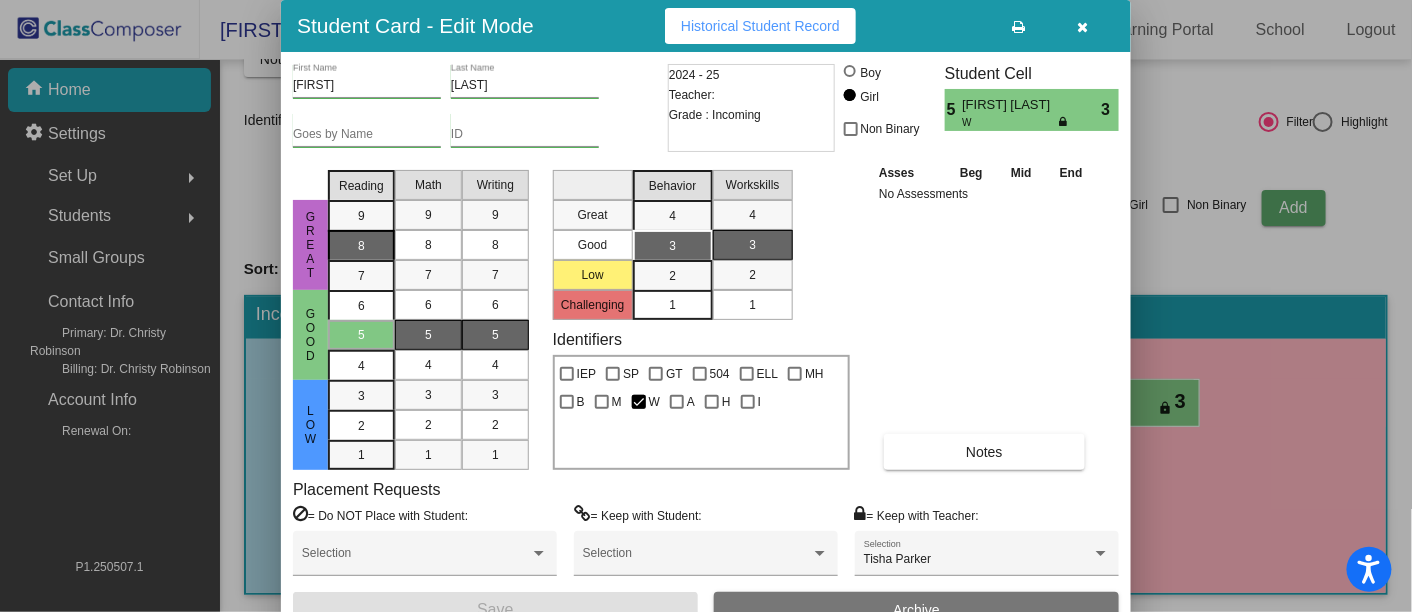 click on "8" at bounding box center (361, 216) 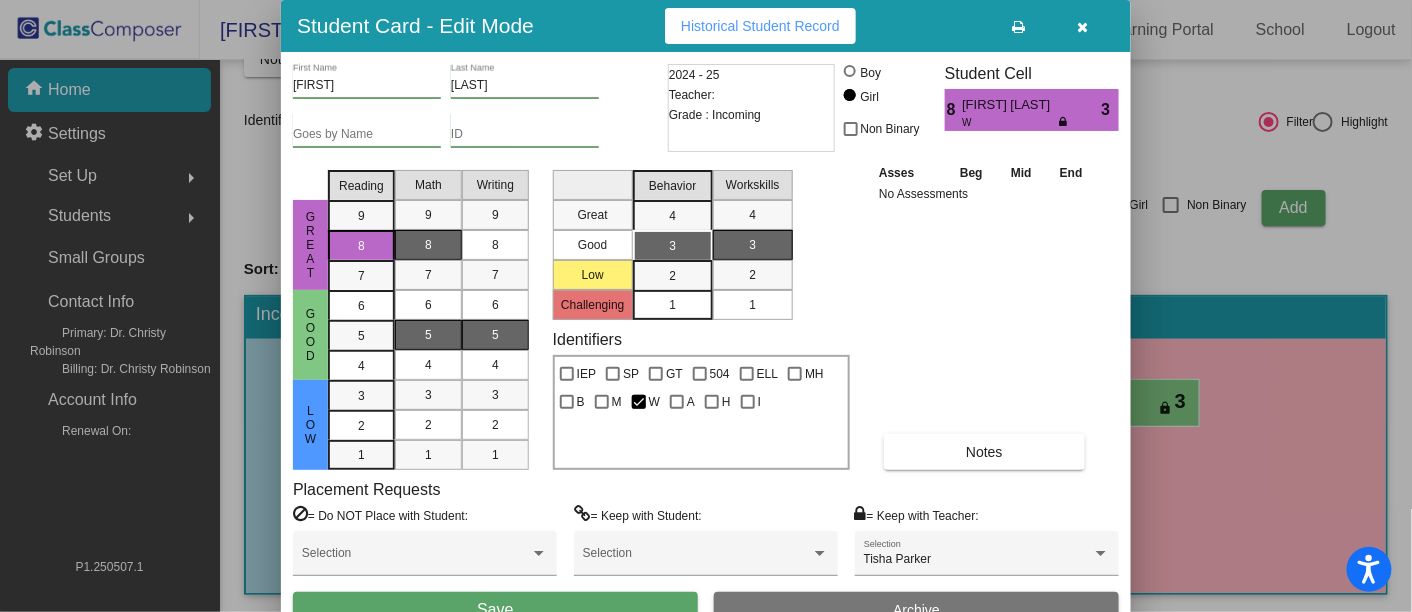click on "8" at bounding box center (428, 245) 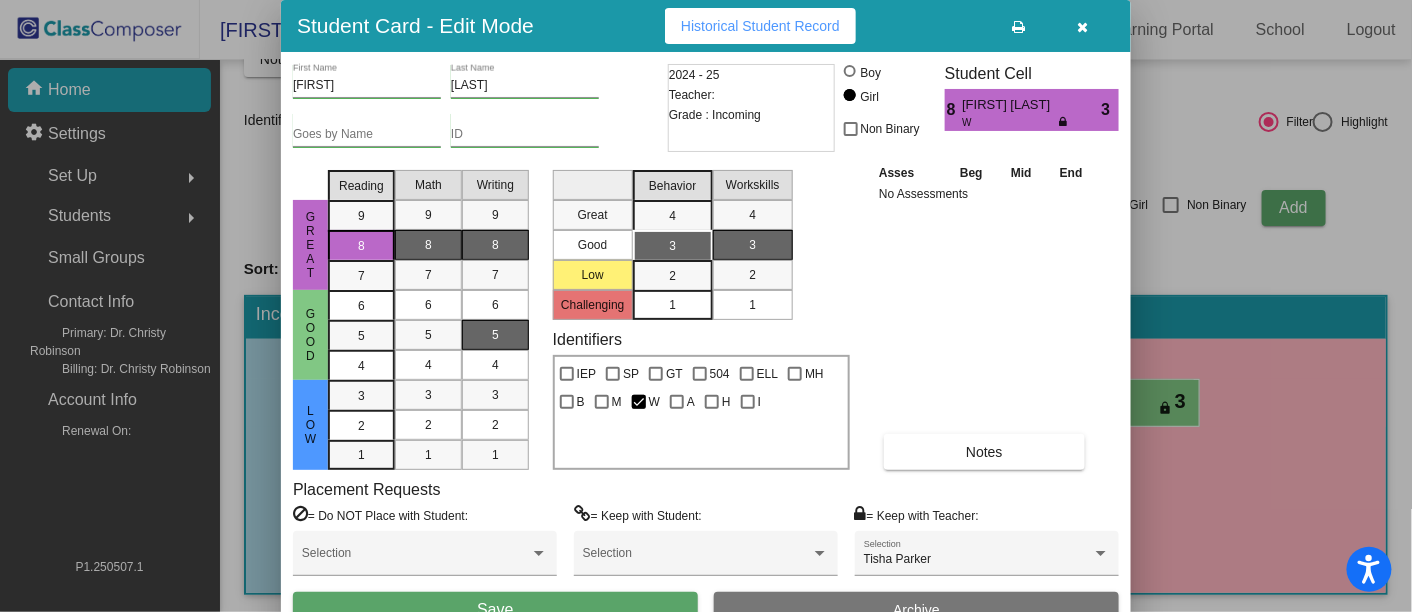 click on "8" at bounding box center (495, 245) 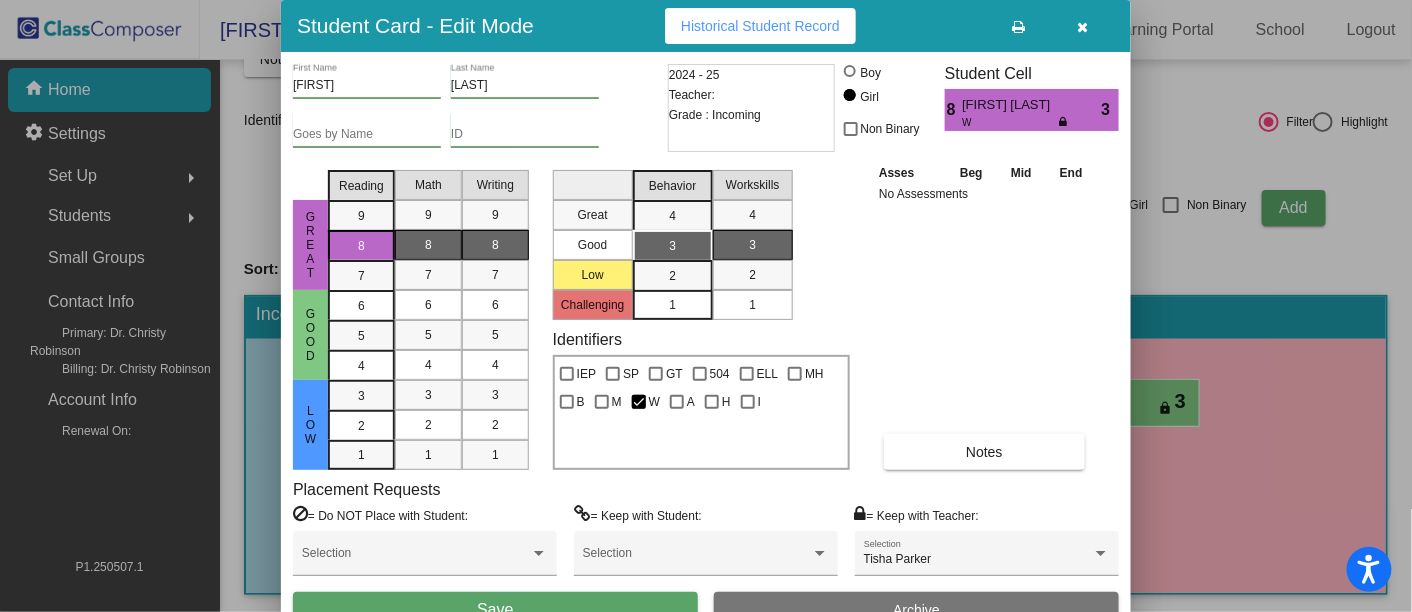 click on "Save" at bounding box center (495, 610) 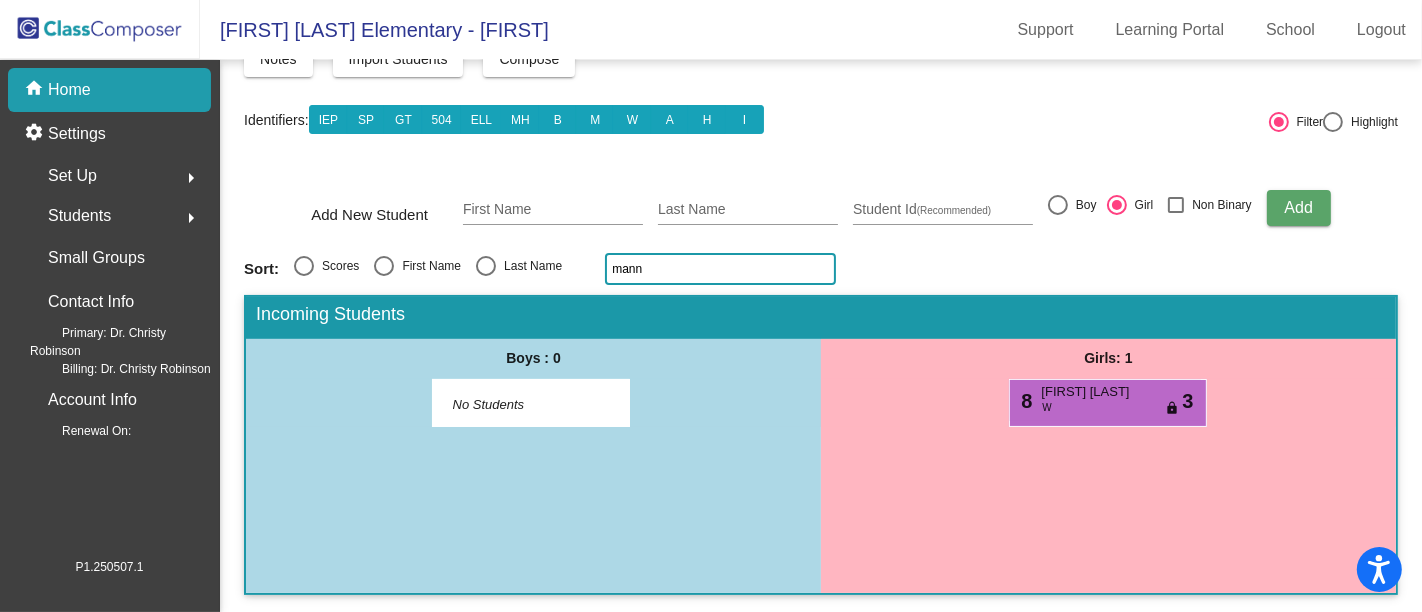 click on "mann" 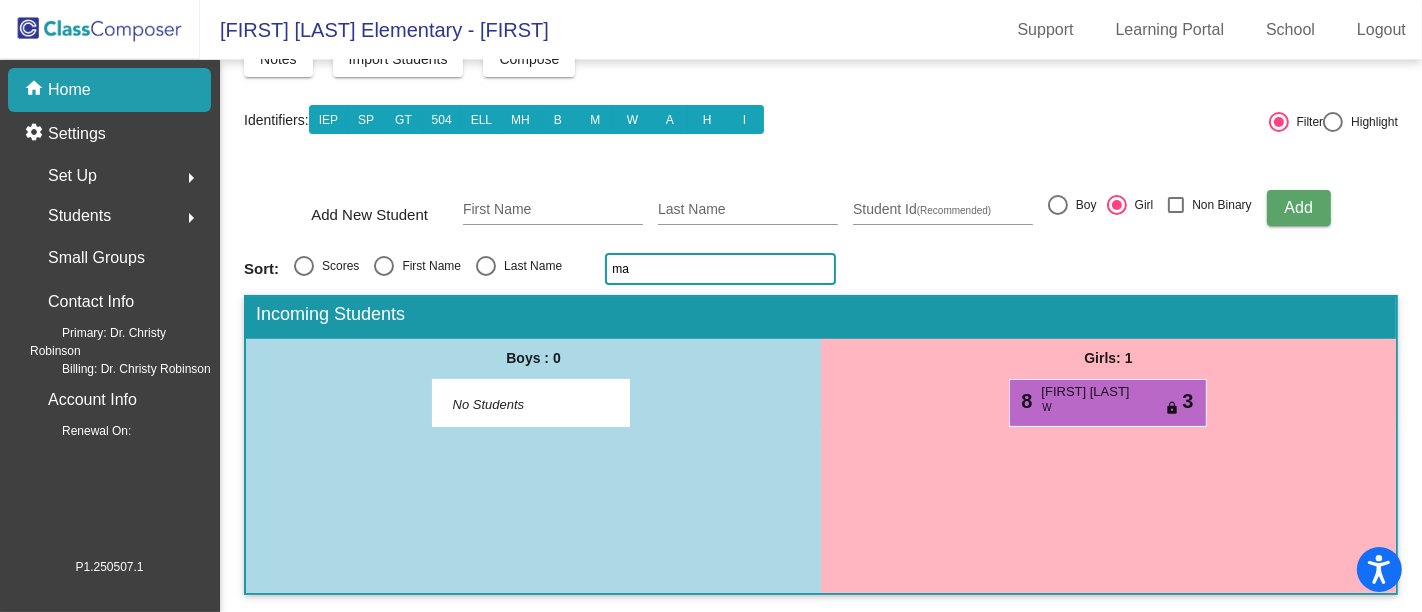 type on "m" 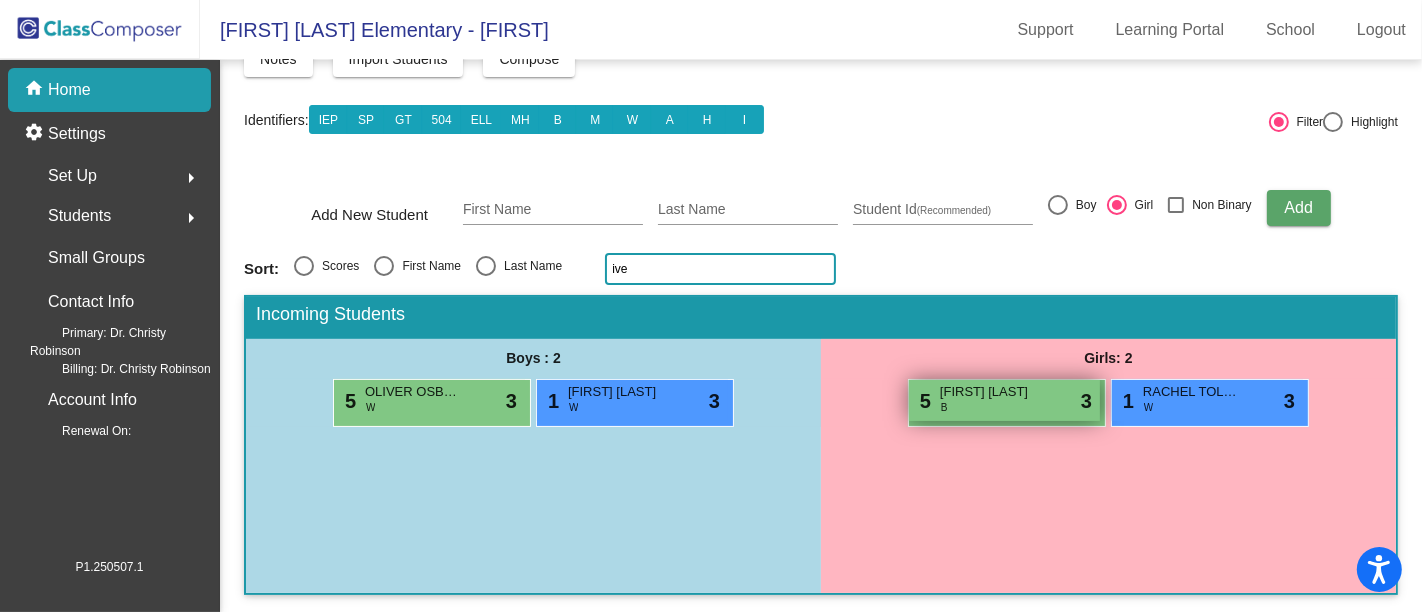 click on "5 OPHELIA IVEY B lock do_not_disturb_alt 3" at bounding box center [1004, 400] 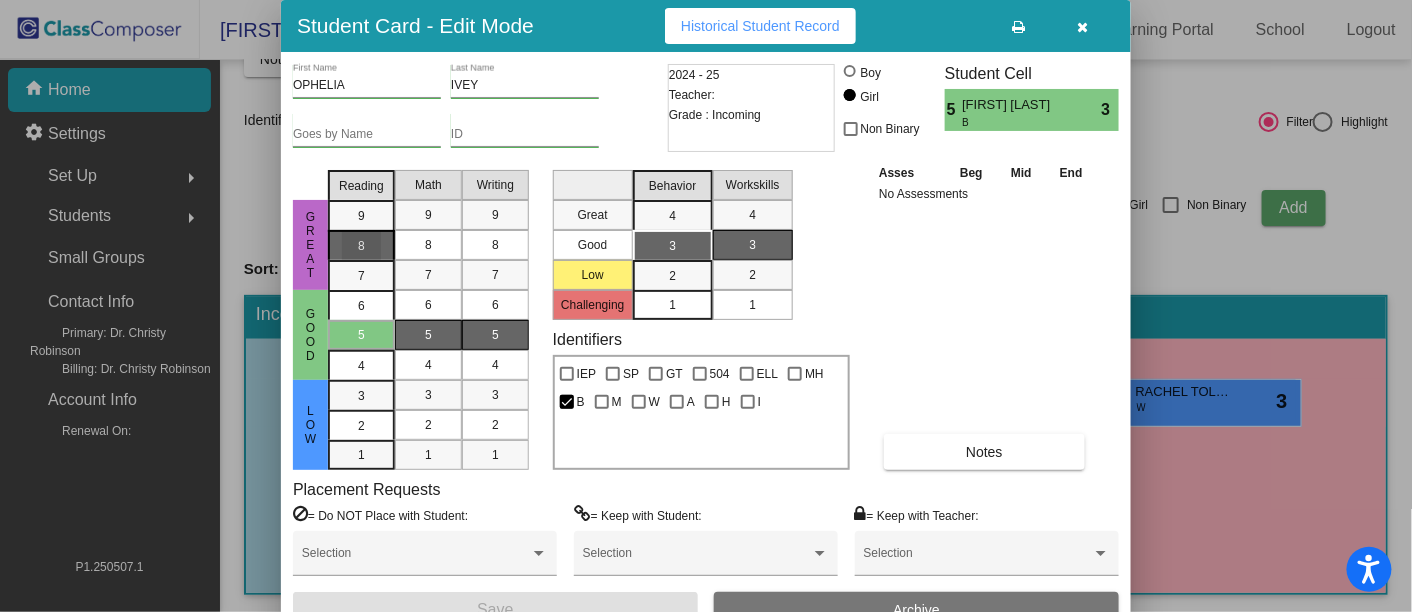 click on "8" at bounding box center [361, 216] 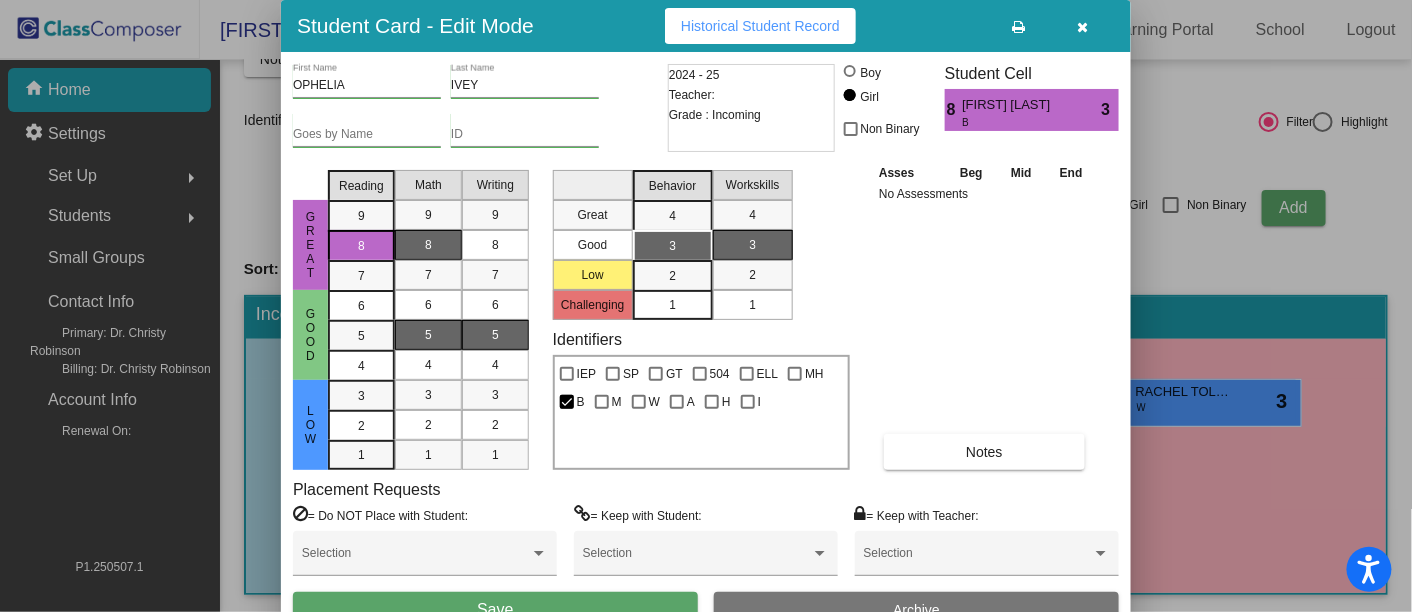 click on "8" at bounding box center (428, 245) 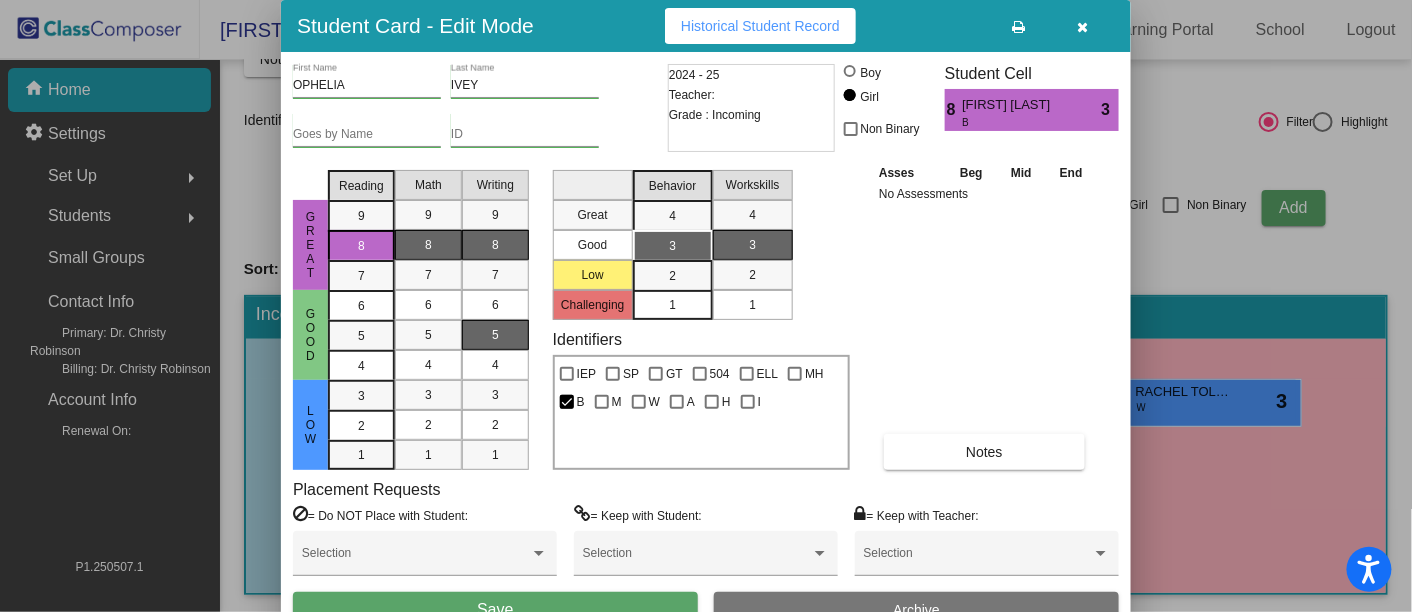 click on "8" at bounding box center (495, 245) 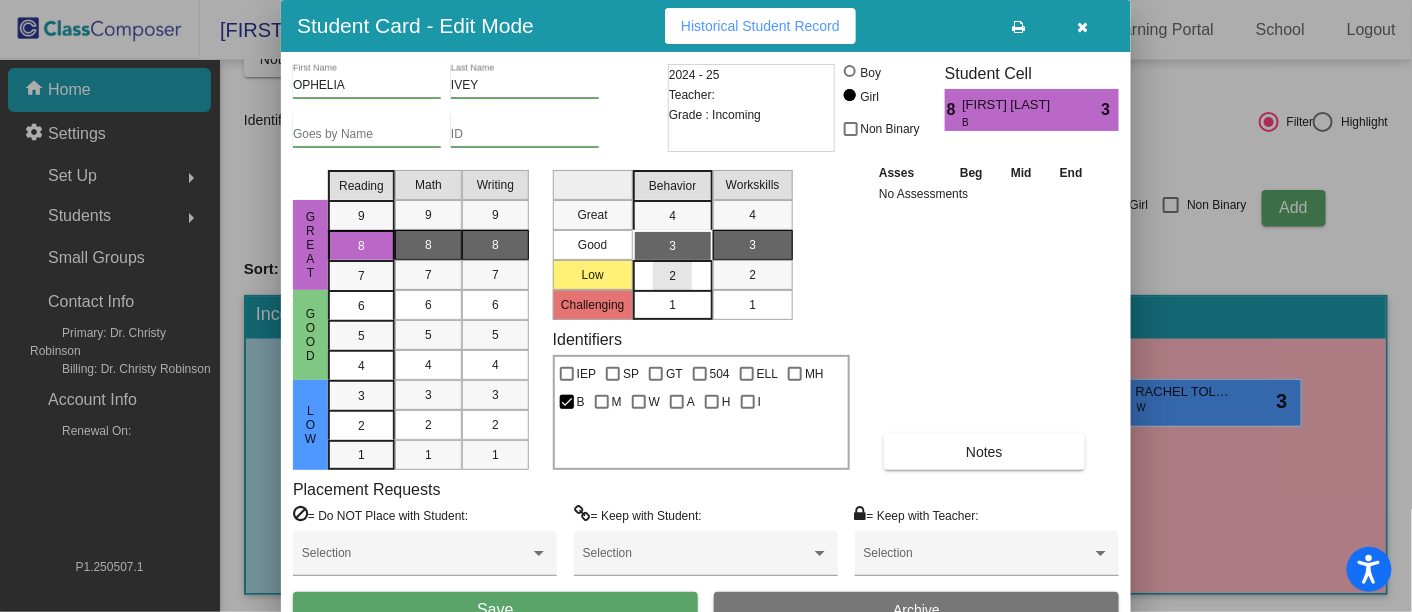 click on "2" at bounding box center (672, 276) 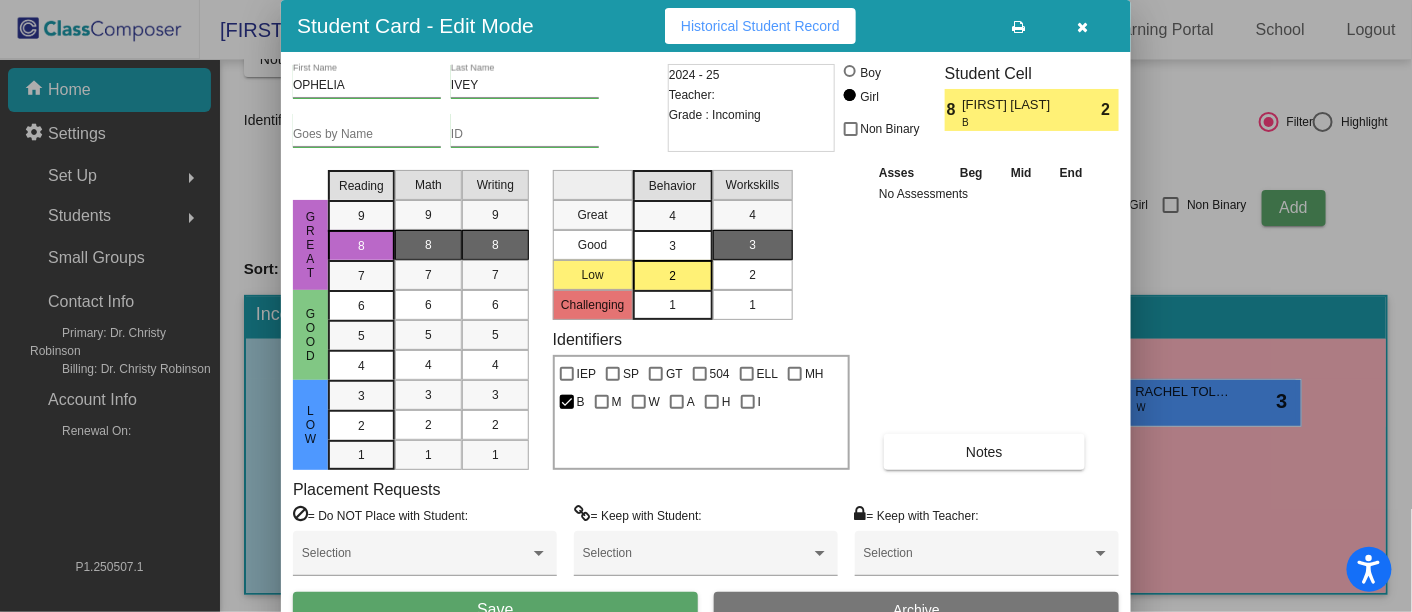 click on "2" at bounding box center [752, 275] 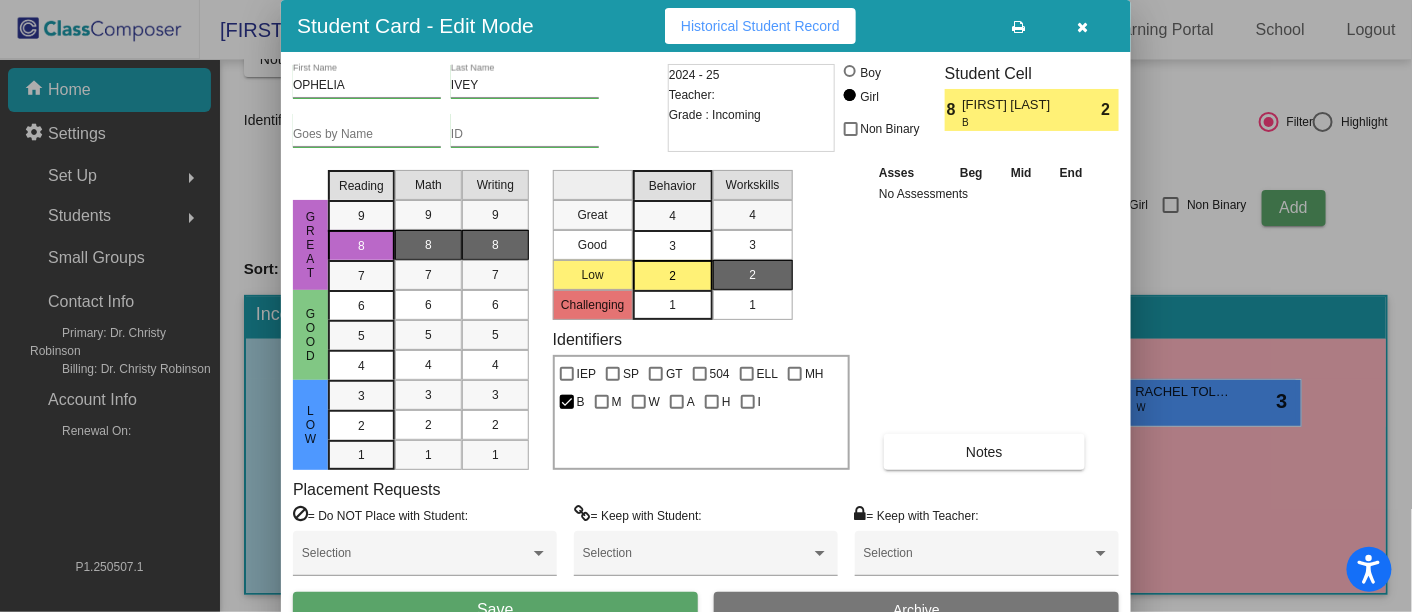 click on "Save" at bounding box center [495, 610] 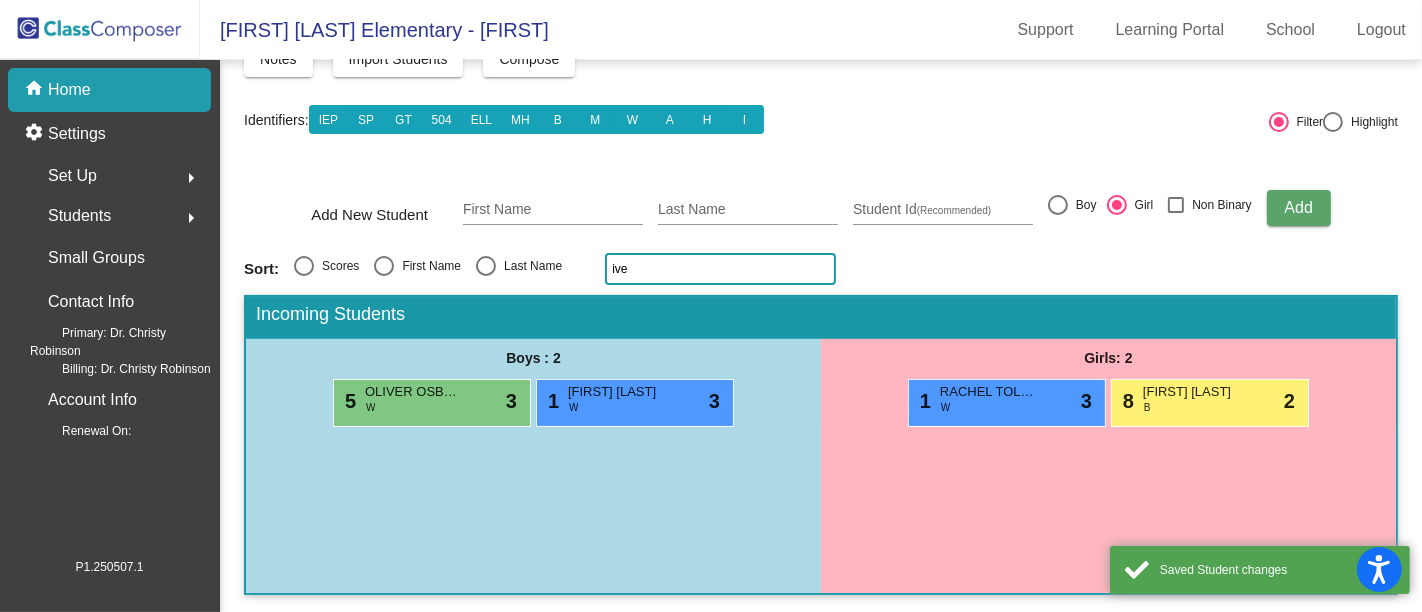 click on "[LAST]" 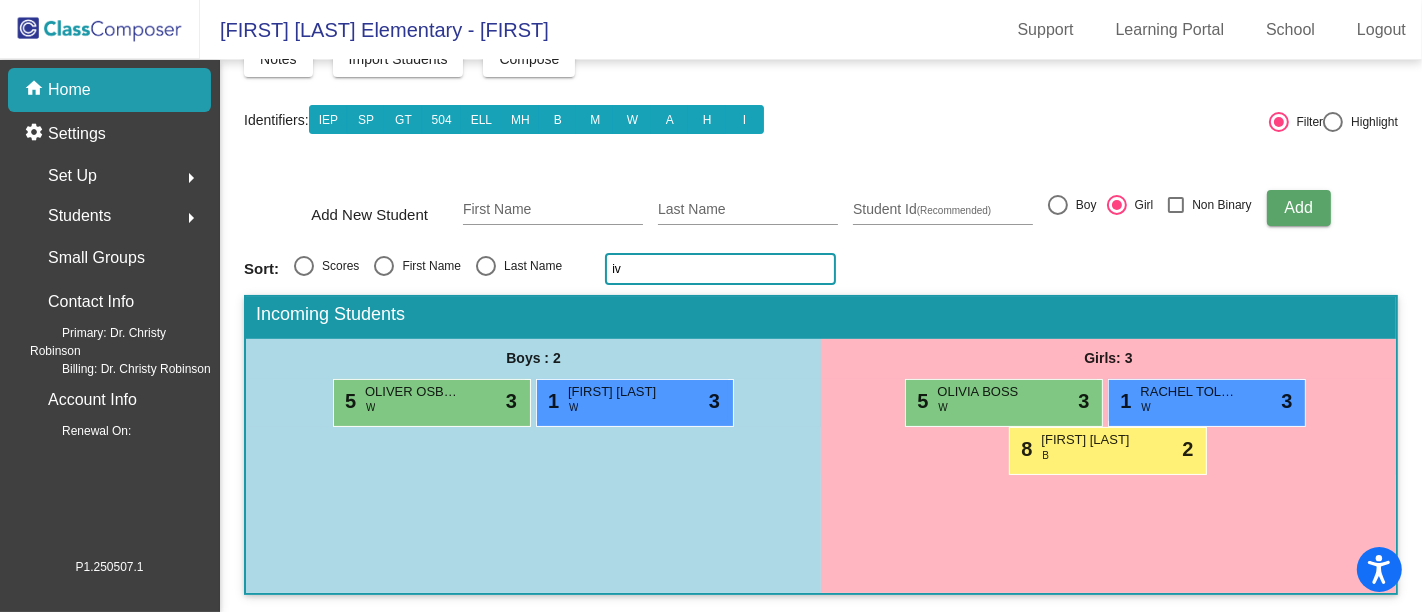 type on "i" 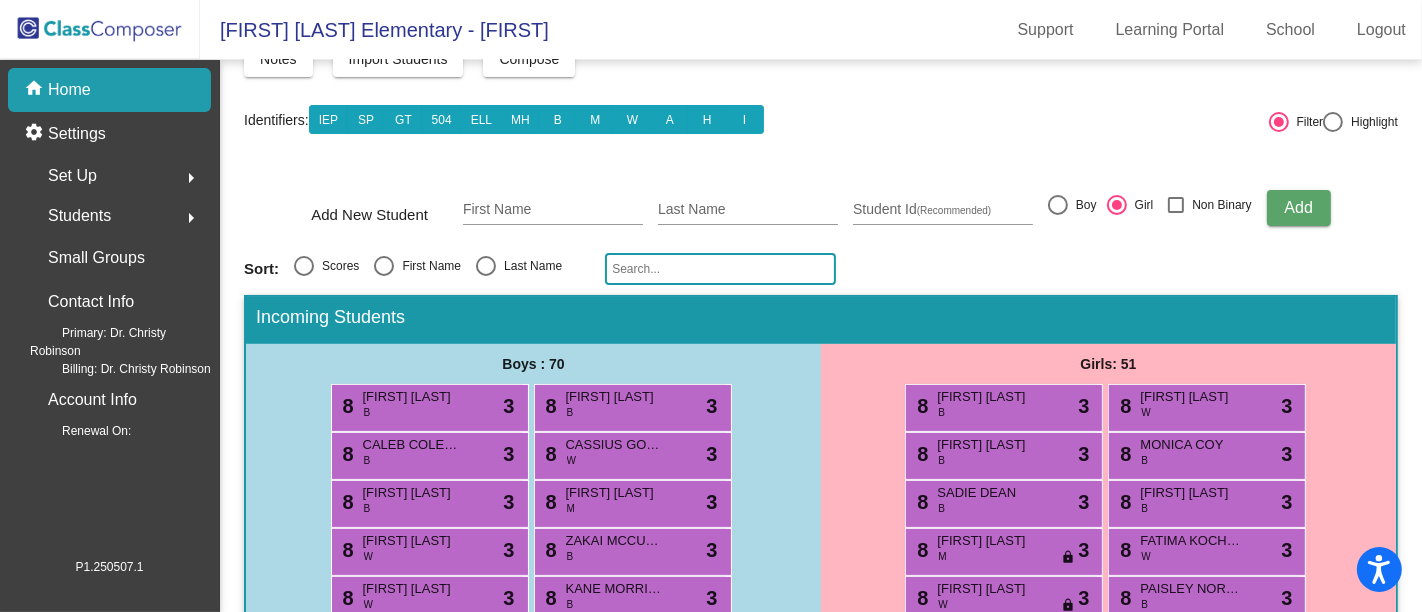 click 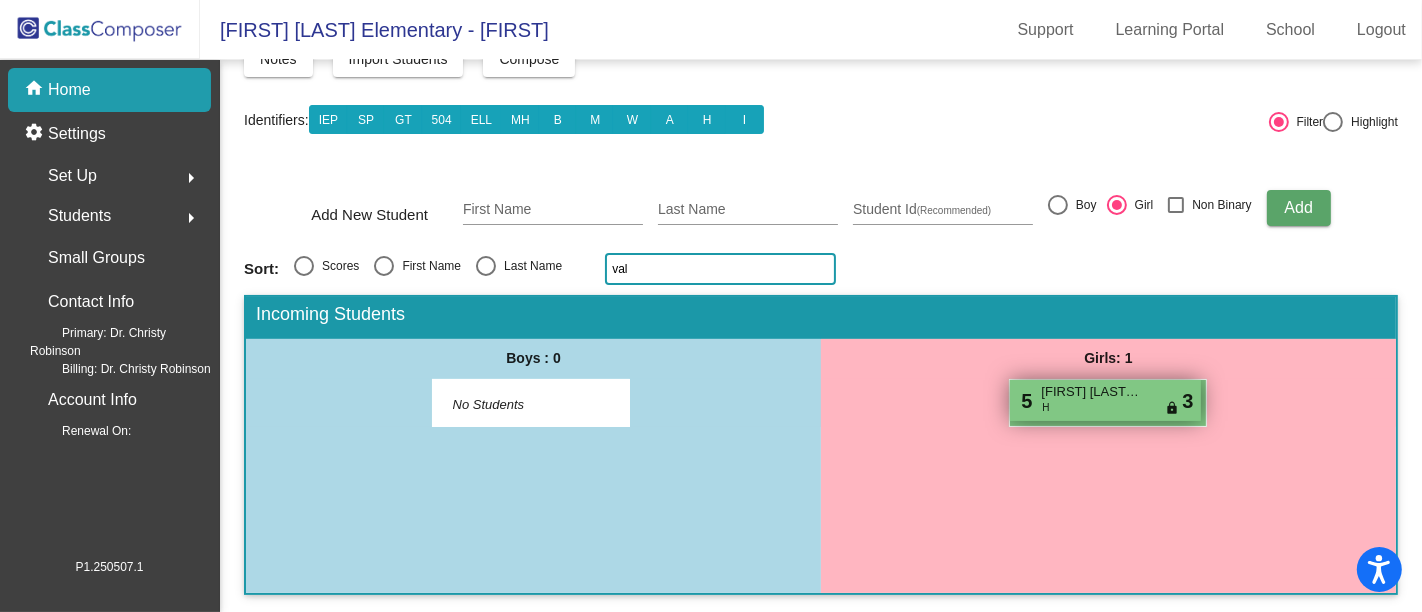 click on "[FIRST] [LAST] [LAST]" at bounding box center (1091, 392) 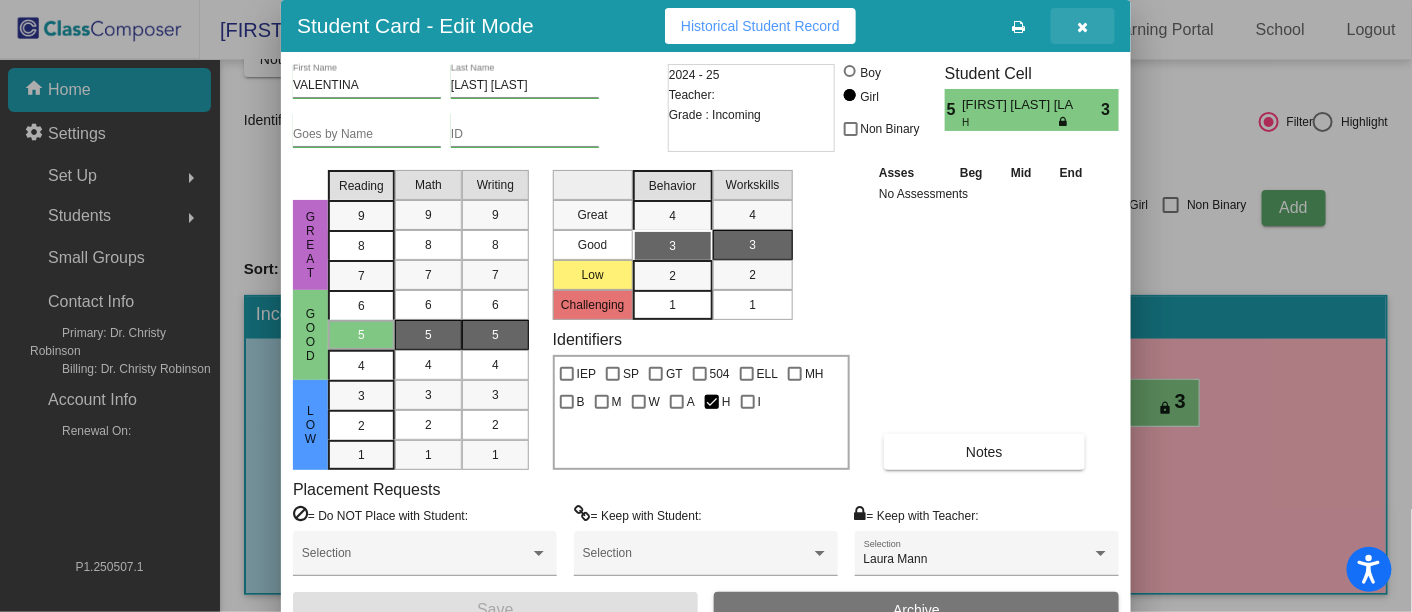 click at bounding box center (1083, 26) 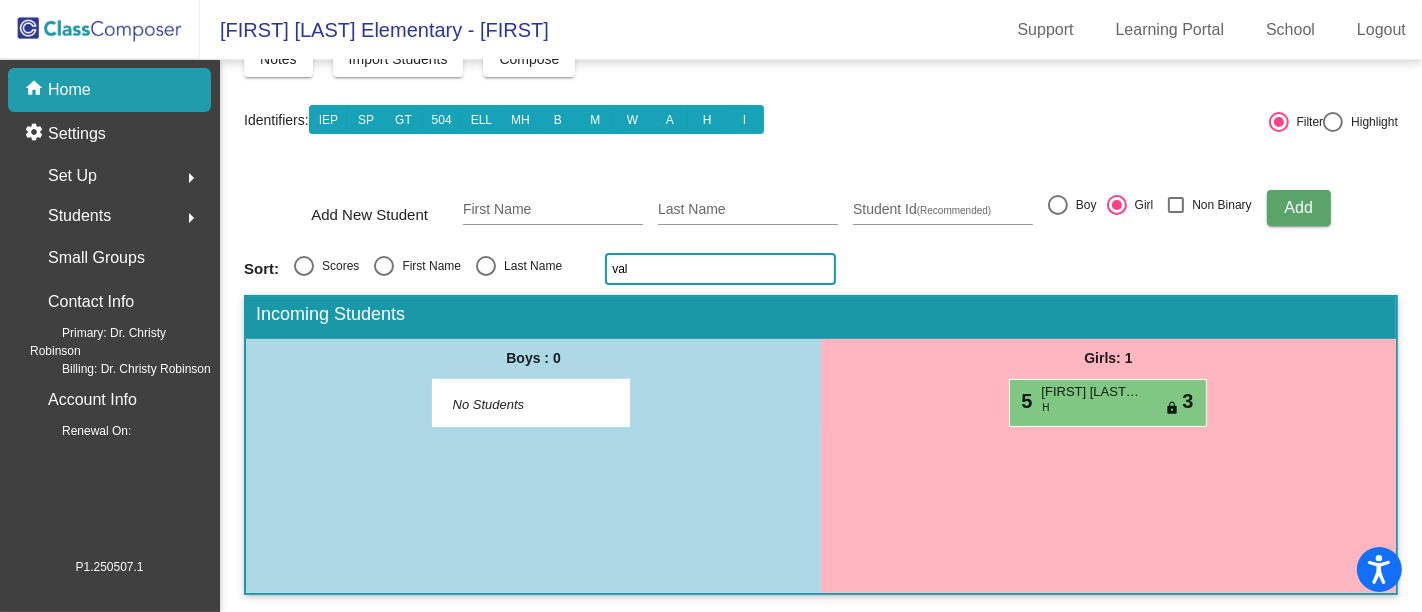 click on "val" 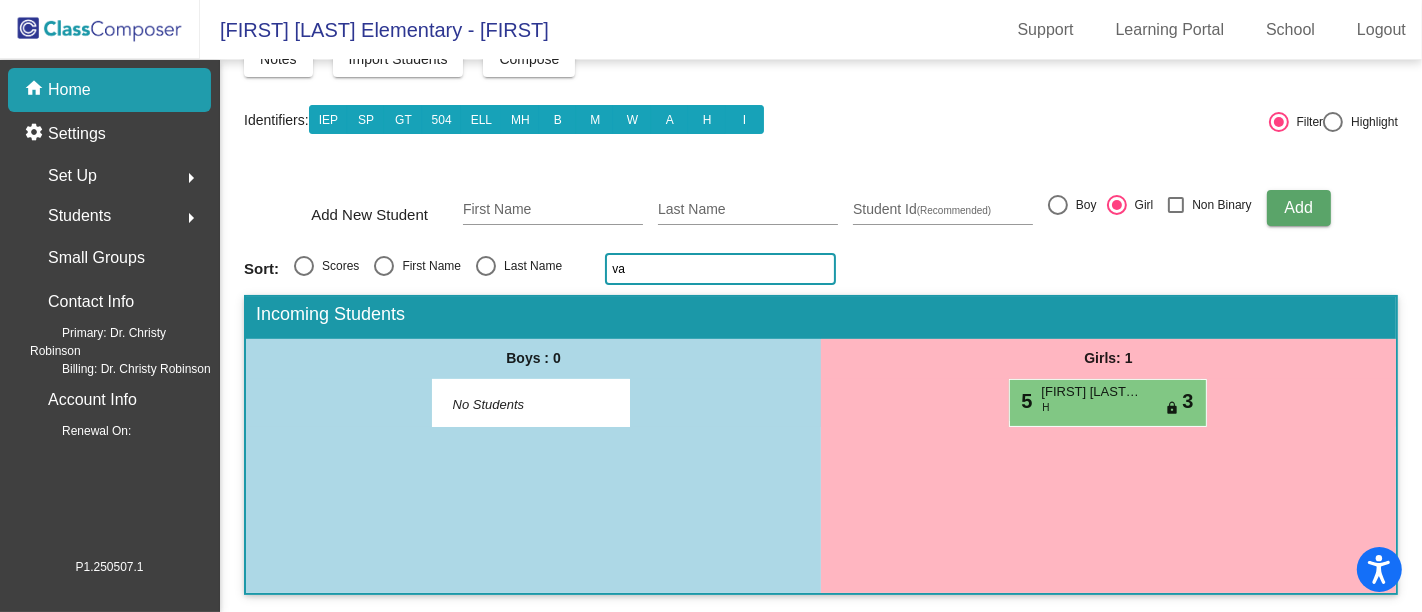 type on "v" 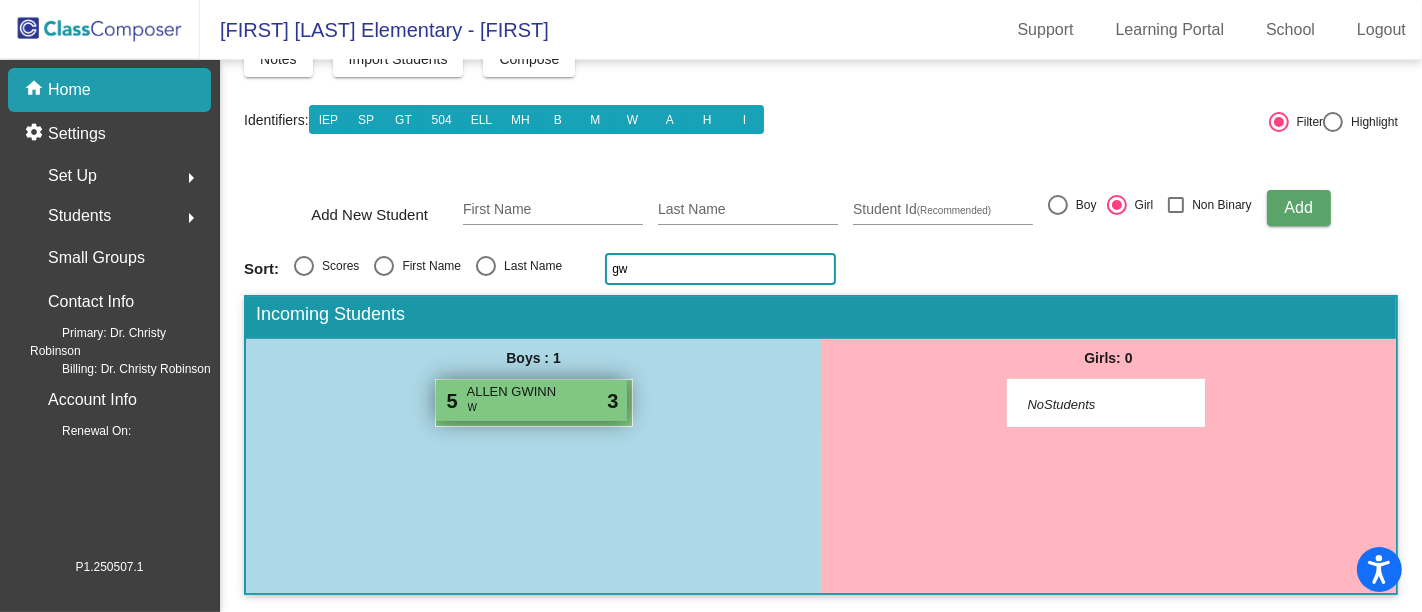 click on "5 [FIRST] [LAST] W lock do_not_disturb_alt 3" at bounding box center [531, 400] 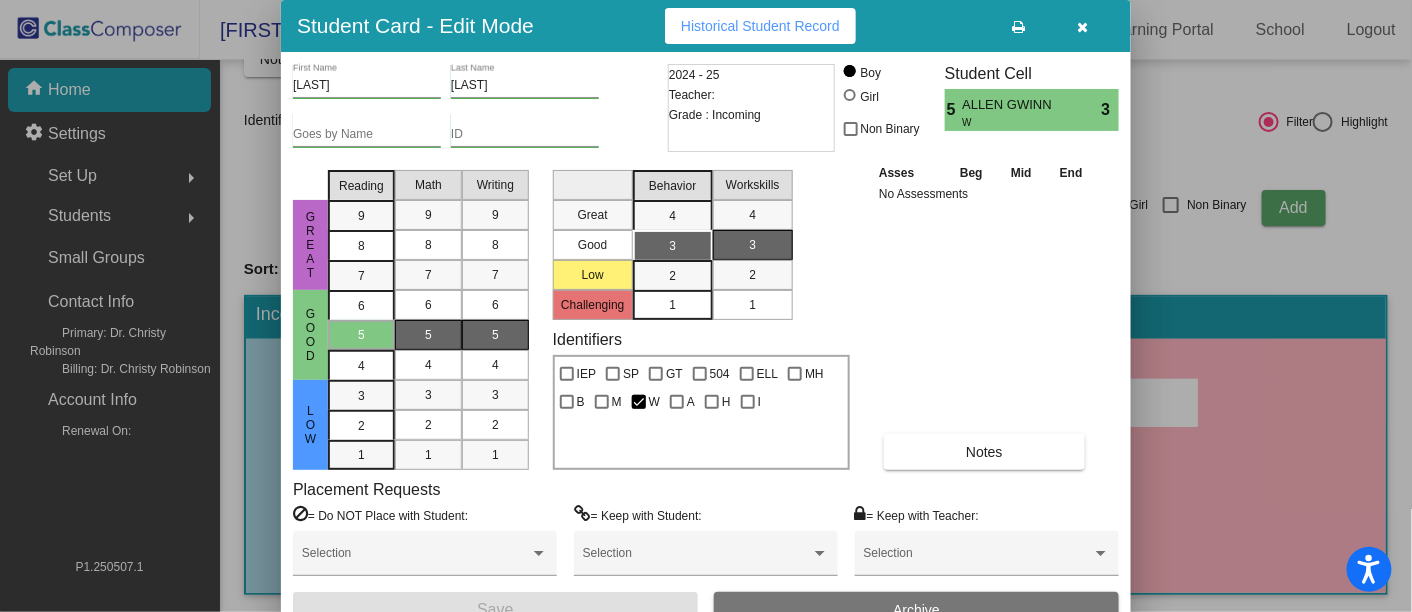 click at bounding box center [1083, 27] 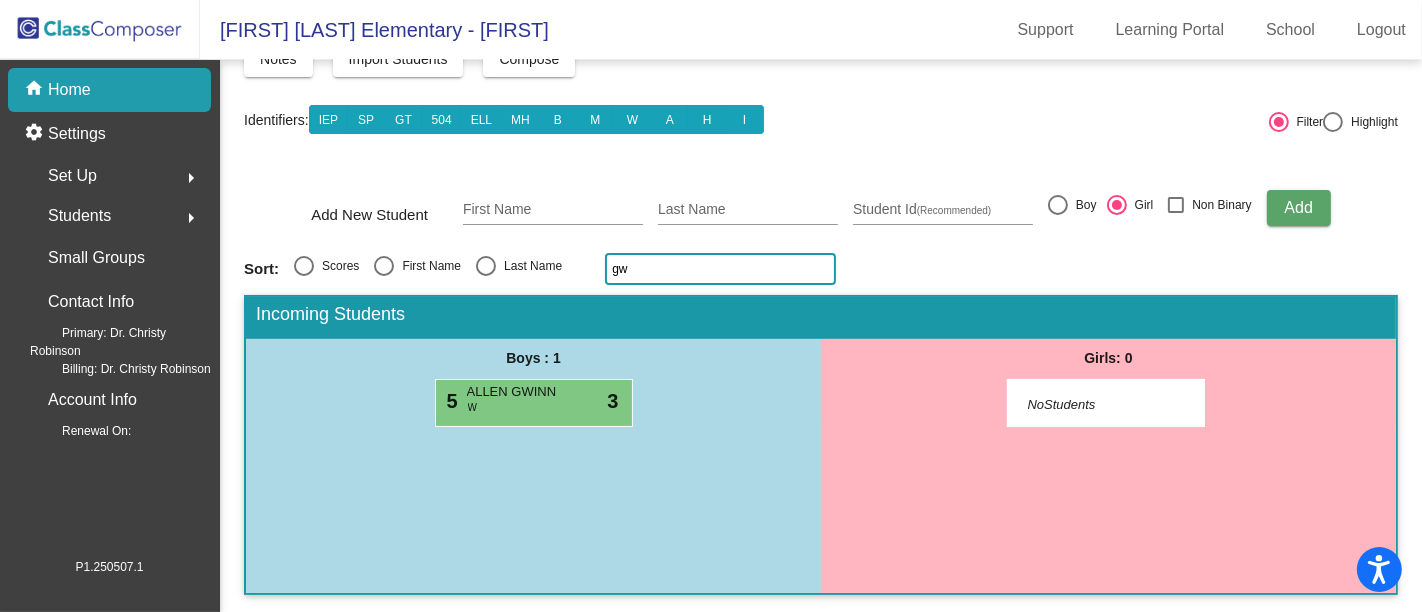 click on "[LAST]" 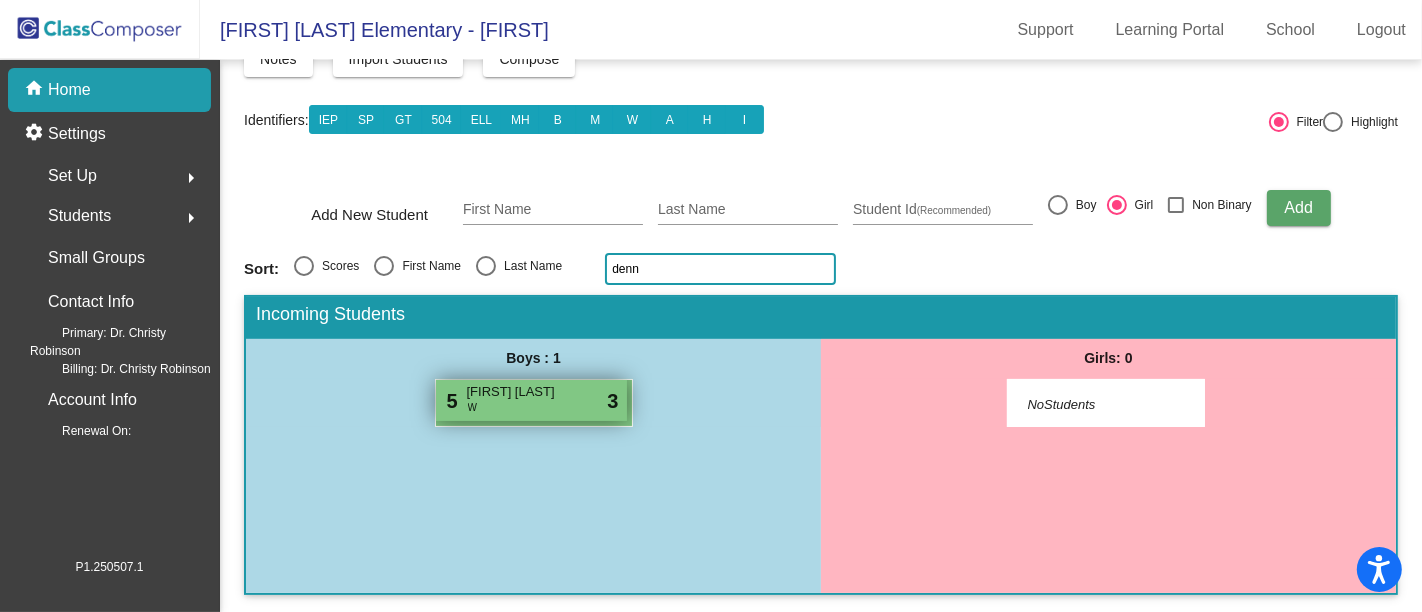 click on "[FIRST] [LAST]" at bounding box center [517, 392] 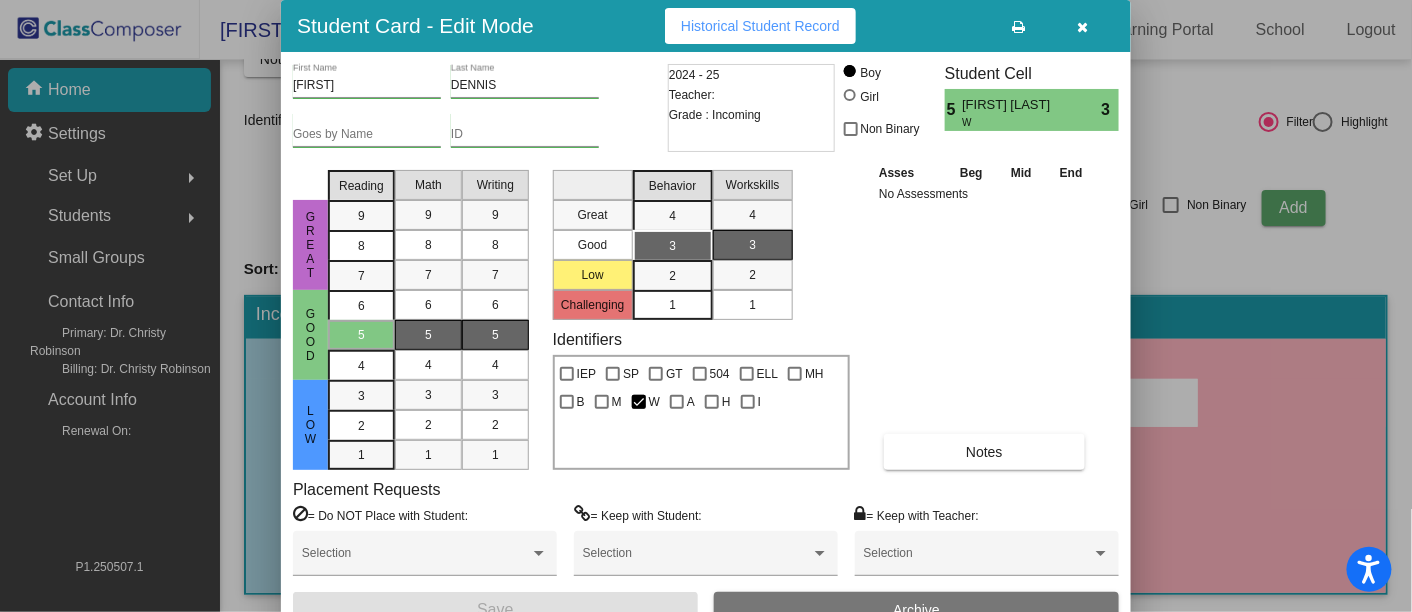 click at bounding box center (1083, 27) 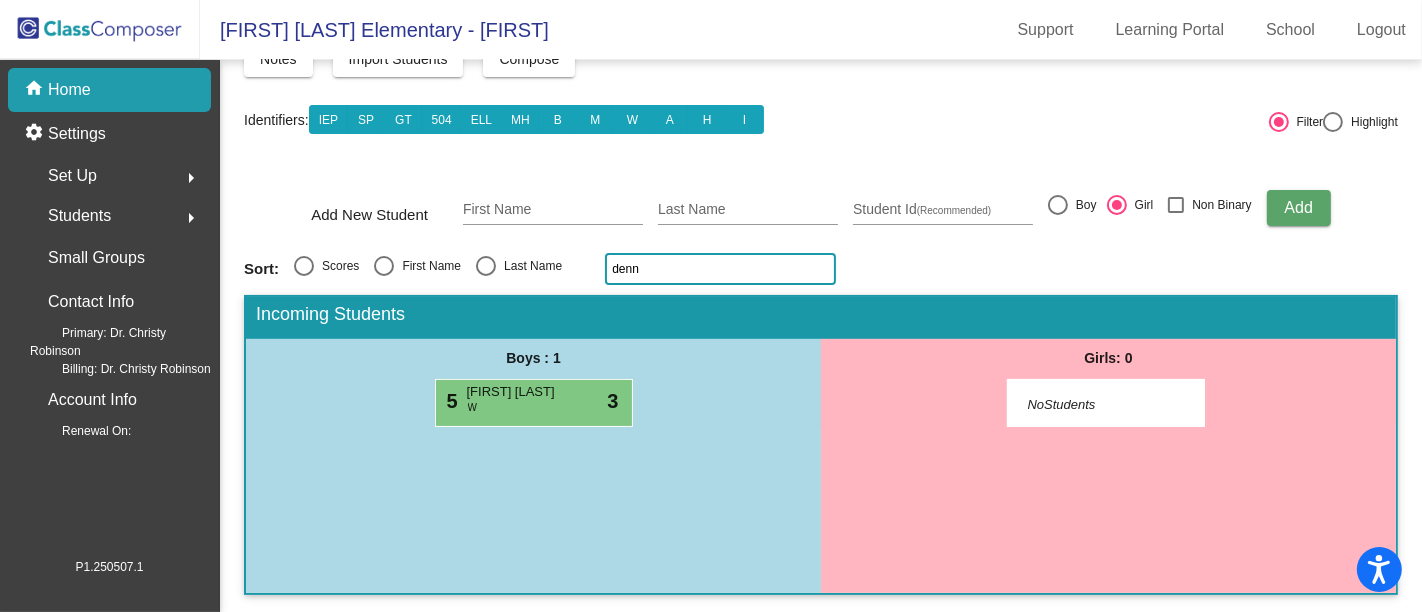 click on "denn" 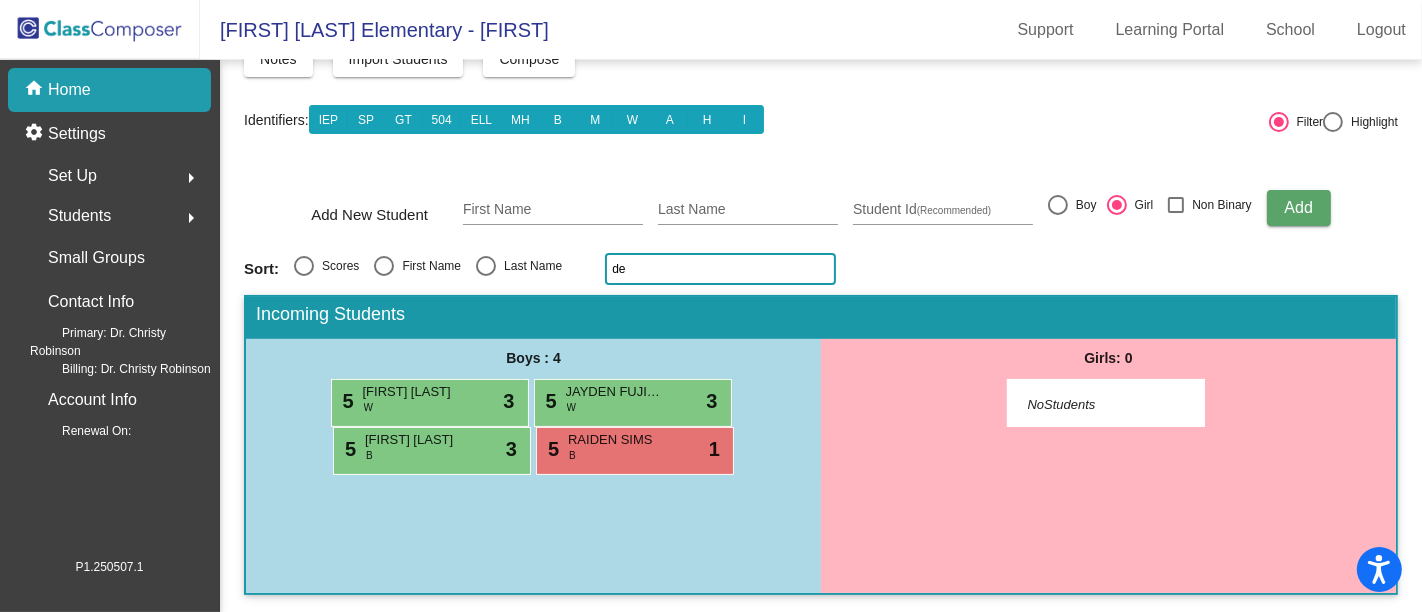 type on "d" 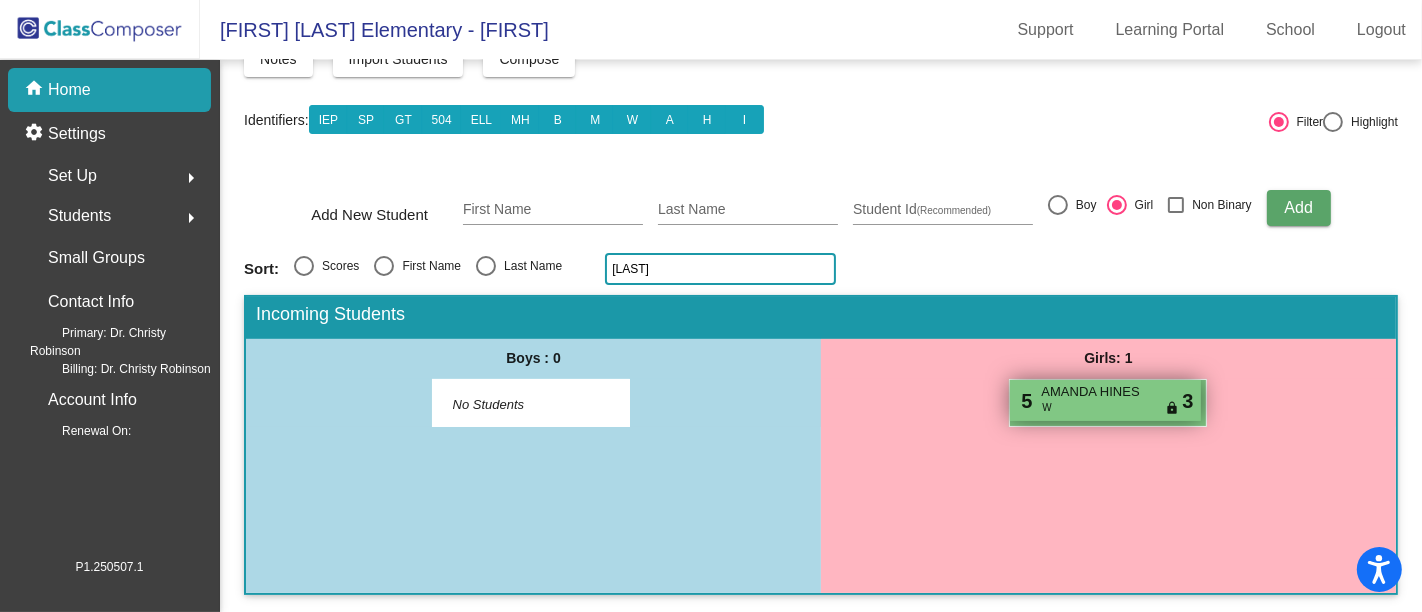 click on "5 AMANDA HINES W lock do_not_disturb_alt 3" at bounding box center [1105, 400] 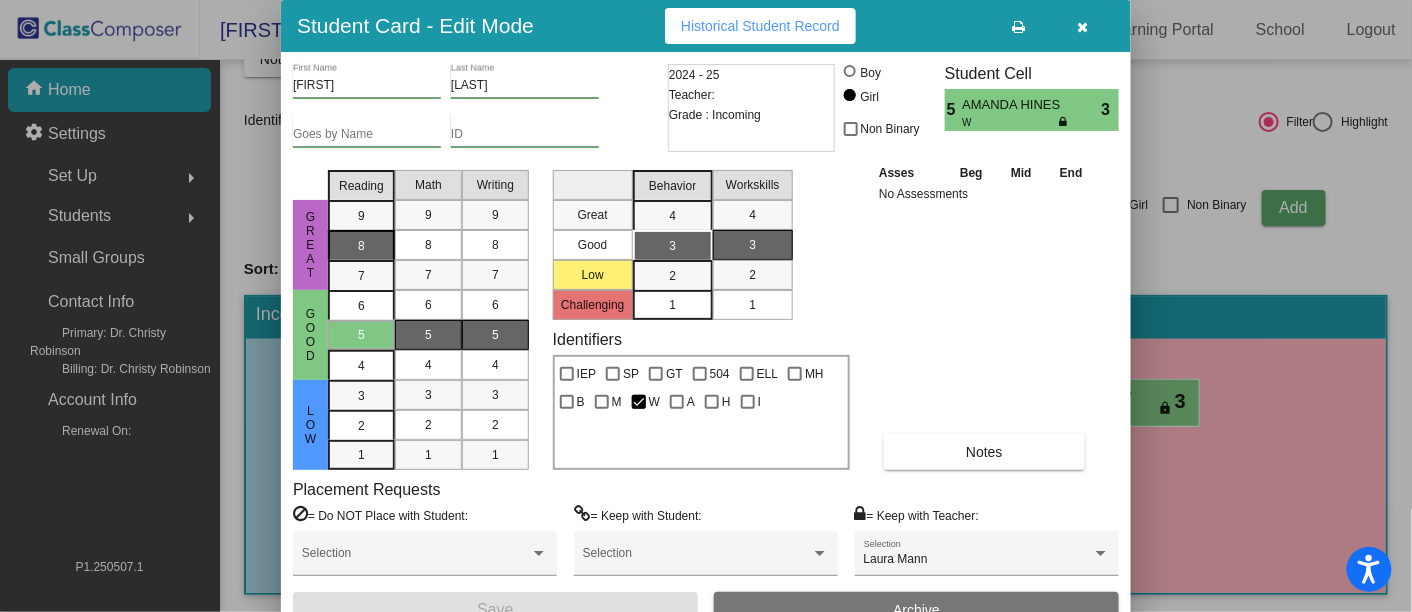 click on "8" at bounding box center [361, 216] 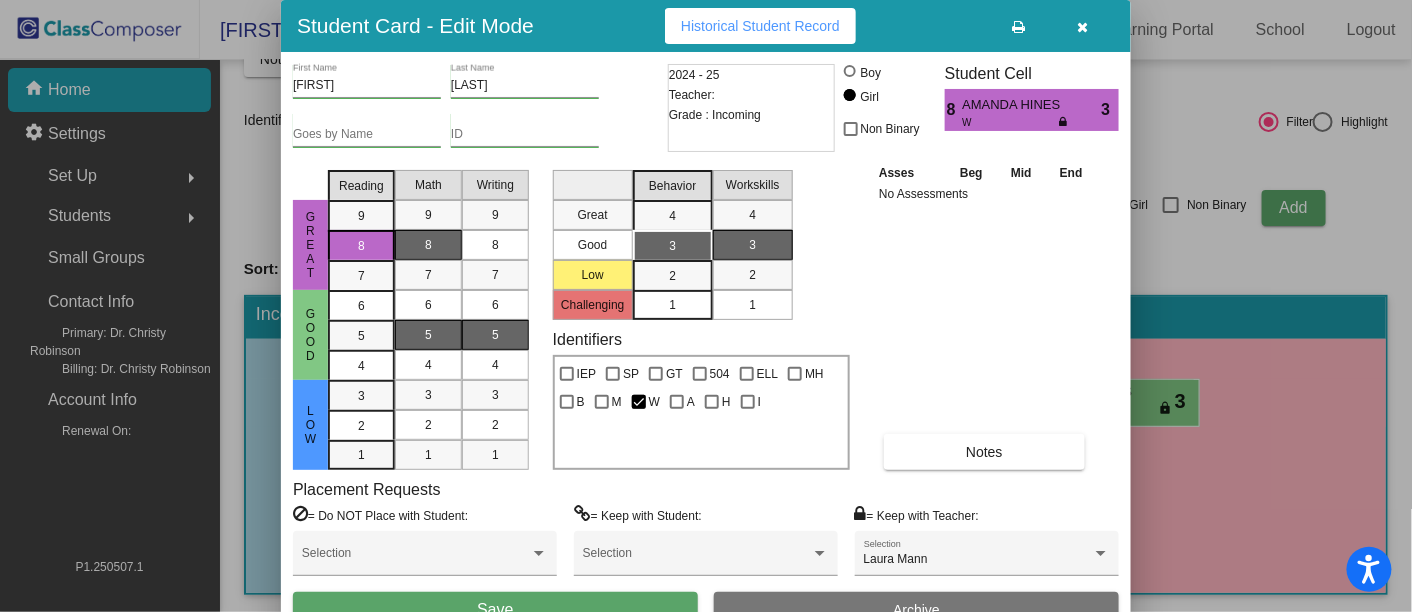 click on "8" at bounding box center [428, 245] 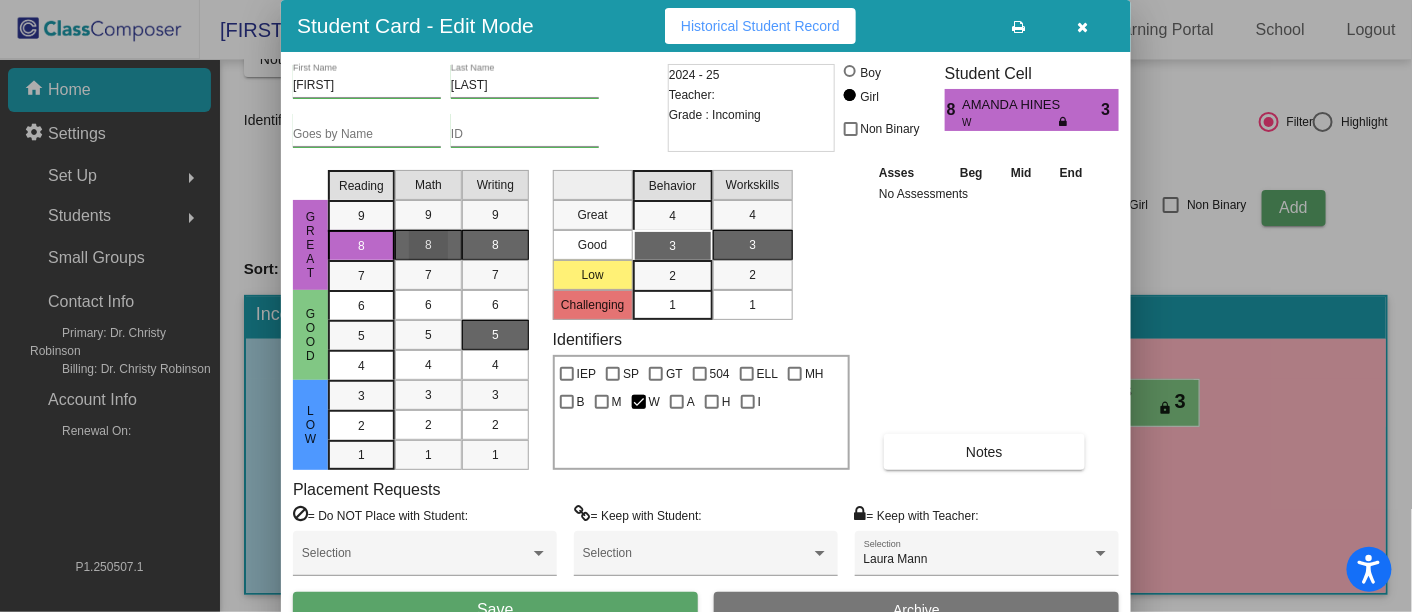 click on "8" at bounding box center (495, 245) 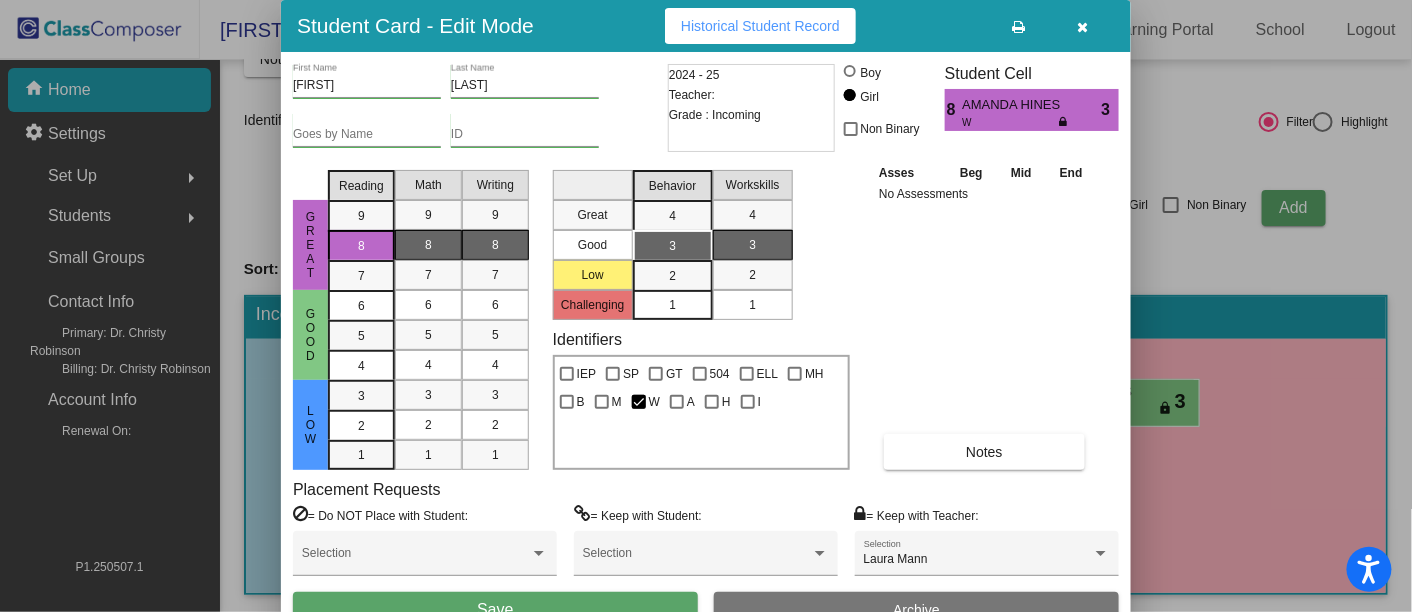 click on "Save" at bounding box center (495, 610) 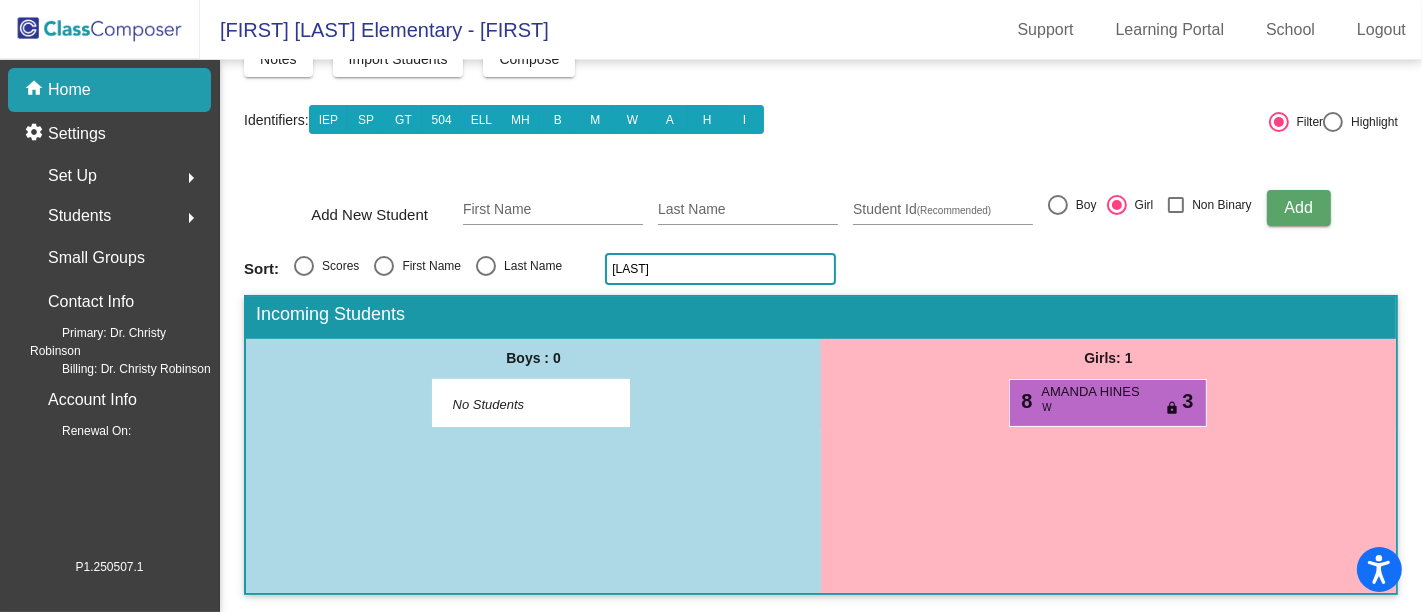 click on "[LAST]" 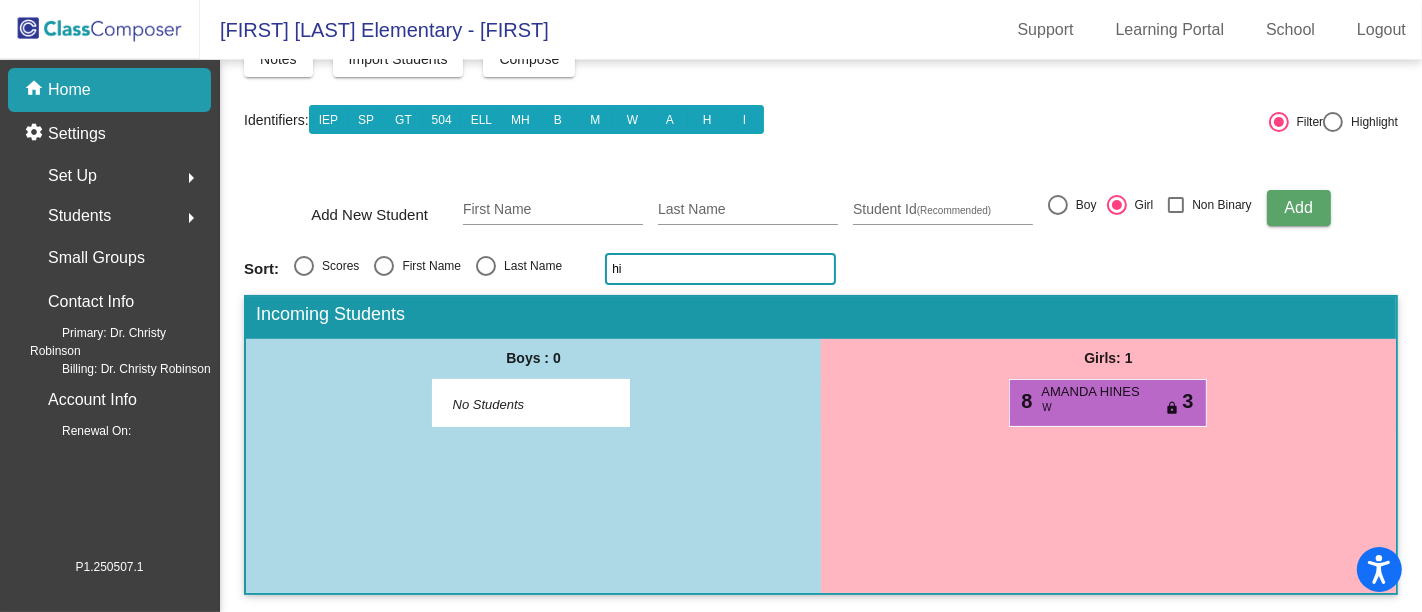 type on "h" 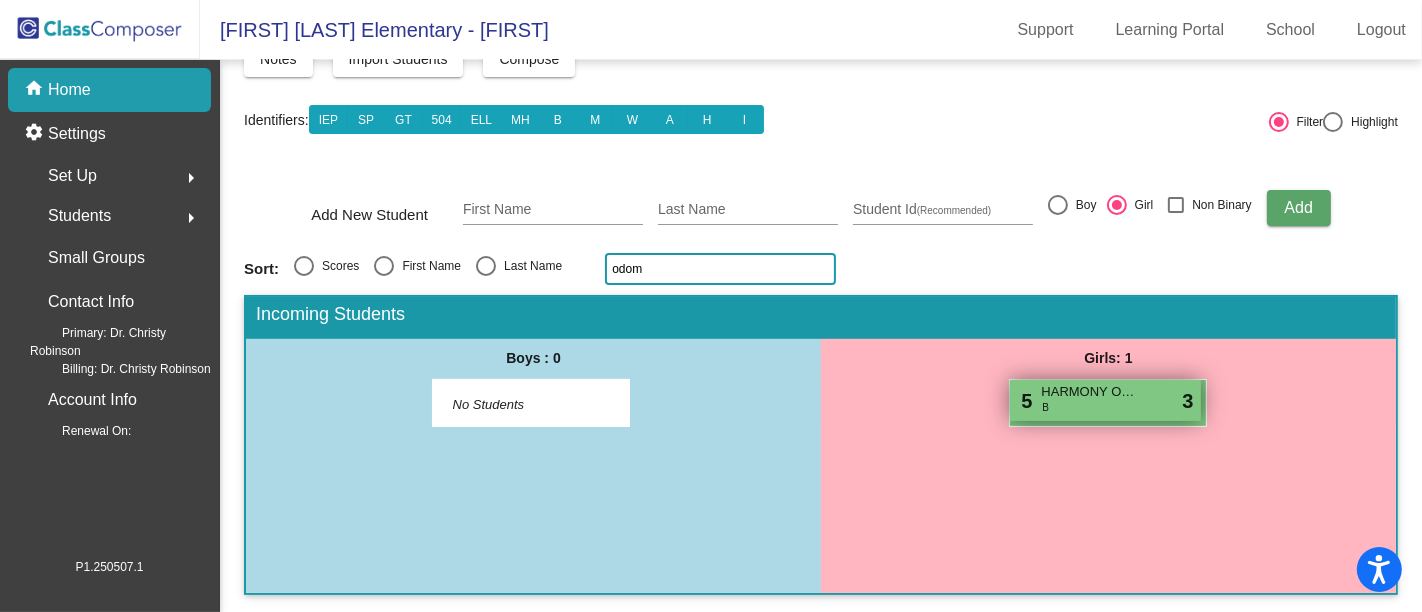 click on "HARMONY ODOM" at bounding box center [1091, 392] 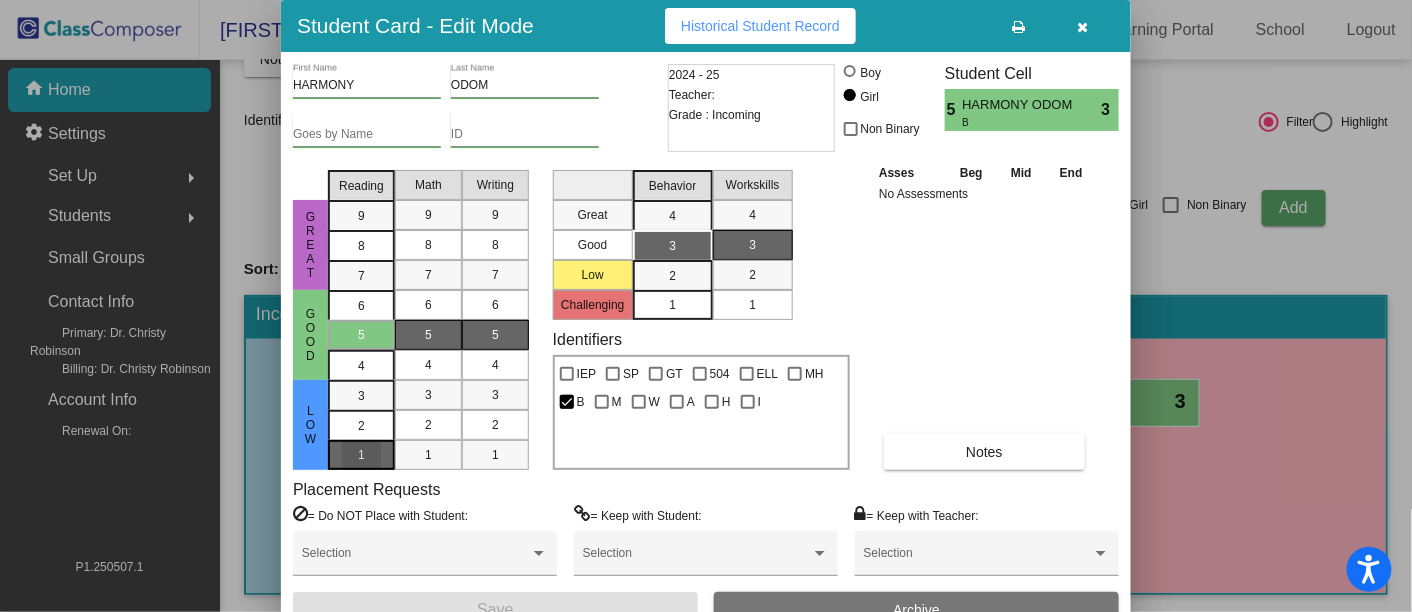 click on "1" at bounding box center (361, 396) 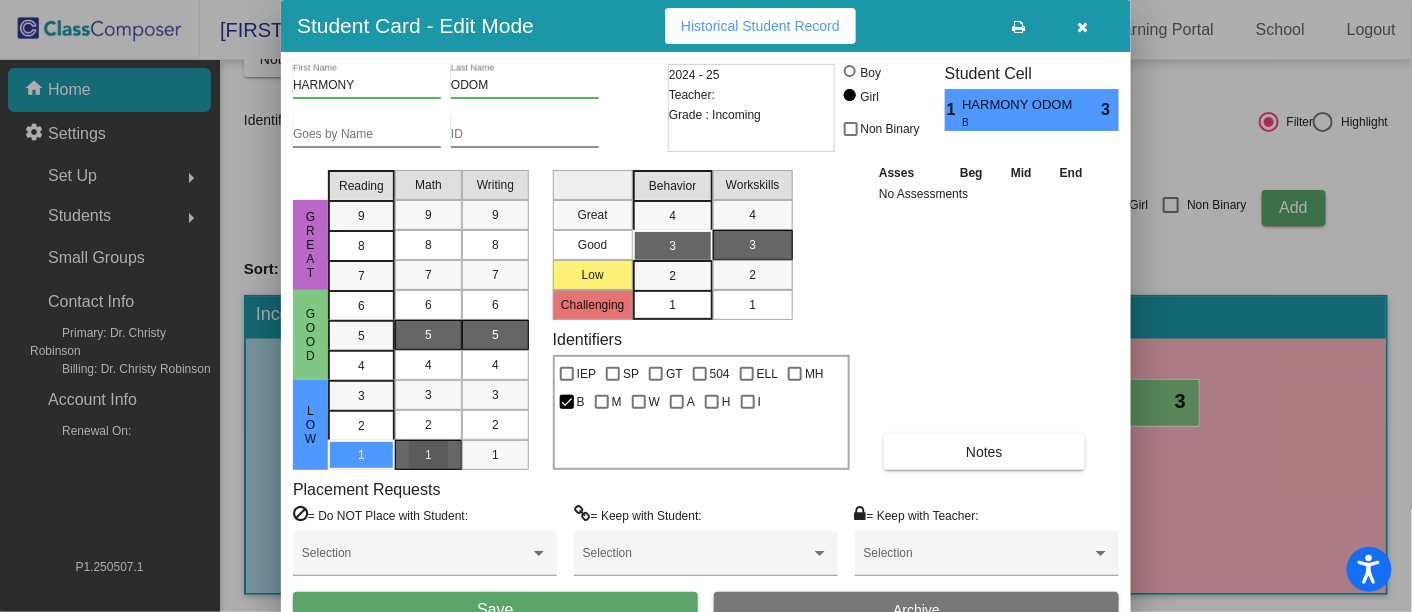 click on "1" at bounding box center (428, 455) 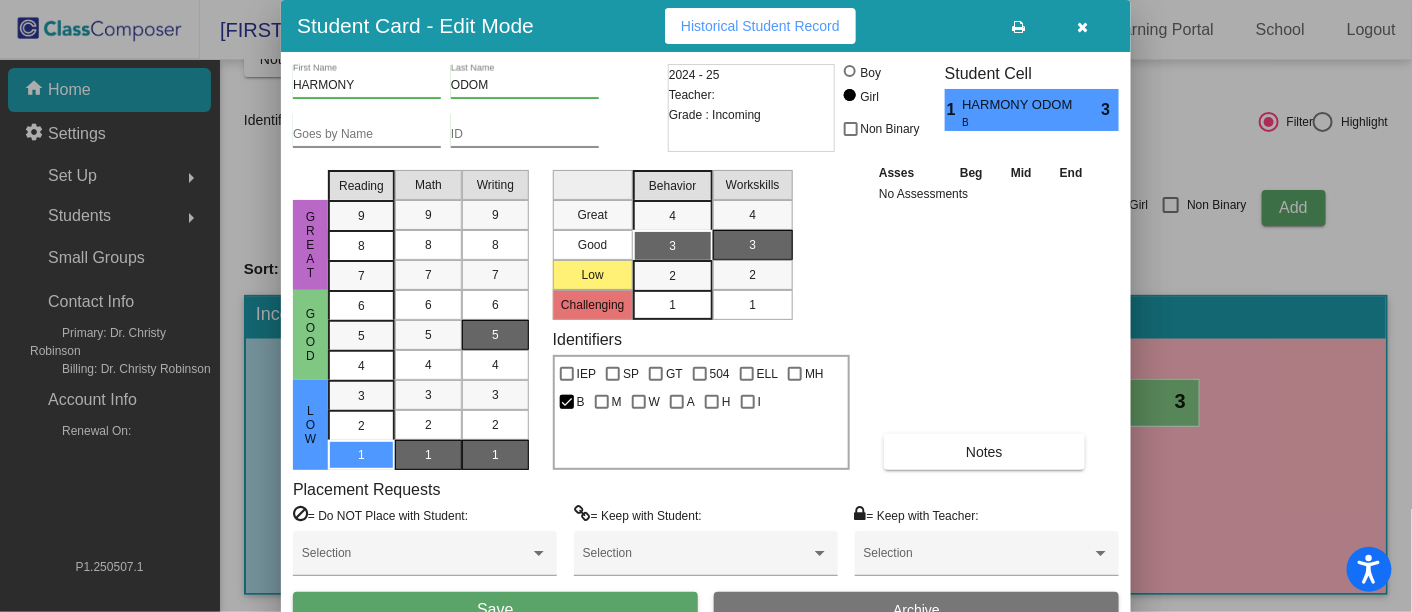 click on "1" at bounding box center [495, 455] 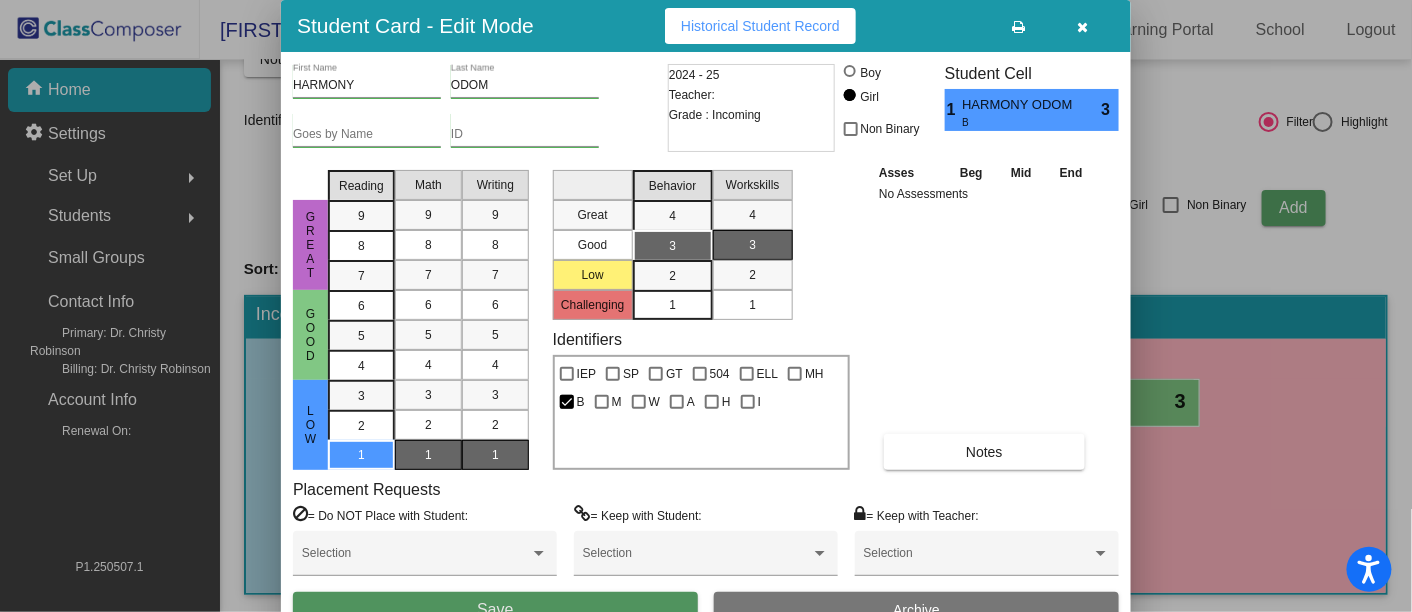 click on "Save" at bounding box center (495, 609) 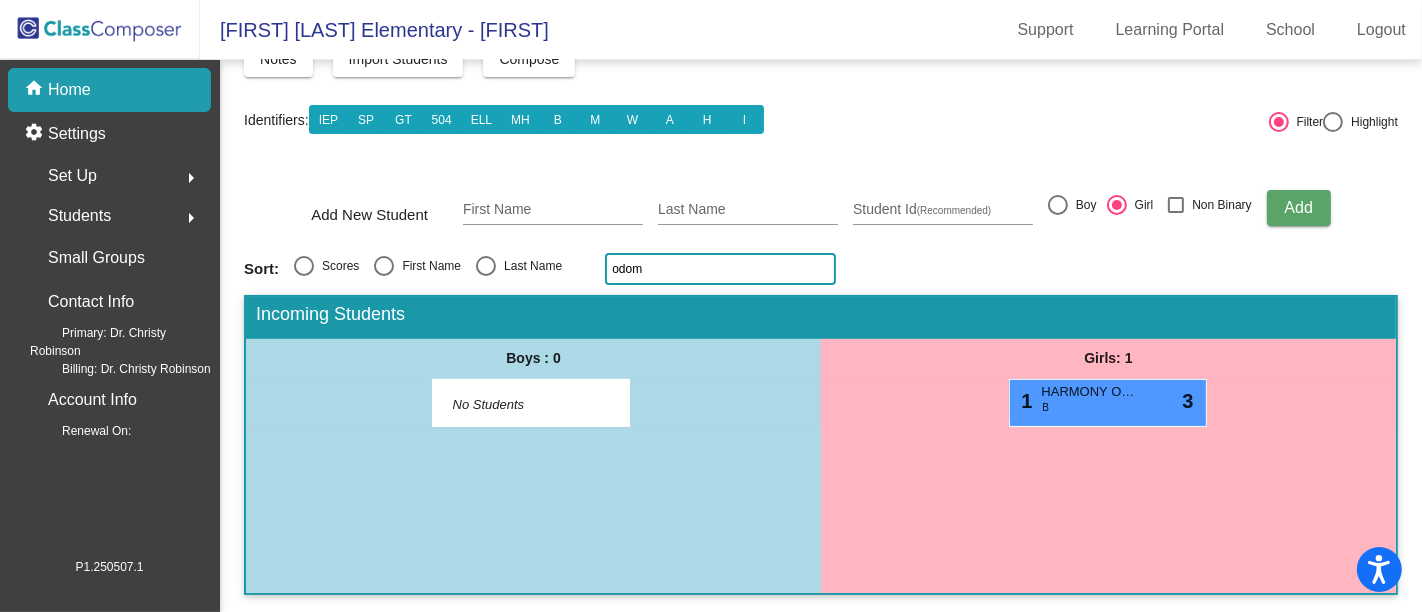 click on "odom" 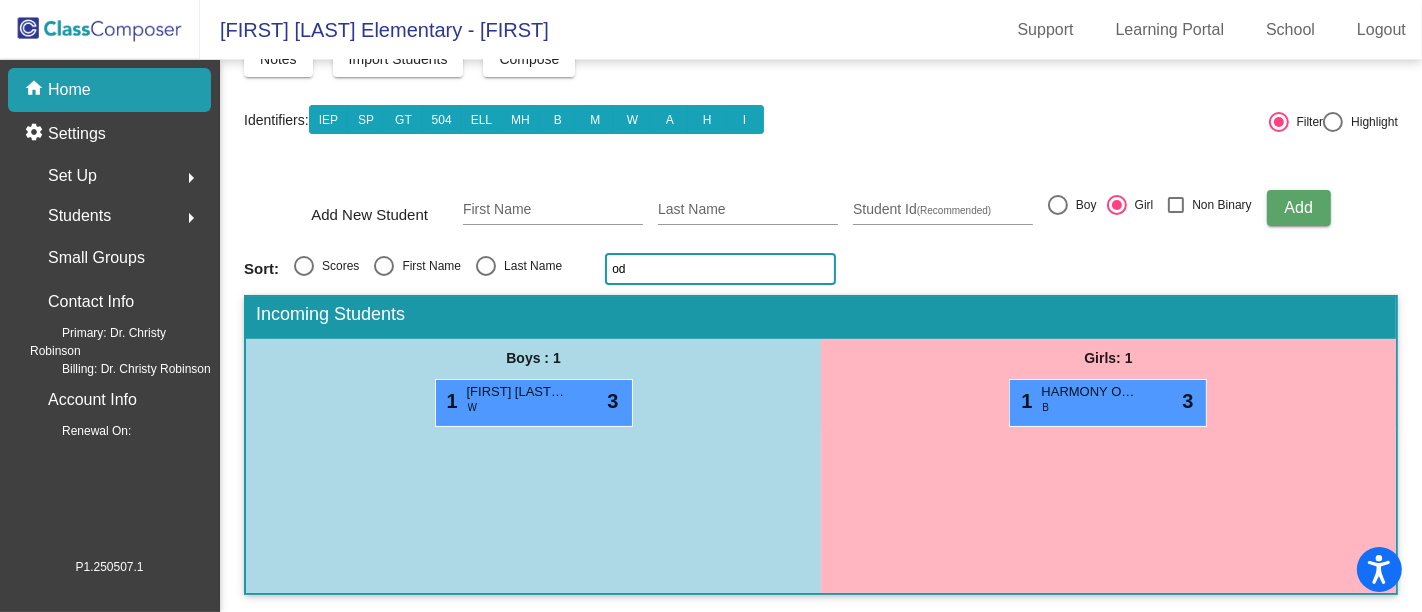 type on "o" 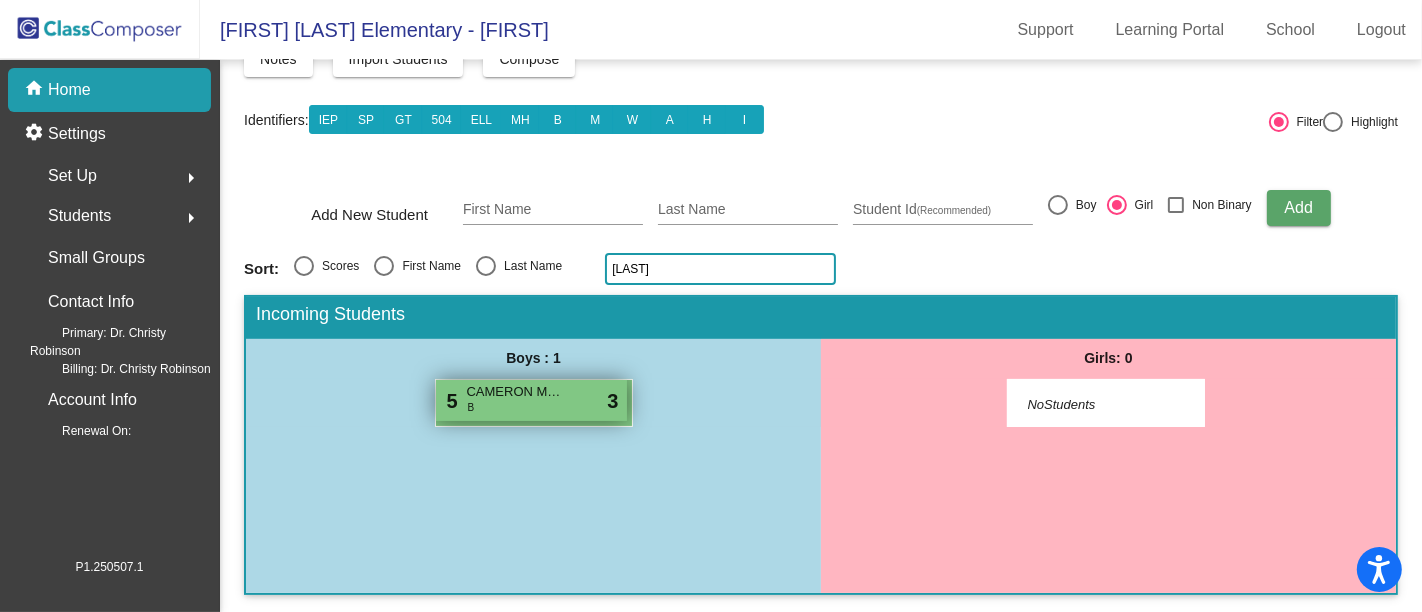 click on "5 CAMERON MOORE B lock do_not_disturb_alt 3" at bounding box center [531, 400] 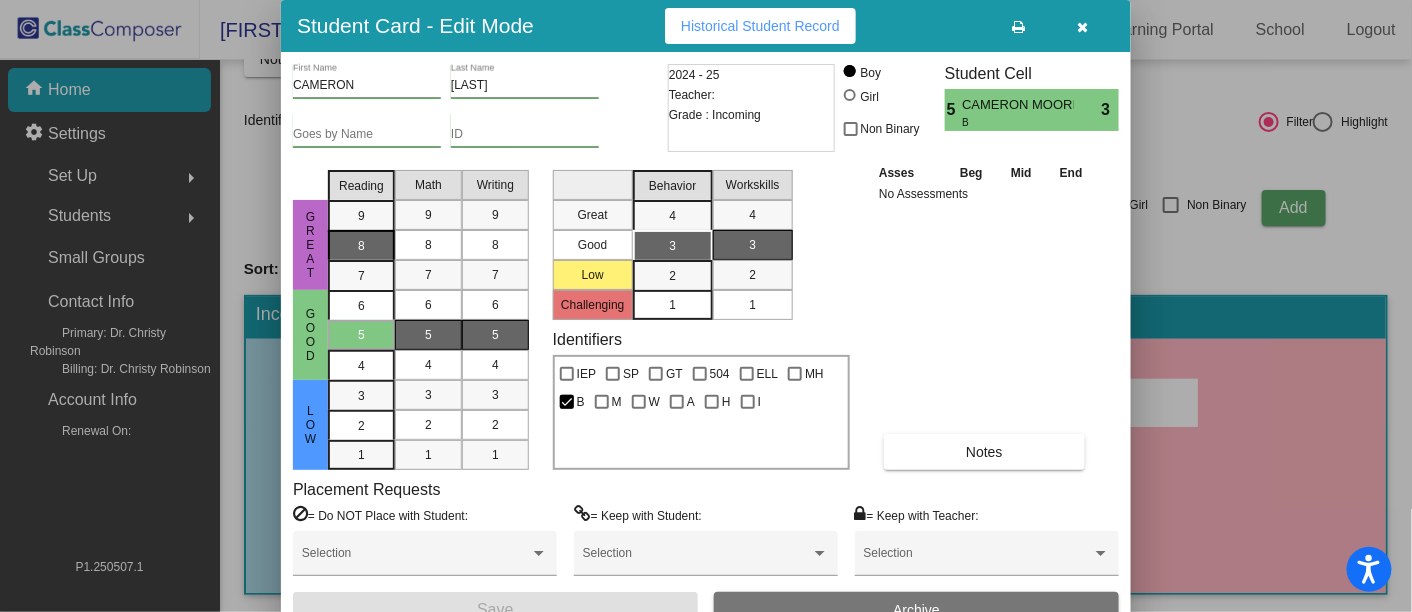 click on "8" at bounding box center [361, 216] 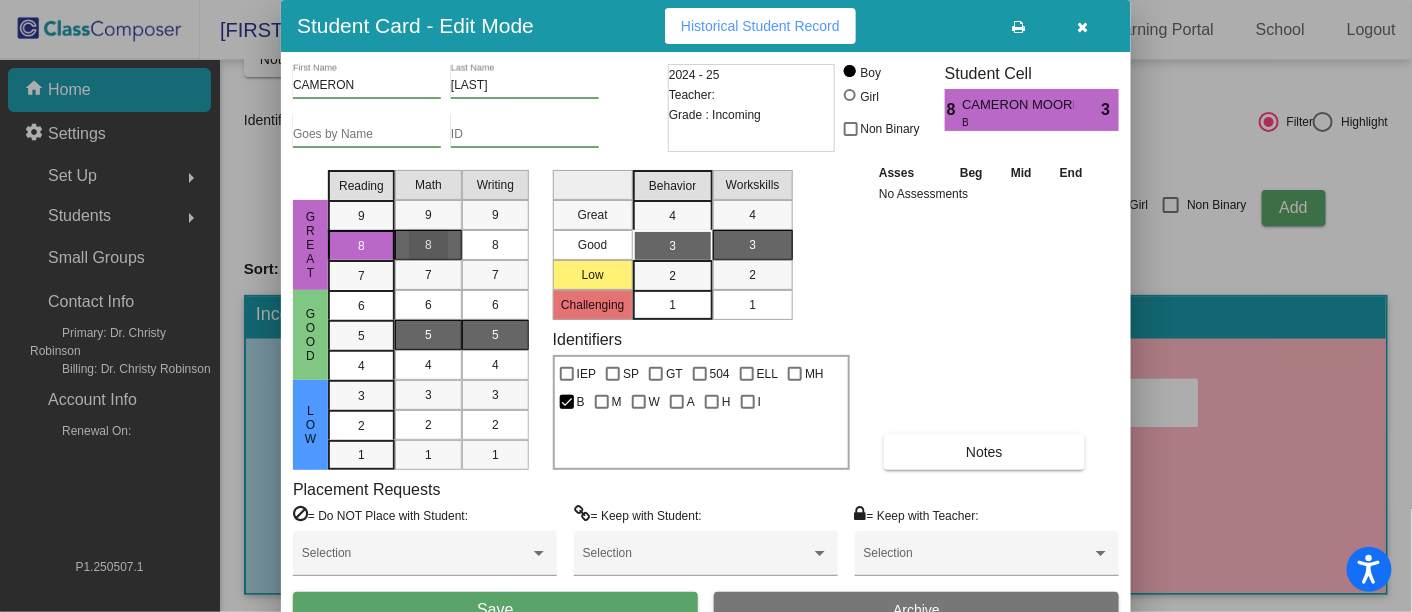 click on "8" at bounding box center [428, 245] 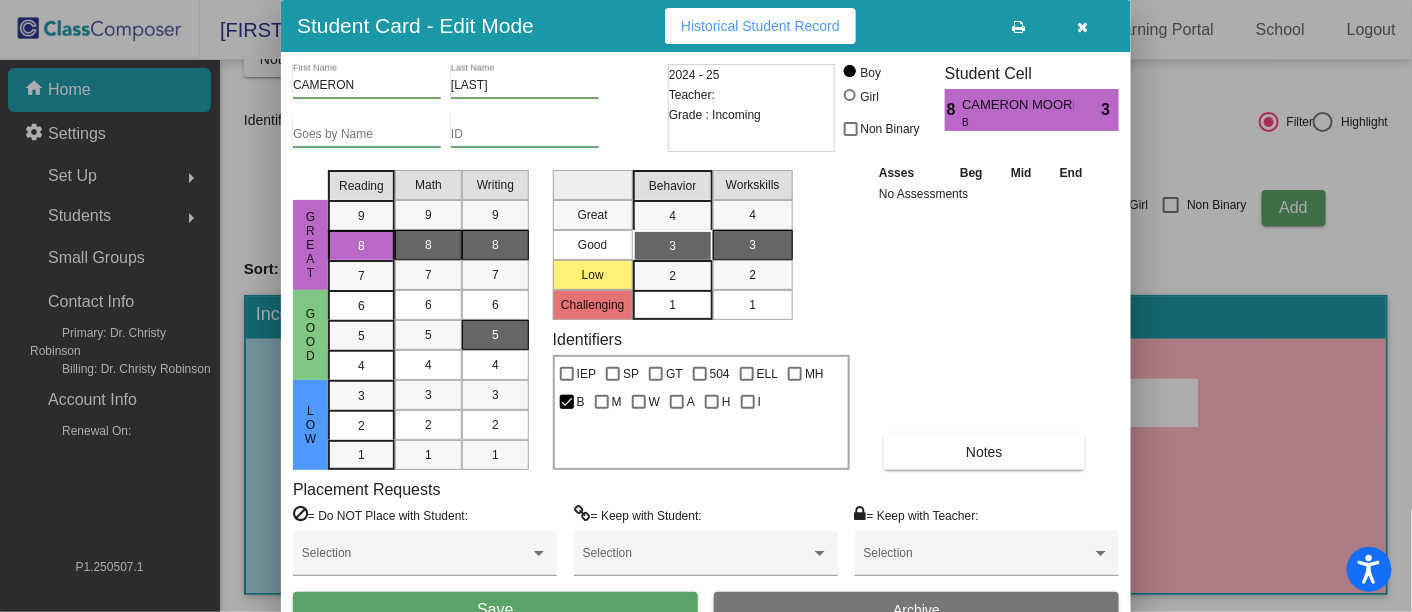click on "8" at bounding box center [495, 245] 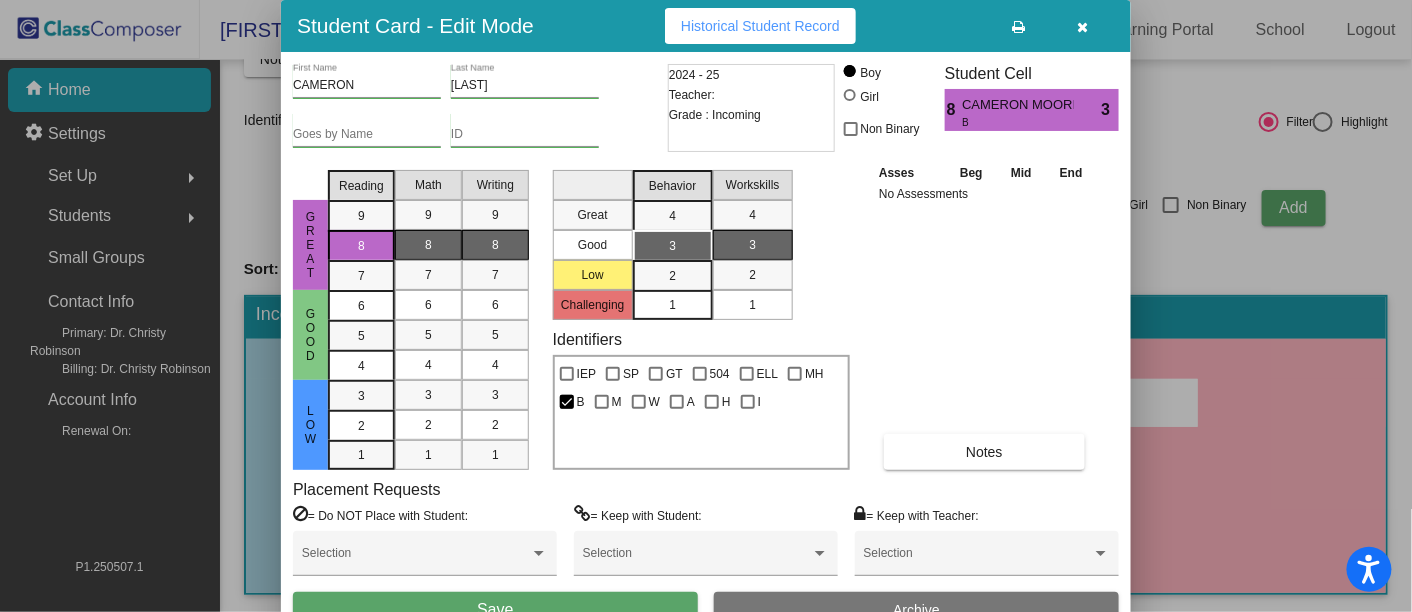 click on "Save" at bounding box center [495, 609] 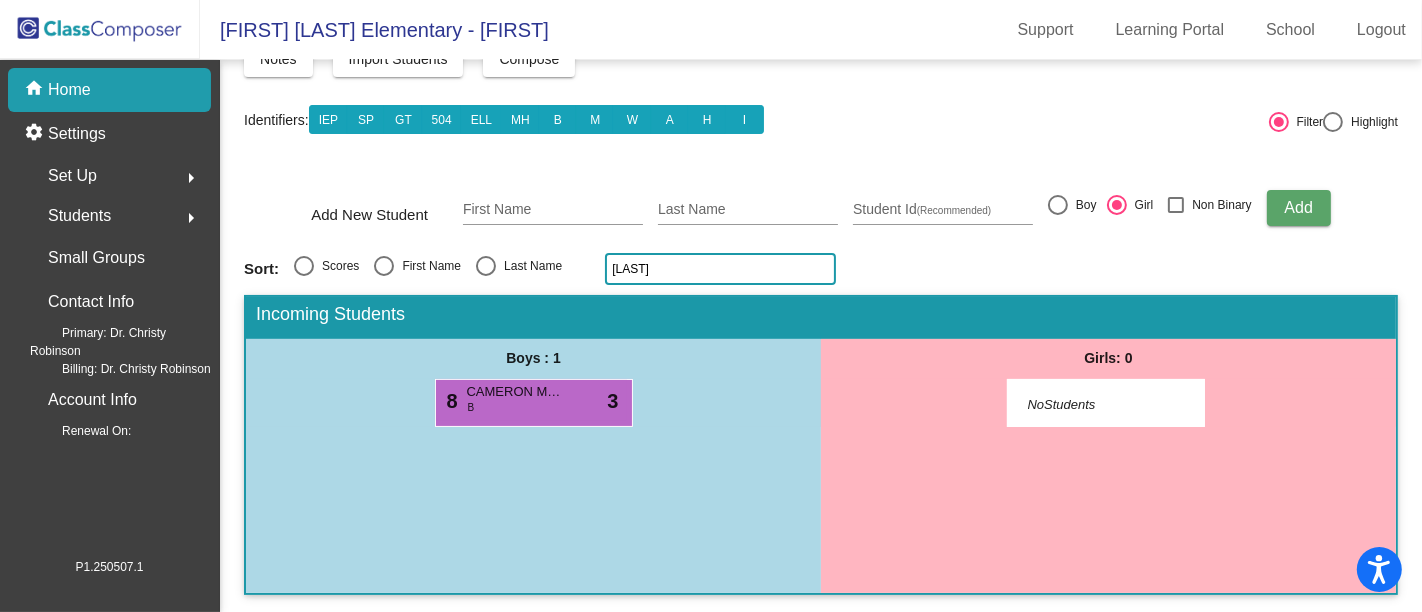 click on "moor" 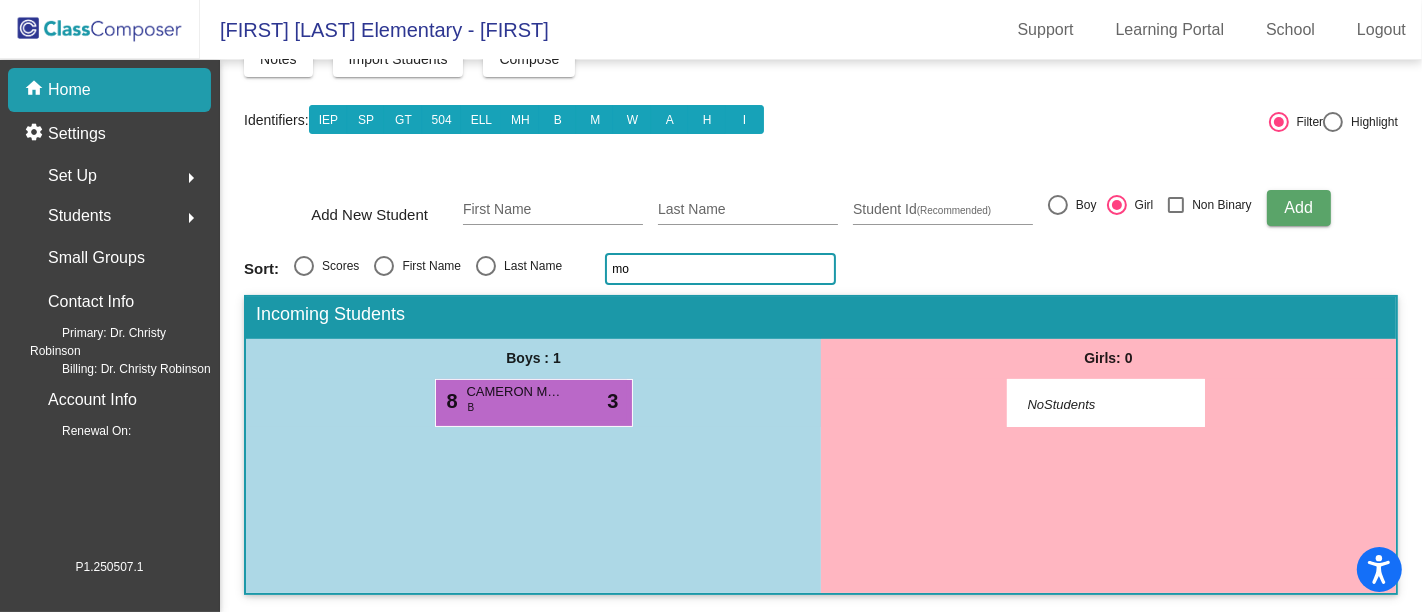 type on "m" 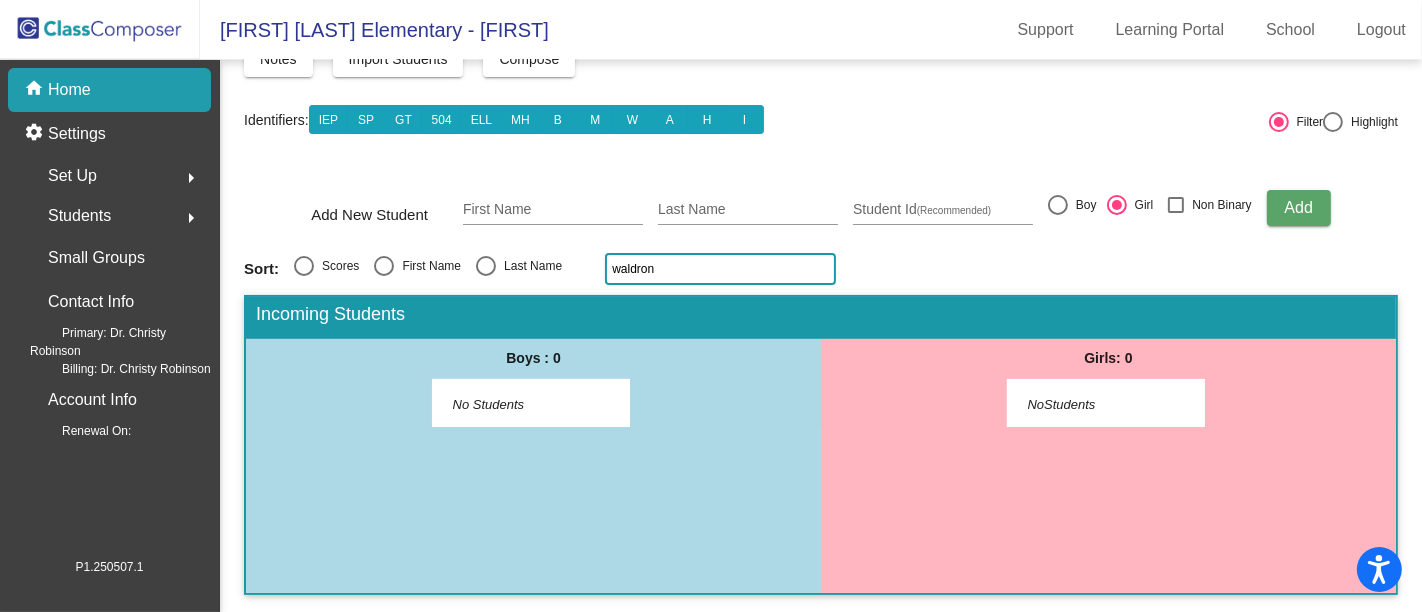 click on "waldron" 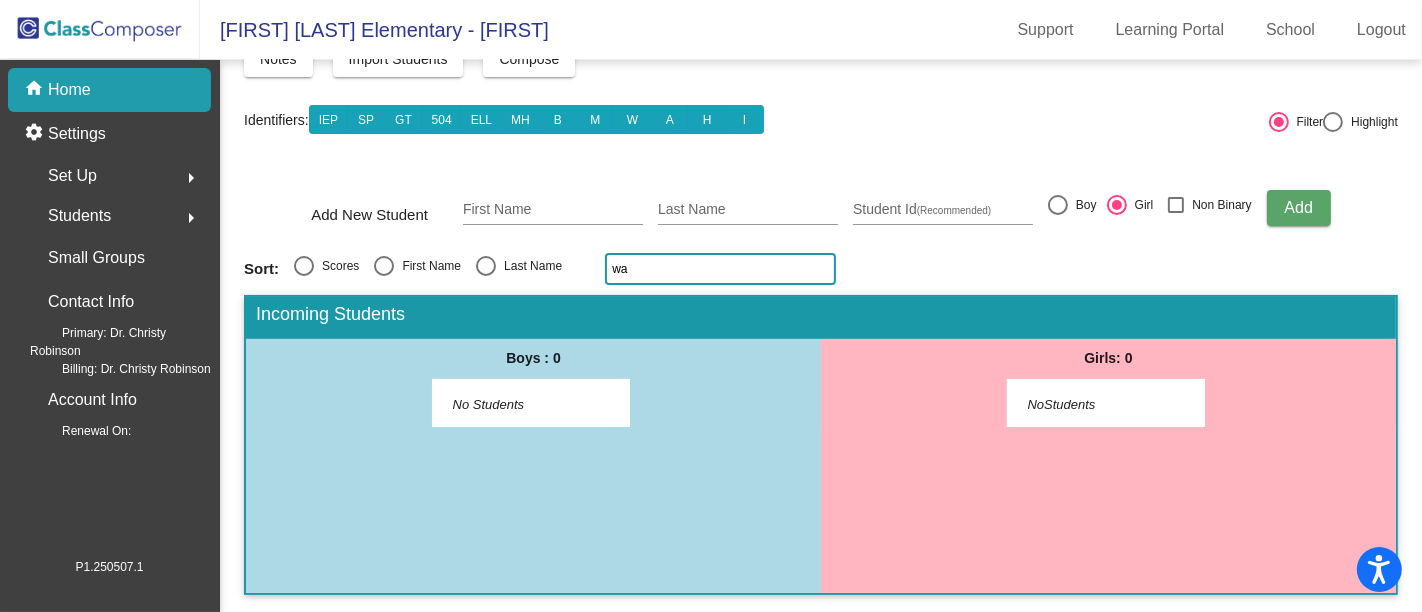 type on "w" 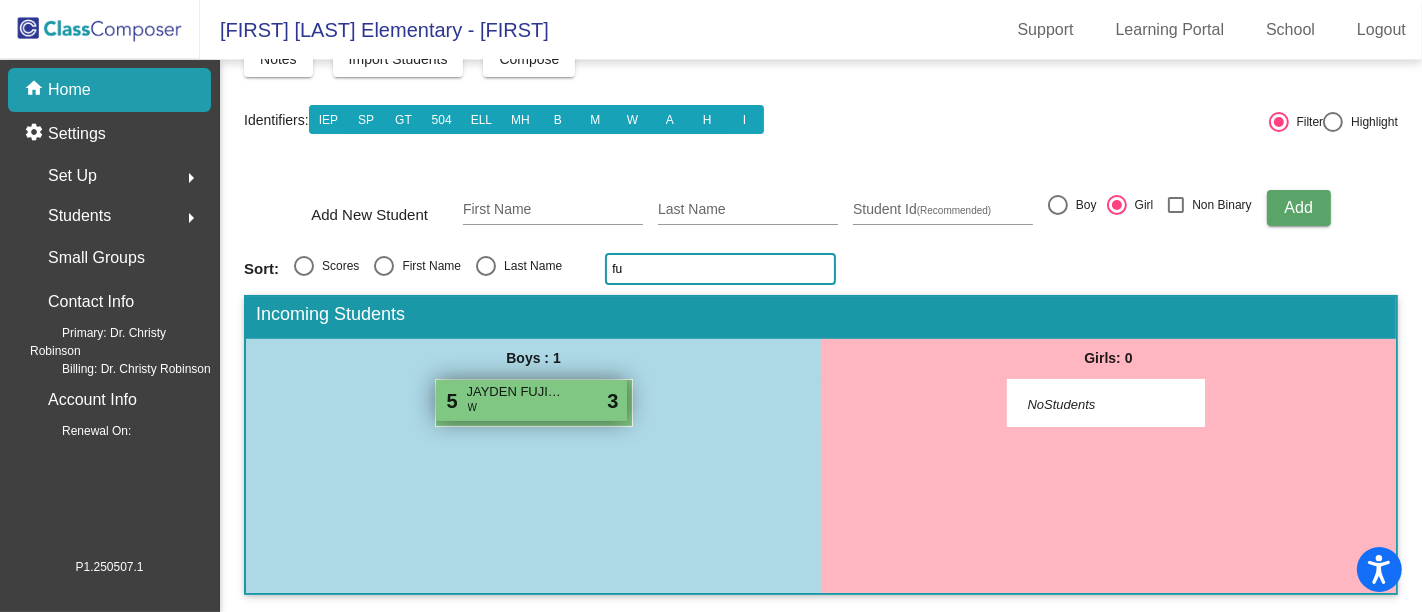 click on "5 JAYDEN FUJIMURA W lock do_not_disturb_alt 3" at bounding box center (531, 400) 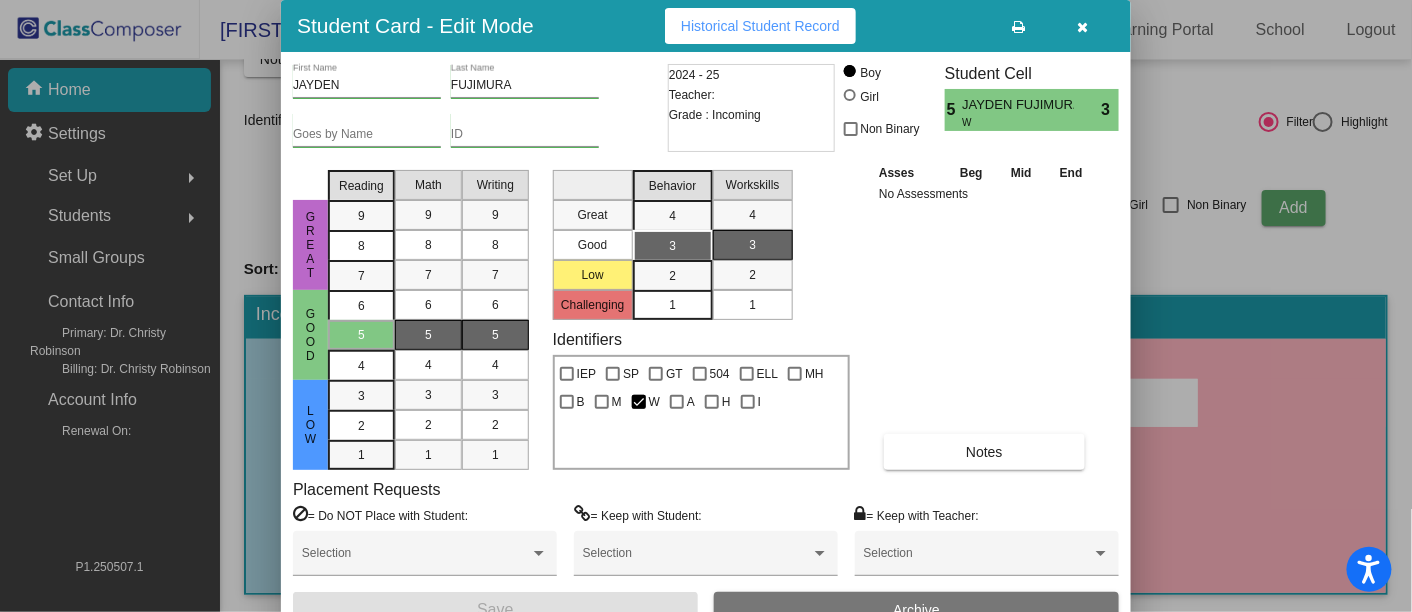 click at bounding box center (1083, 27) 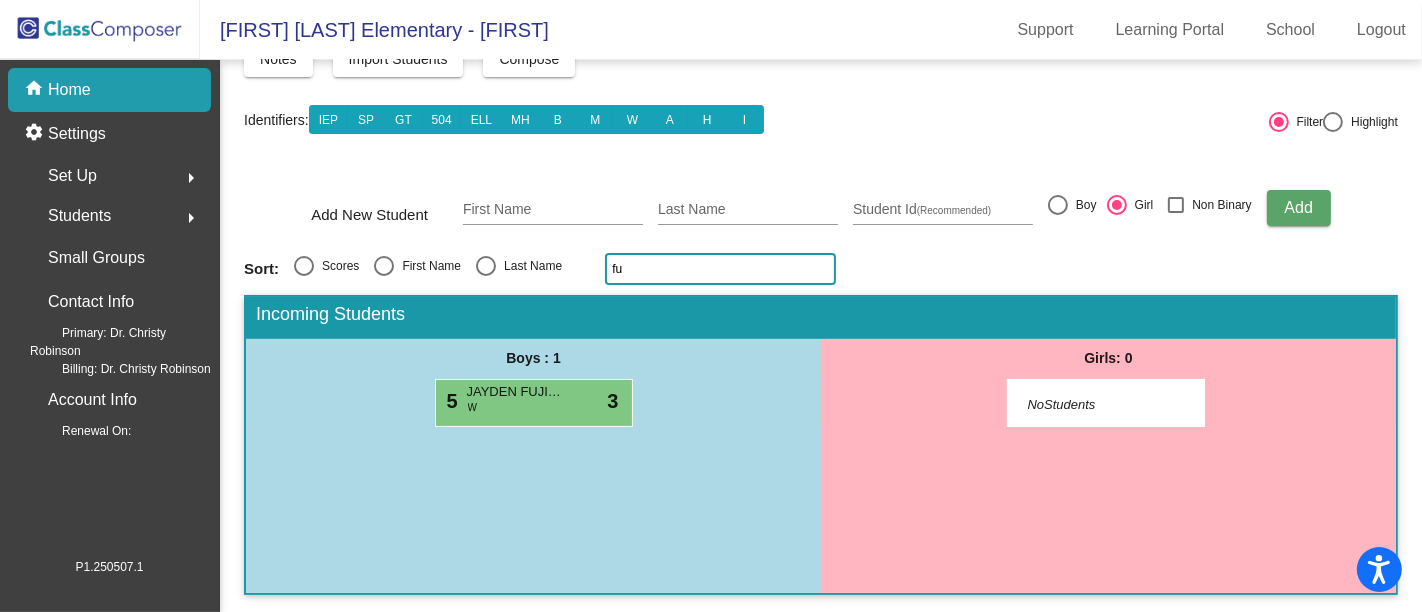 click on "2025 - 2026
New Incoming Kindergarten Students  New students who are entering your lowest grade level.   Adding new students to other grade levels? Please visit our  Adding a Student article to learn more  Notes Import Students Compose View Compose View & Edit Compose Identifiers:  IEP SP GT 504 ELL MH B M W A H I   Filter     Highlight Add New Student First Name Last Name Student Id  (Recommended)   Boy   Girl   Non Binary Add Sort:   Scores   First Name   Last Name fu Incoming Students Boys : 1 5 JAYDEN FUJIMURA W lock do_not_disturb_alt 3 Girls: 0   NoStudents" 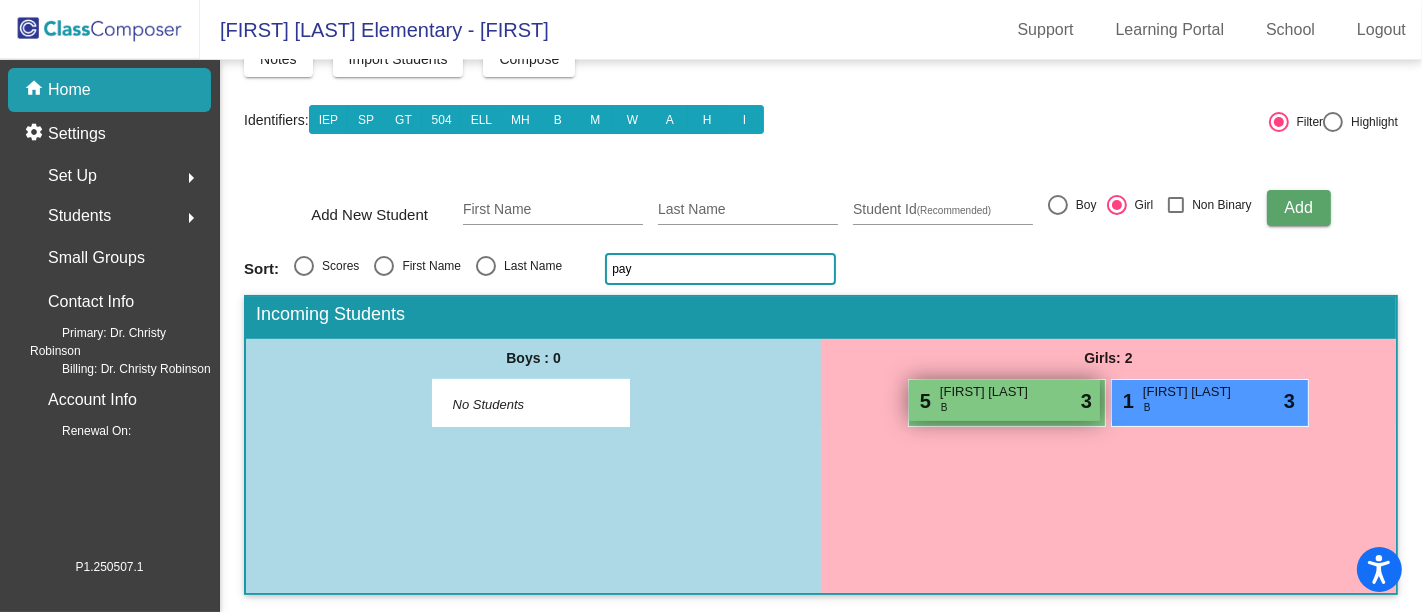 click on "[FIRST] [LAST]" at bounding box center [990, 392] 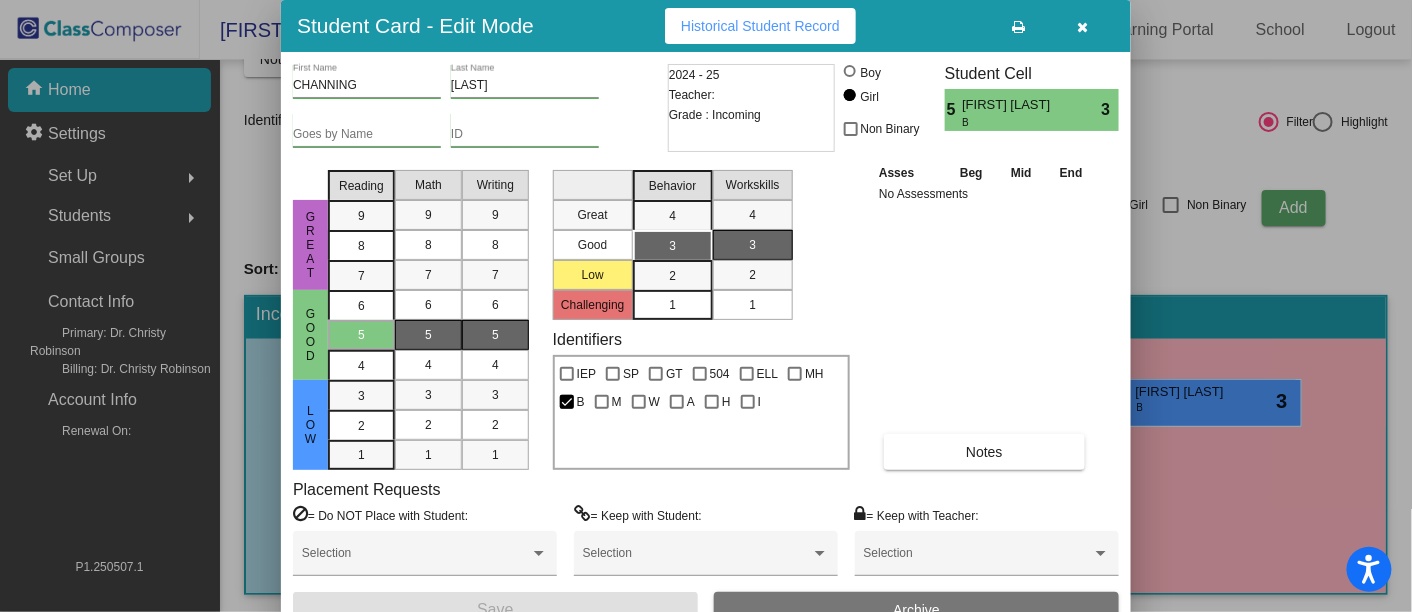 click at bounding box center (1083, 27) 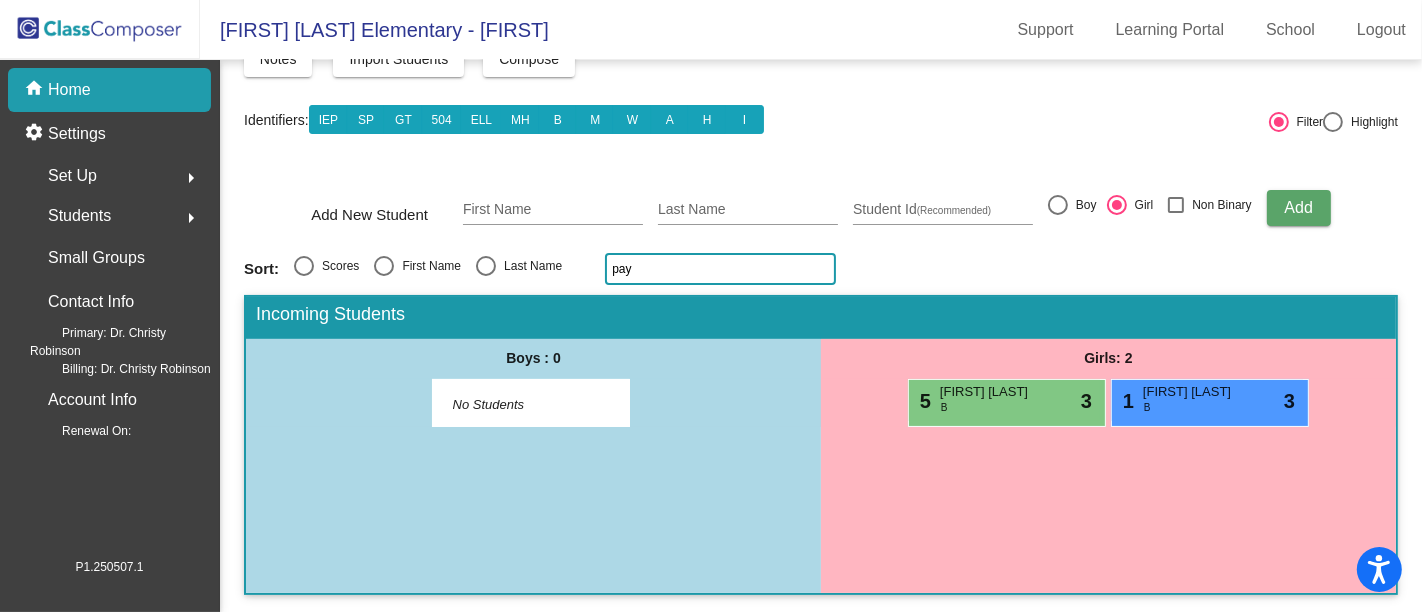 click on "Incoming Students" 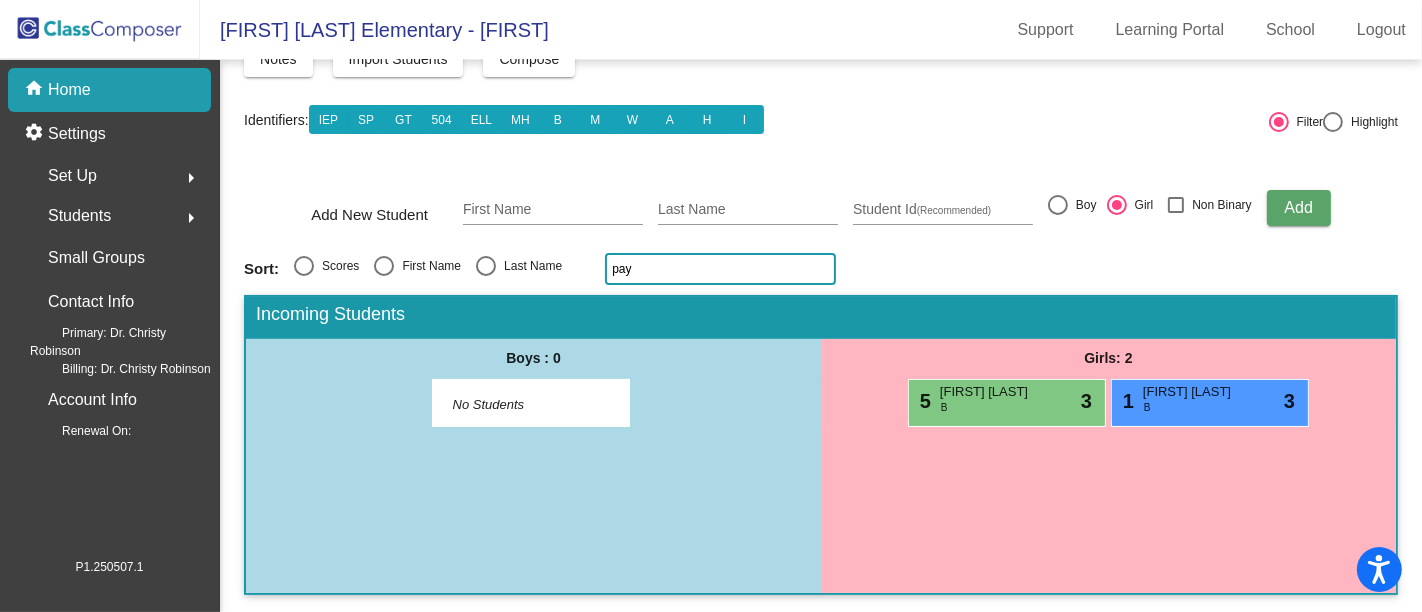 click on "pay" 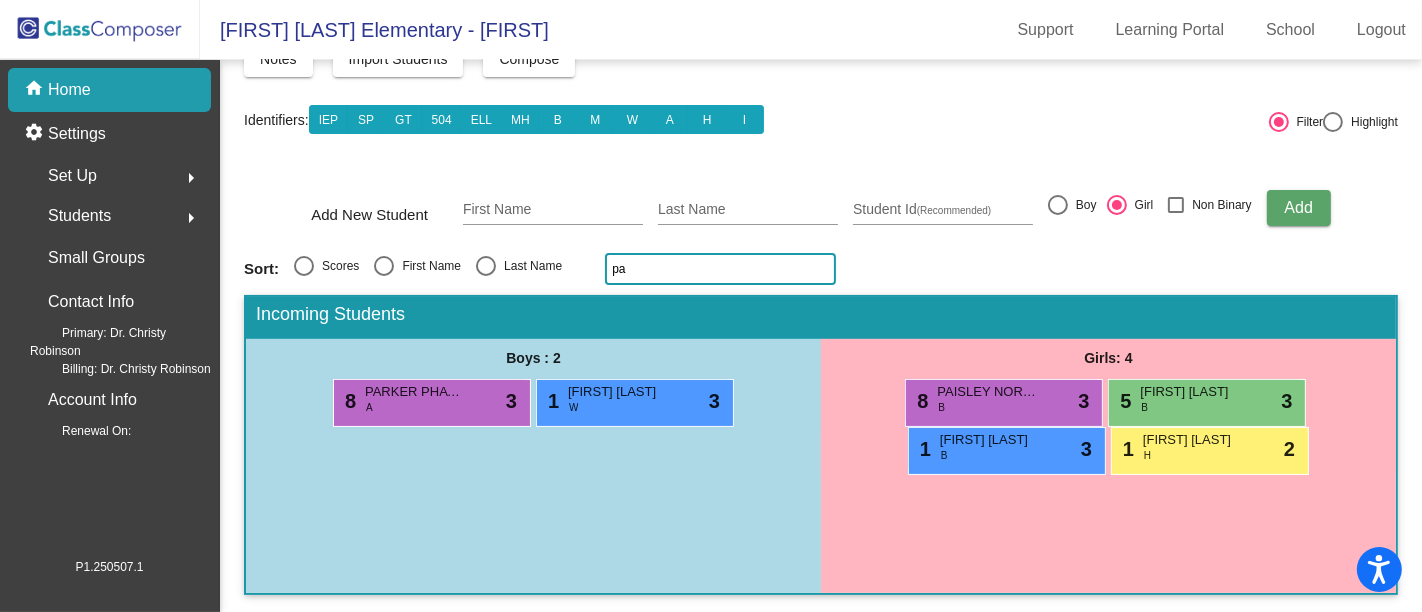 type on "p" 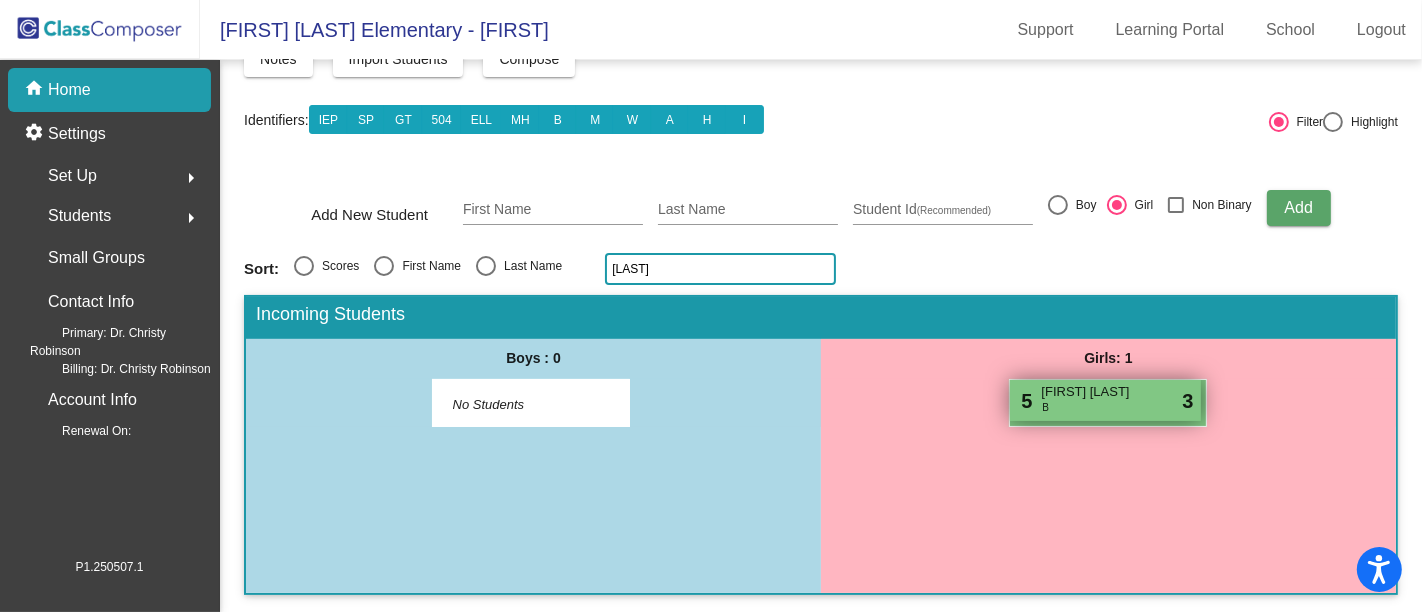click on "5 CORI BROWN B lock do_not_disturb_alt 3" at bounding box center (1105, 400) 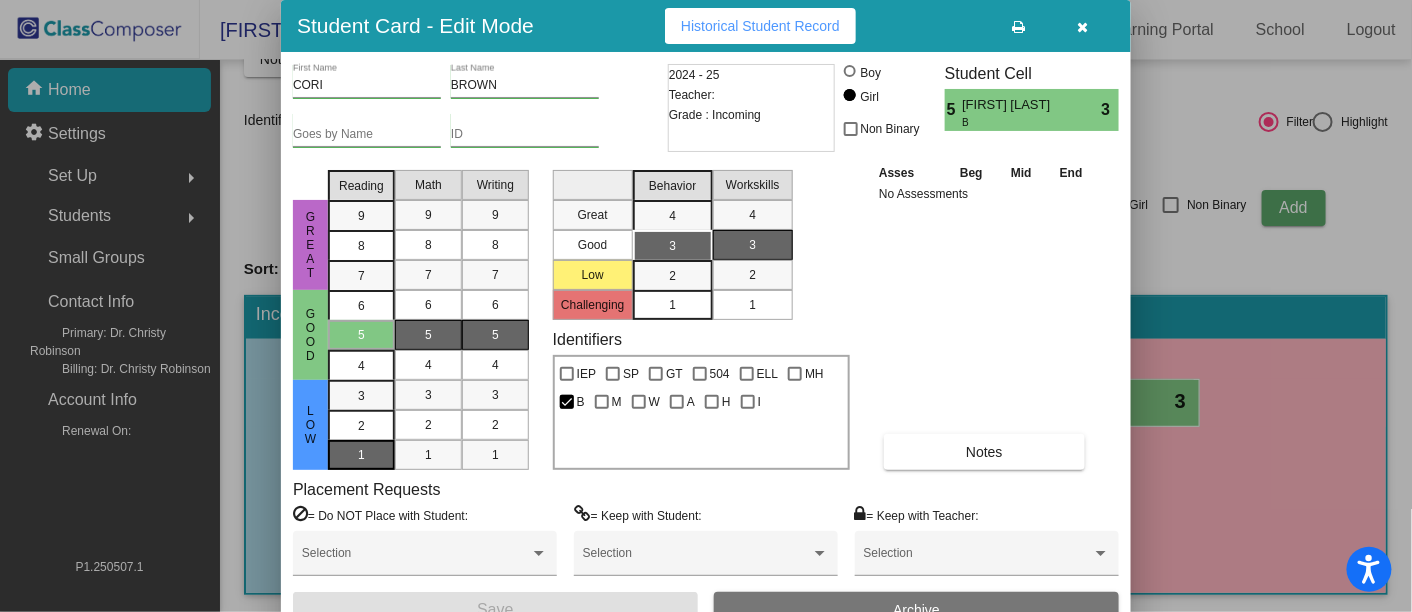 click on "1" at bounding box center (361, 396) 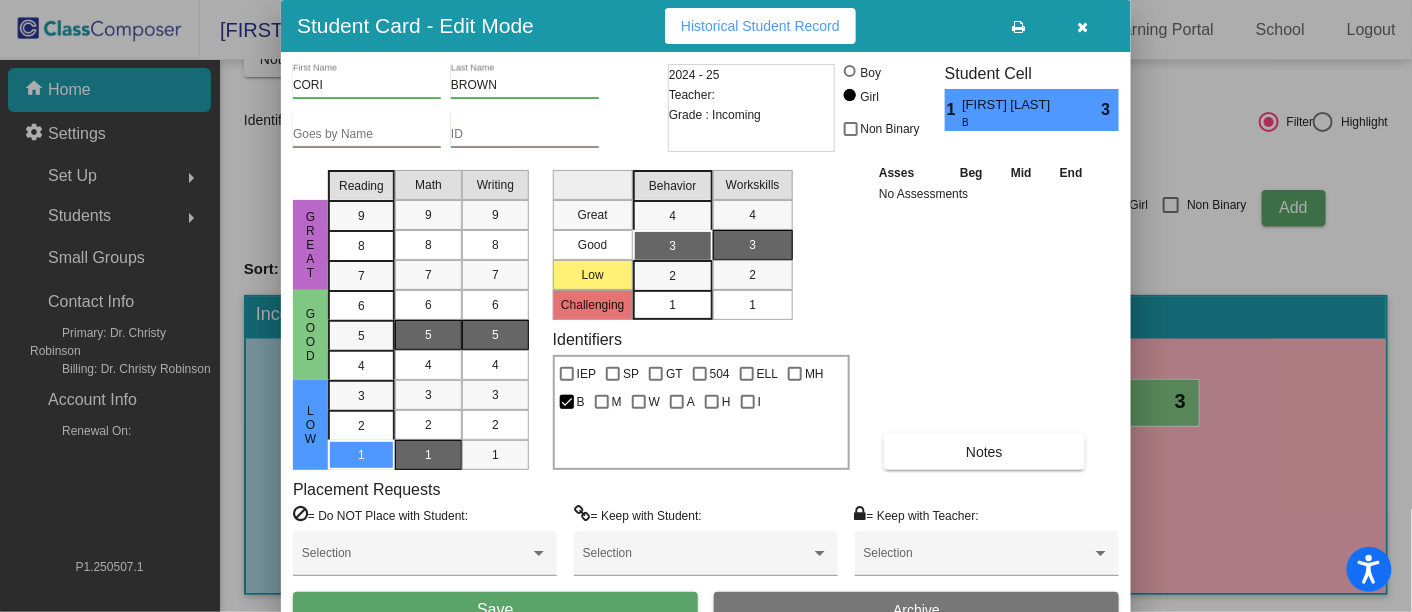 click on "1" at bounding box center [428, 455] 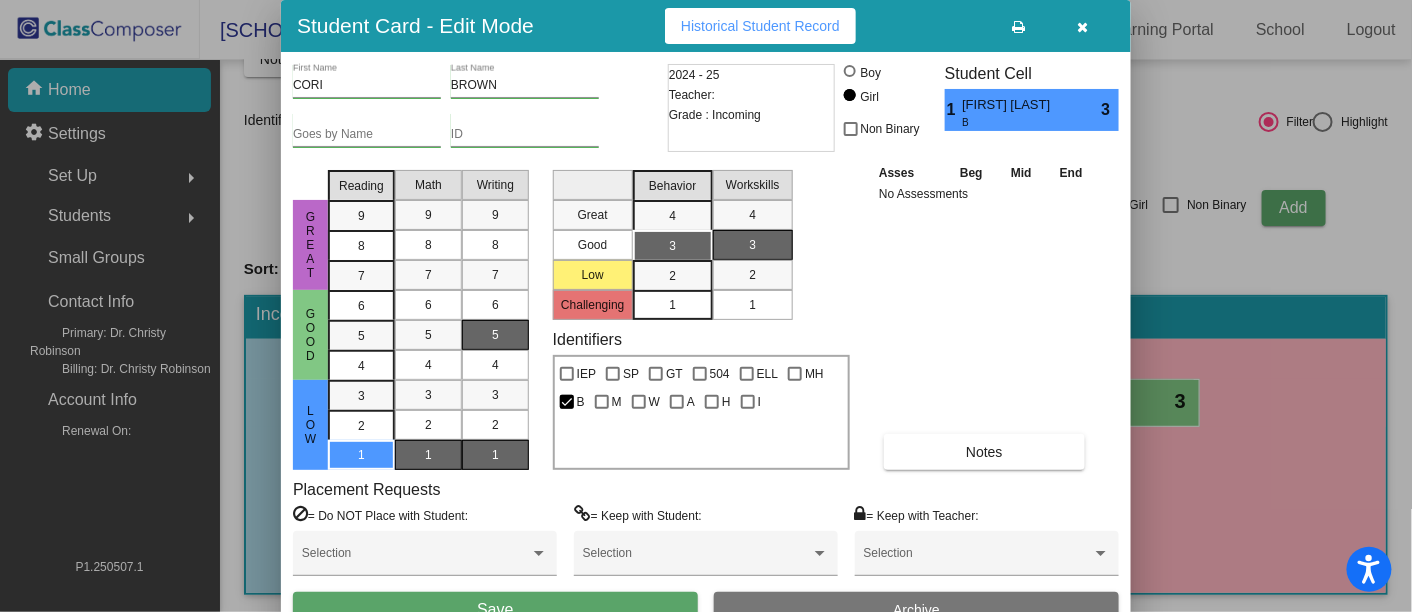 click on "1" at bounding box center (495, 455) 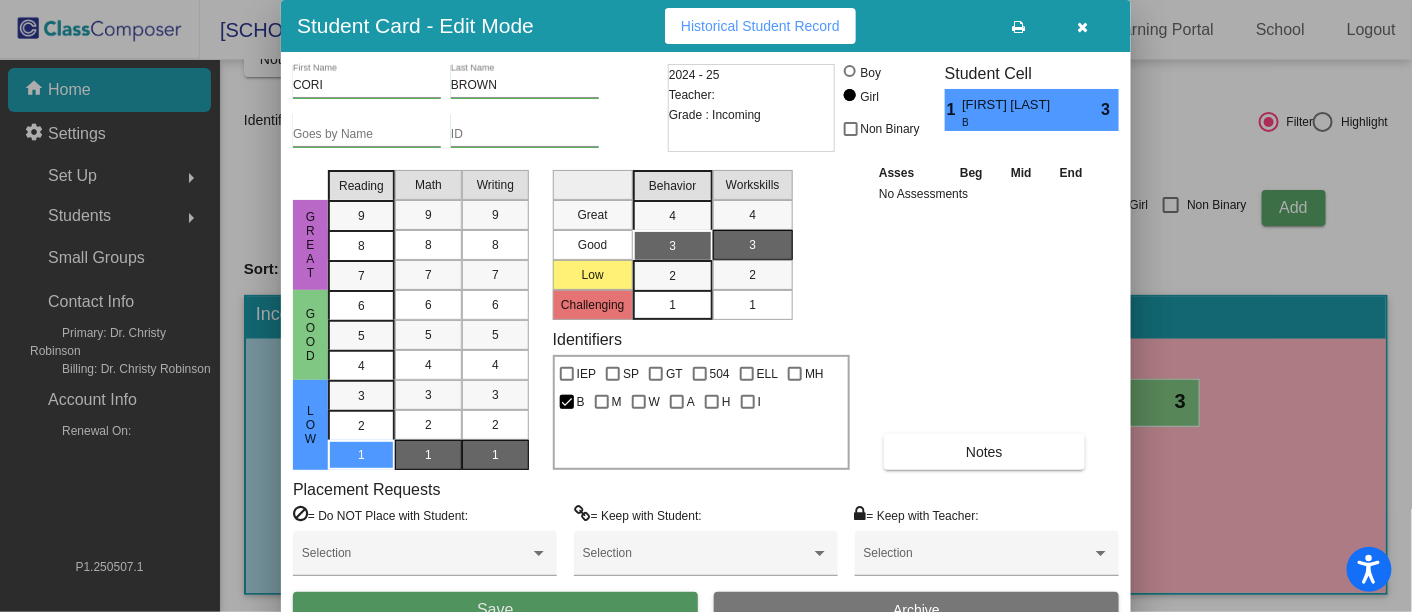 click on "Save" at bounding box center (495, 610) 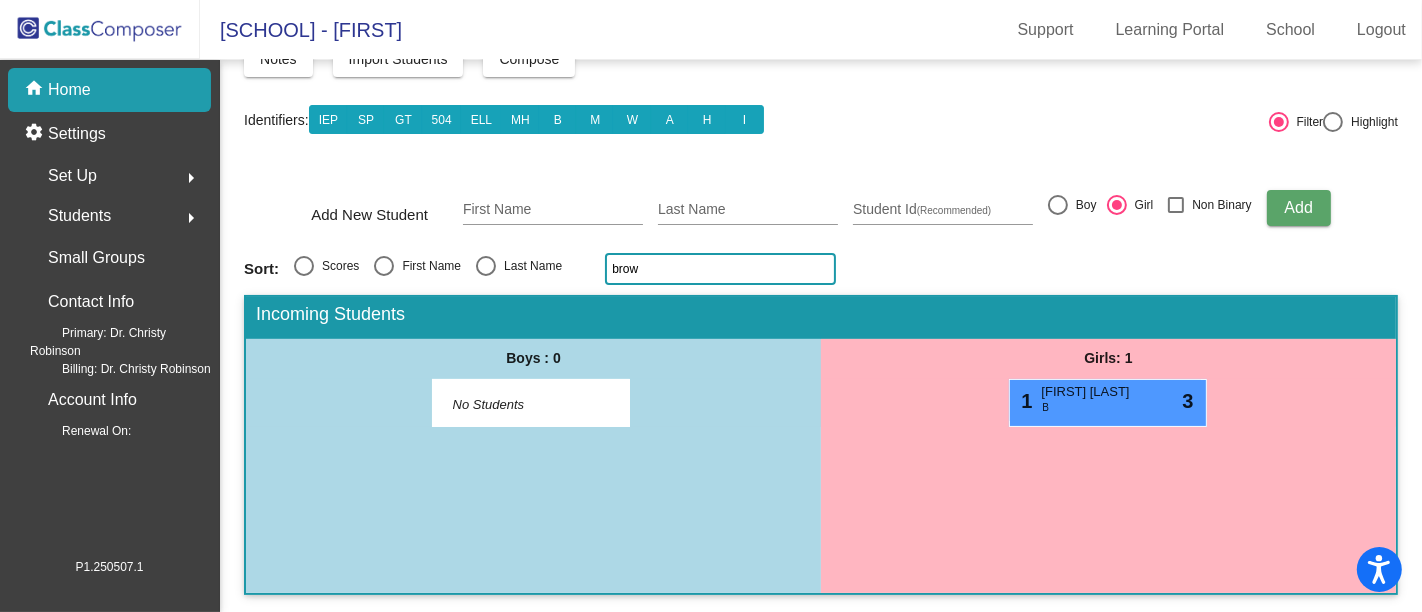 click on "brow" 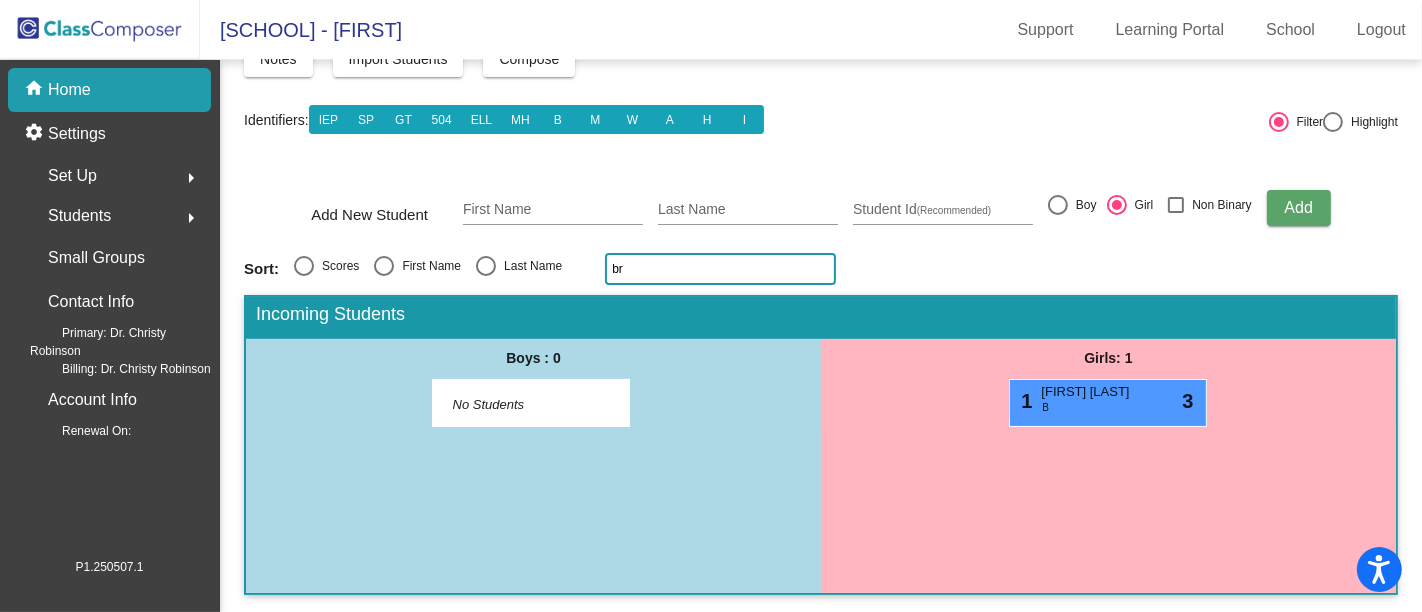 type on "b" 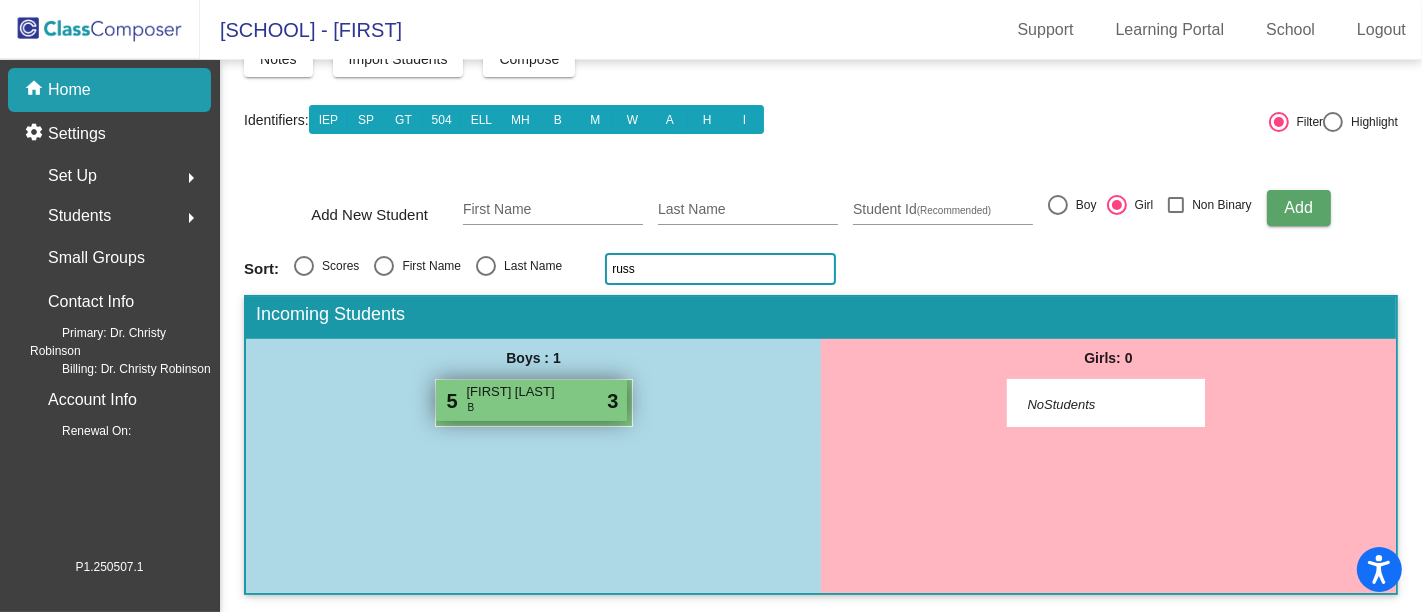 click on "5 [FIRST] [LAST] B lock do_not_disturb_alt 3" at bounding box center (531, 400) 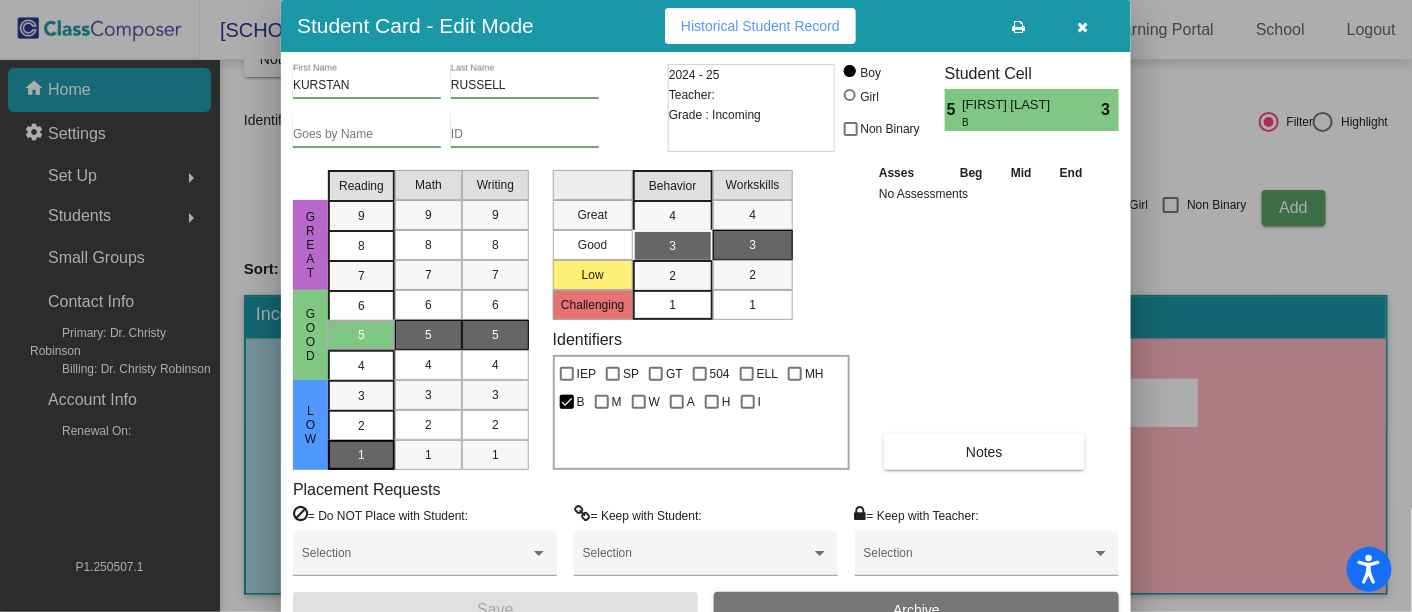 click on "1" at bounding box center [361, 396] 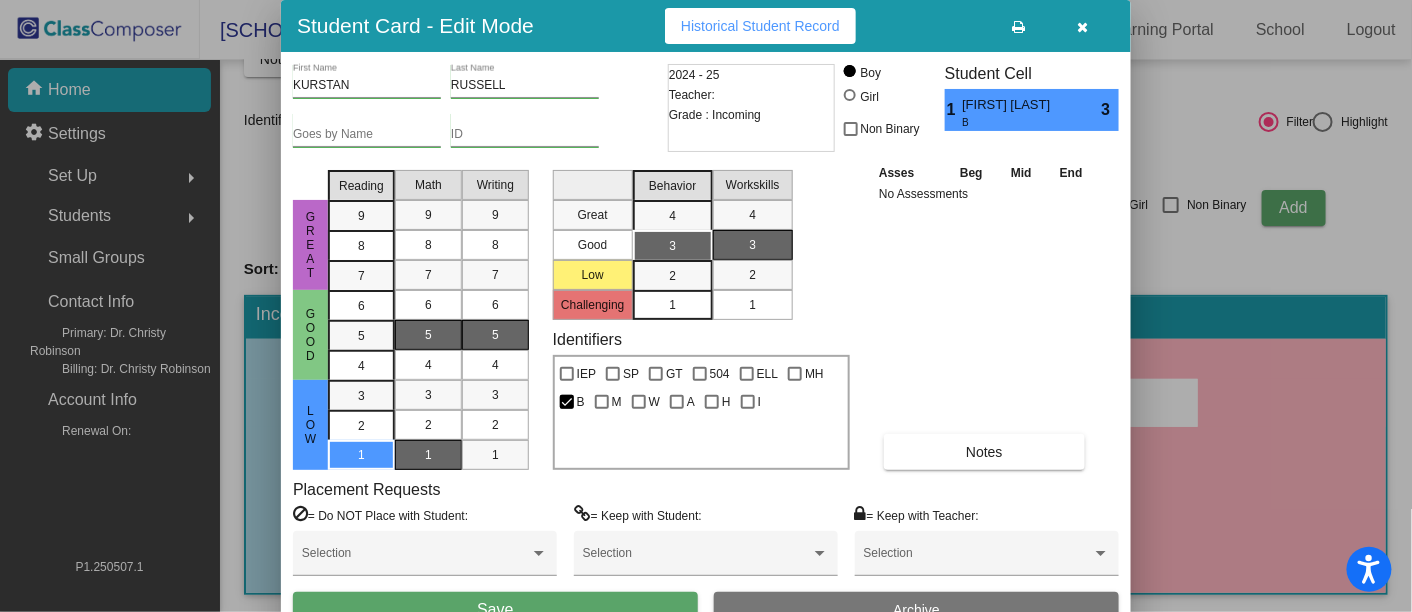 click on "1" at bounding box center [428, 455] 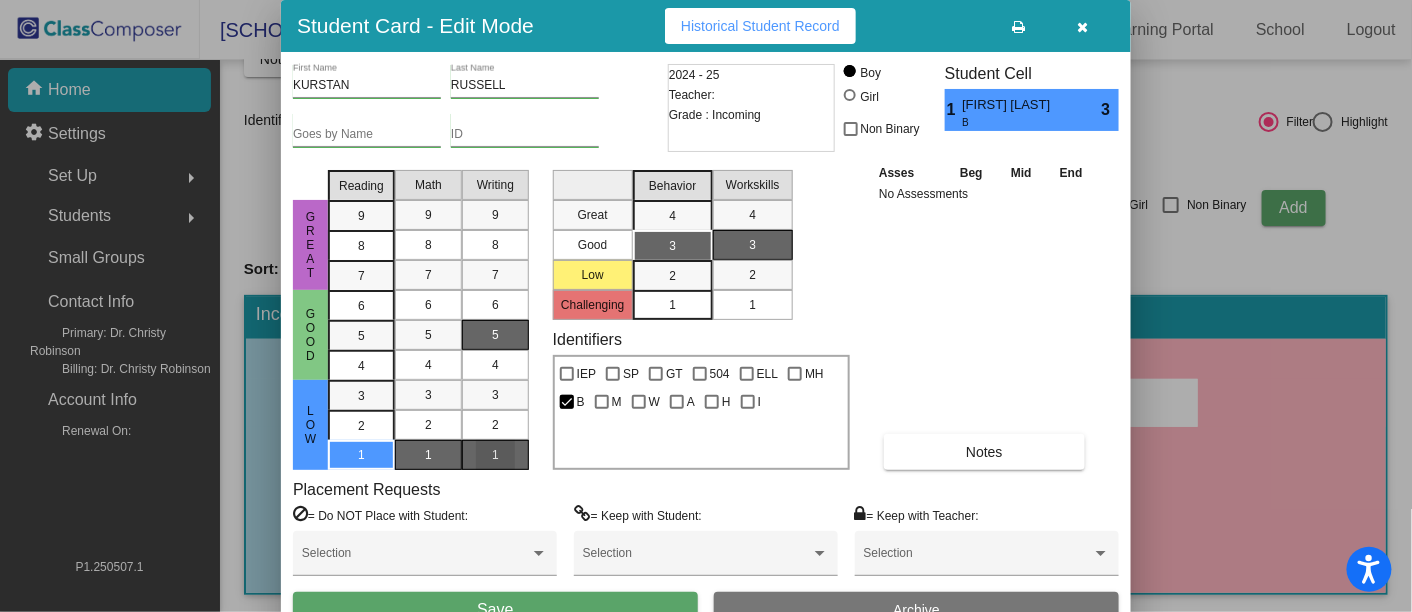 click on "1" at bounding box center [495, 455] 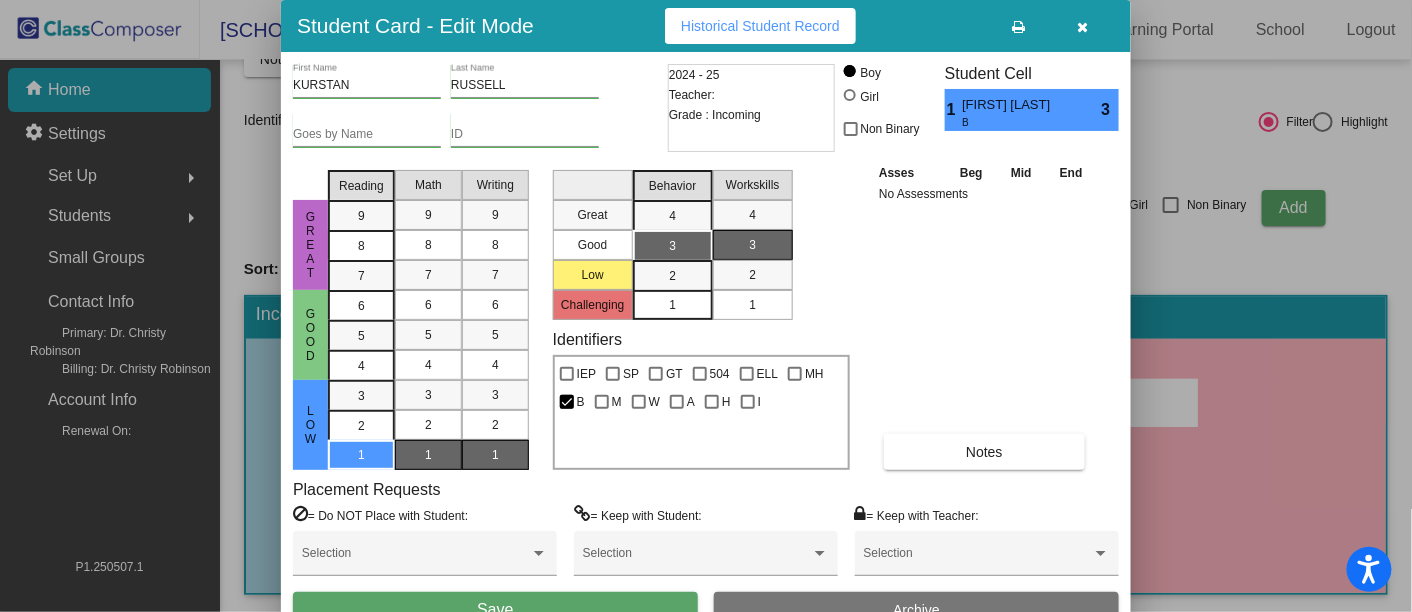 click on "Save" at bounding box center [495, 610] 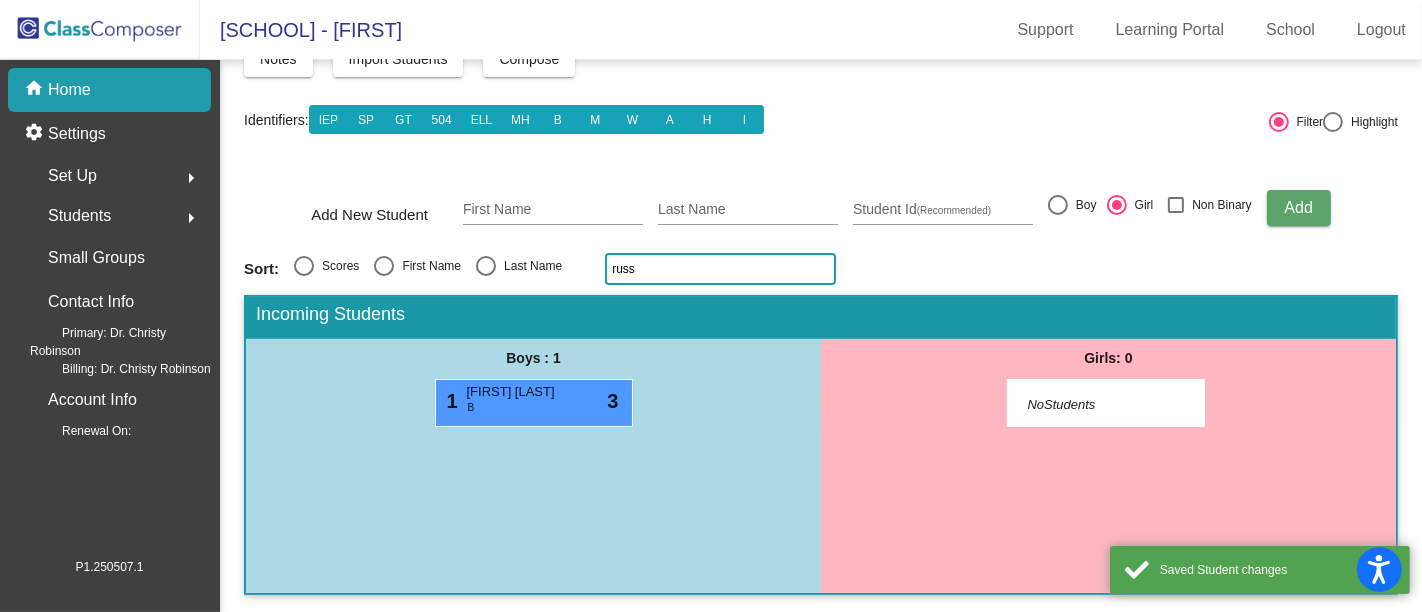 click on "russ" 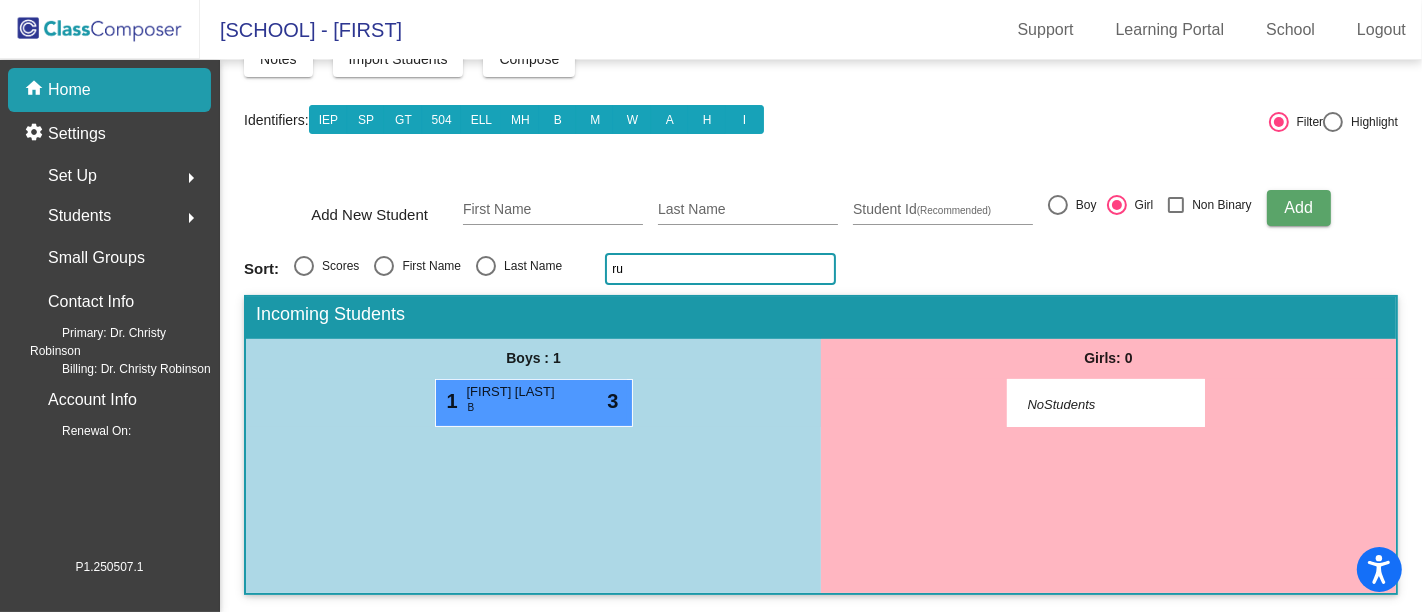 type on "r" 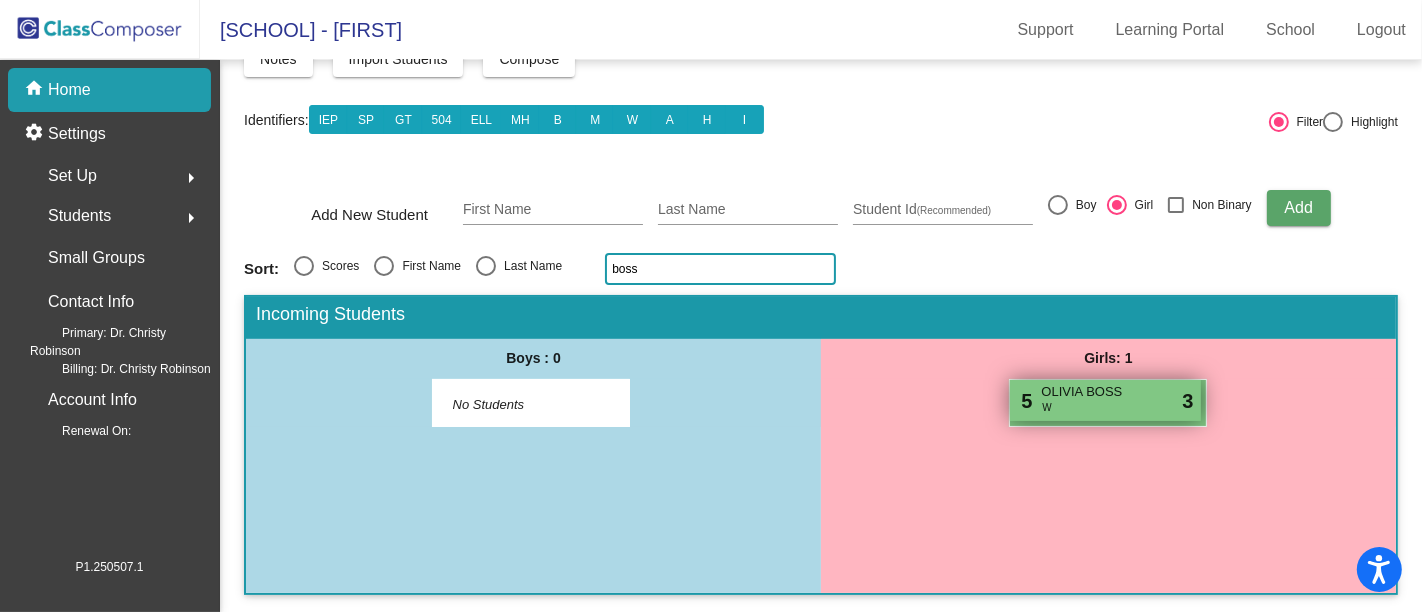 click on "OLIVIA BOSS" at bounding box center [1091, 392] 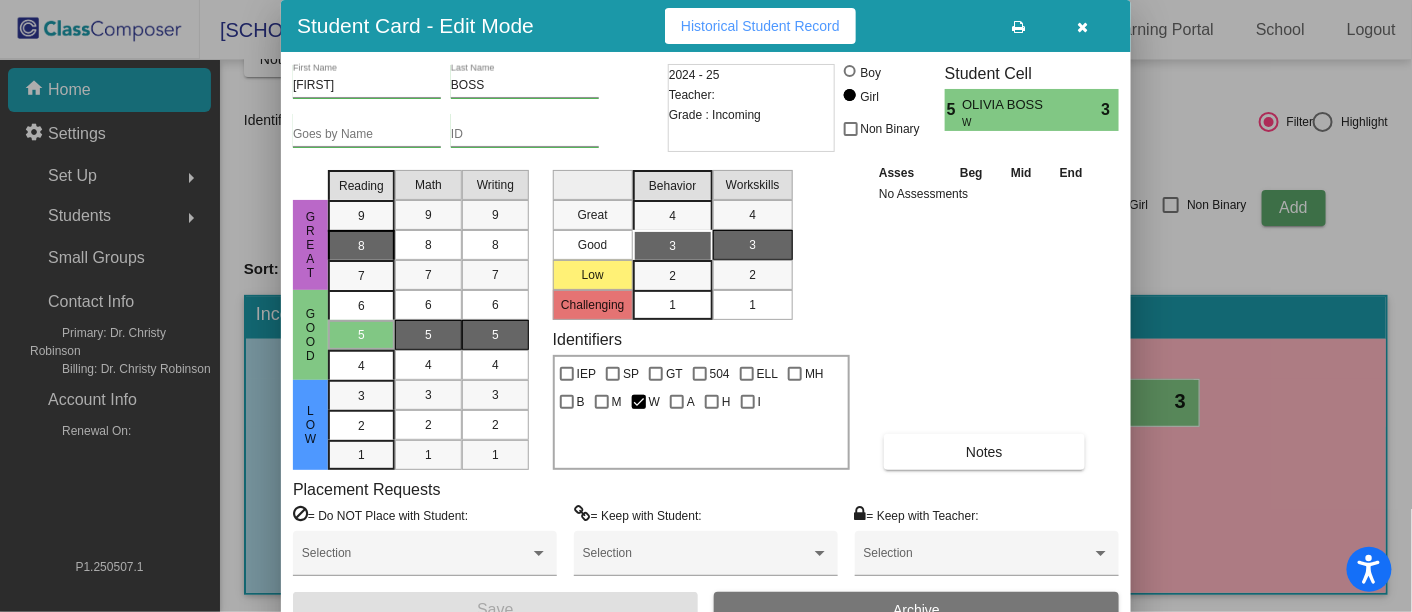click on "8" at bounding box center (361, 216) 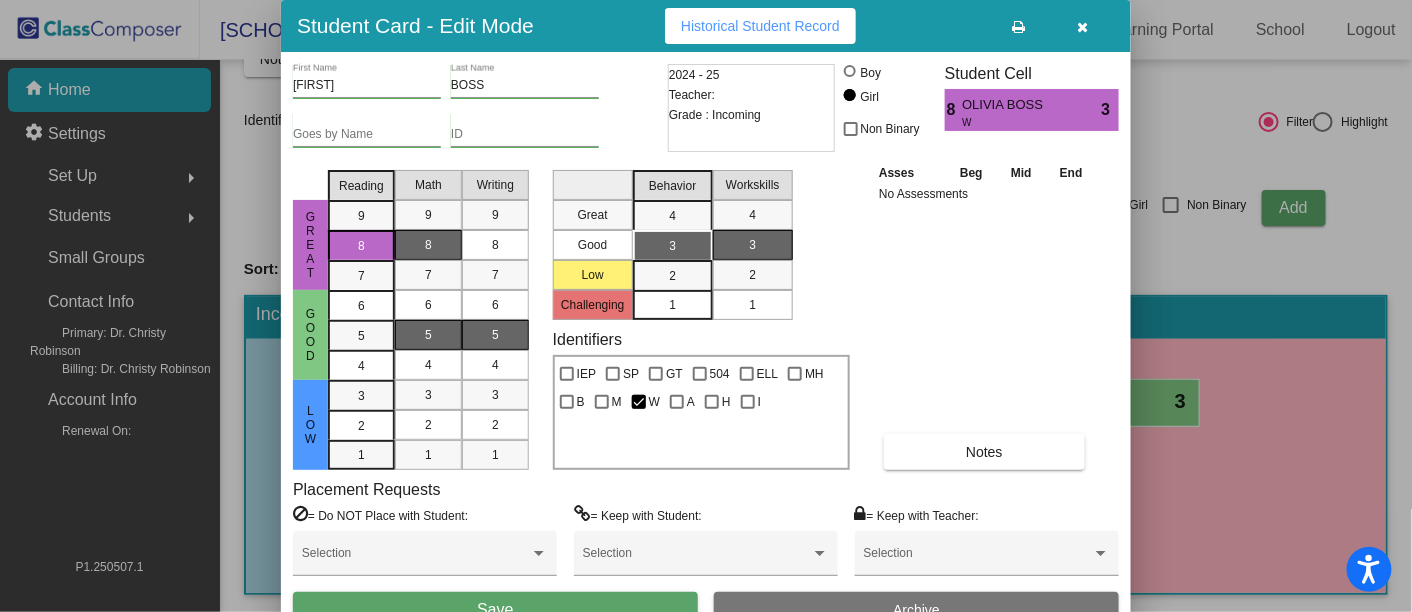 click on "8" at bounding box center [428, 245] 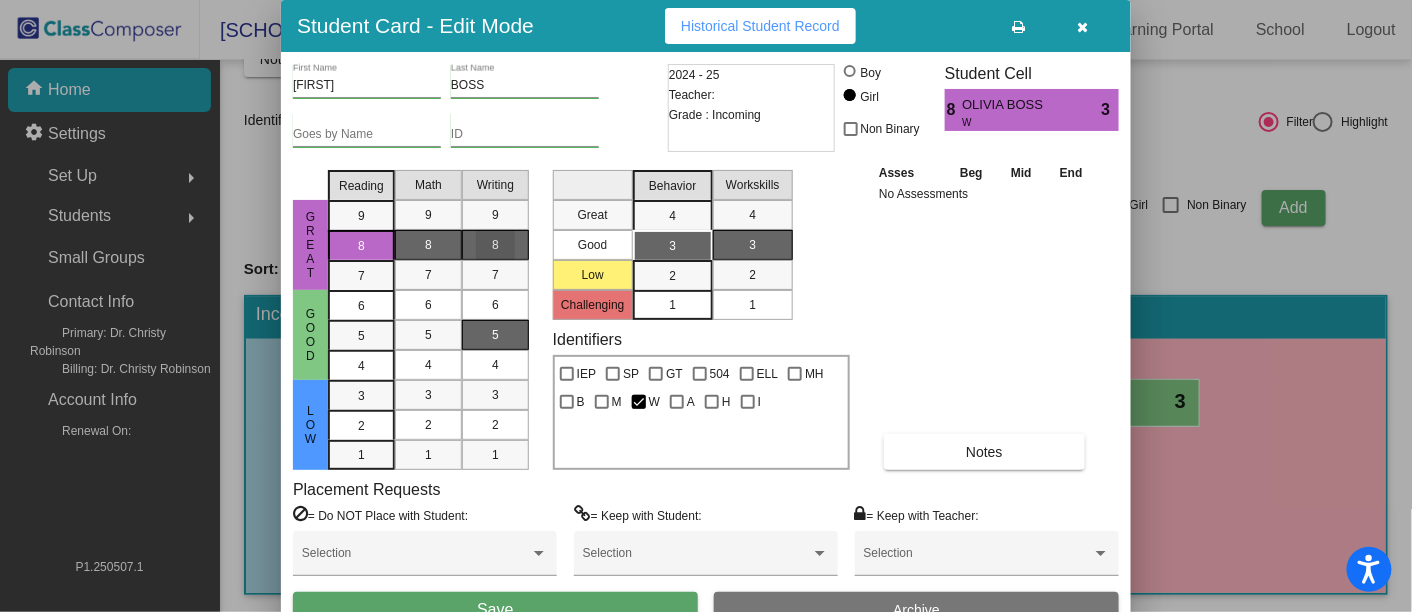 click on "8" at bounding box center (495, 245) 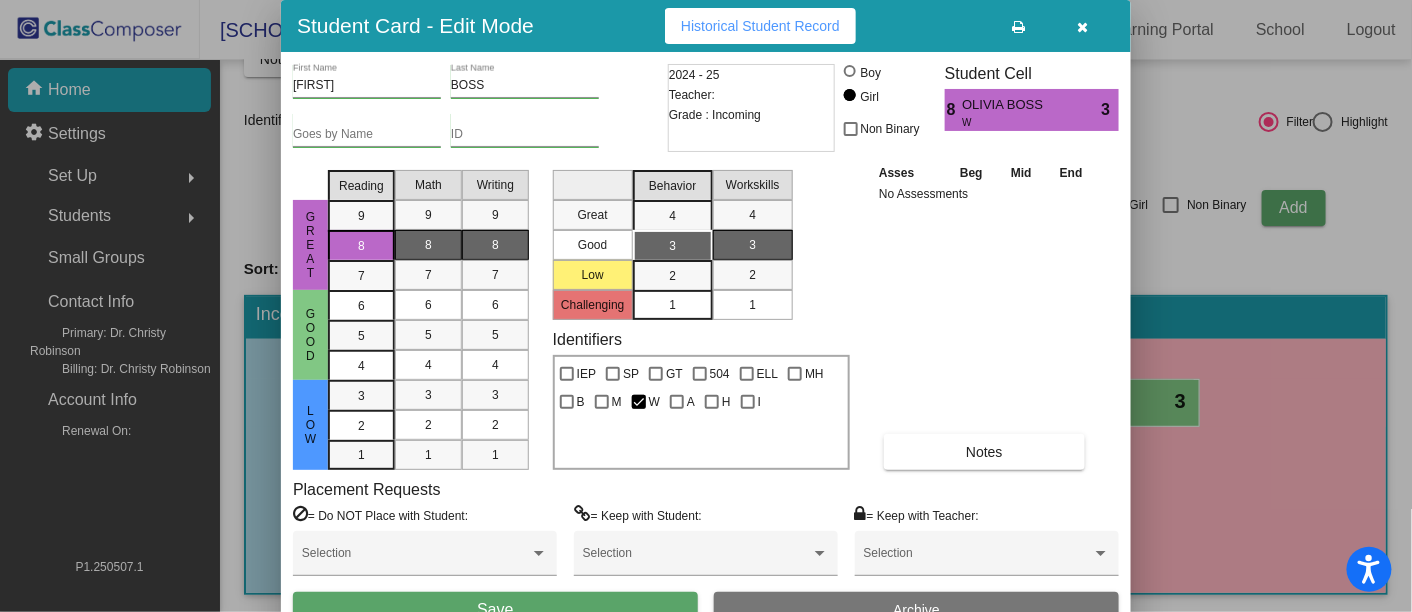 click on "Save" at bounding box center (495, 610) 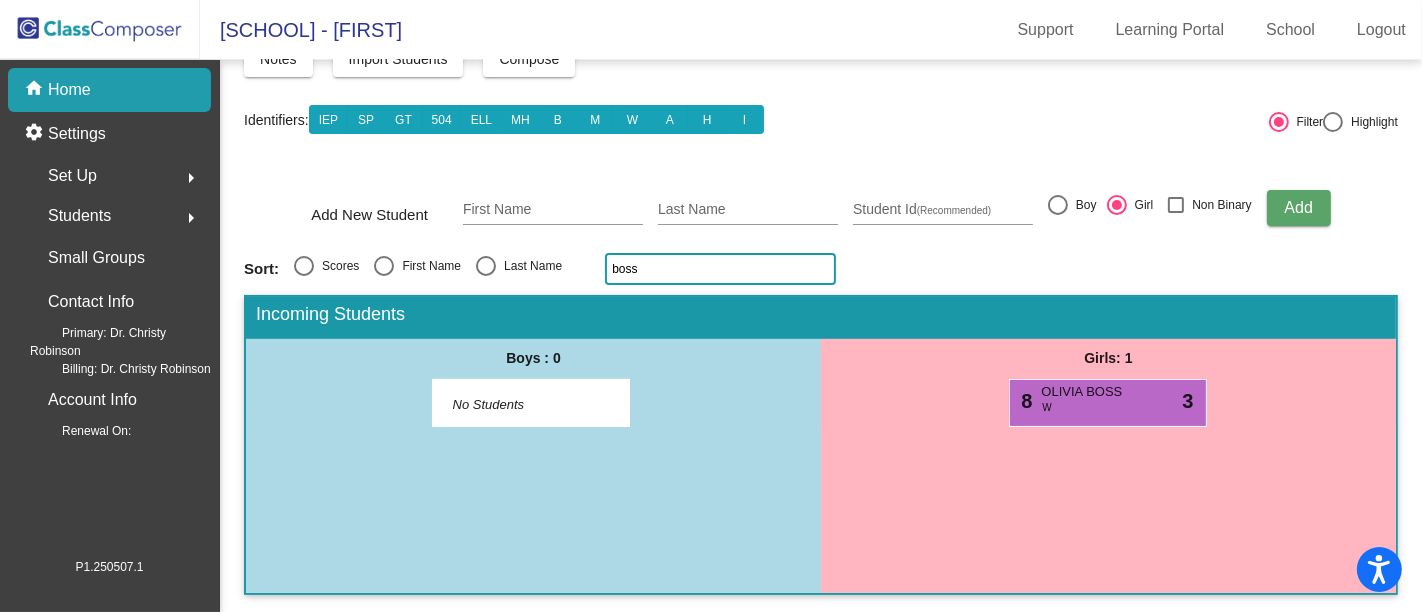 click on "boss" 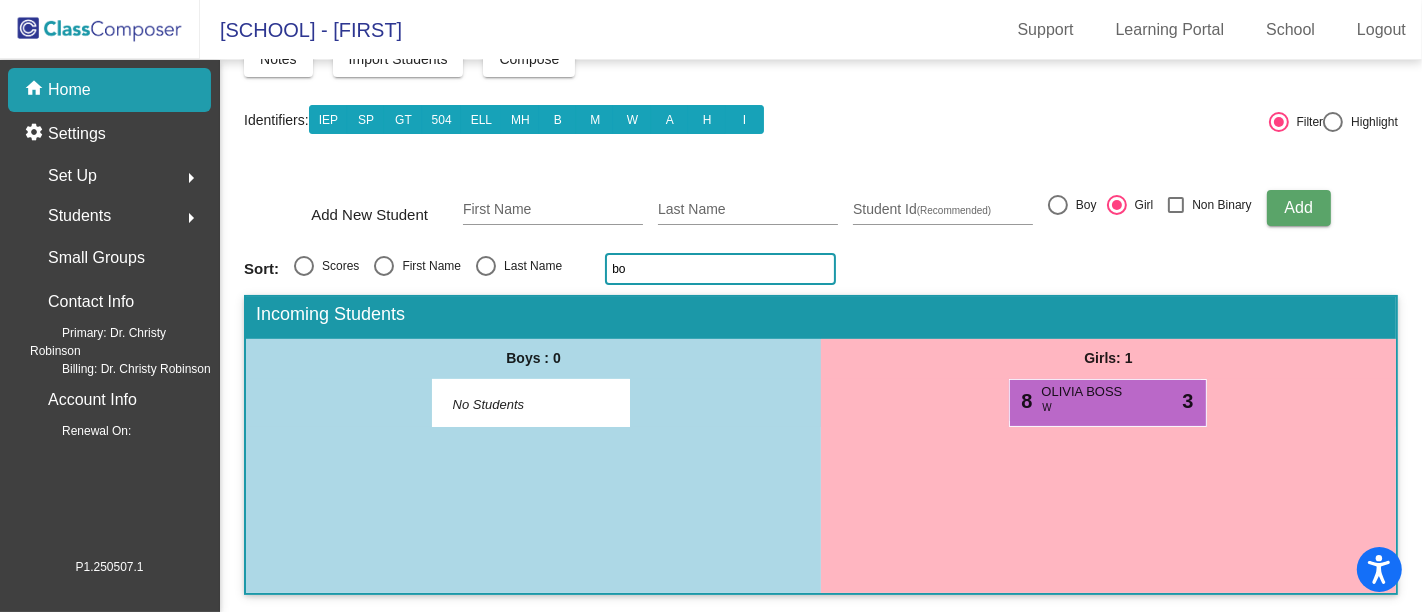 type on "b" 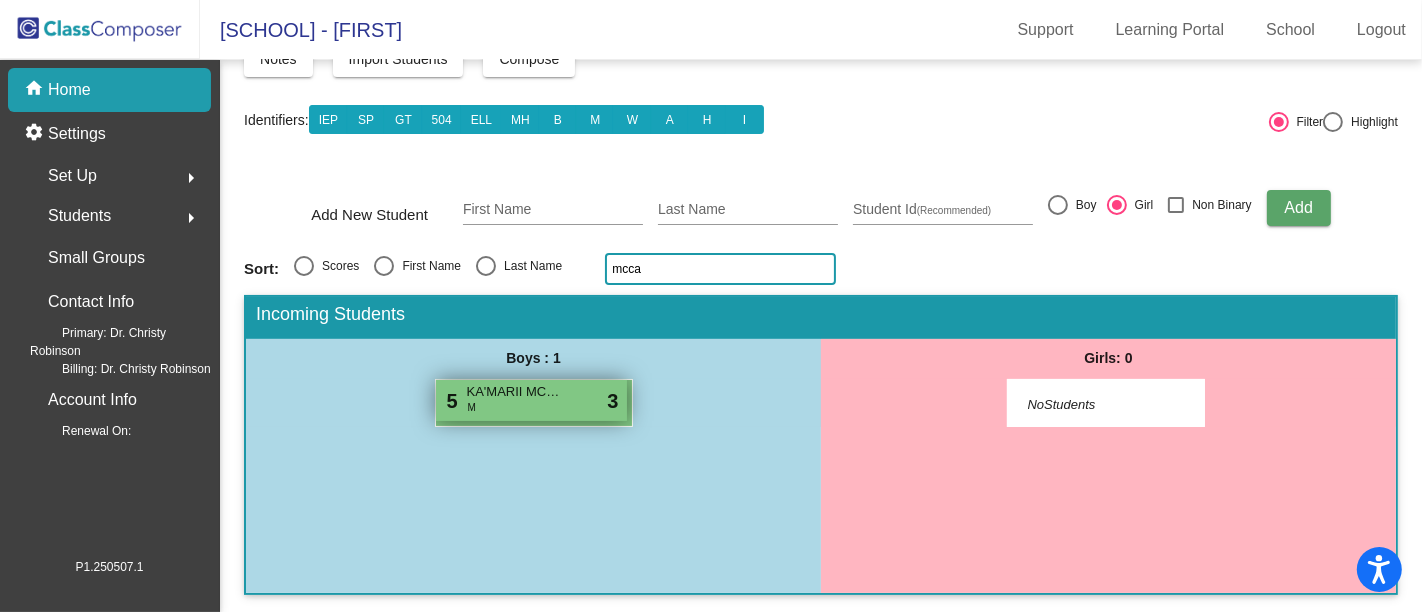 type on "mcca" 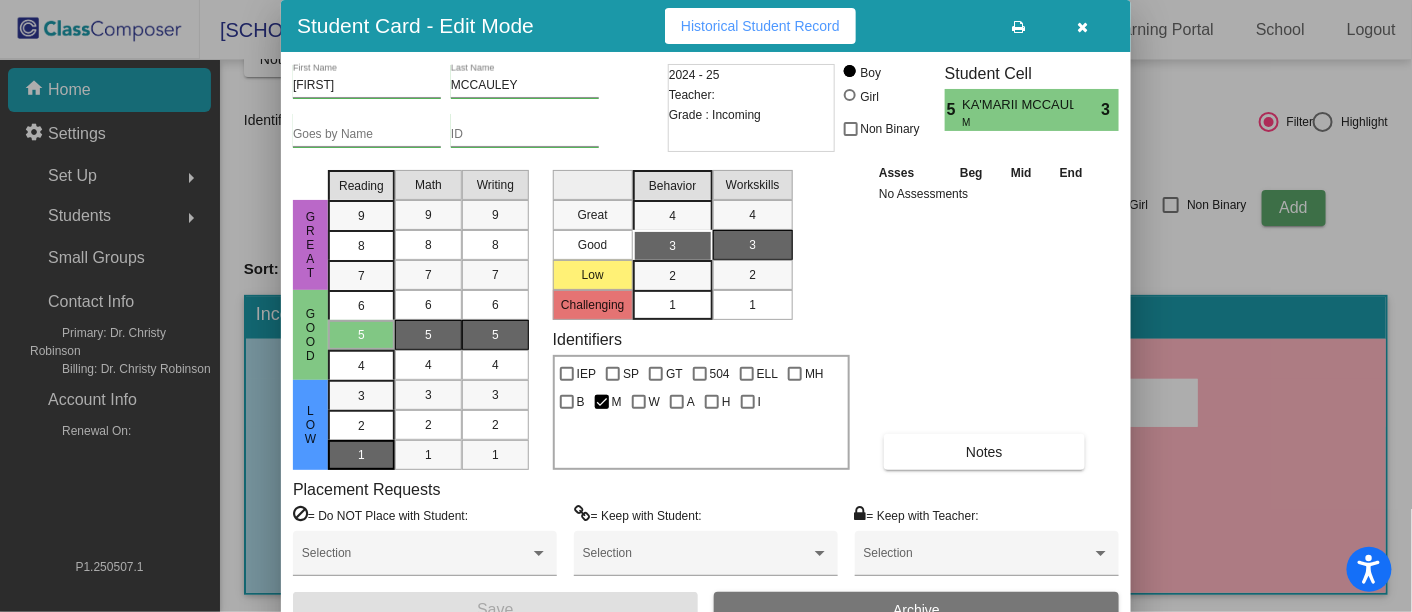click on "1" at bounding box center (361, 396) 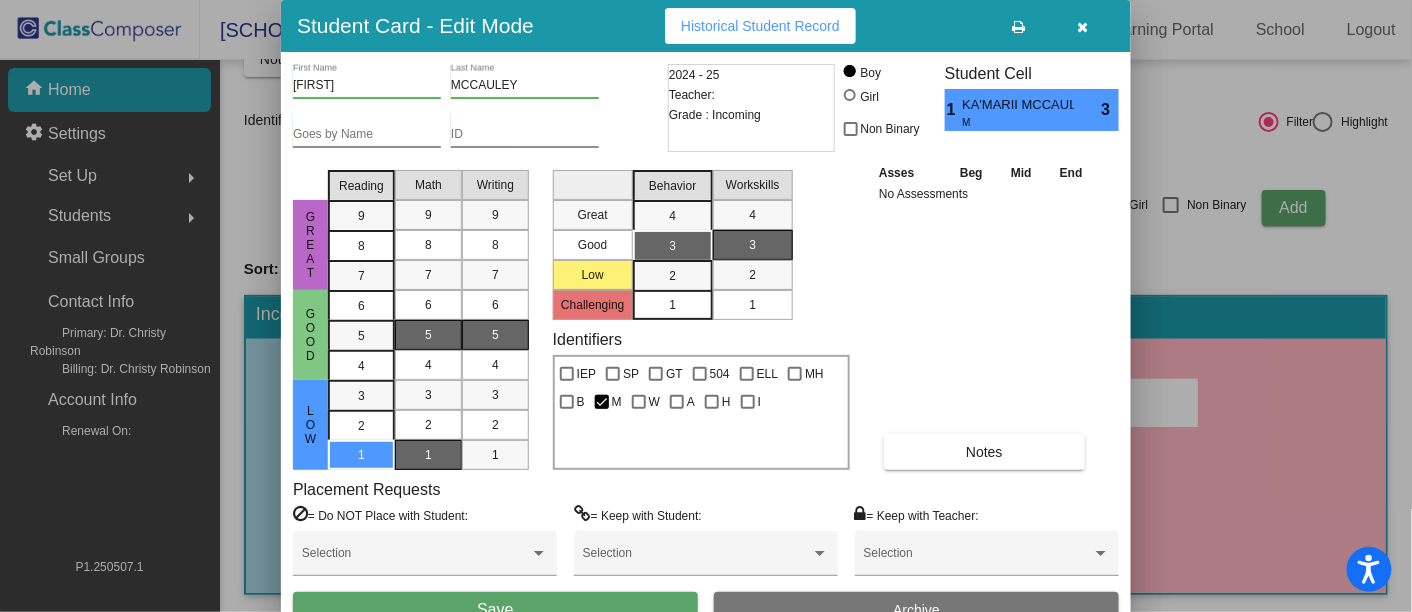 click on "1" at bounding box center [428, 455] 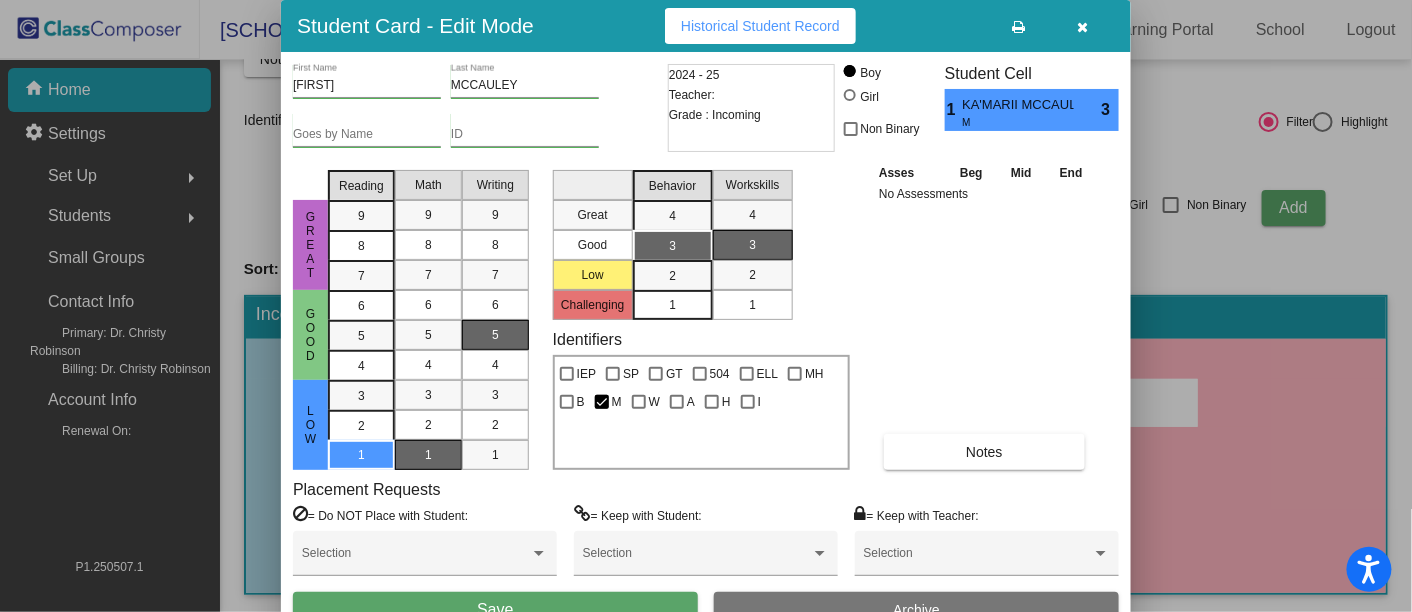 click on "Great   Good   Low  Reading 9 8 7 6 5 4 3 2 1 Math 9 8 7 6 5 4 3 2 1 Writing 9 8 7 6 5 4 3 2 1" at bounding box center [417, 316] 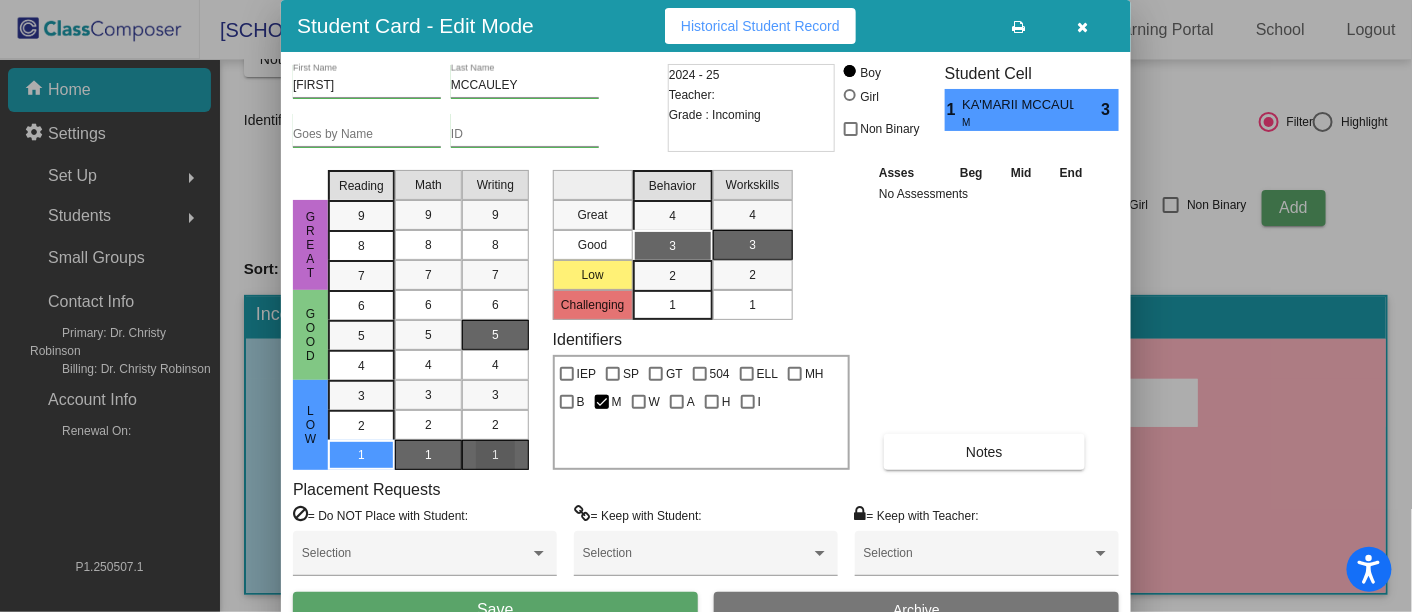 click on "1" at bounding box center [495, 455] 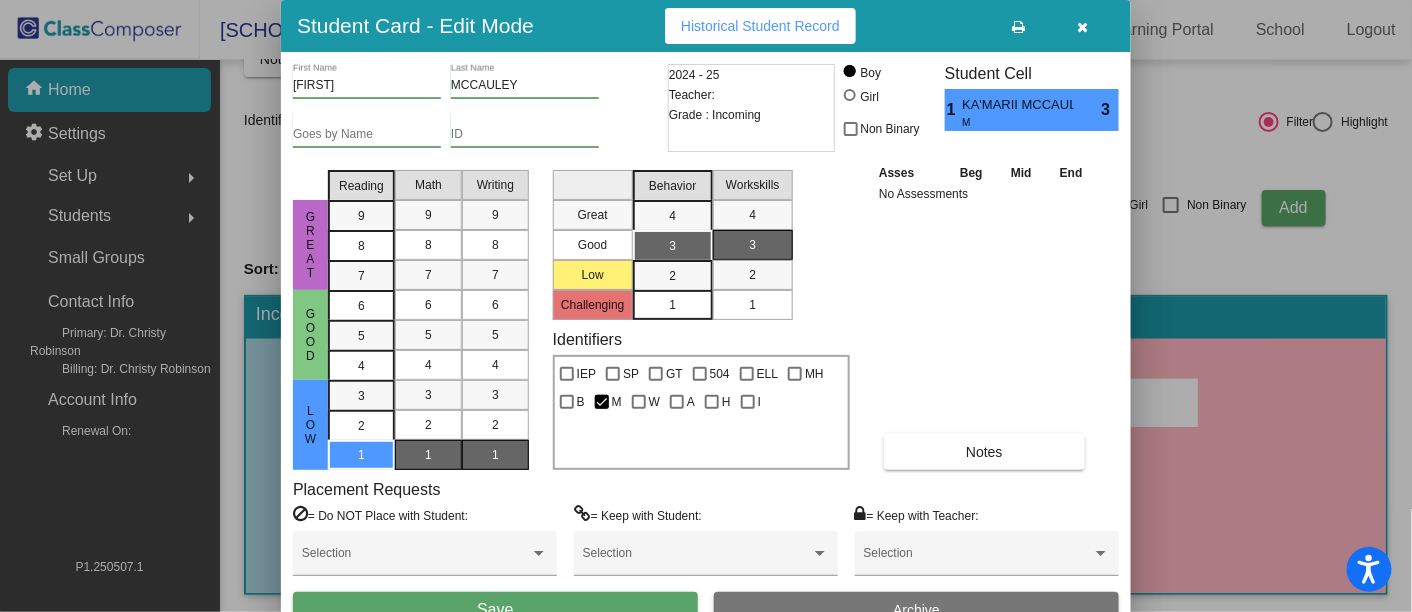 click on "1" at bounding box center [672, 305] 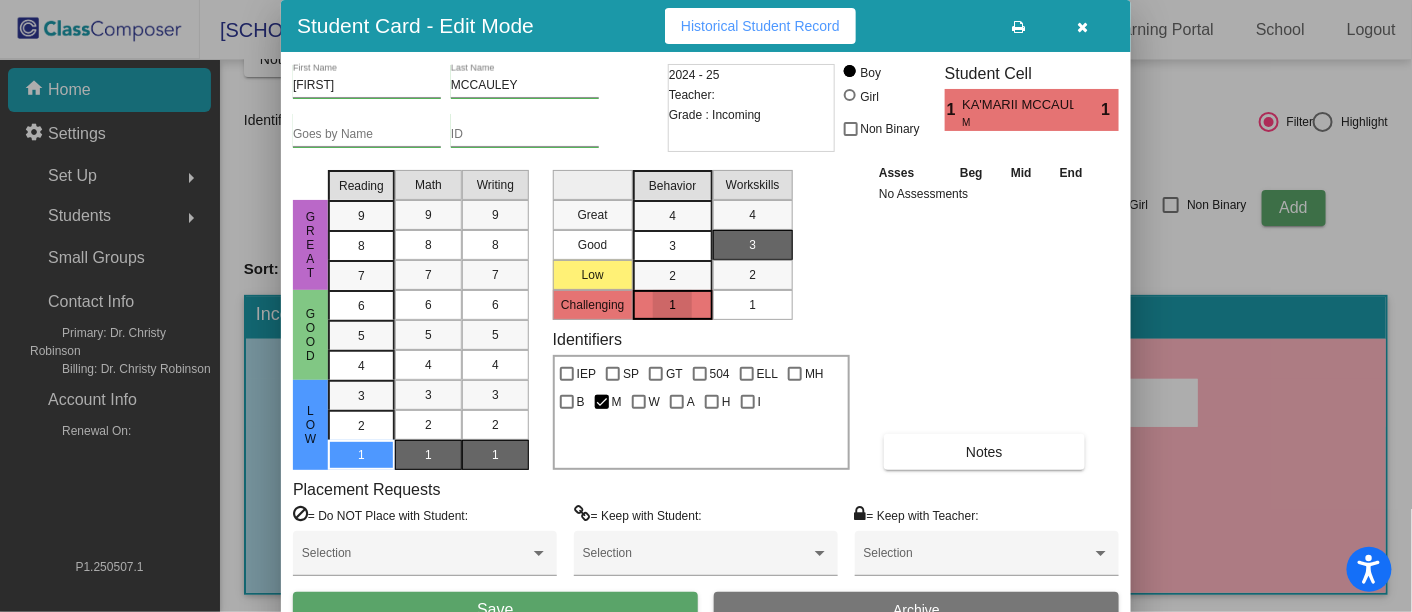click on "1" at bounding box center (752, 305) 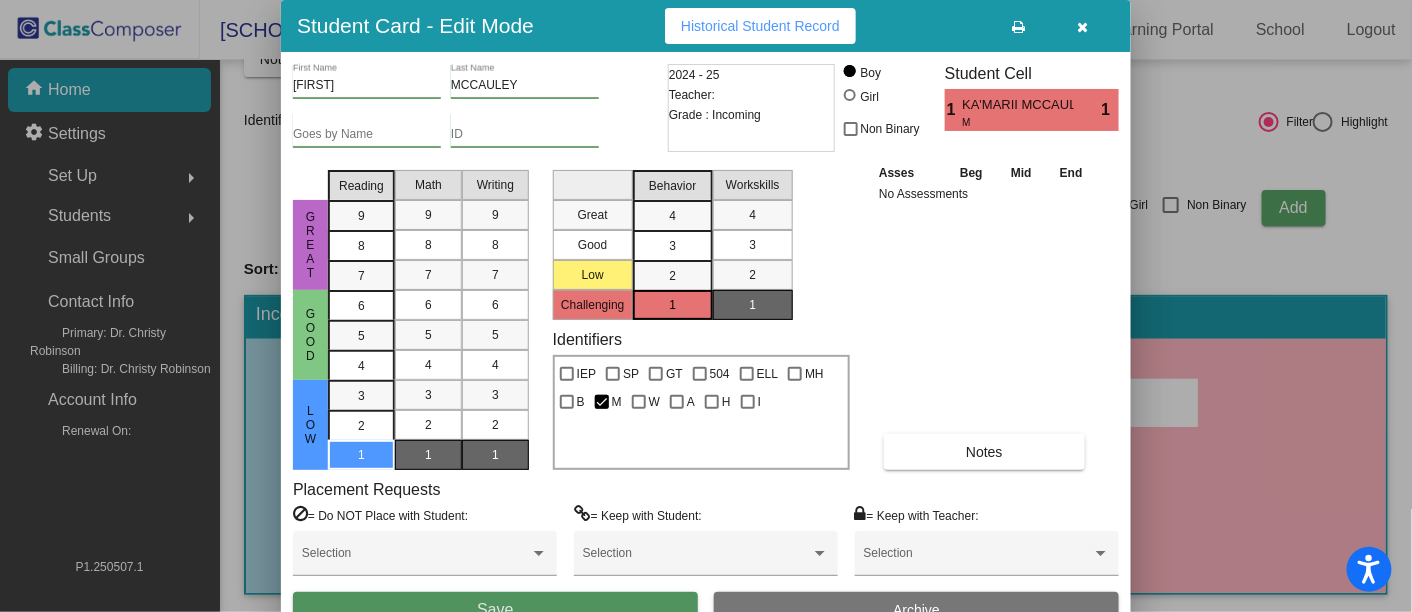 click on "Save" at bounding box center [495, 610] 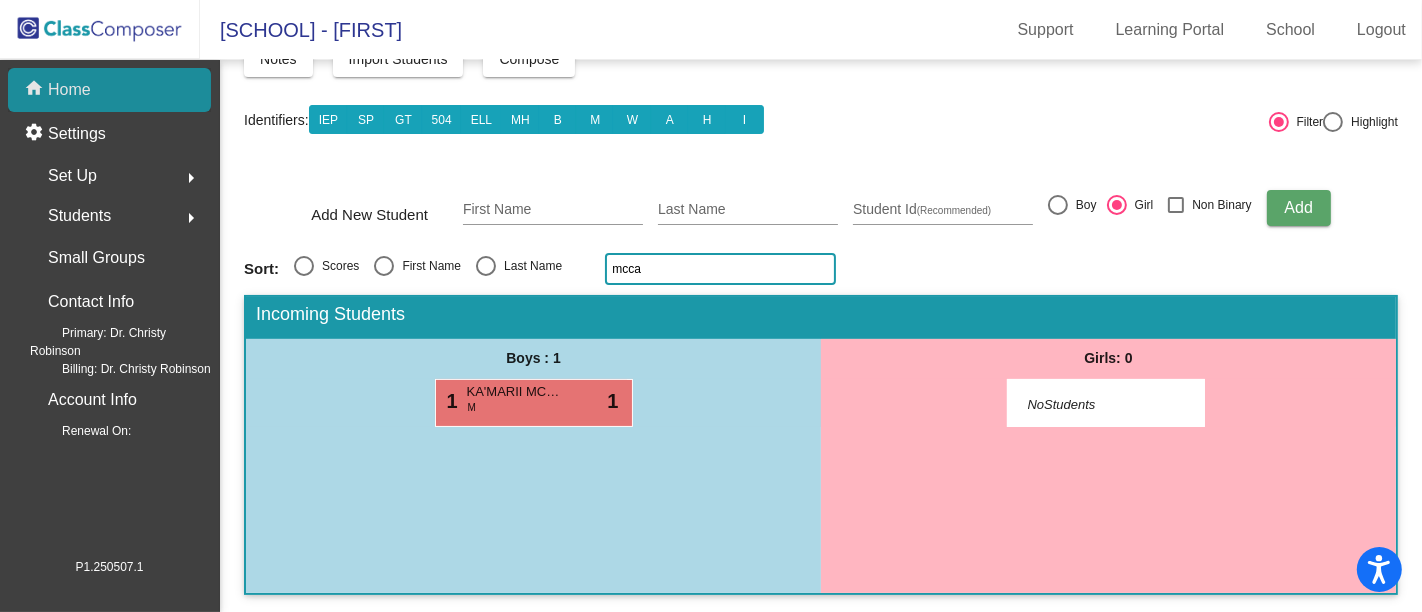 click on "home Home" 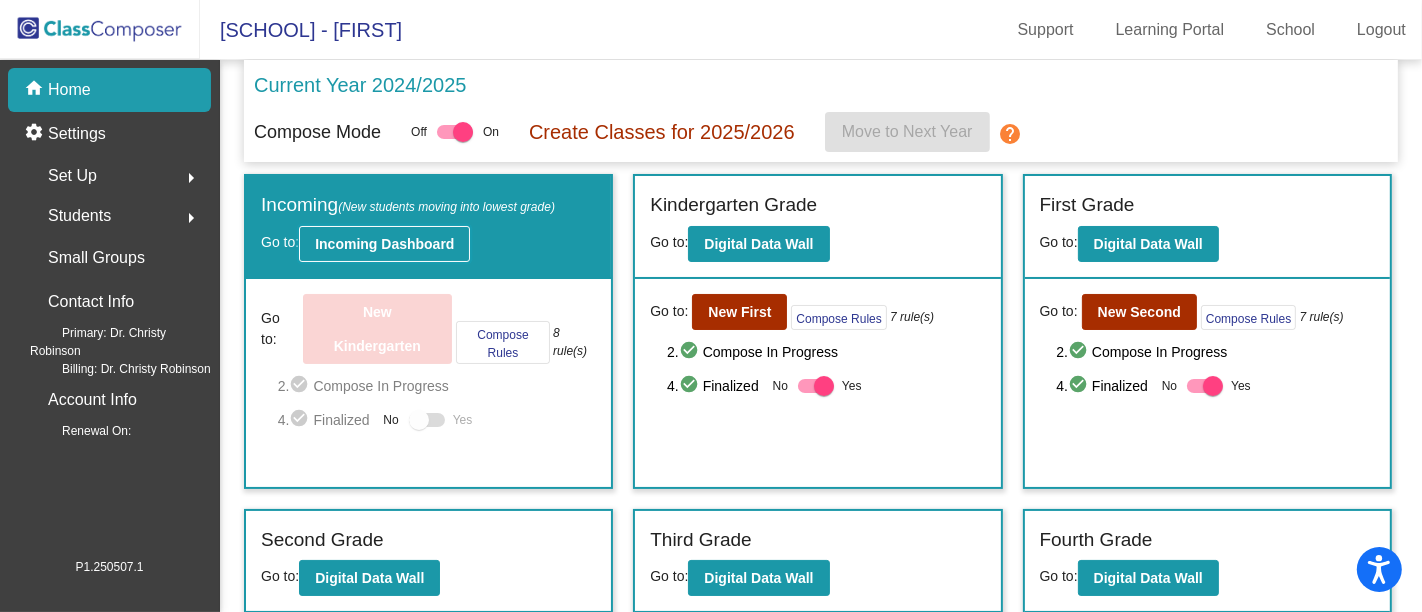 click on "Incoming Dashboard" 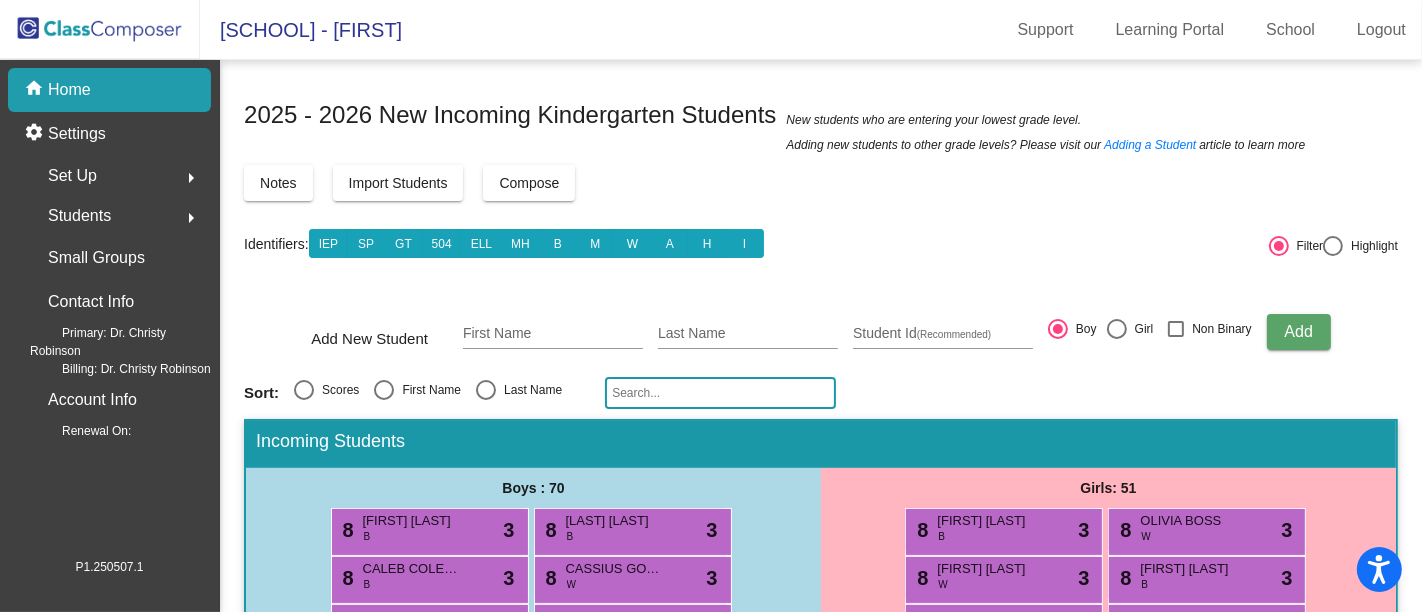 click 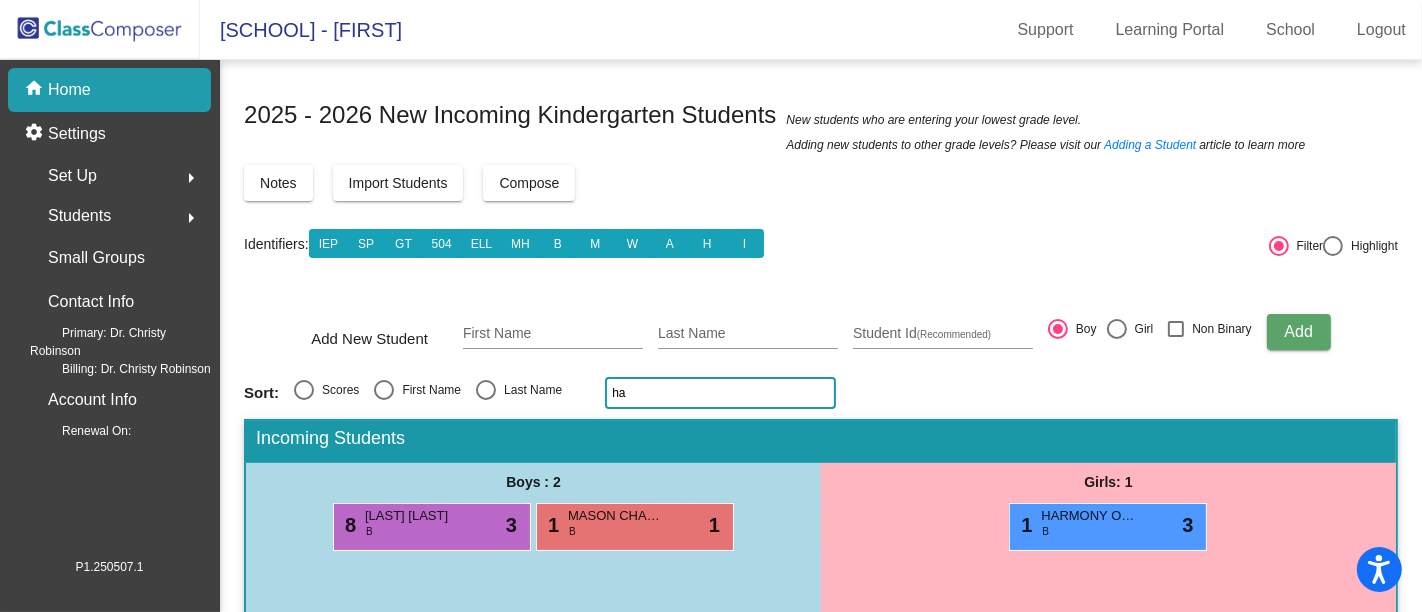 type on "h" 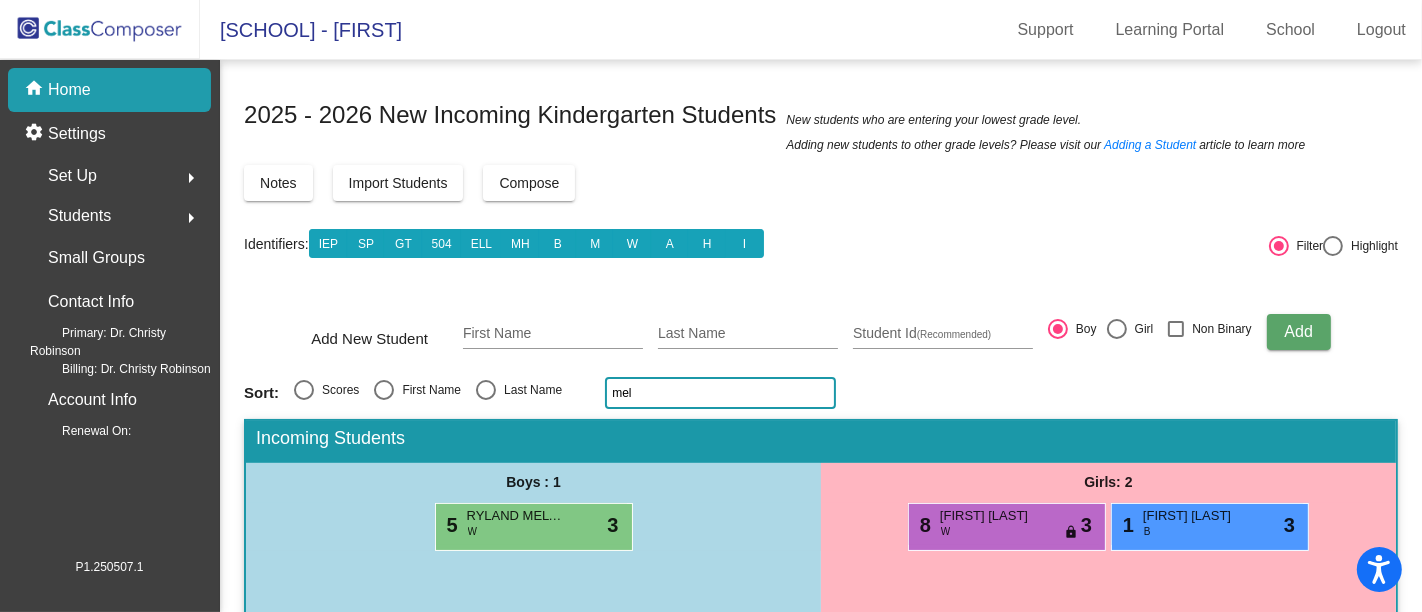 click on "mel" 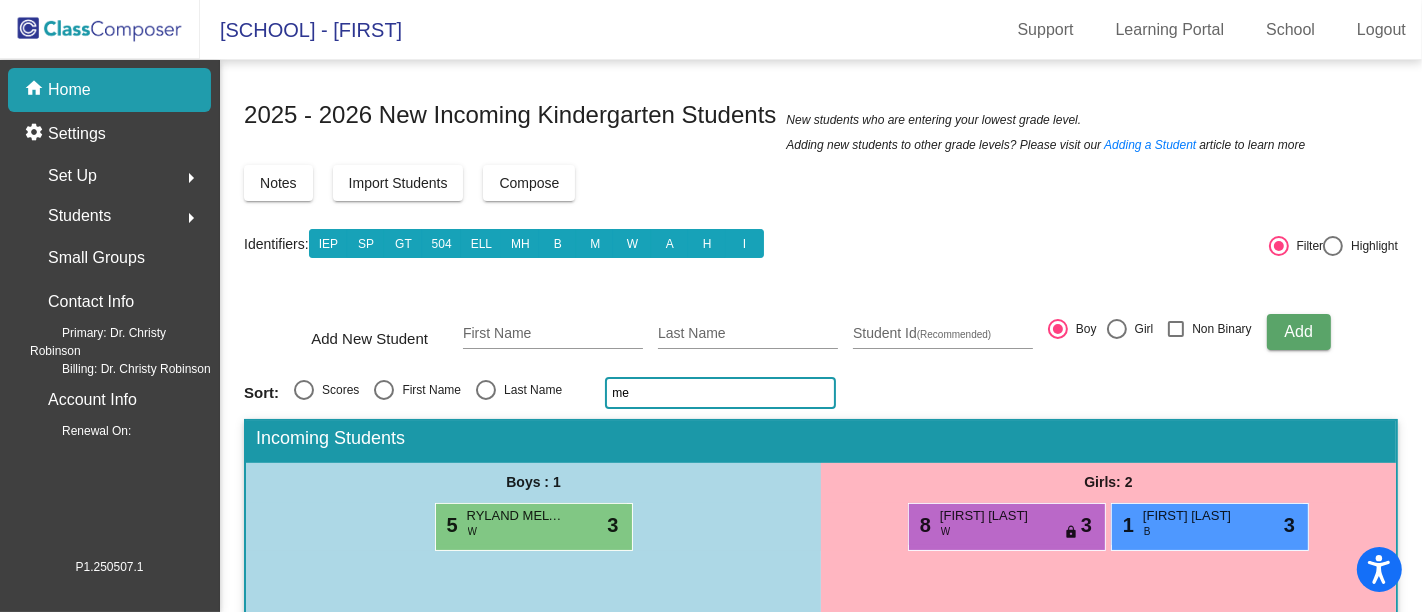 type on "m" 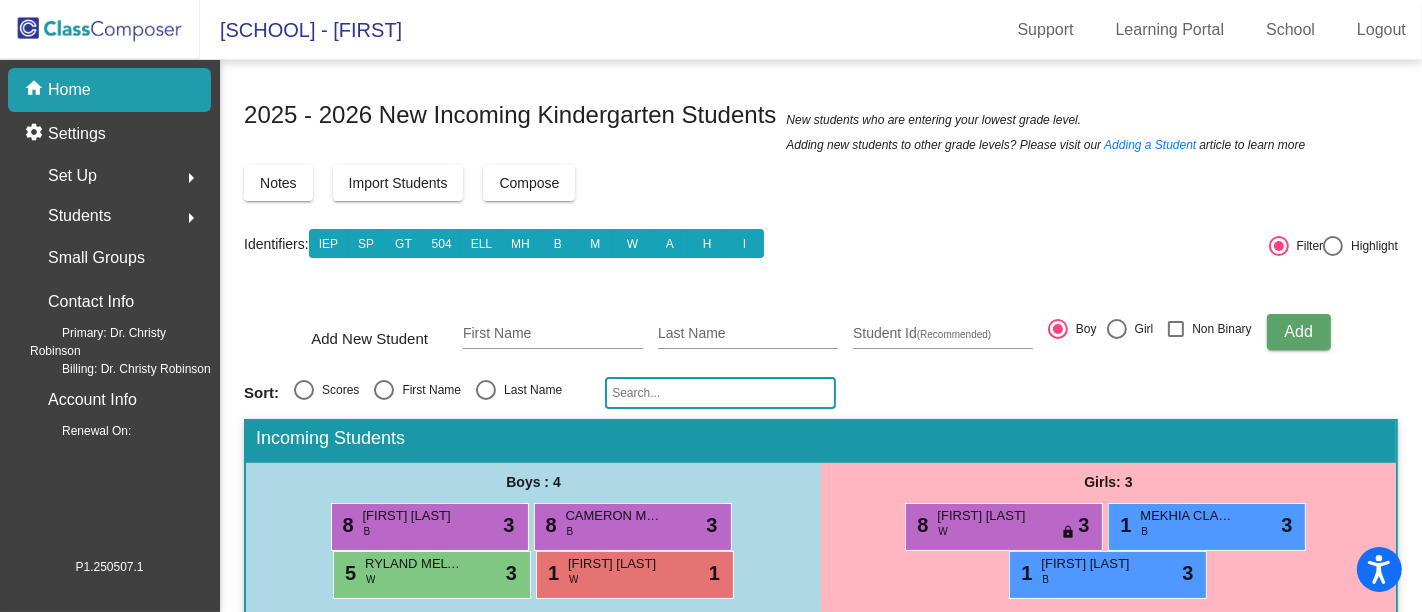 click 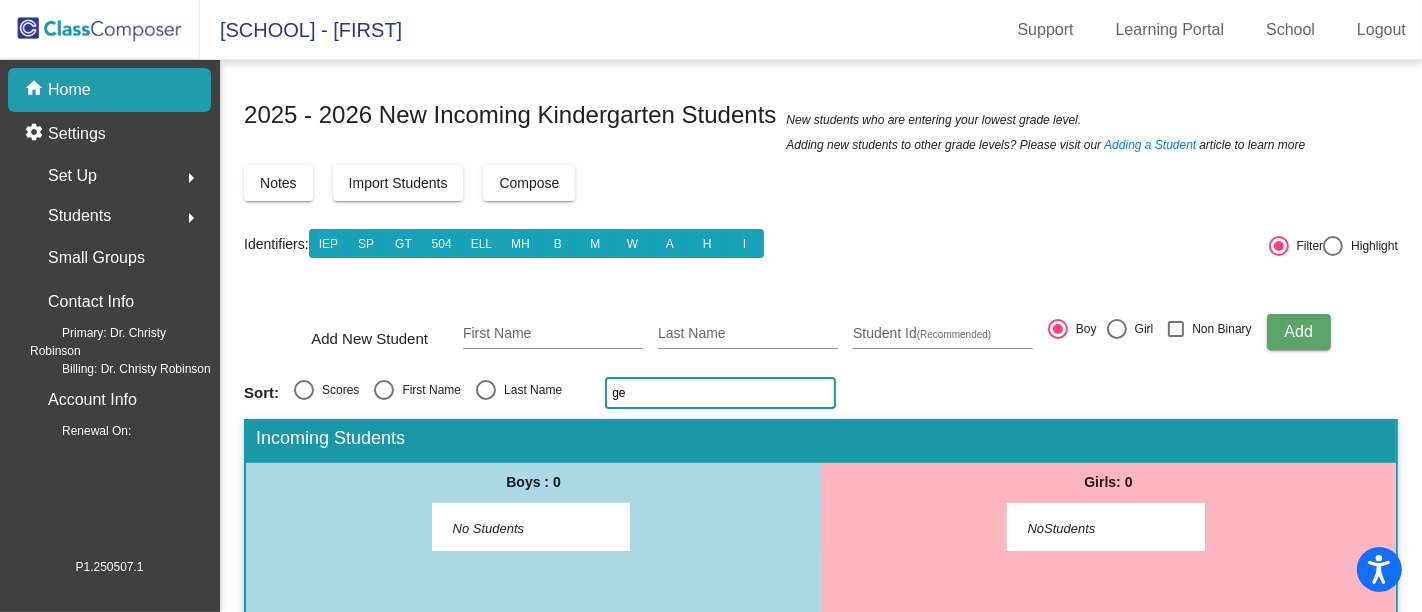 type on "g" 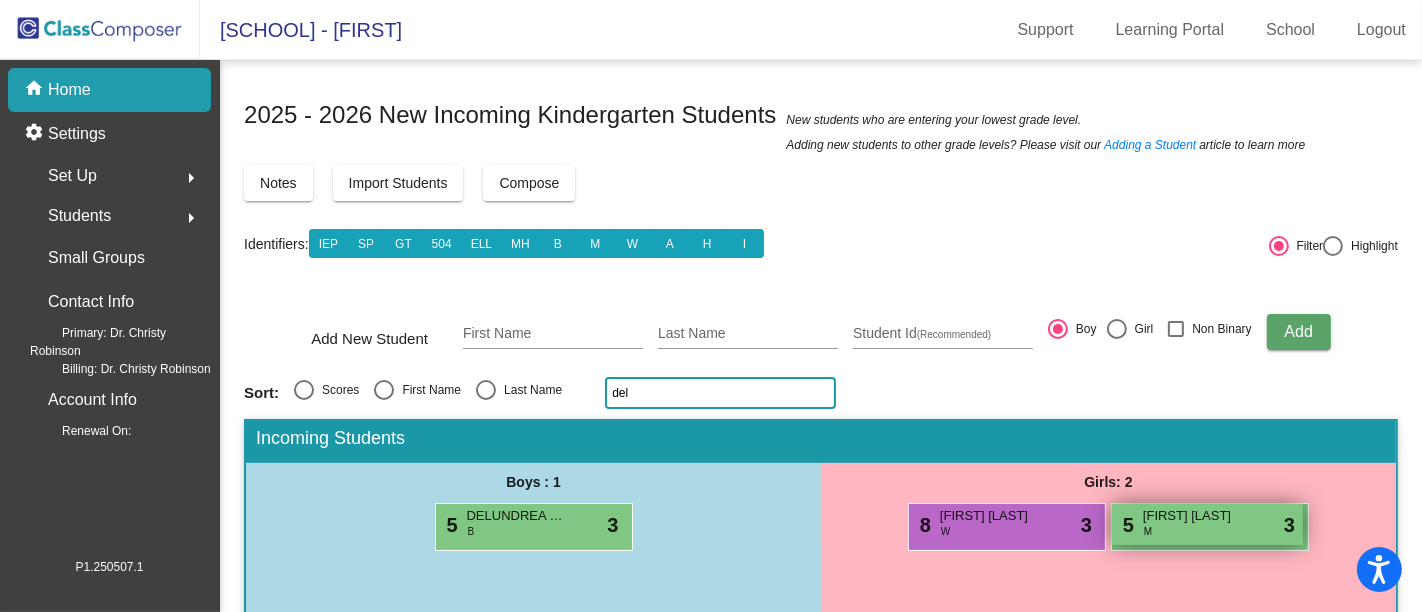 type on "del" 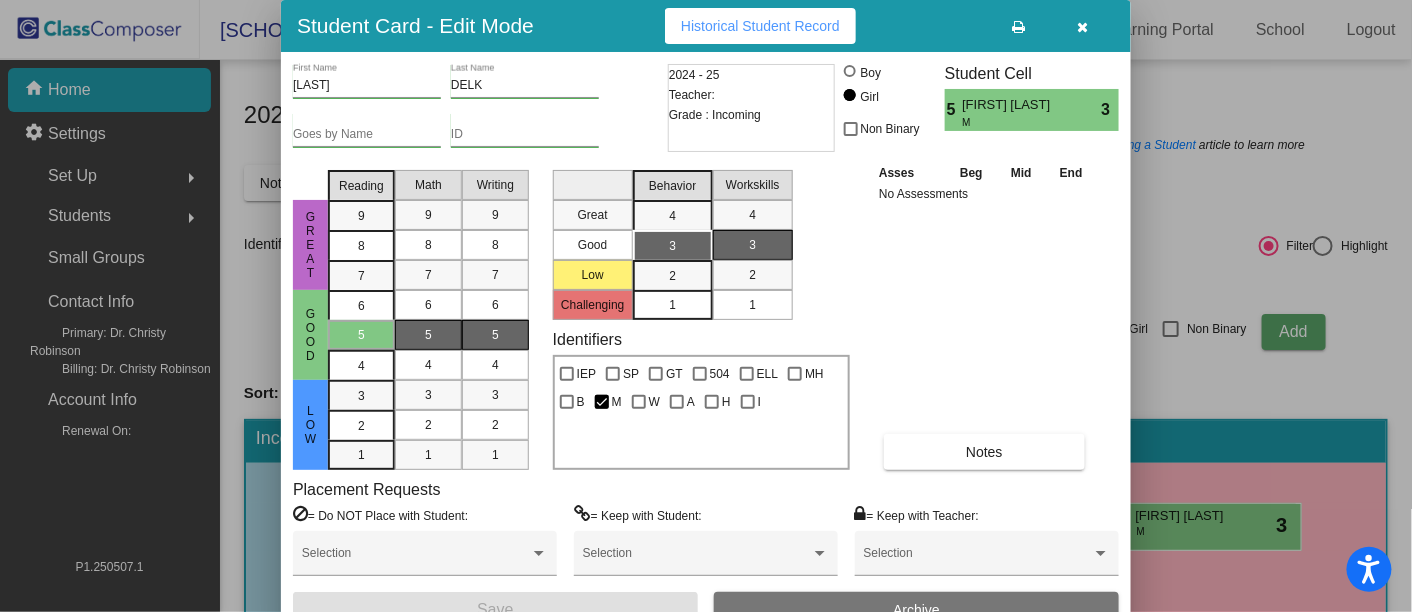 click at bounding box center [1083, 27] 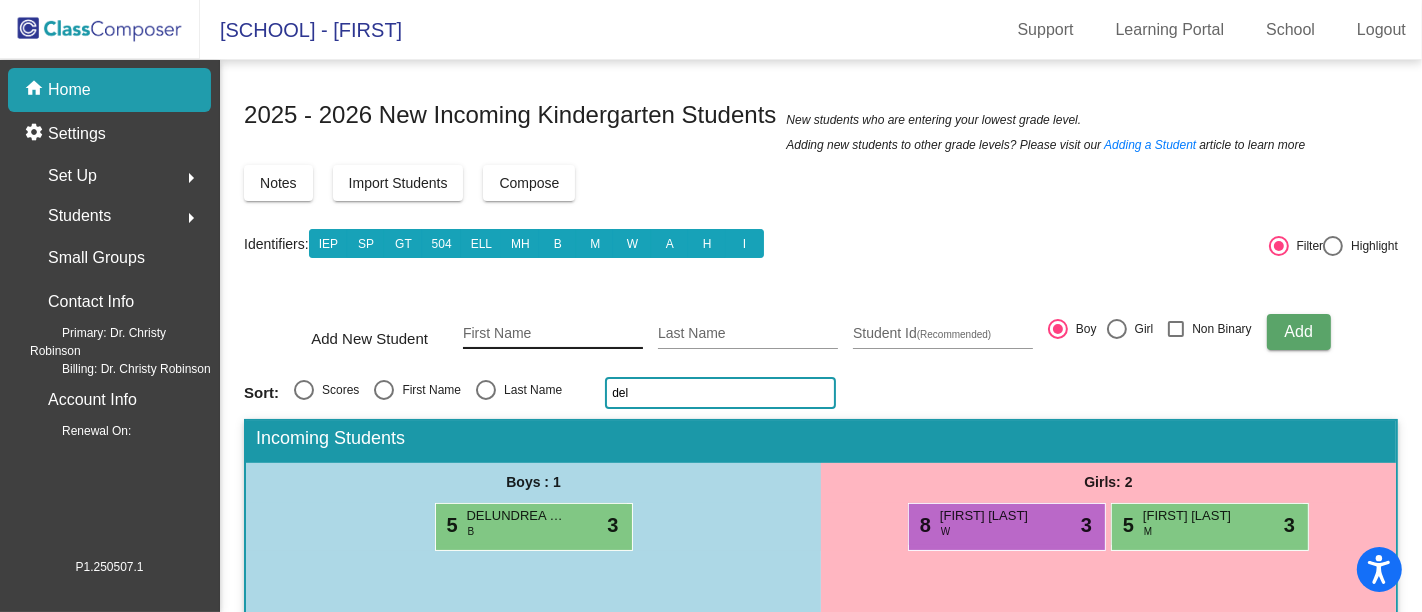 click on "First Name" at bounding box center (553, 334) 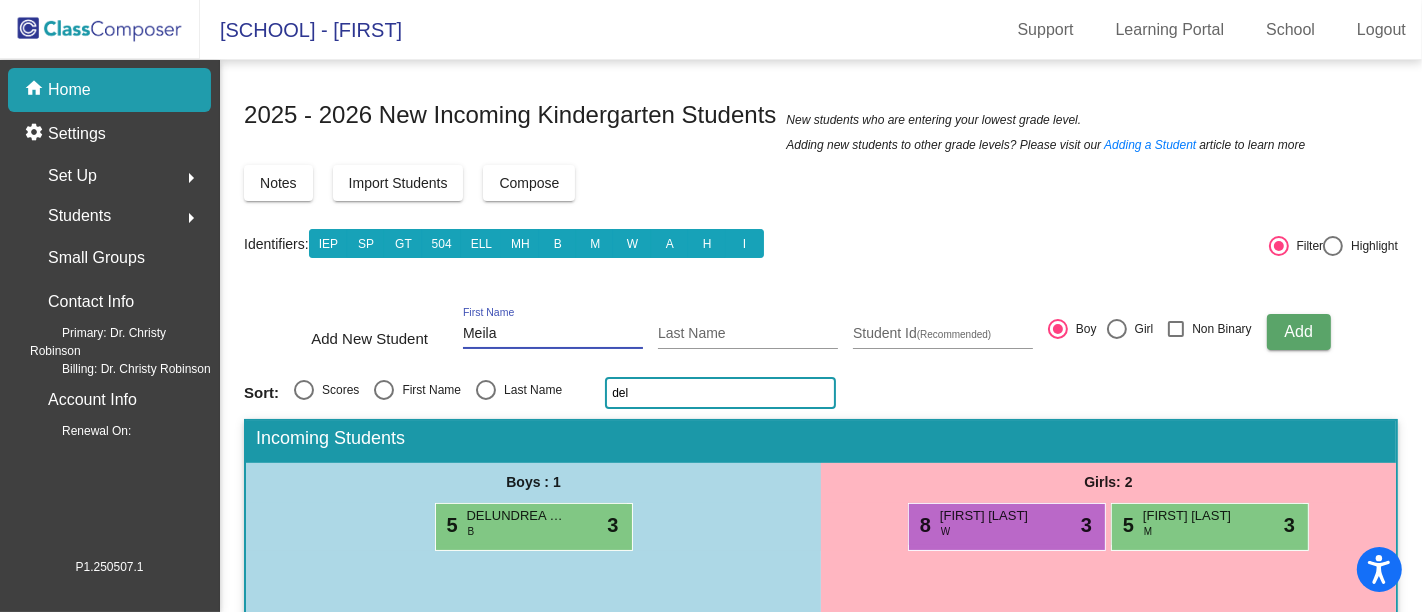 type on "Meila" 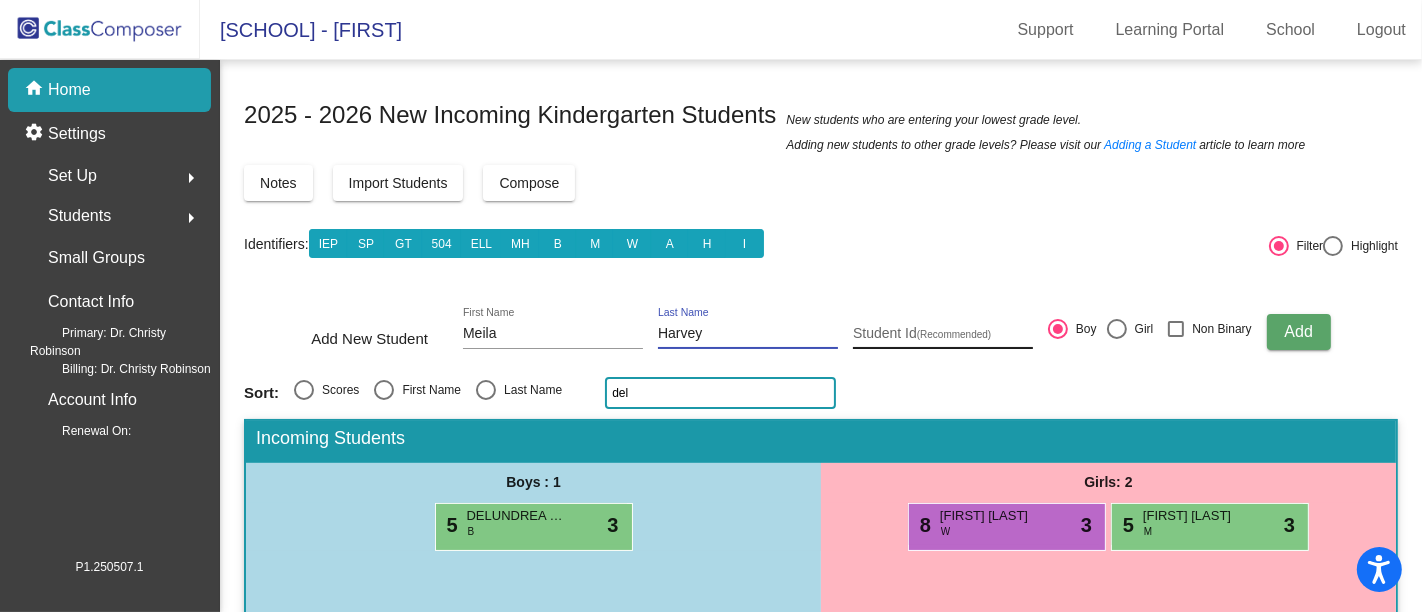 type on "Harvey" 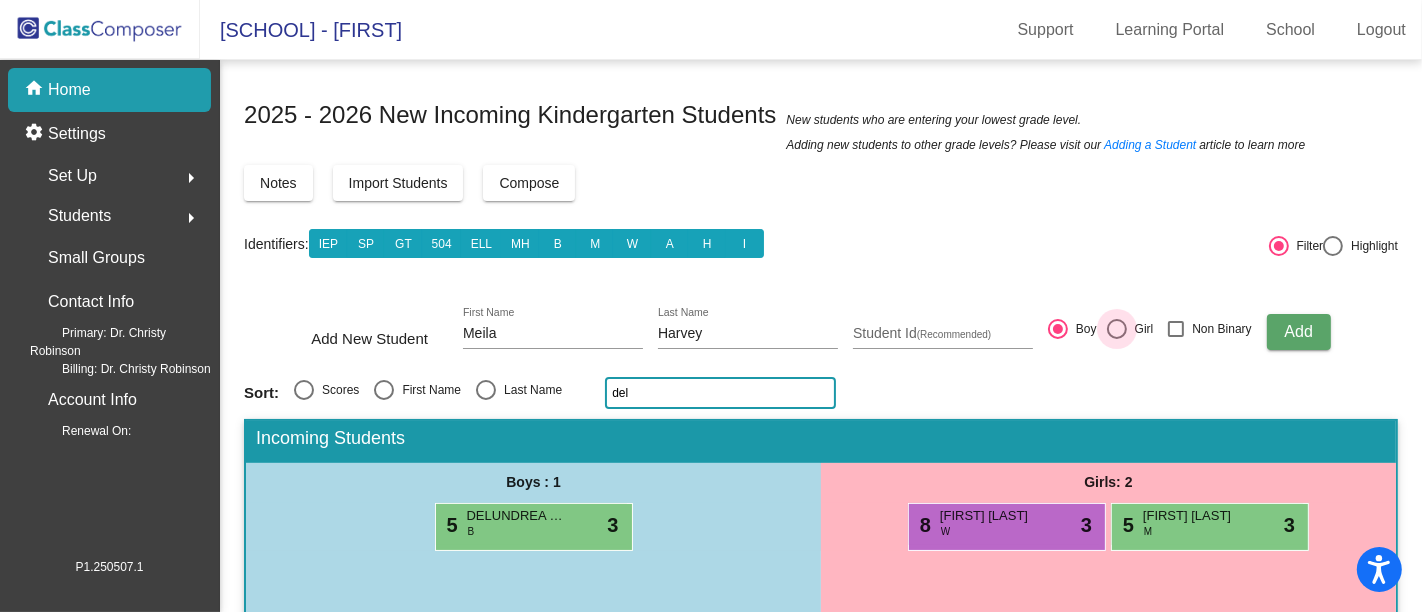 click at bounding box center [1117, 329] 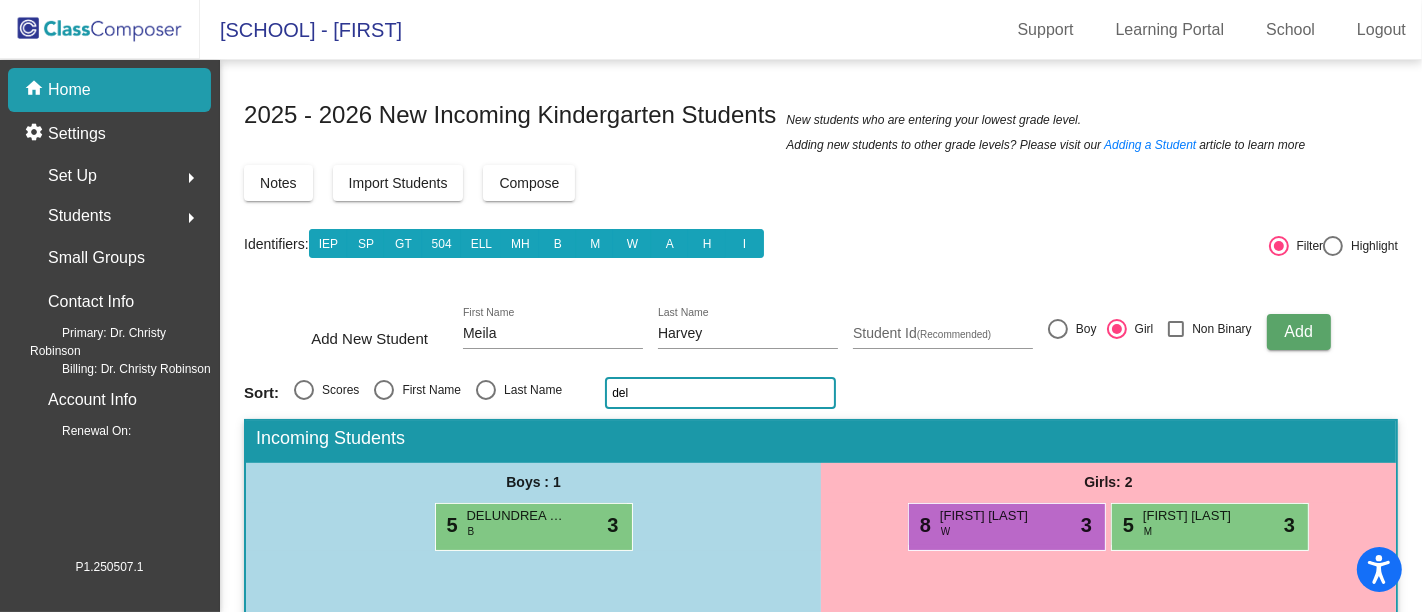 click on "2025 - 2026
New Incoming Kindergarten Students  New students who are entering your lowest grade level.   Adding new students to other grade levels? Please visit our  Adding a Student article to learn more" 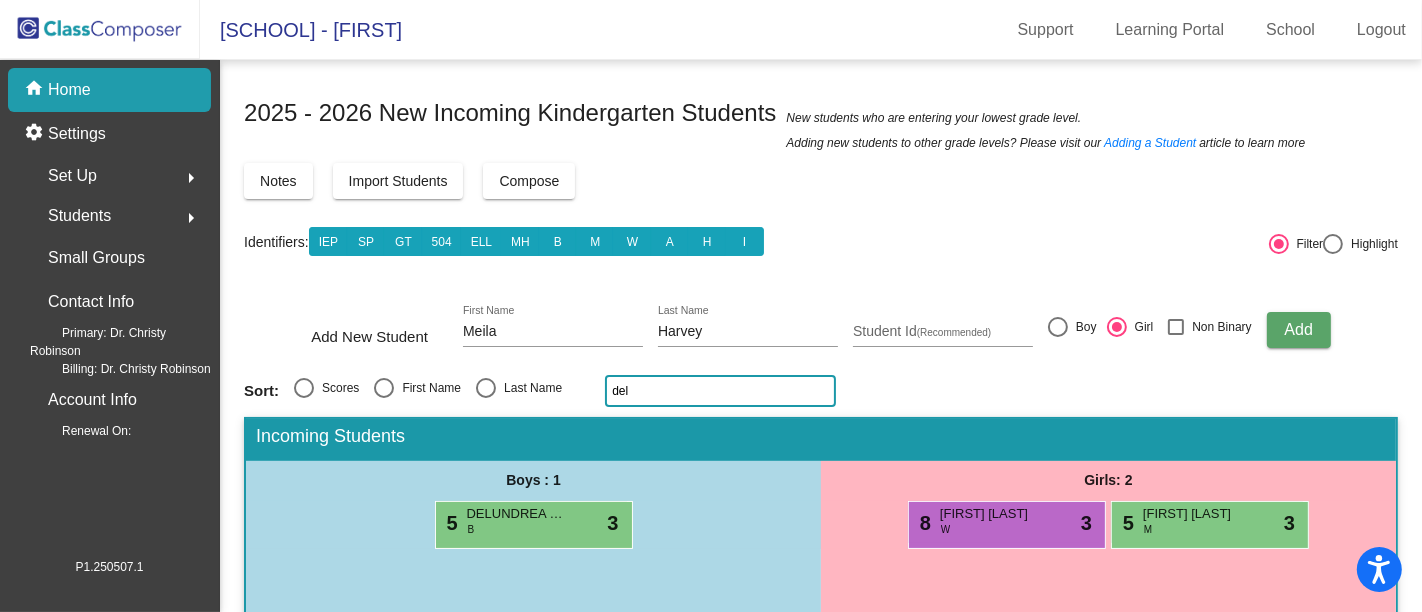 click on "Add" 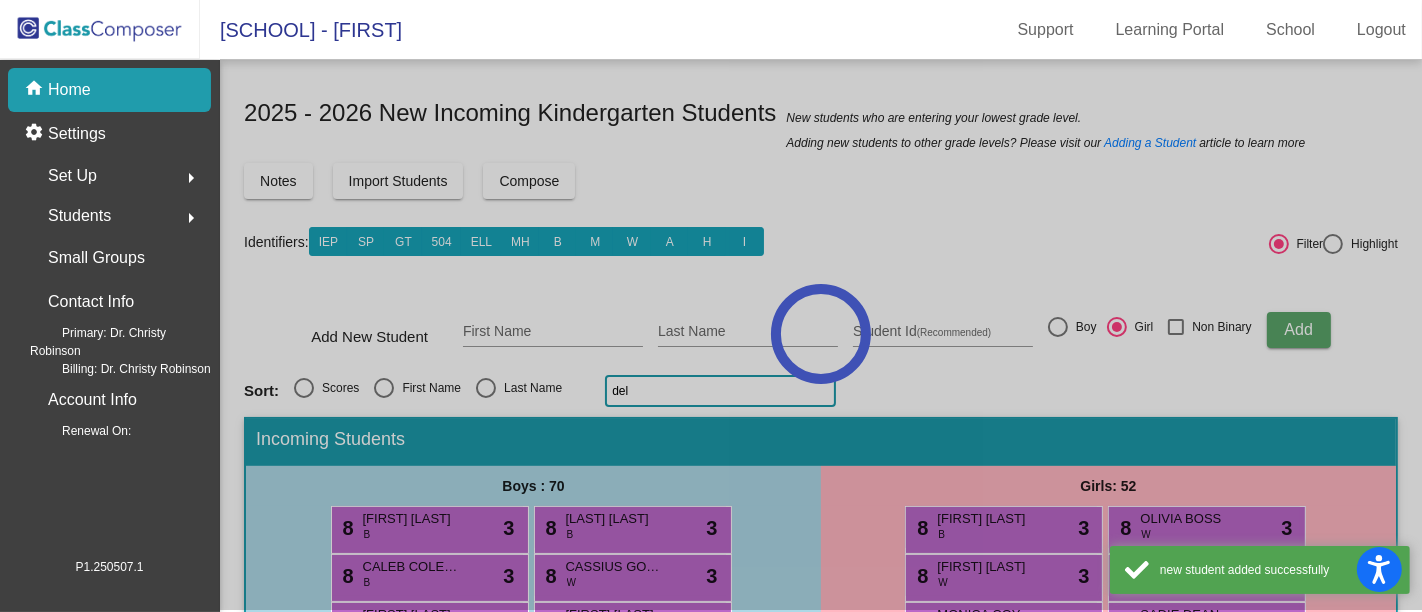 click 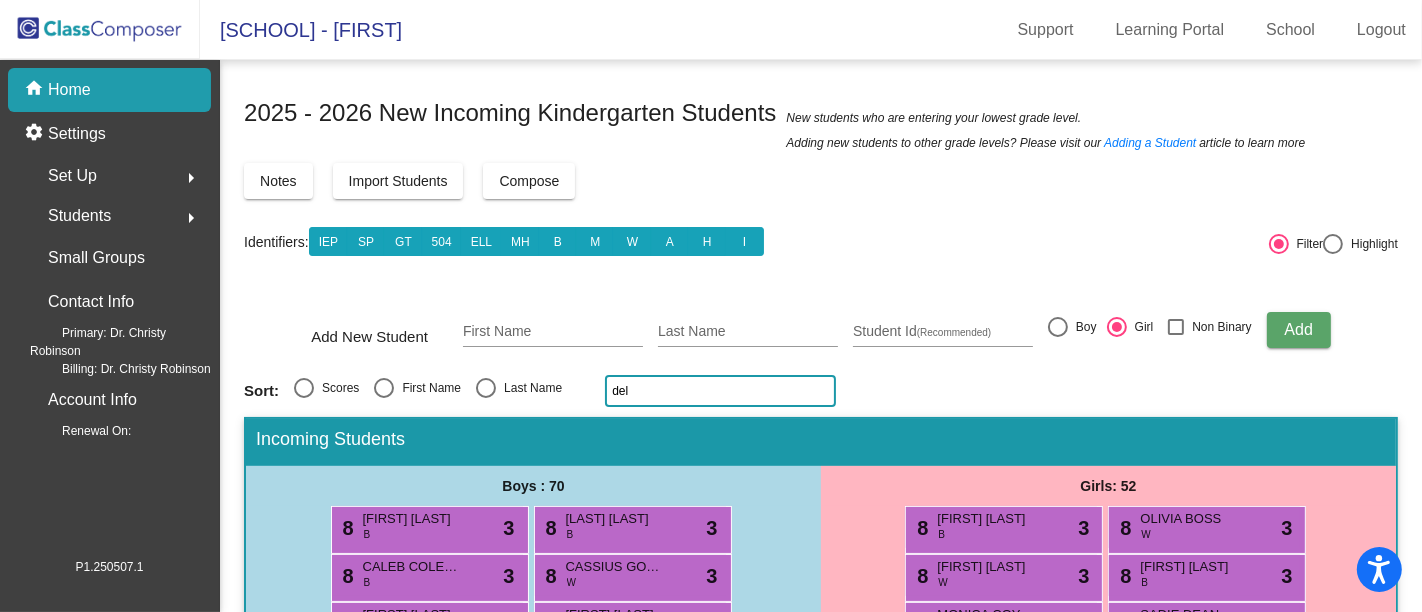 click on "del" 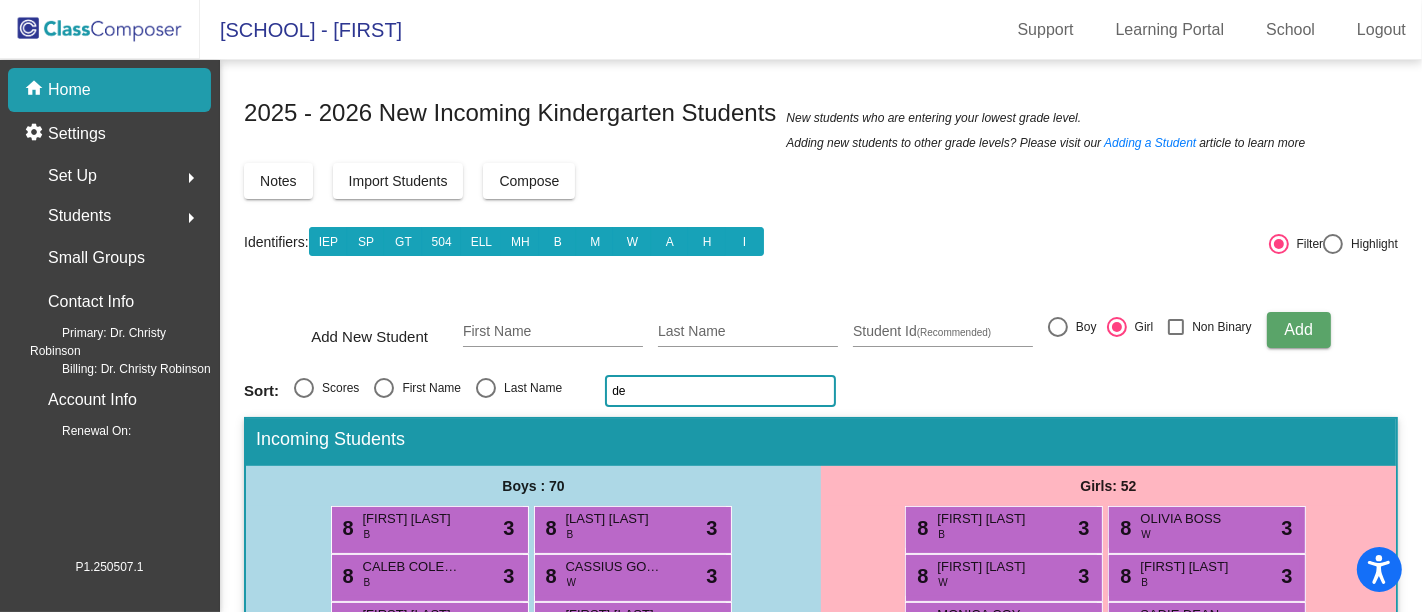 type on "d" 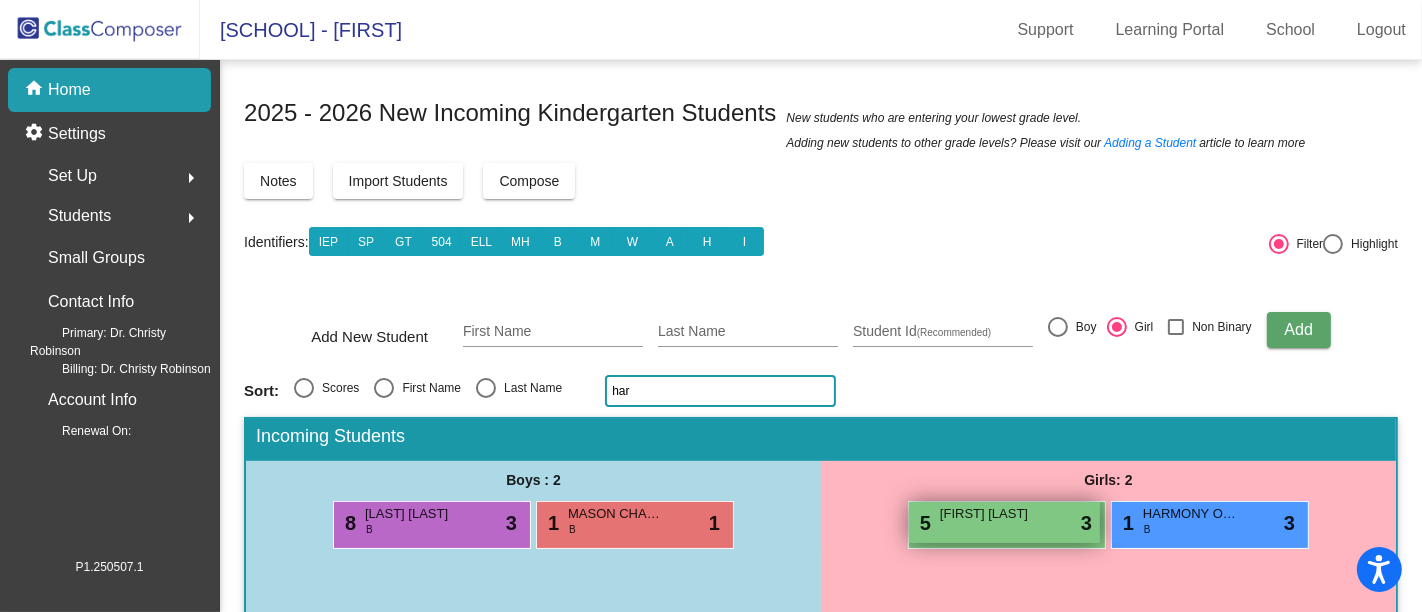 type on "har" 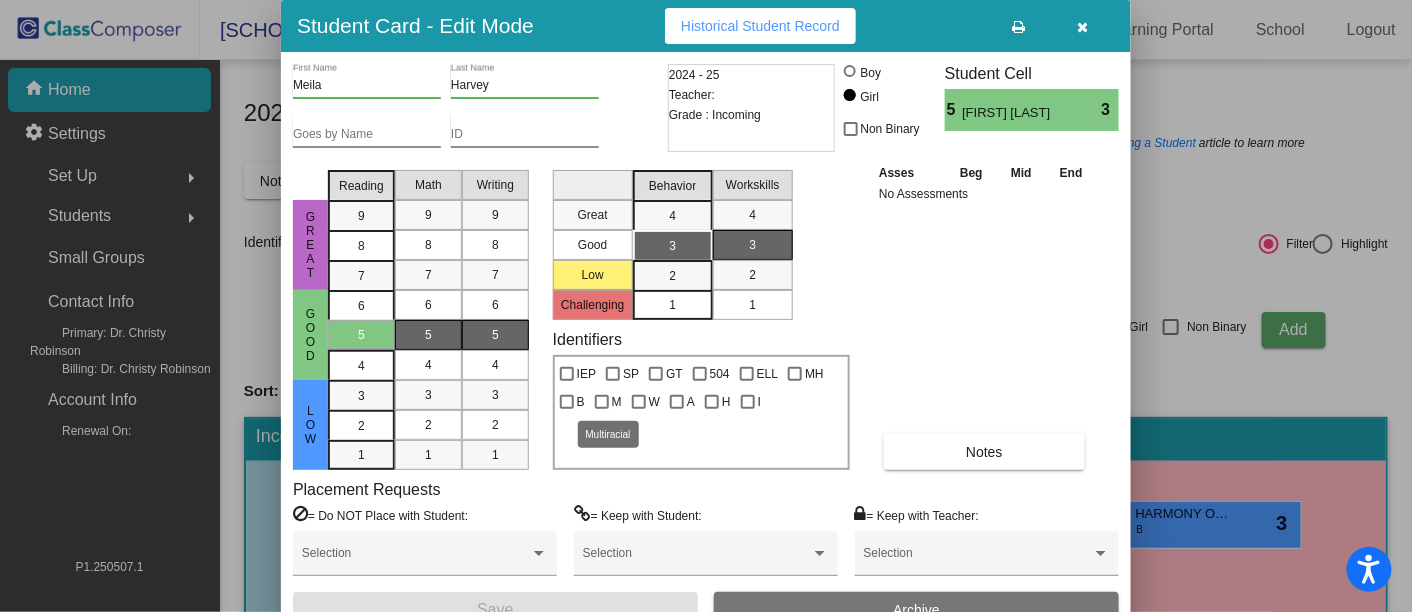 click at bounding box center [602, 402] 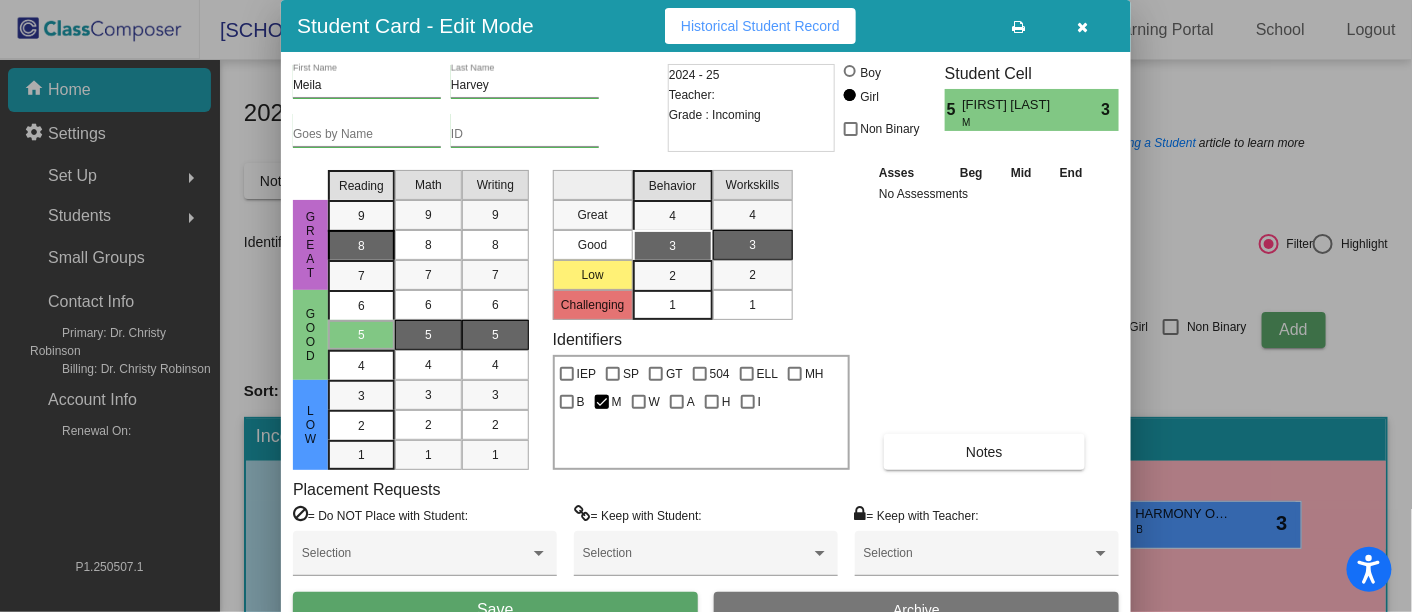 click on "8" at bounding box center (361, 216) 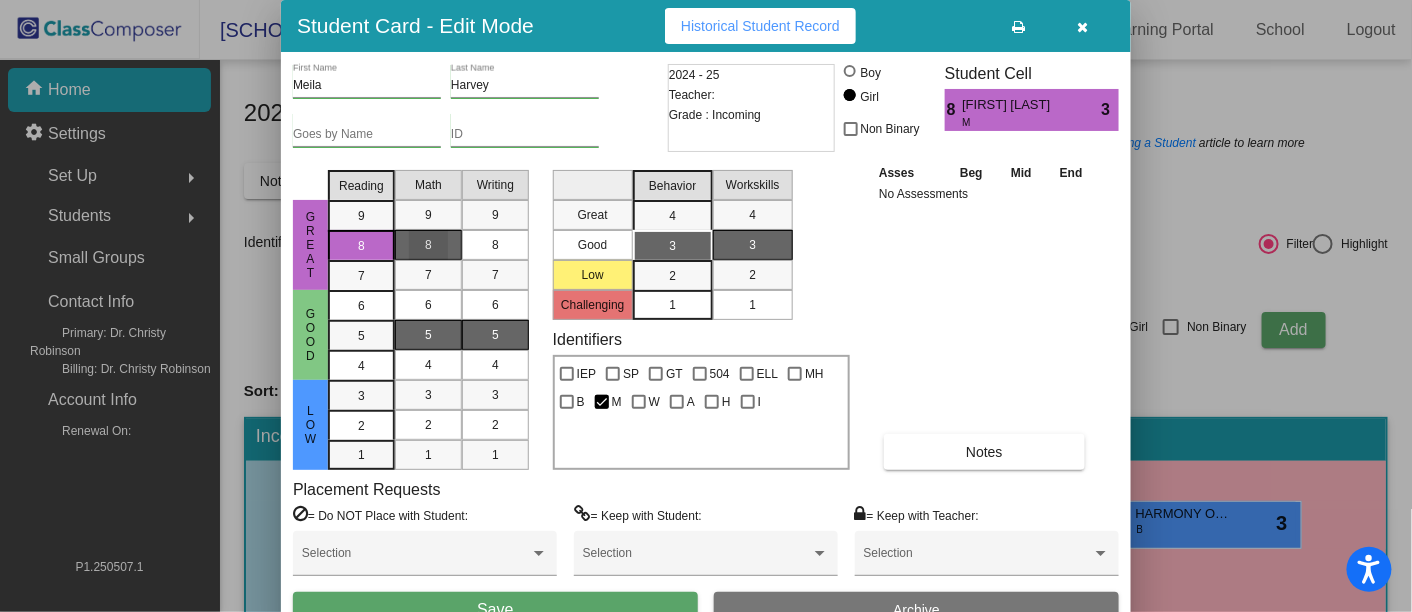 click on "8" at bounding box center [428, 245] 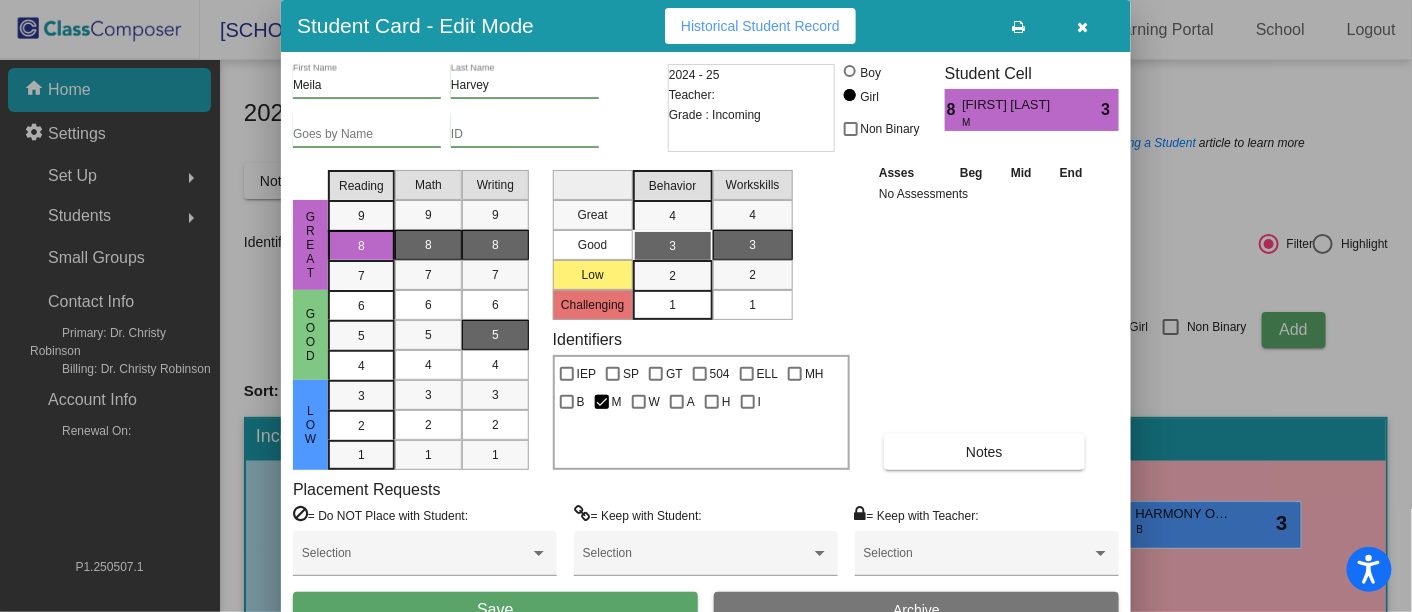 click on "8" at bounding box center (495, 245) 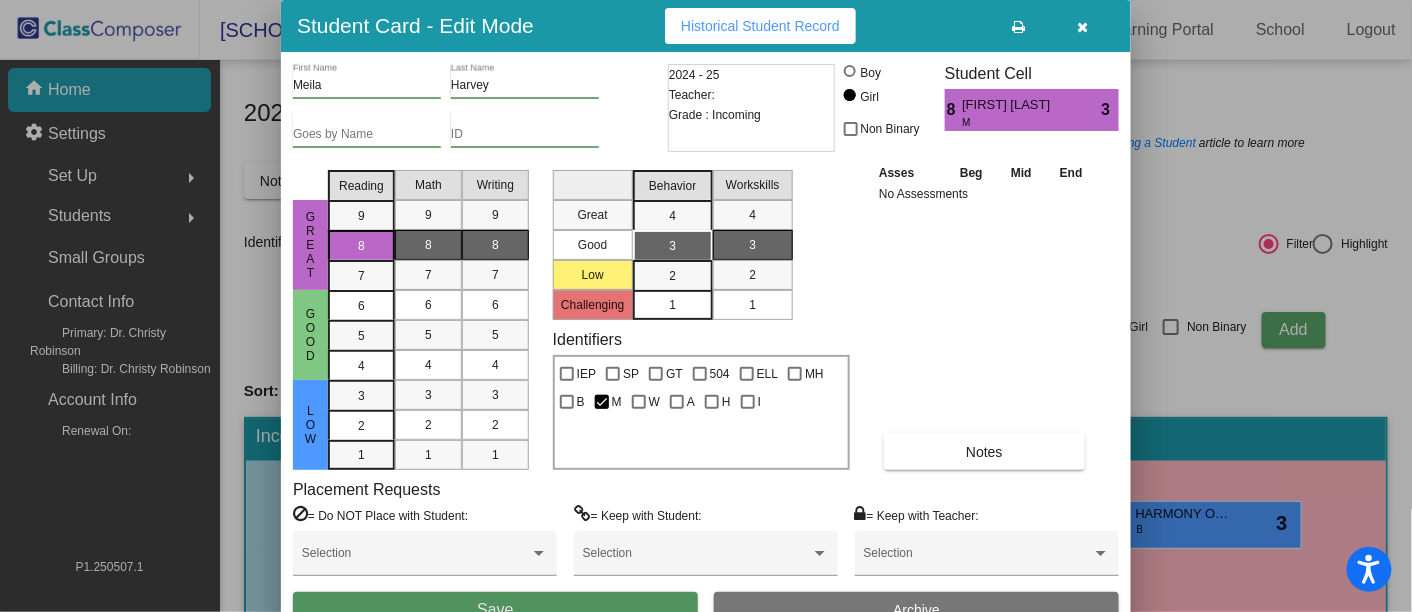 click on "Save" at bounding box center [495, 610] 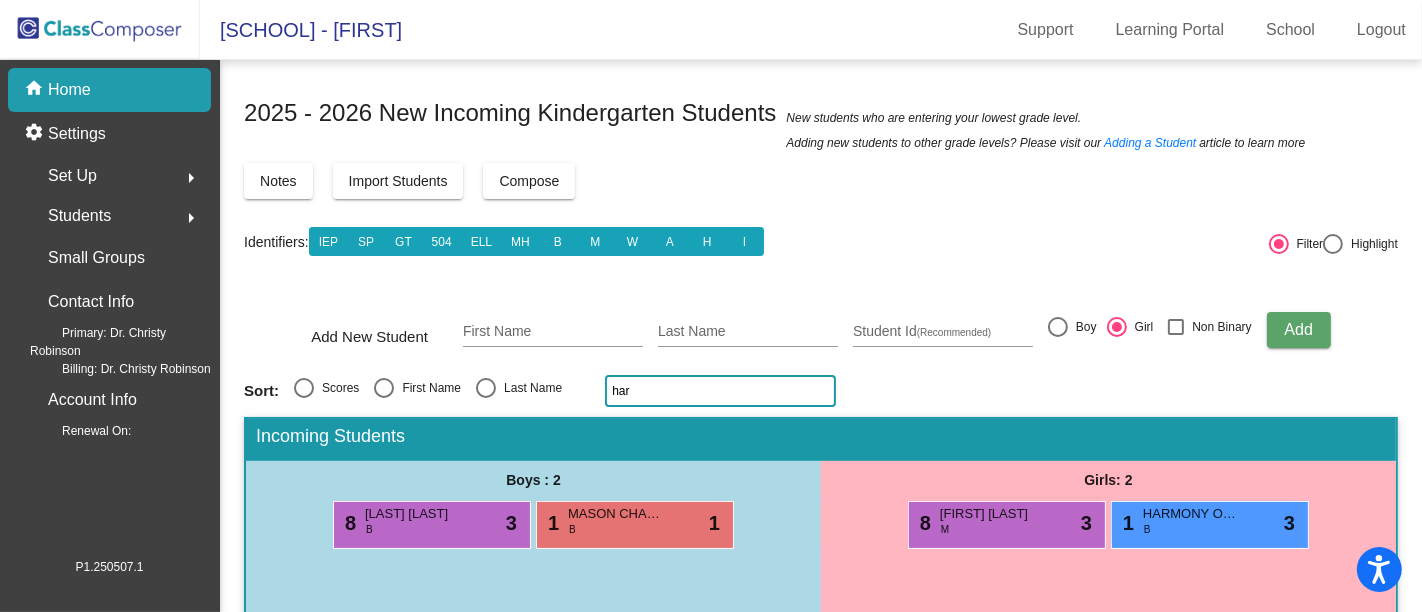 click on "har" 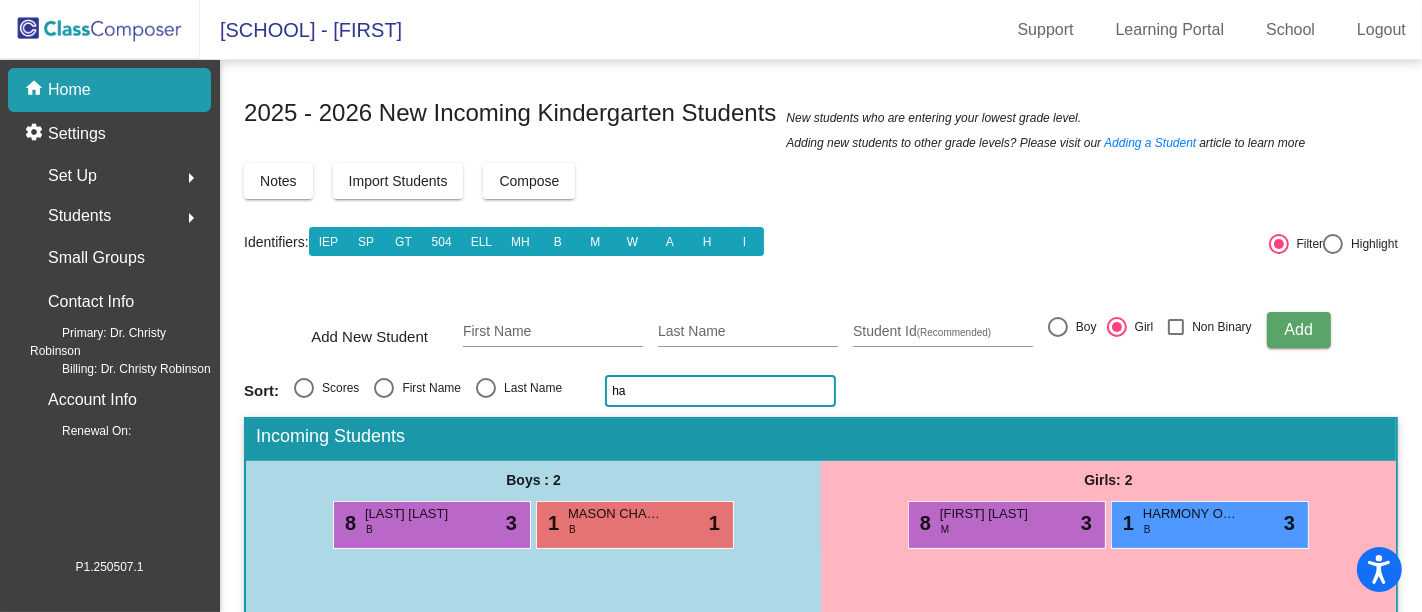 type on "h" 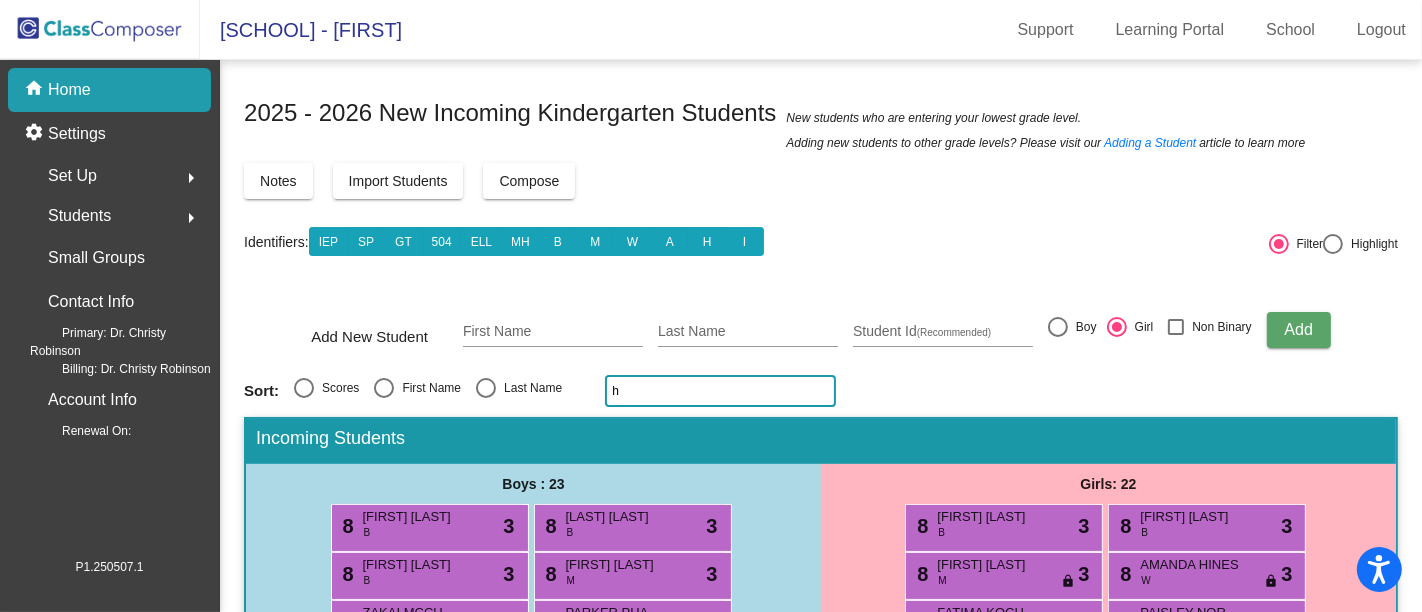 type 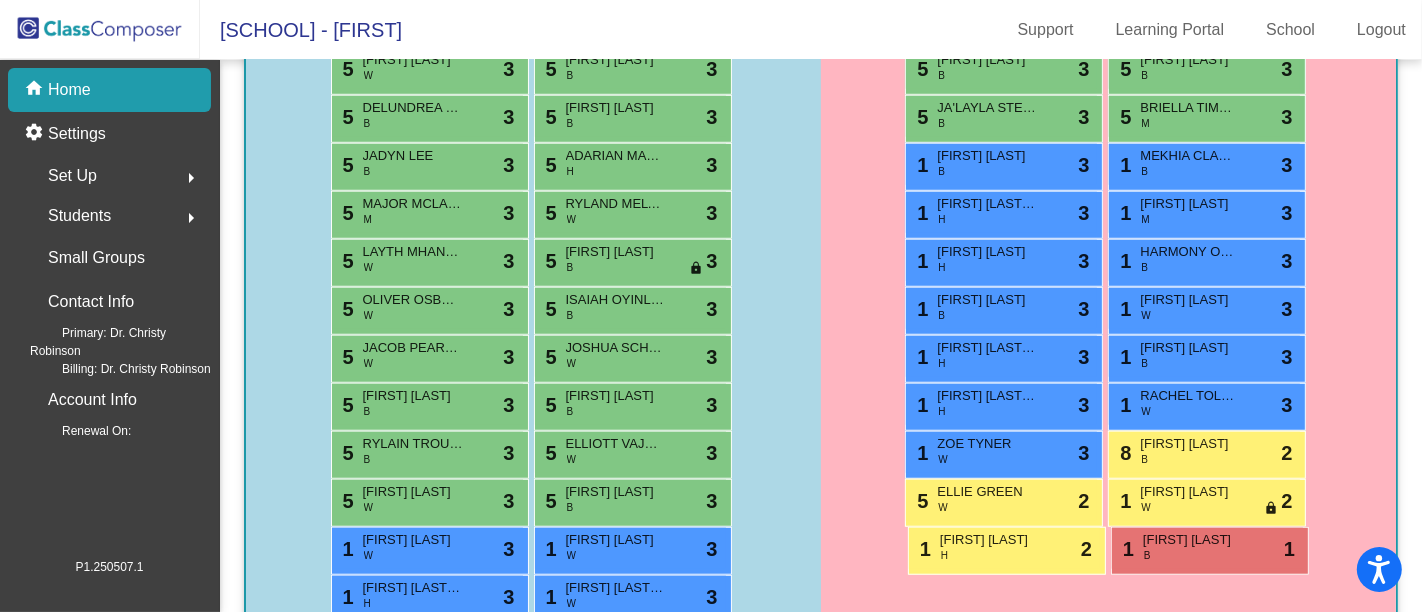 scroll, scrollTop: 1180, scrollLeft: 0, axis: vertical 